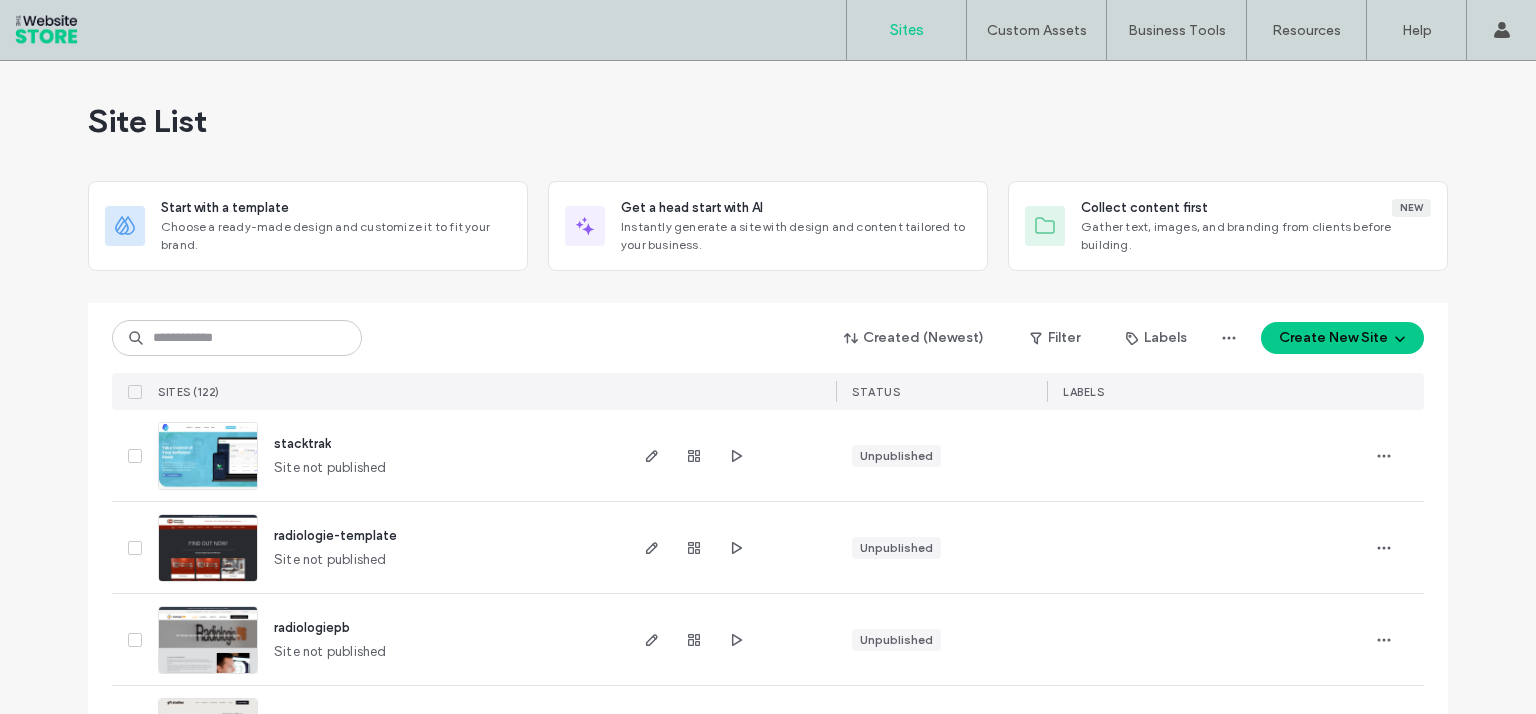 scroll, scrollTop: 0, scrollLeft: 0, axis: both 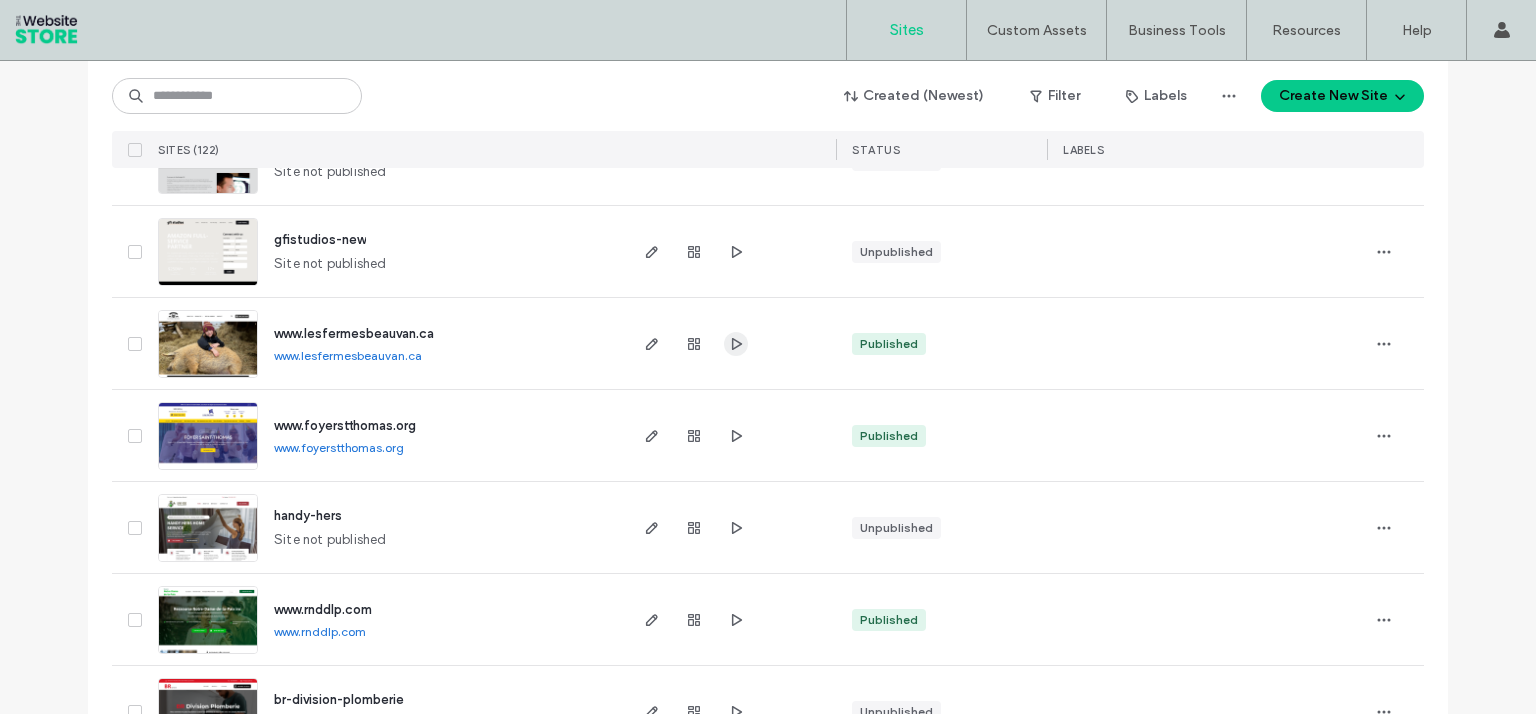 click 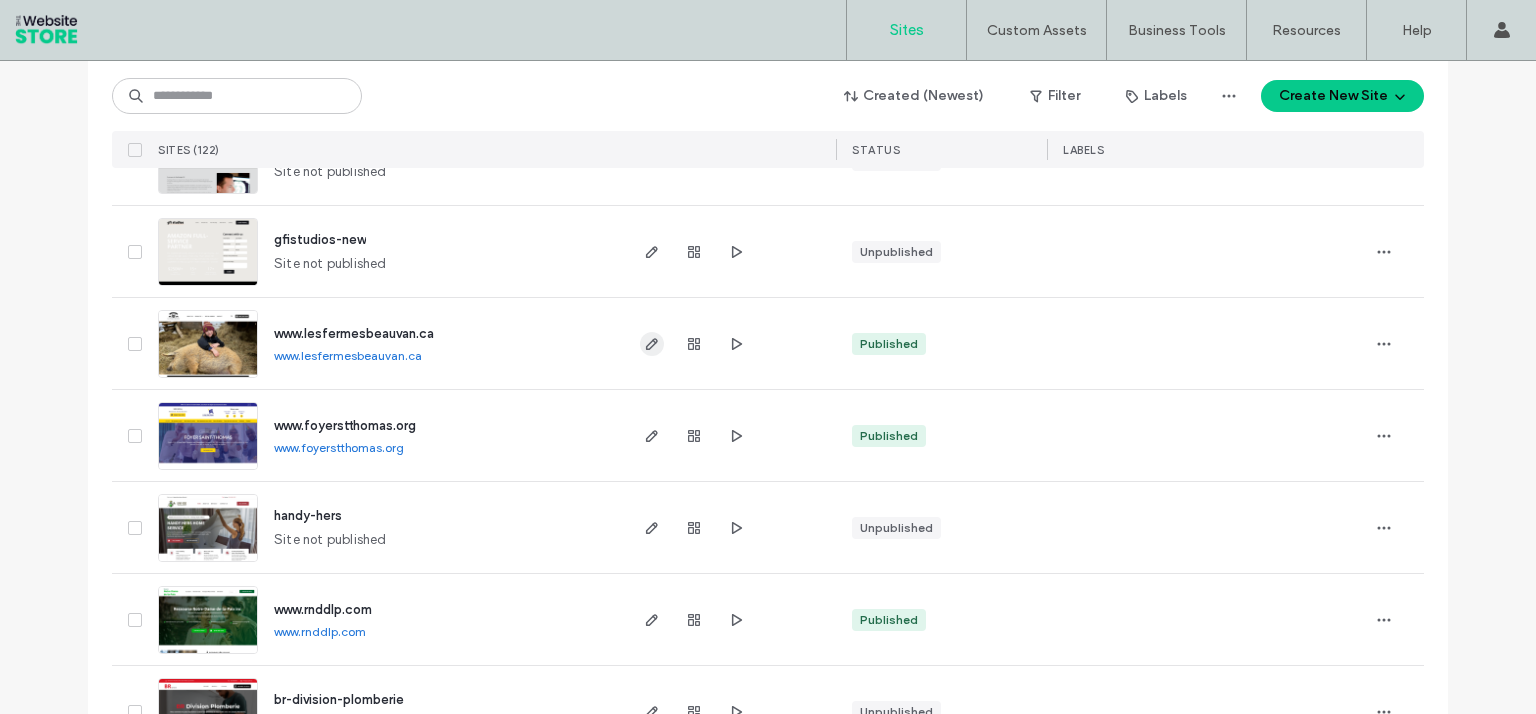 click 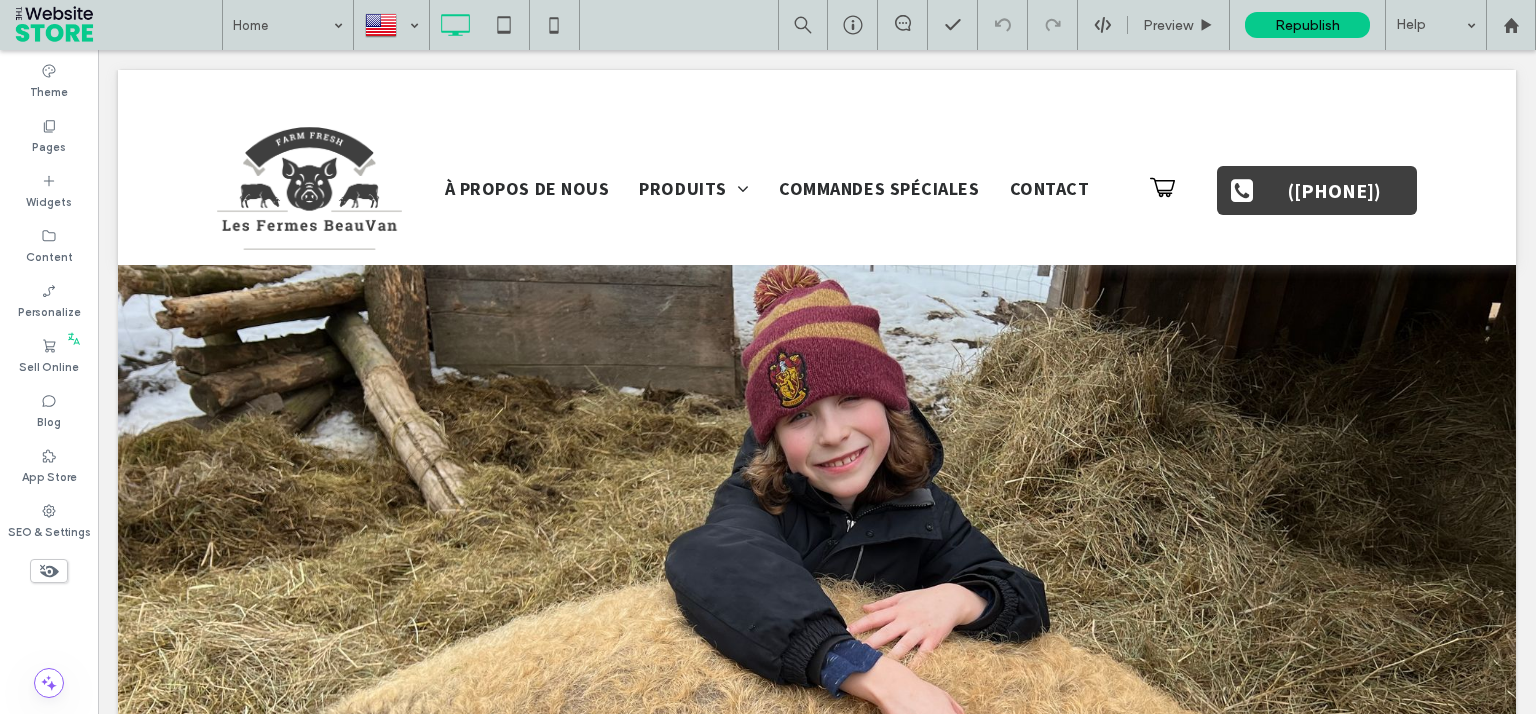 scroll, scrollTop: 0, scrollLeft: 0, axis: both 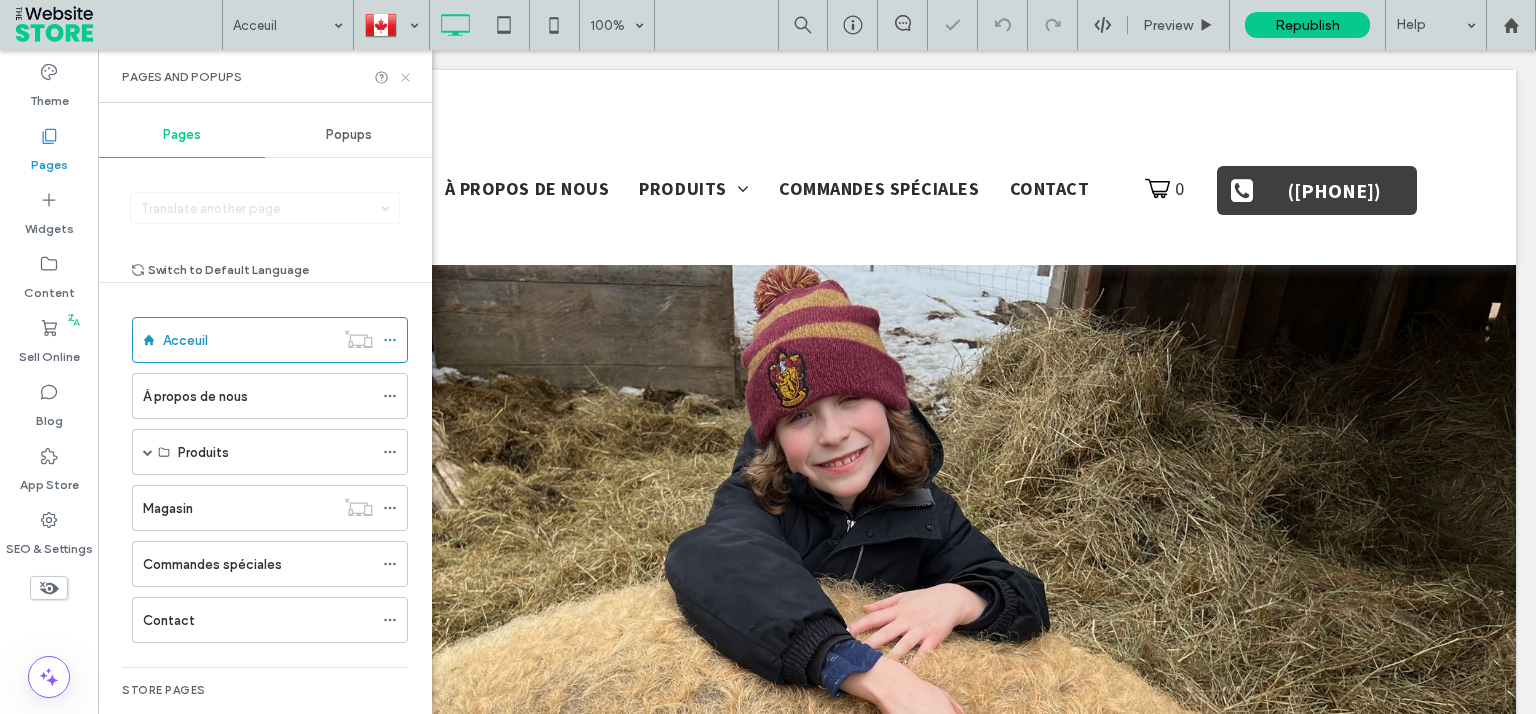 click 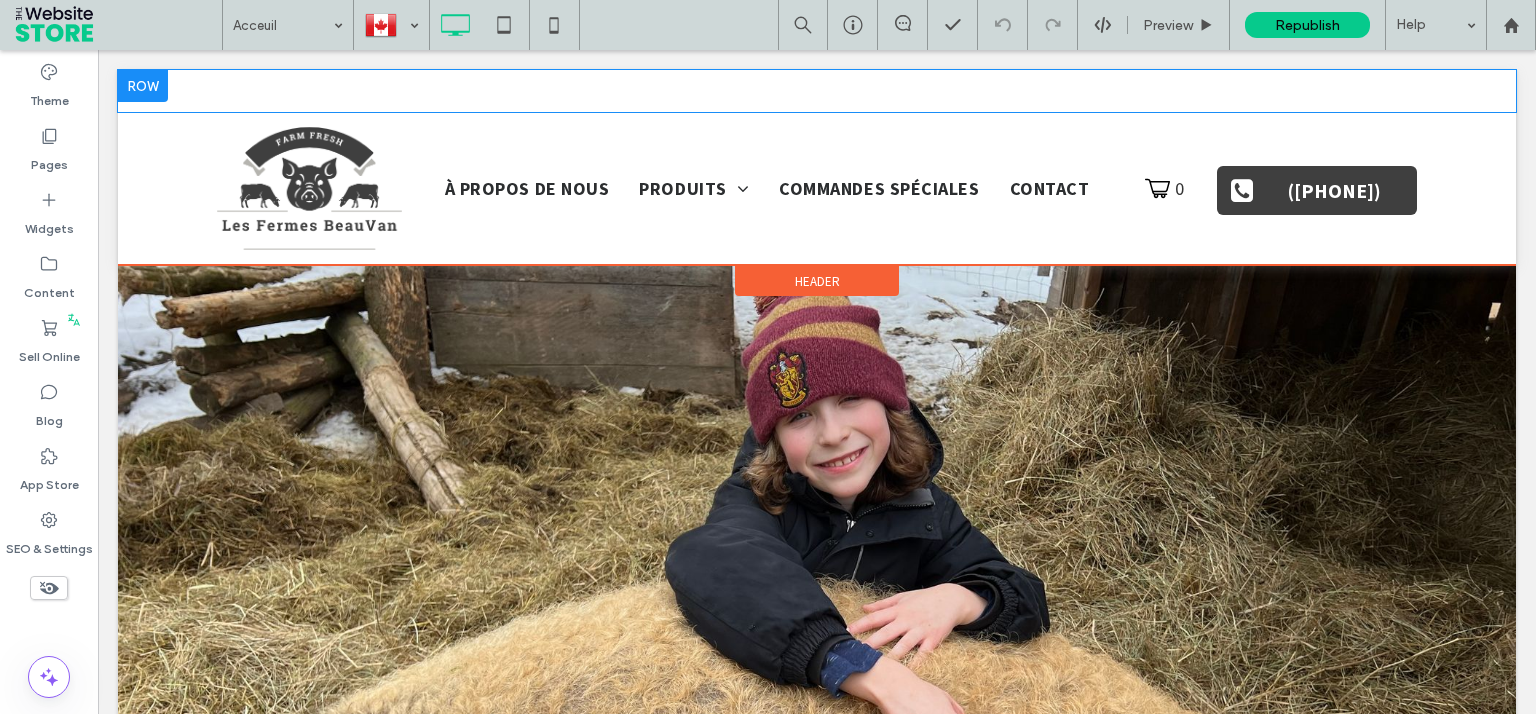 click on "Français
fr
English
en
Click To Paste" at bounding box center [817, 91] 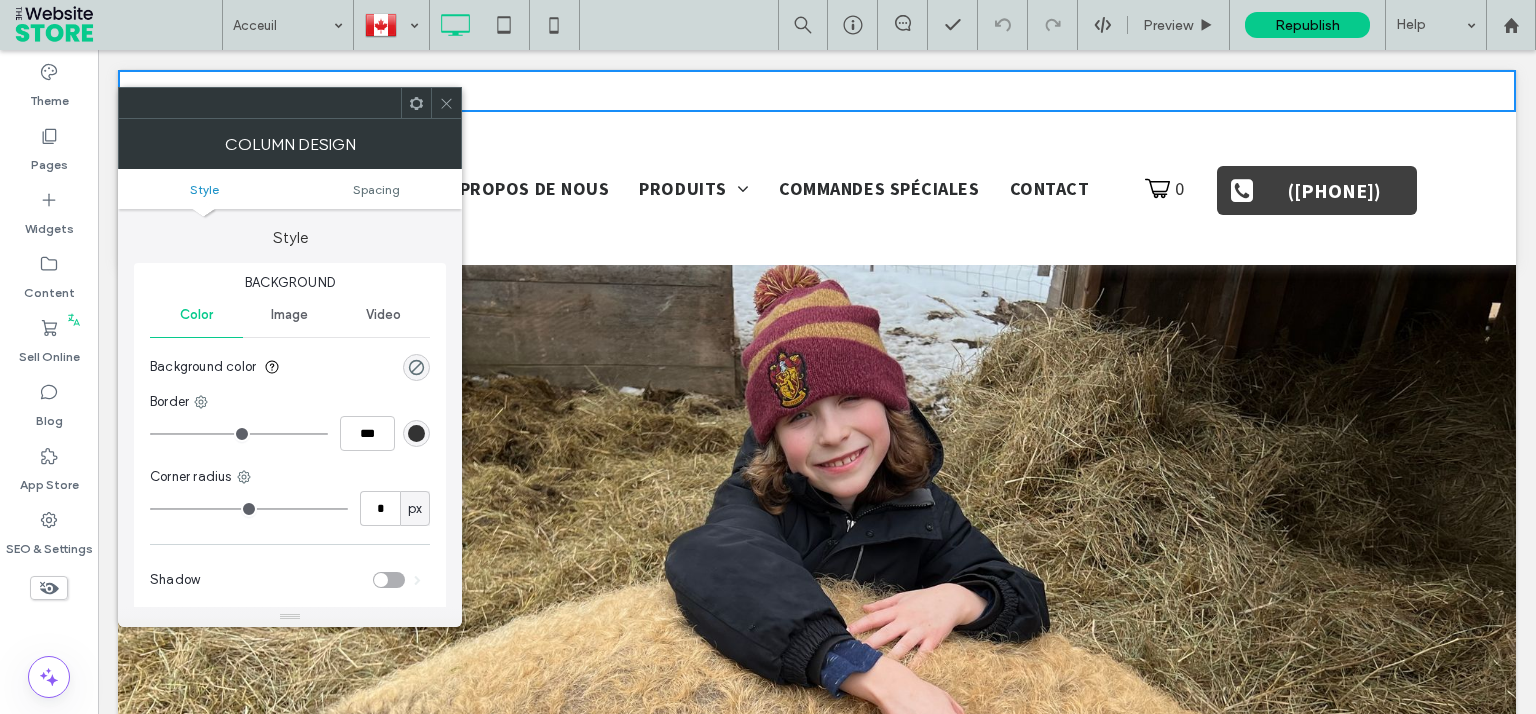 click 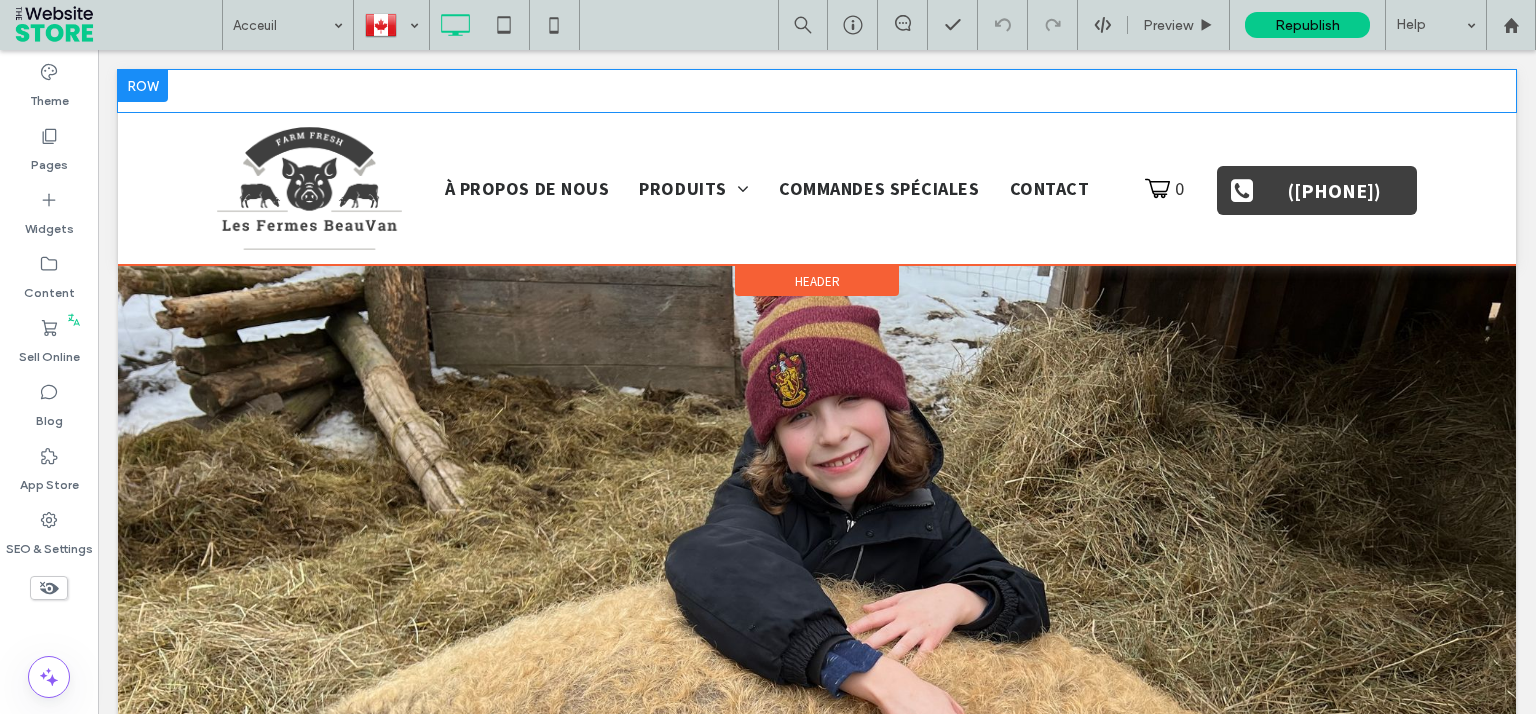 click at bounding box center (143, 86) 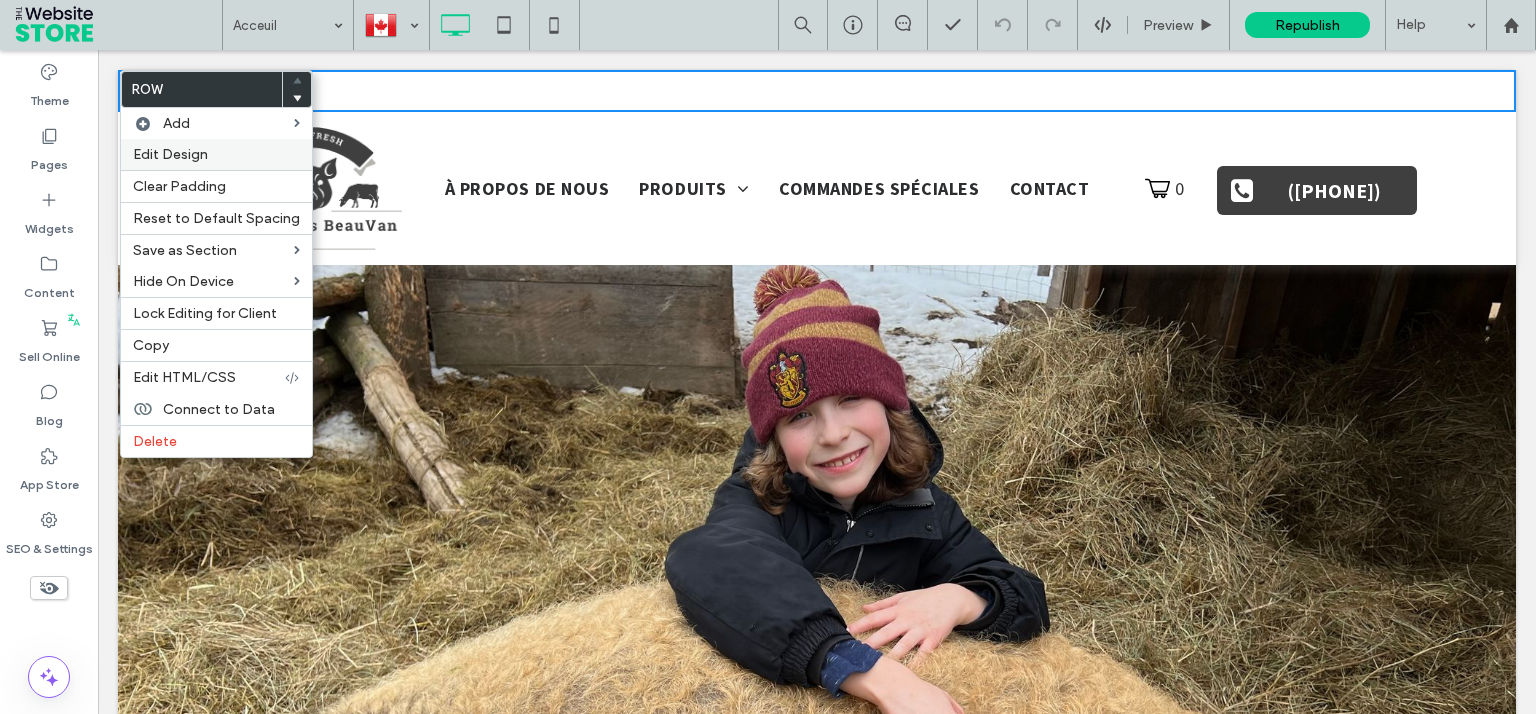 click on "Edit Design" at bounding box center [216, 154] 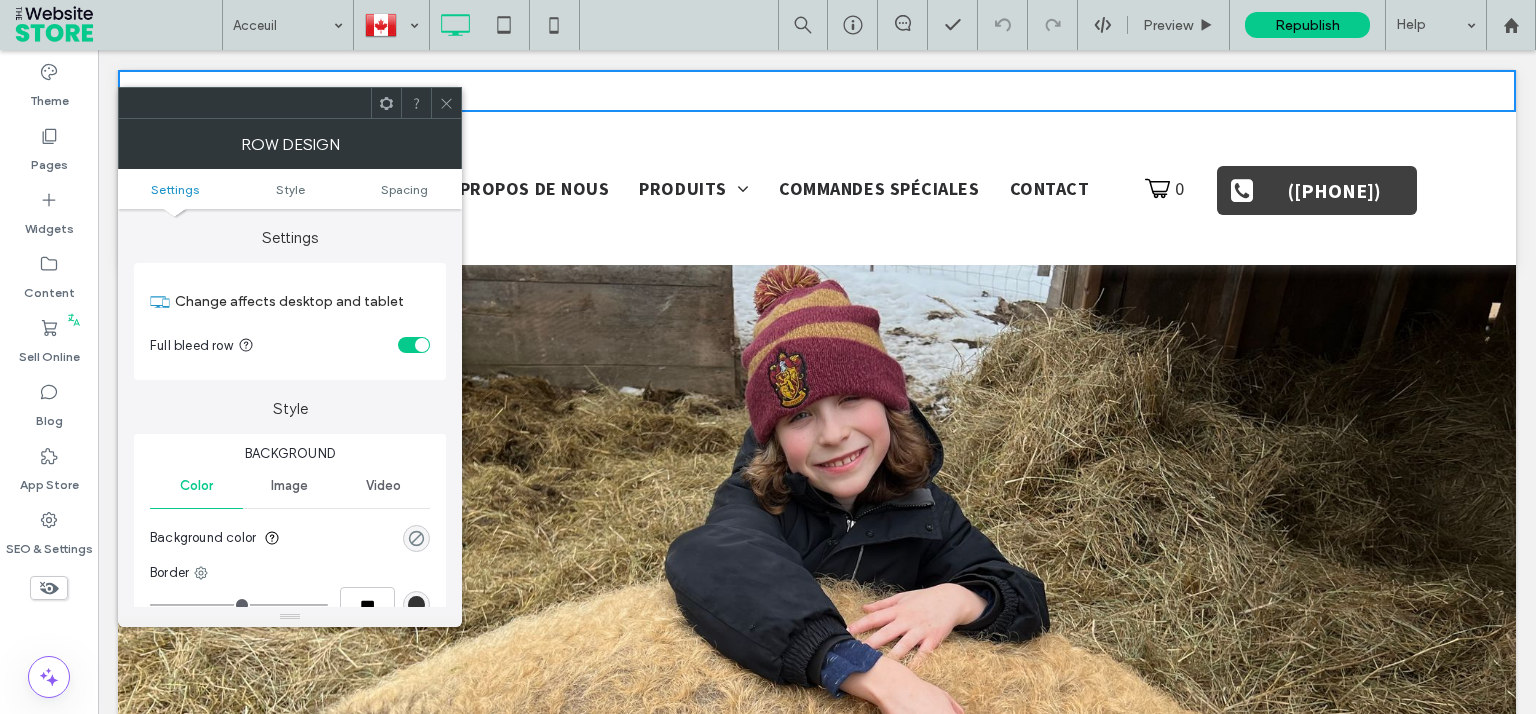 click at bounding box center [416, 538] 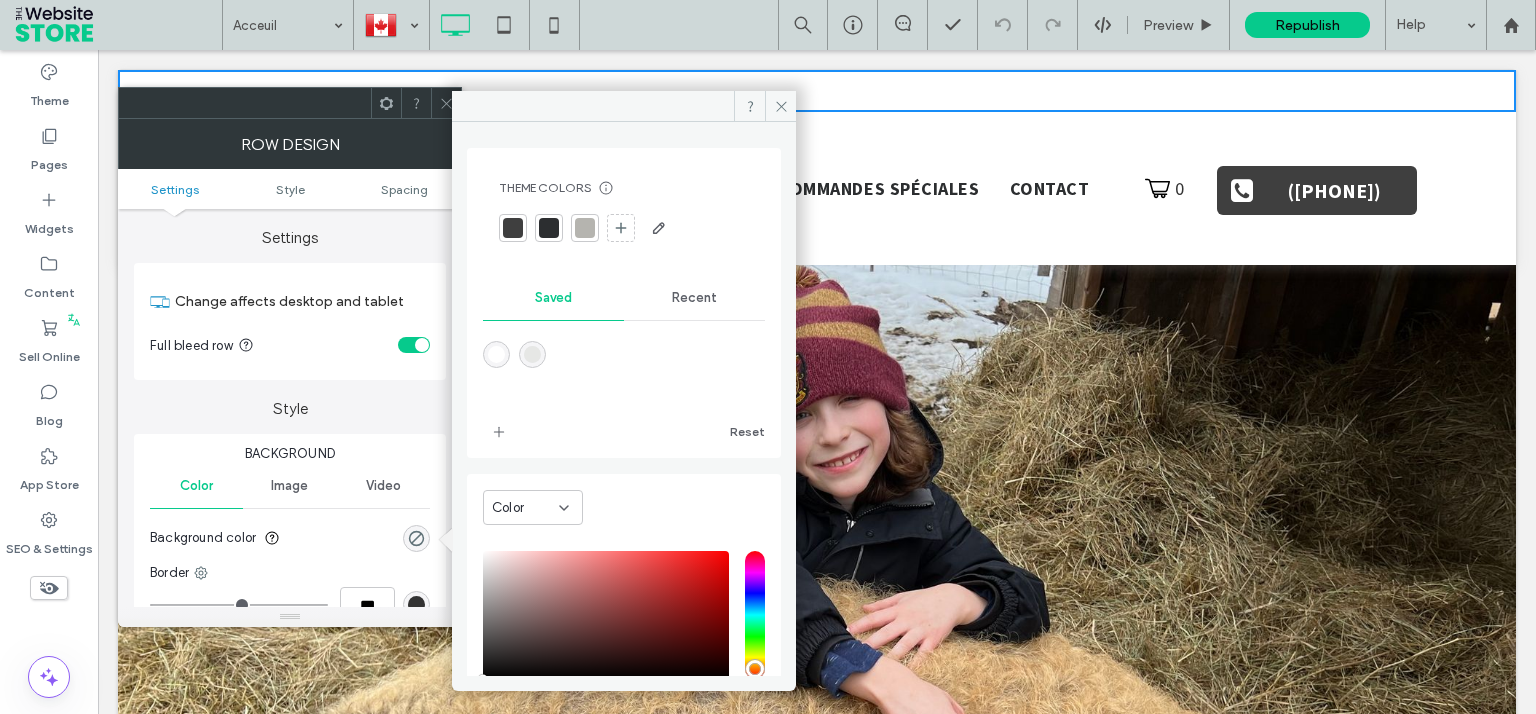 click at bounding box center (513, 228) 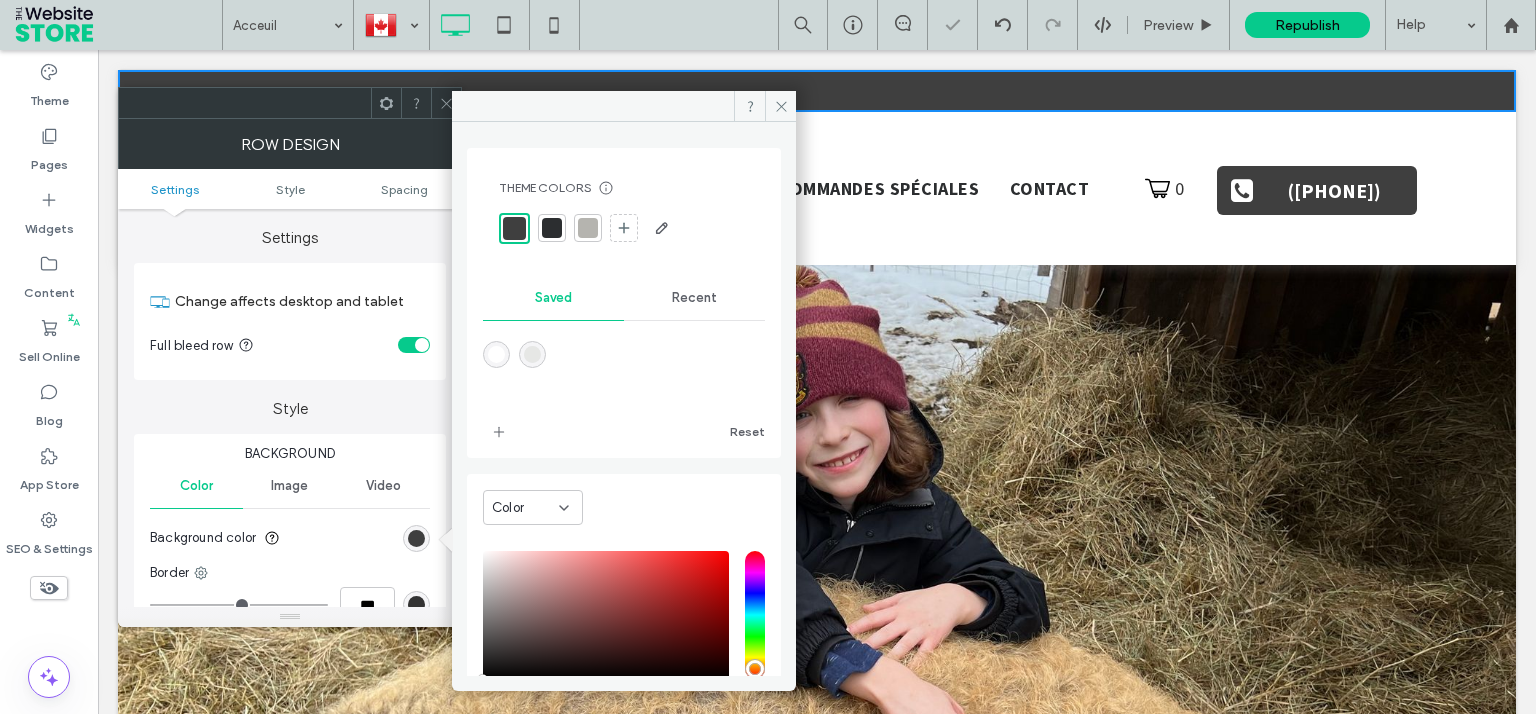 click at bounding box center (446, 103) 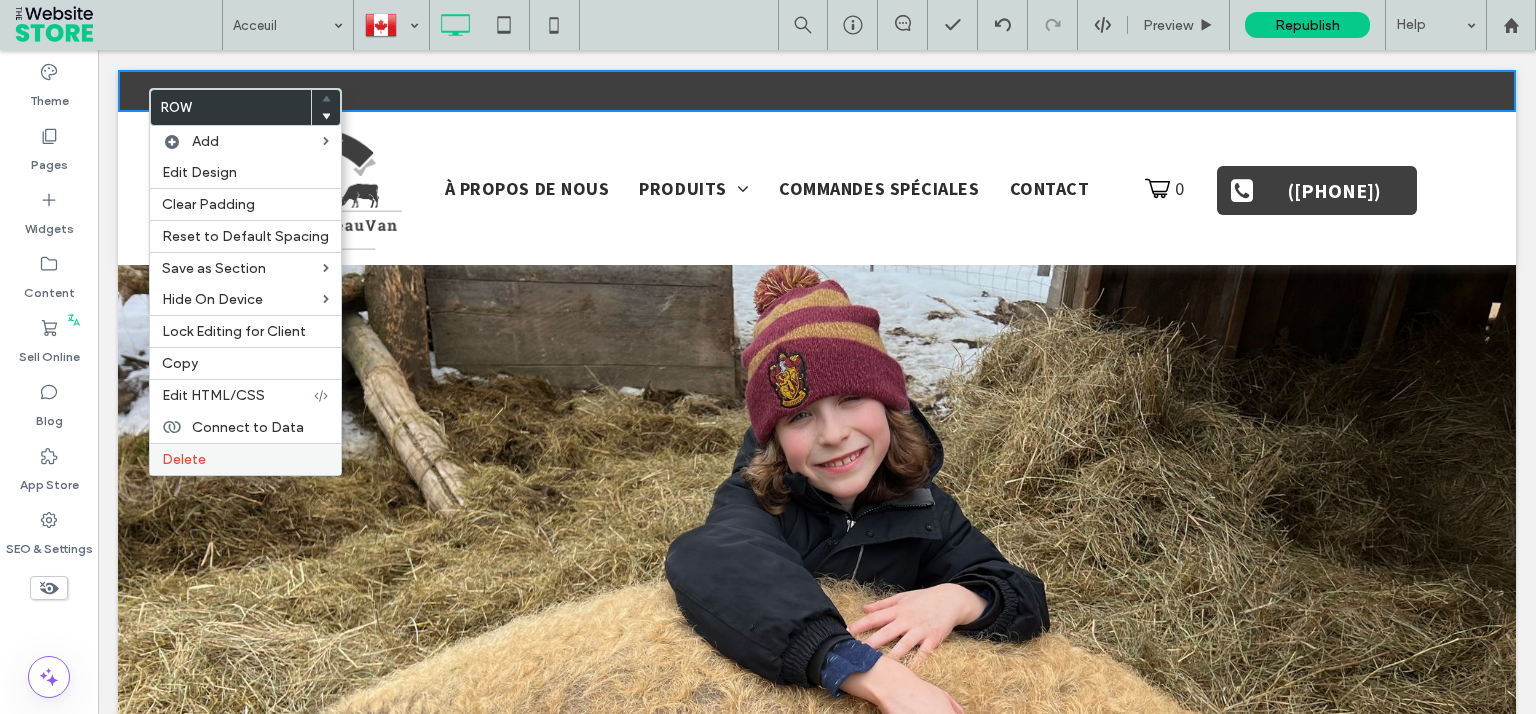 click on "Delete" at bounding box center [184, 459] 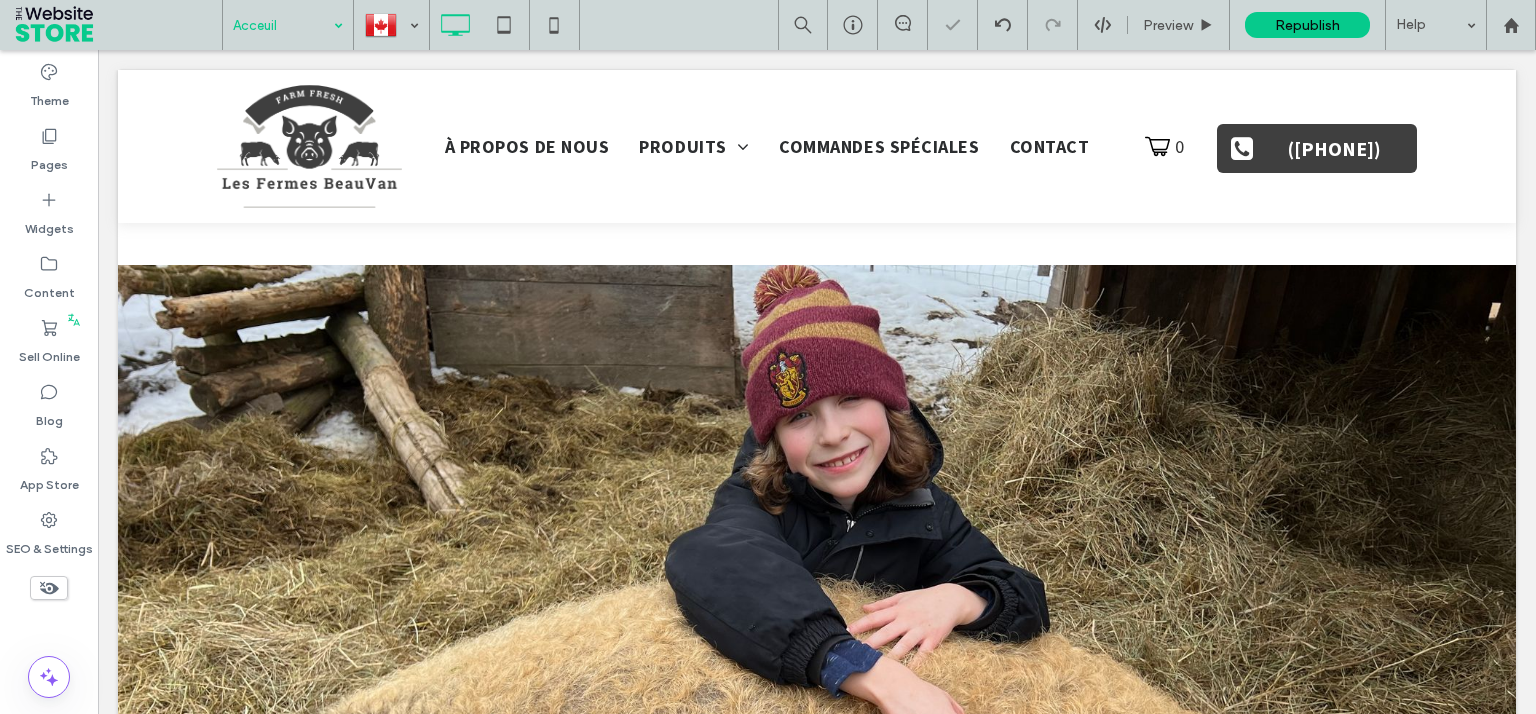 click on "Acceuil" at bounding box center [288, 25] 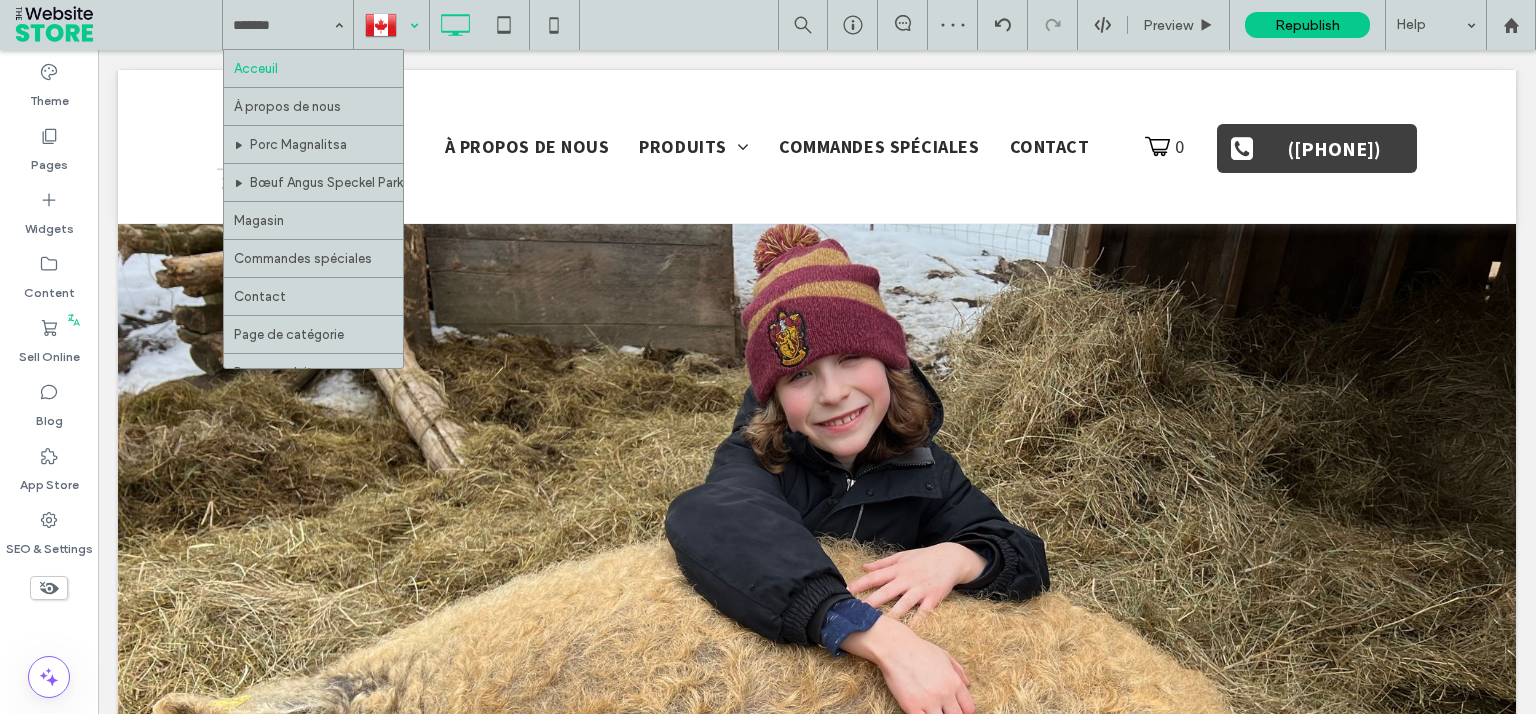 click at bounding box center (391, 25) 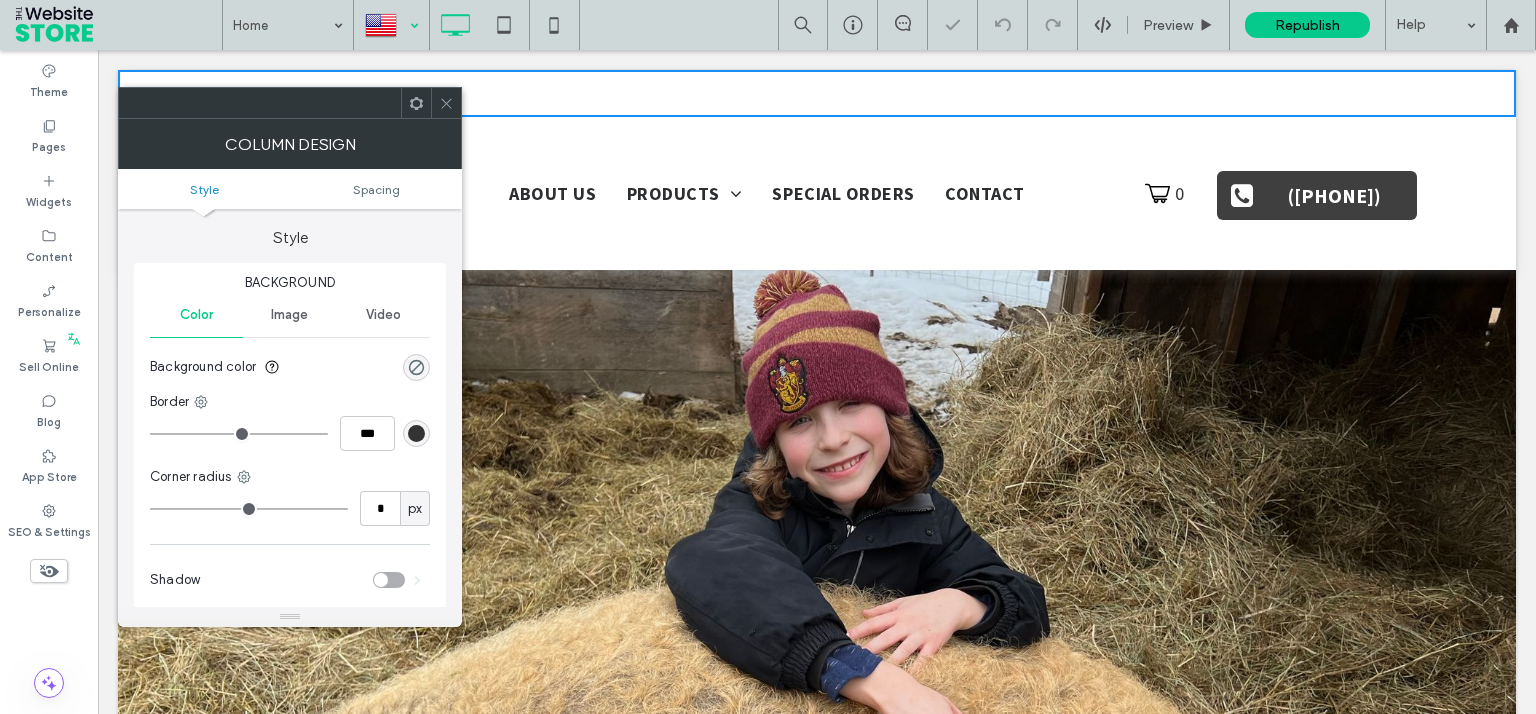 scroll, scrollTop: 0, scrollLeft: 0, axis: both 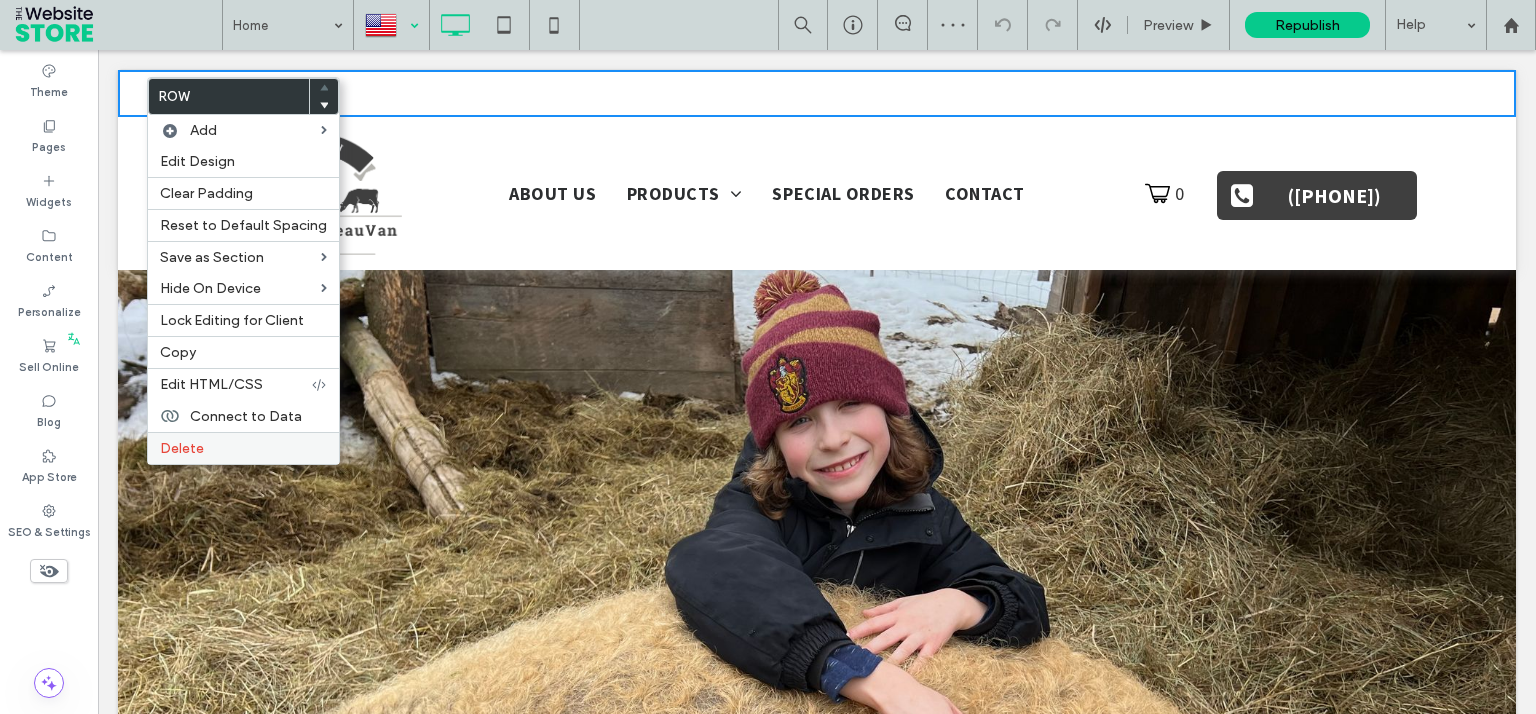 click on "Delete" at bounding box center [243, 448] 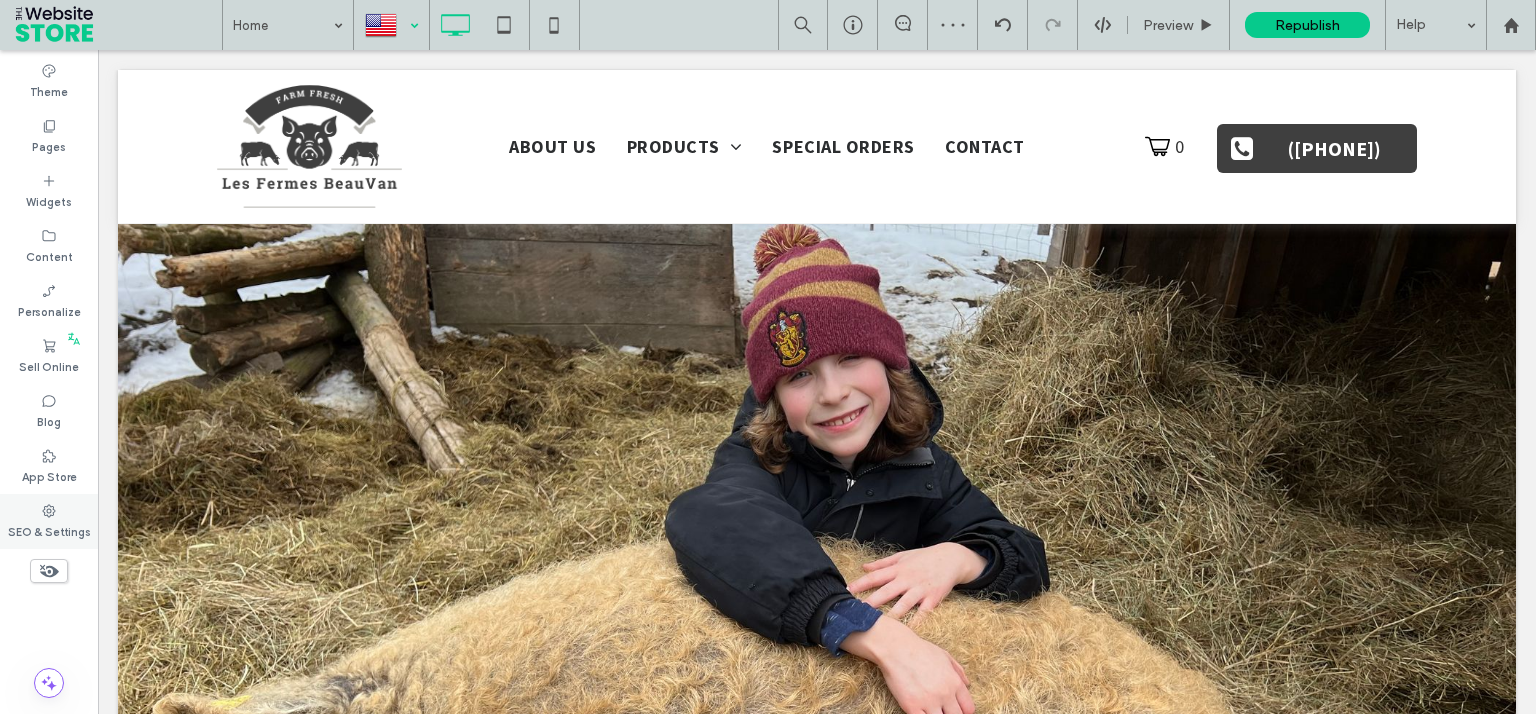 click on "SEO & Settings" at bounding box center [49, 521] 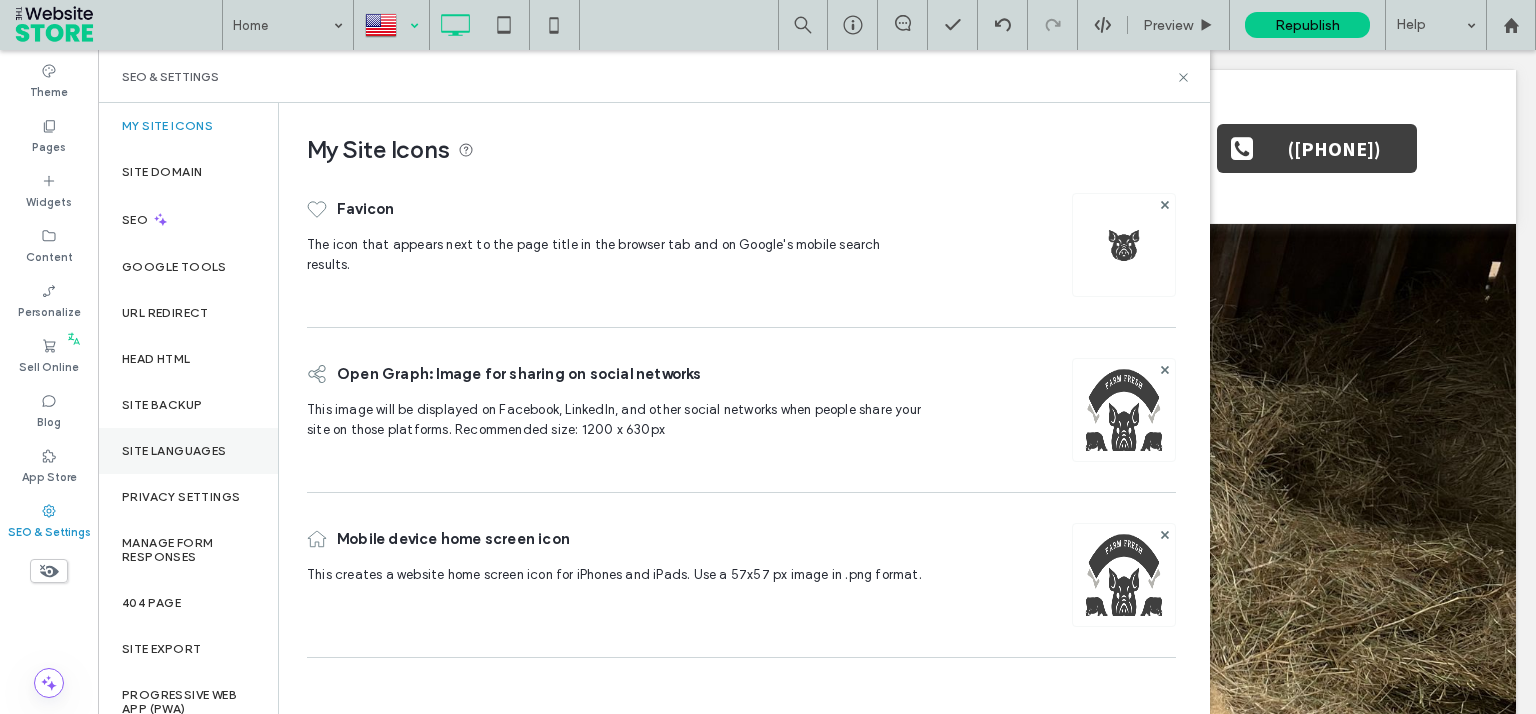 click on "Site Languages" at bounding box center [174, 451] 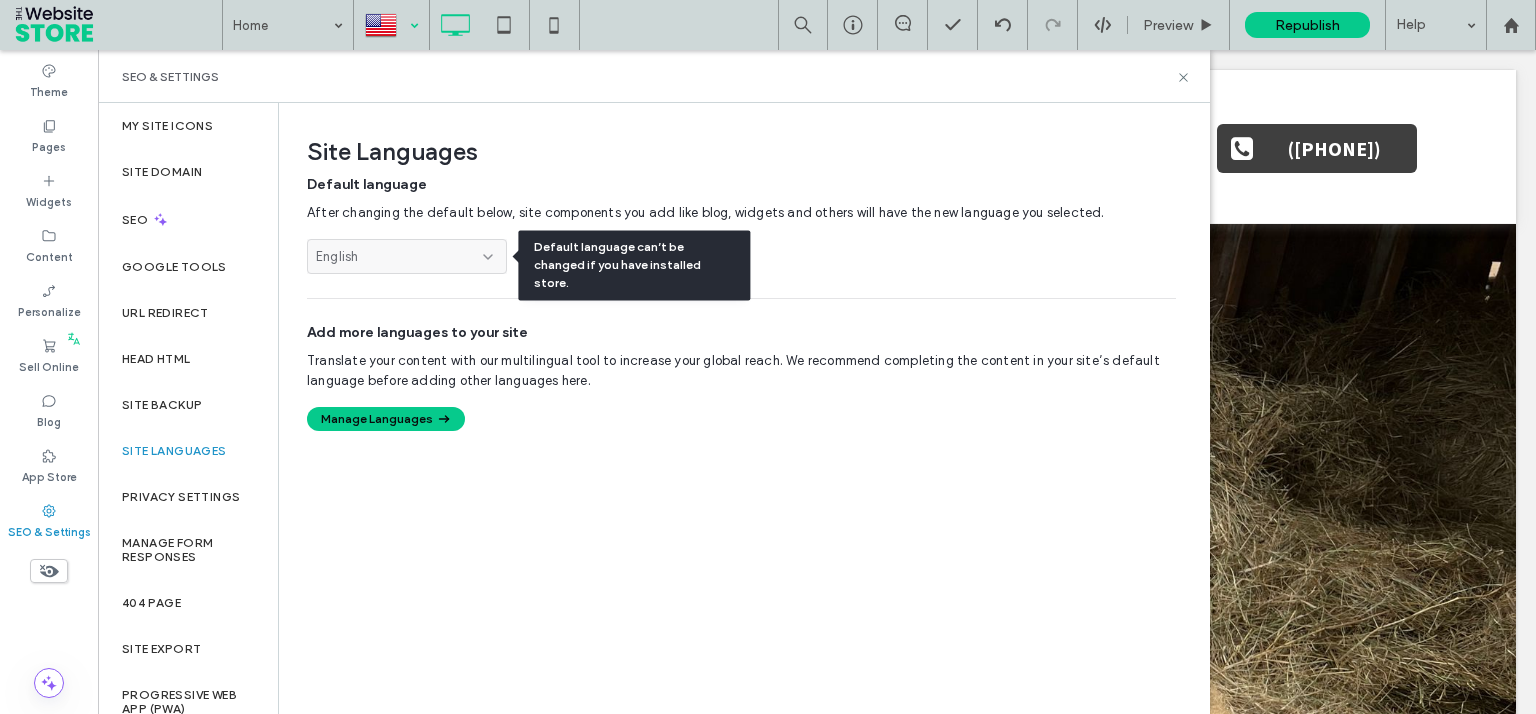 click on "English" at bounding box center (407, 256) 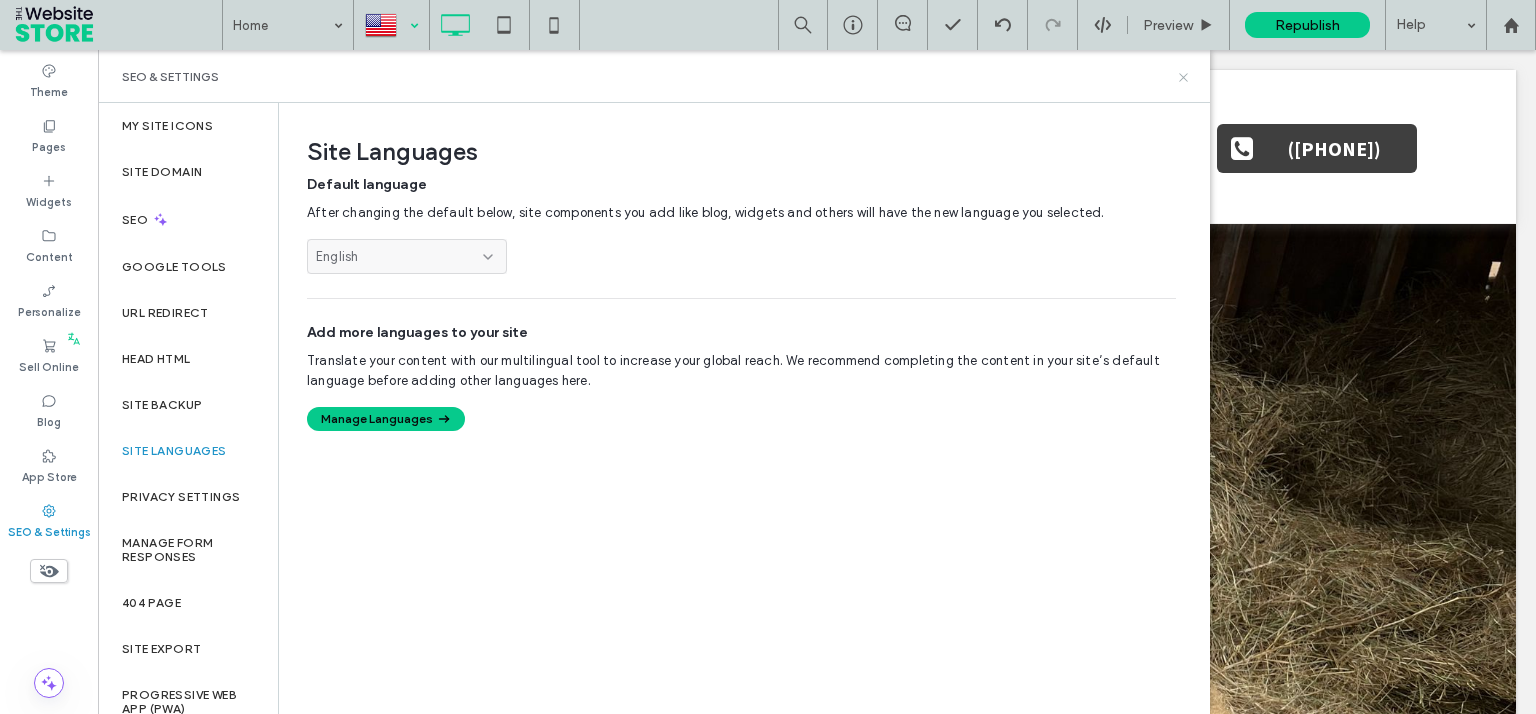 drag, startPoint x: 1182, startPoint y: 82, endPoint x: 1083, endPoint y: 32, distance: 110.909874 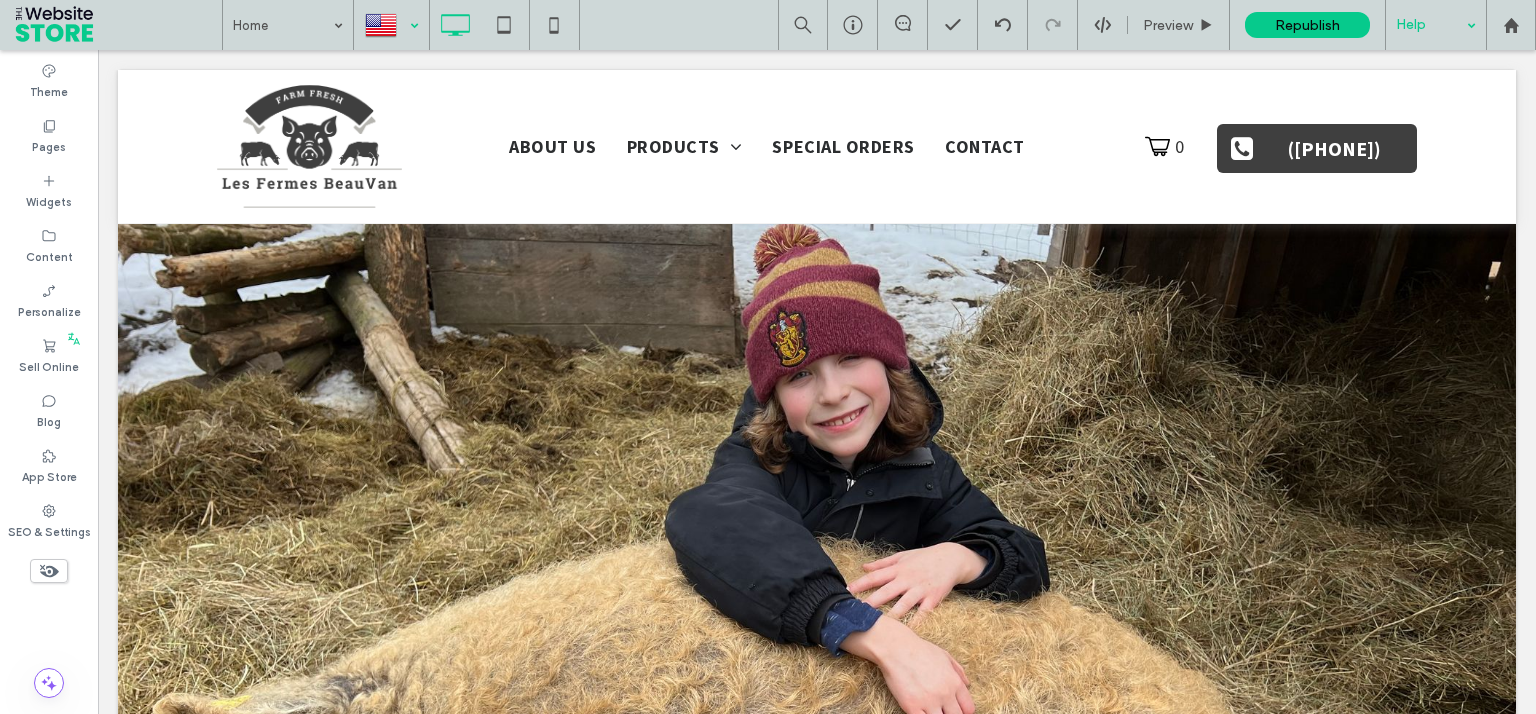 click at bounding box center [1436, 25] 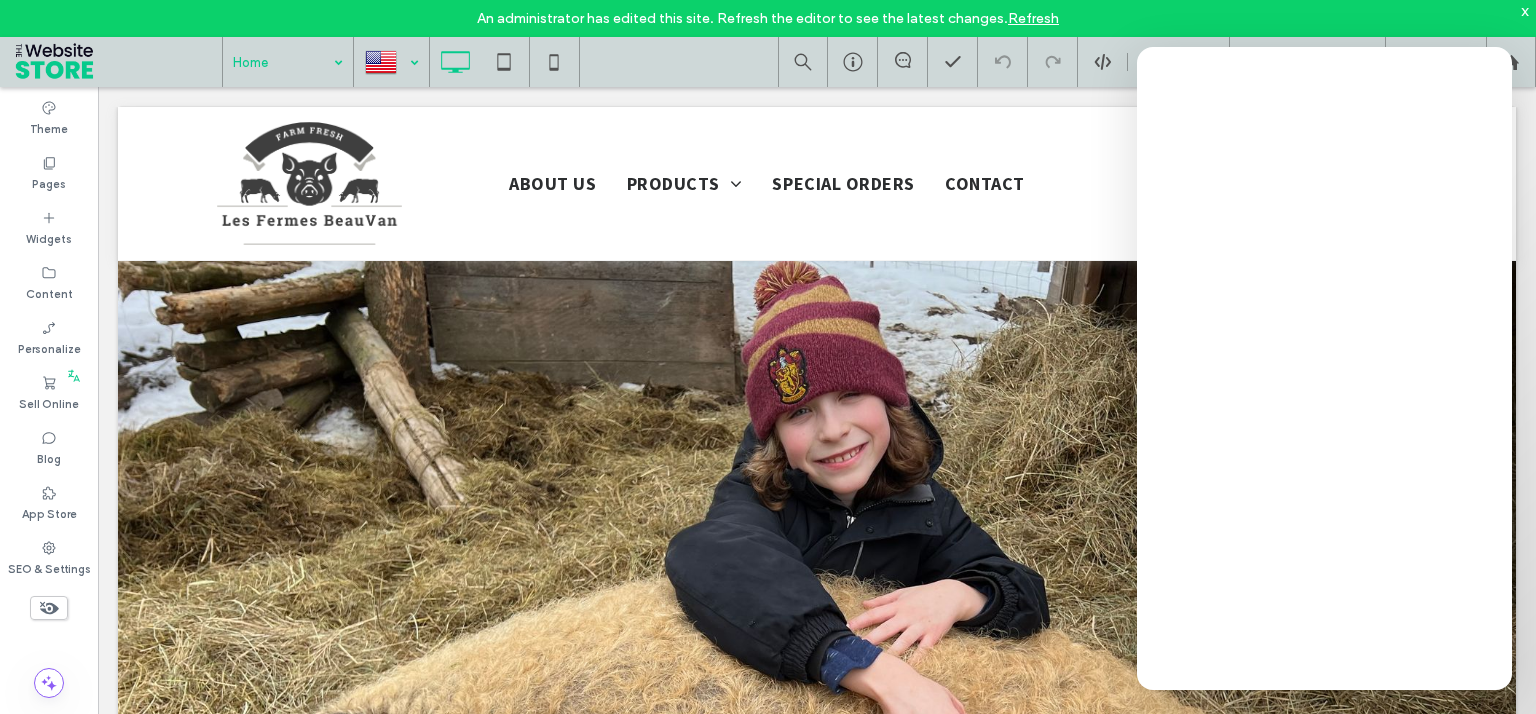 click at bounding box center [283, 62] 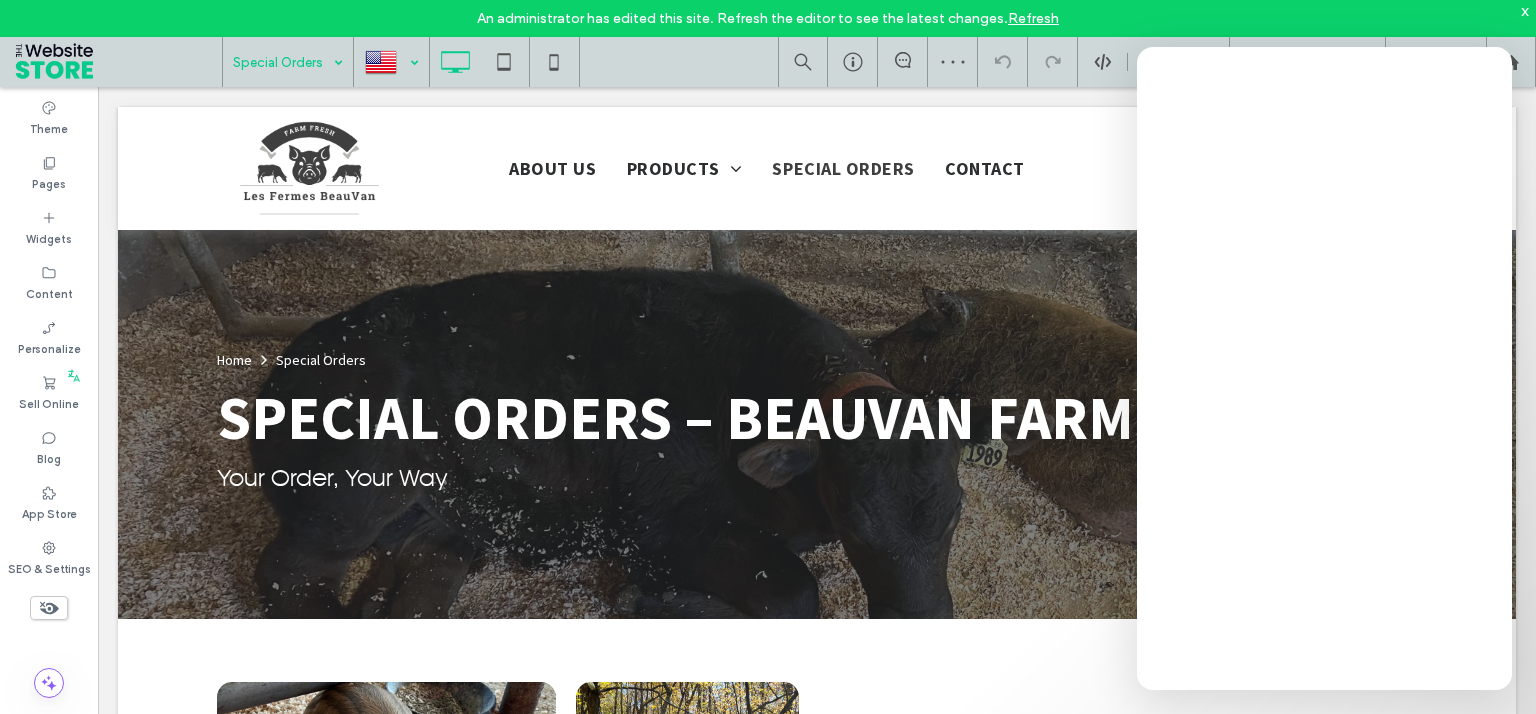 scroll, scrollTop: 2627, scrollLeft: 0, axis: vertical 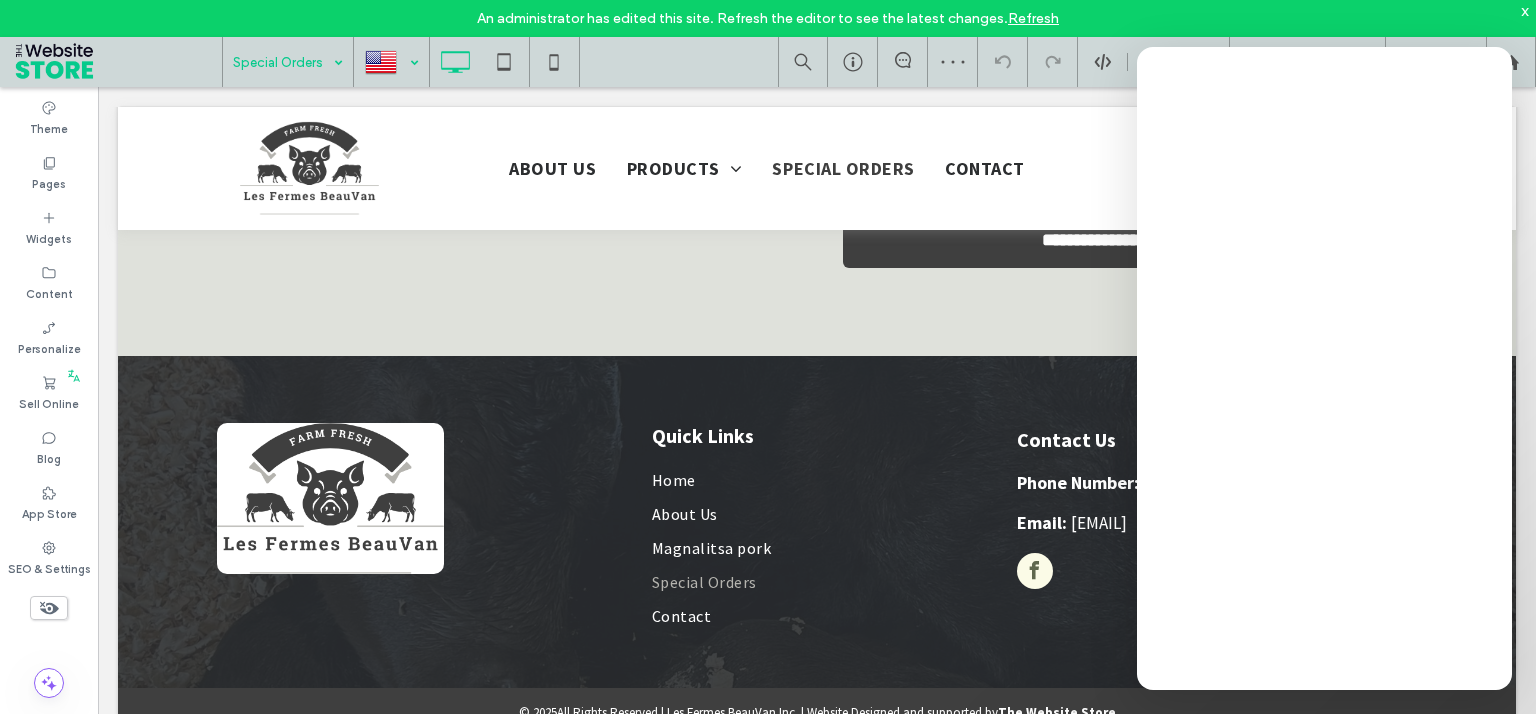 click at bounding box center (283, 62) 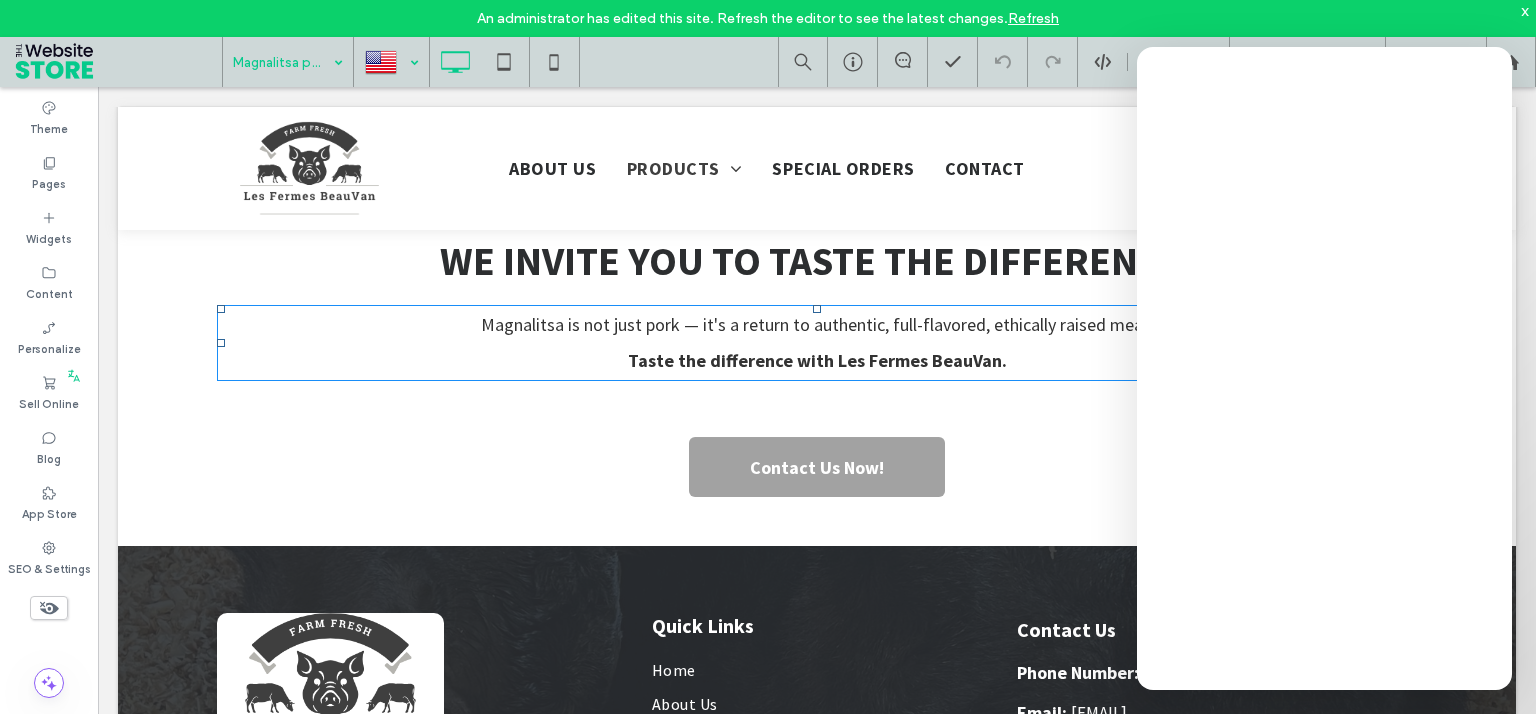 scroll, scrollTop: 4799, scrollLeft: 0, axis: vertical 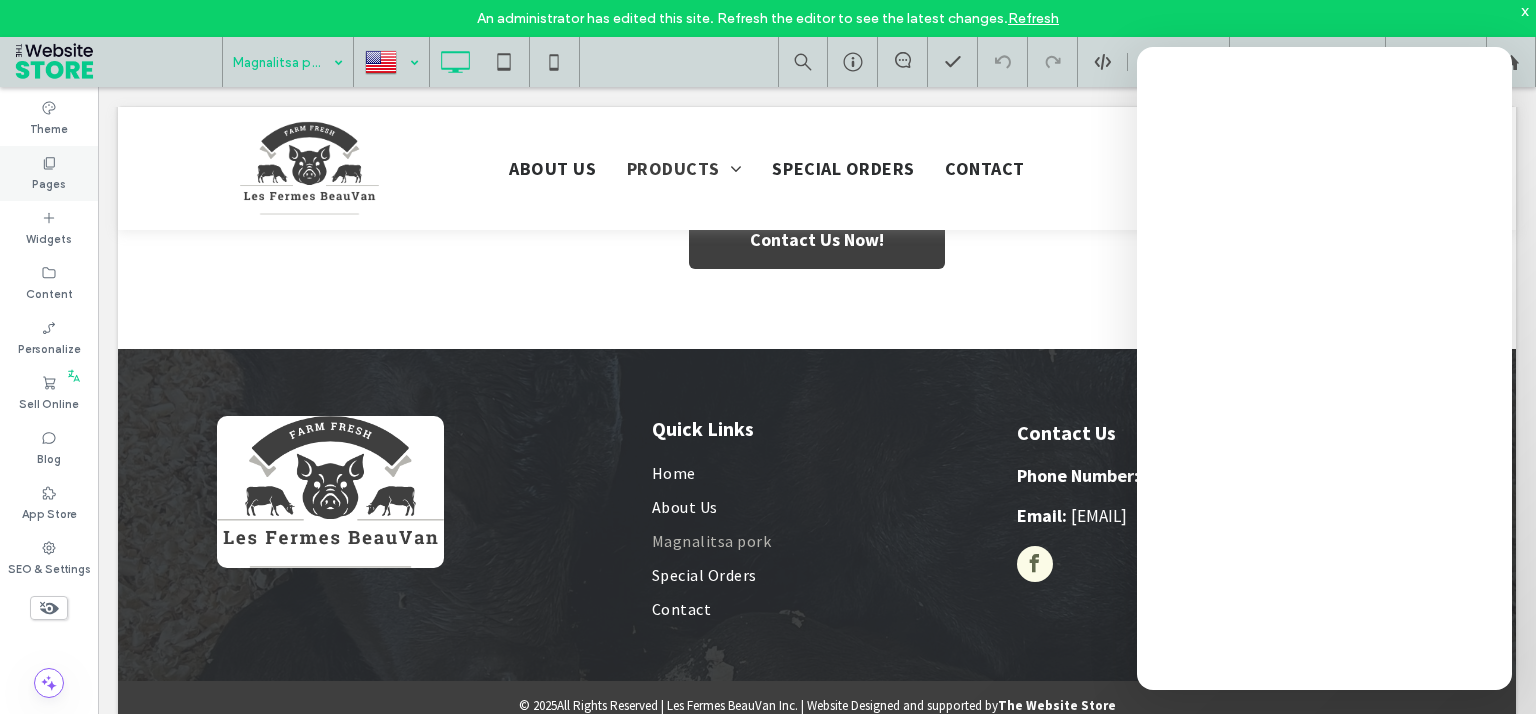 click 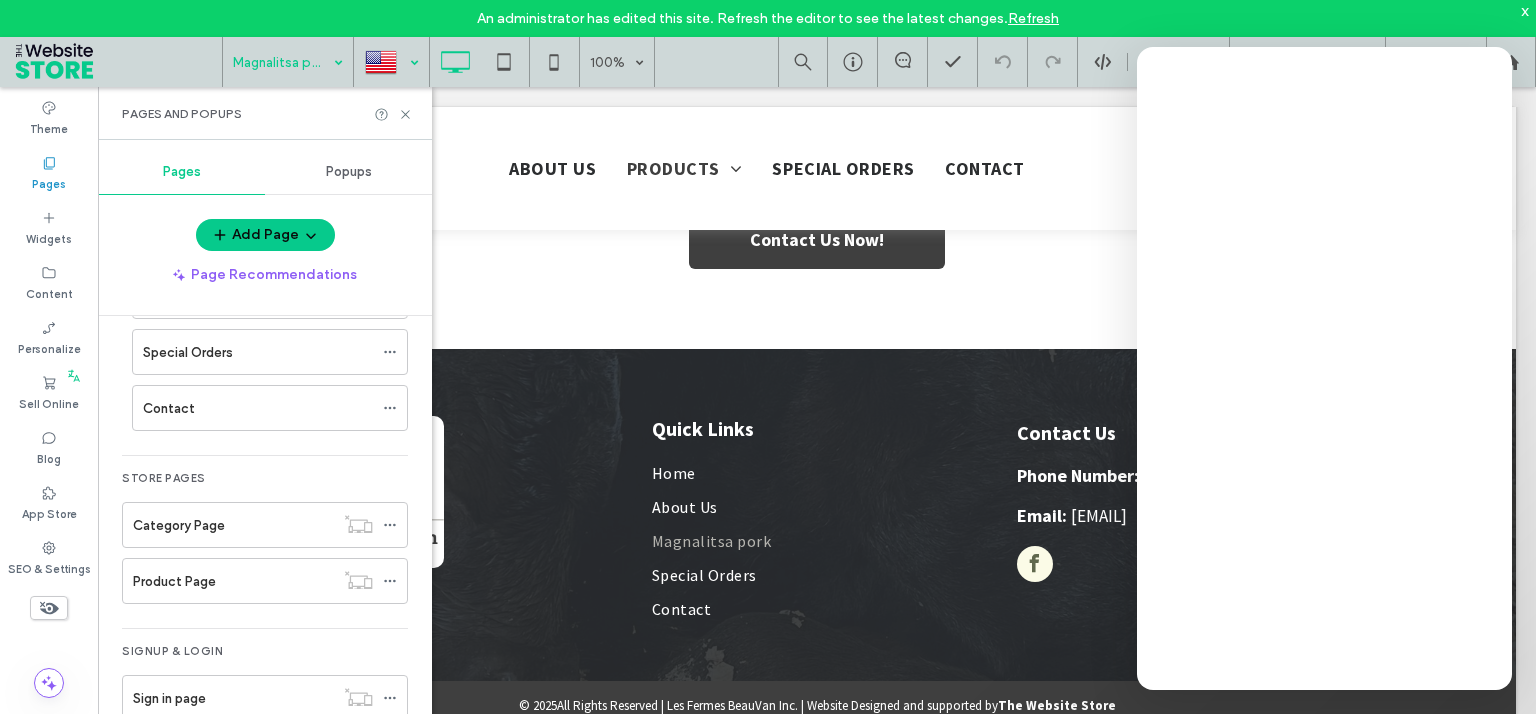 scroll, scrollTop: 0, scrollLeft: 0, axis: both 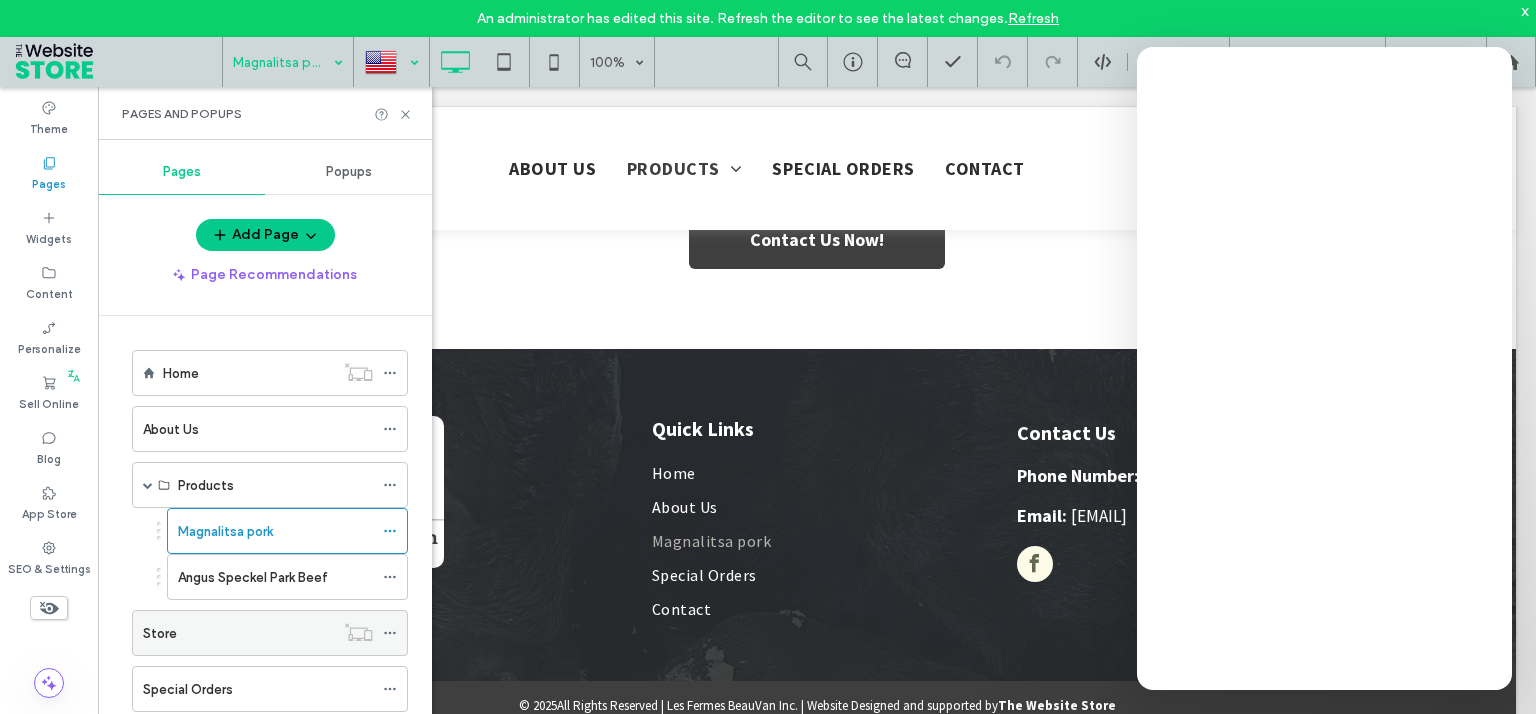 click on "Store" at bounding box center [238, 633] 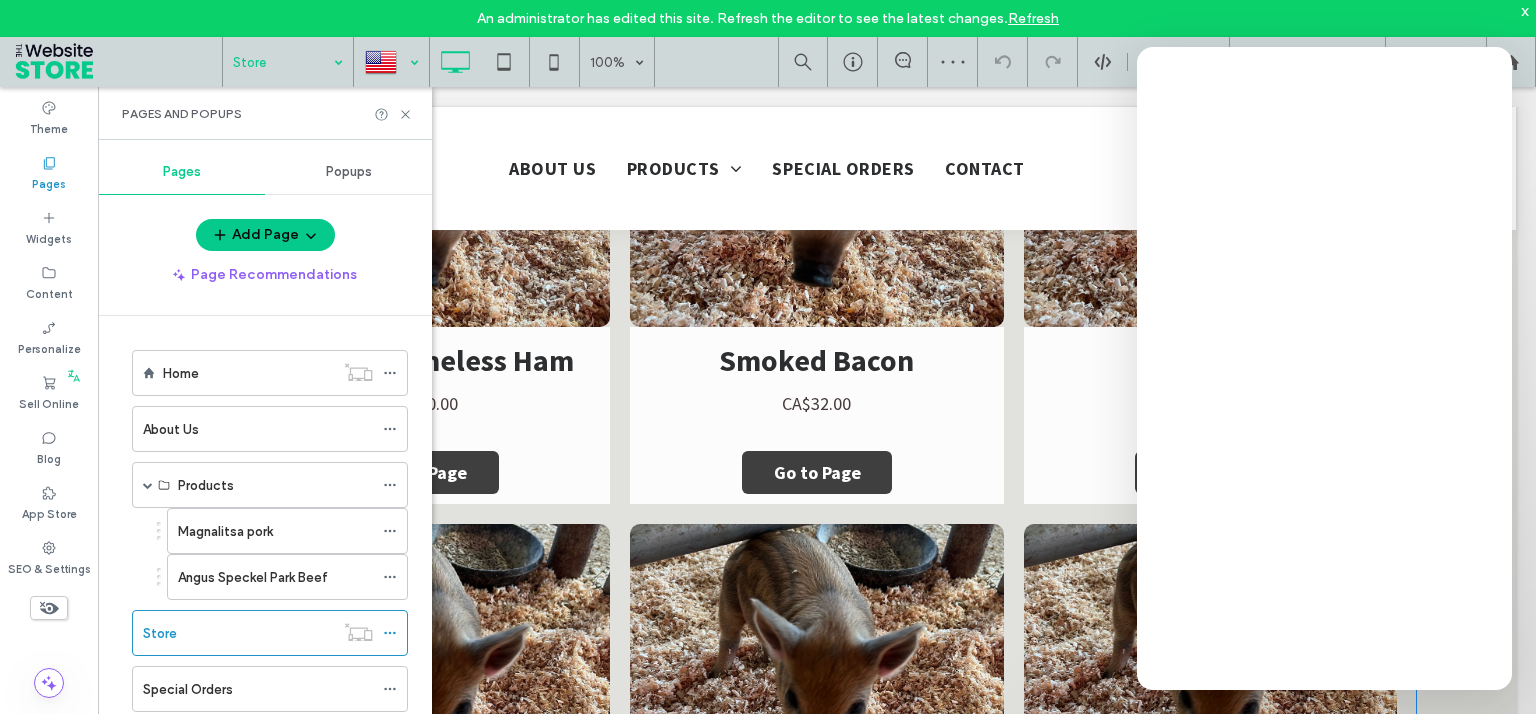 scroll, scrollTop: 2400, scrollLeft: 0, axis: vertical 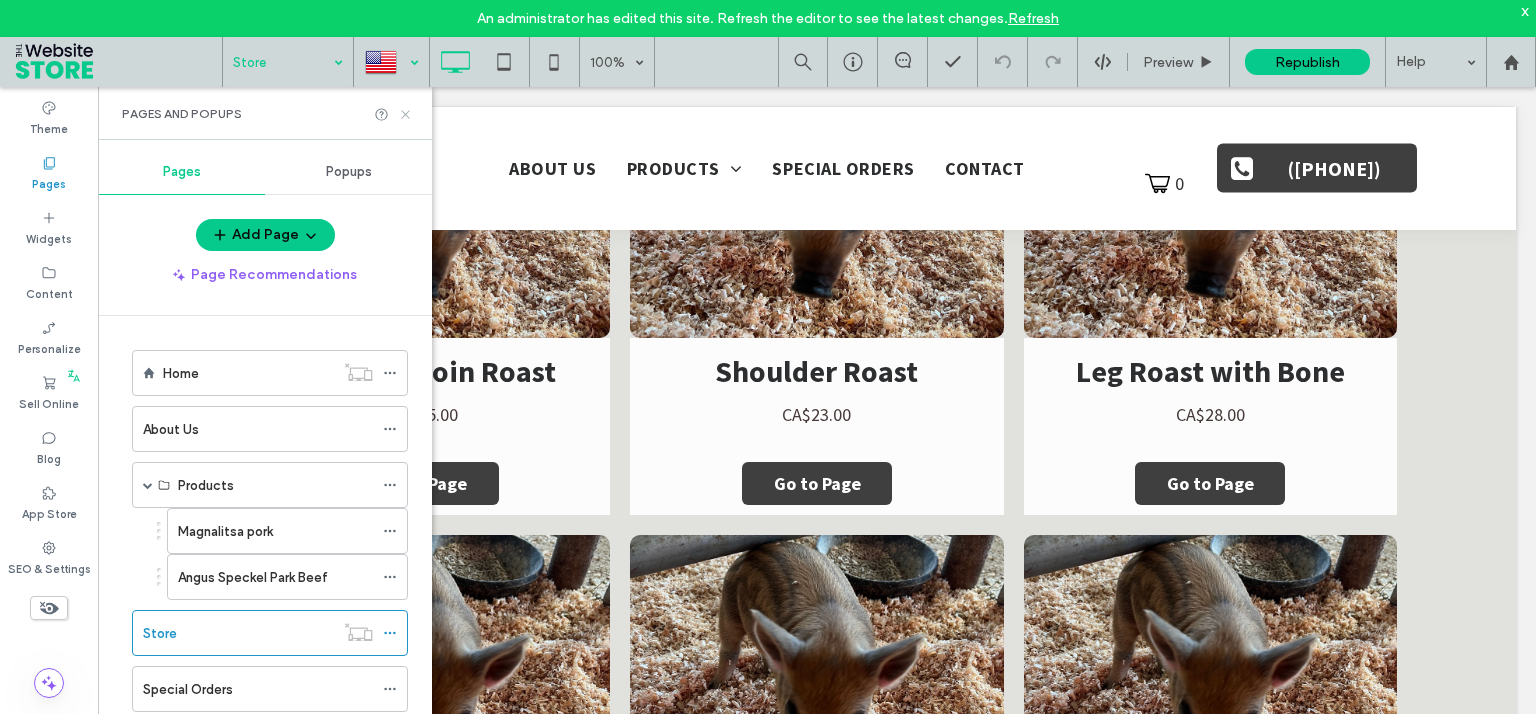 drag, startPoint x: 411, startPoint y: 111, endPoint x: 1156, endPoint y: 239, distance: 755.916 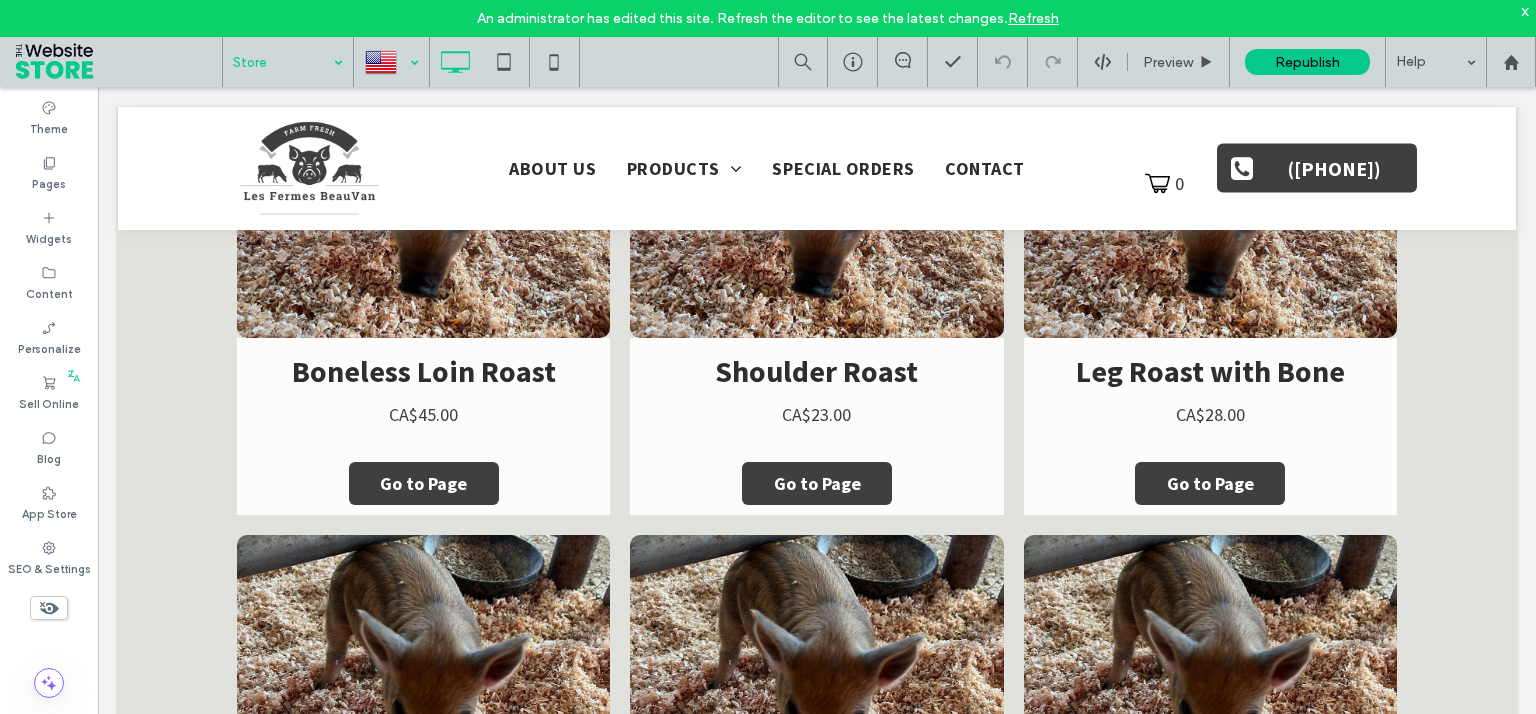 click on "x" at bounding box center [1525, 10] 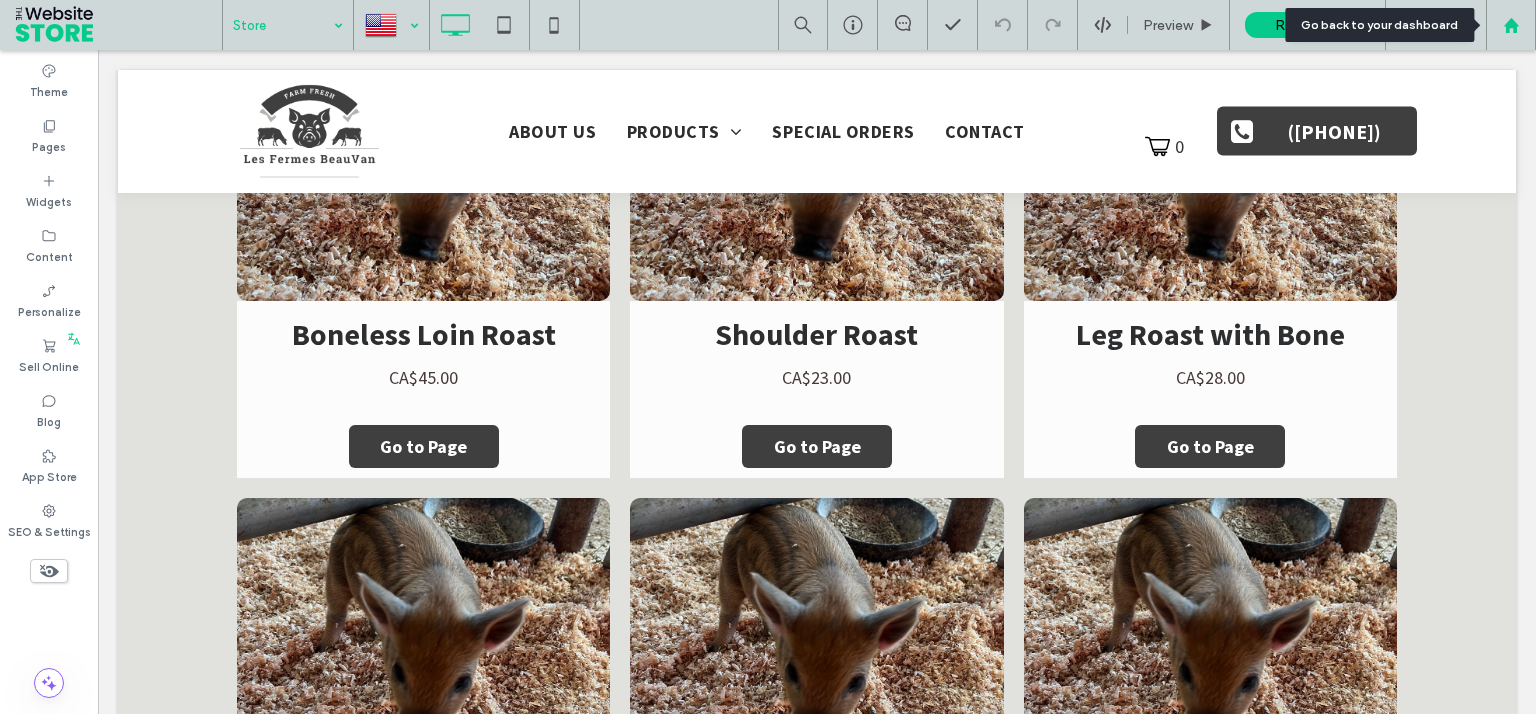 click 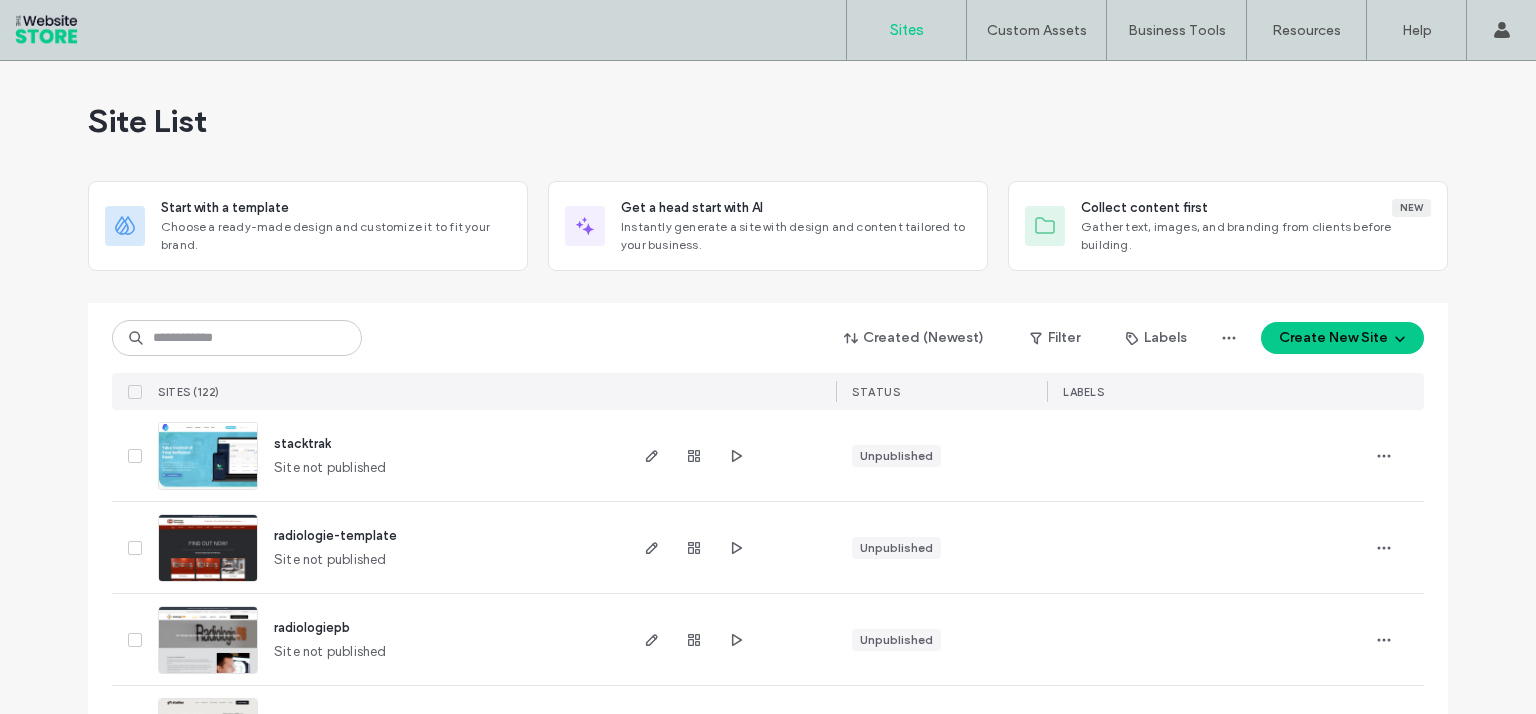 scroll, scrollTop: 0, scrollLeft: 0, axis: both 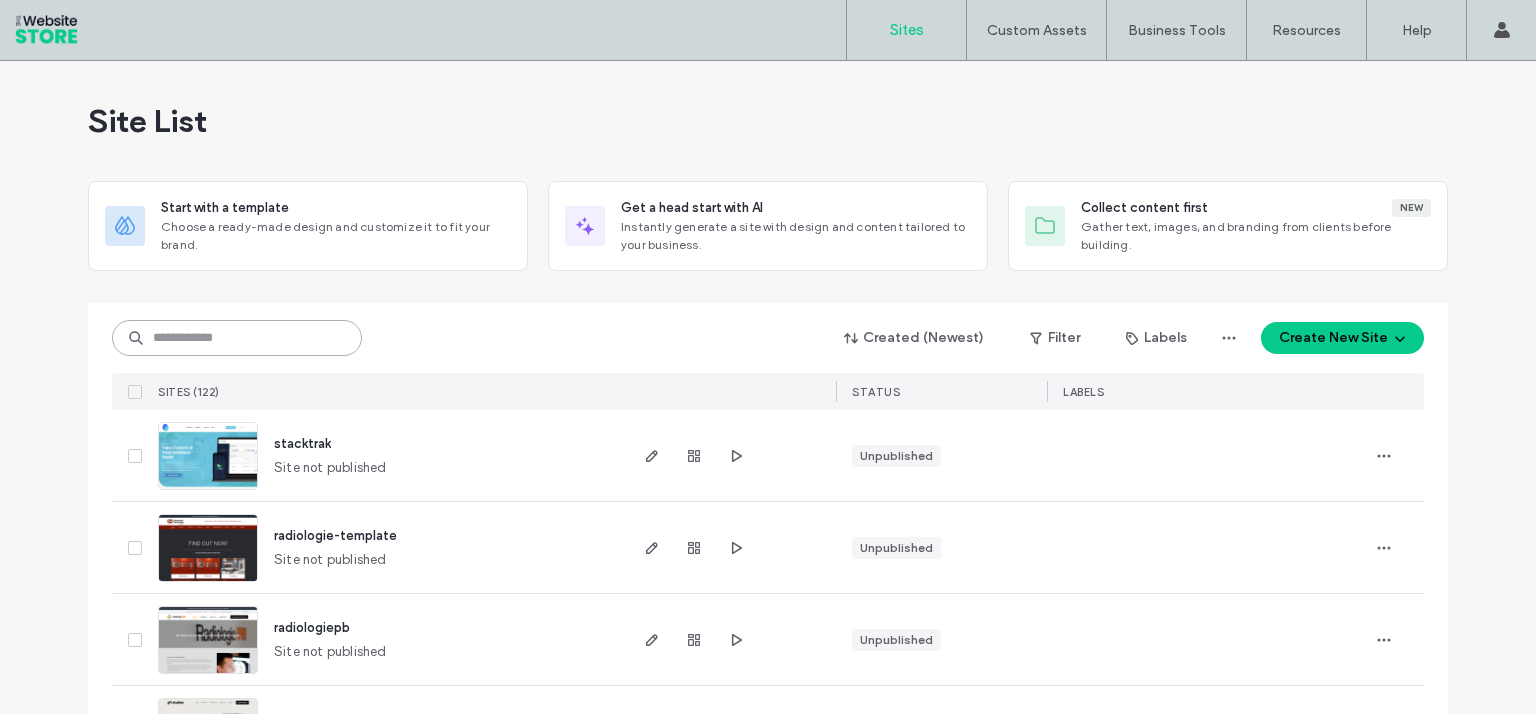 click at bounding box center (237, 338) 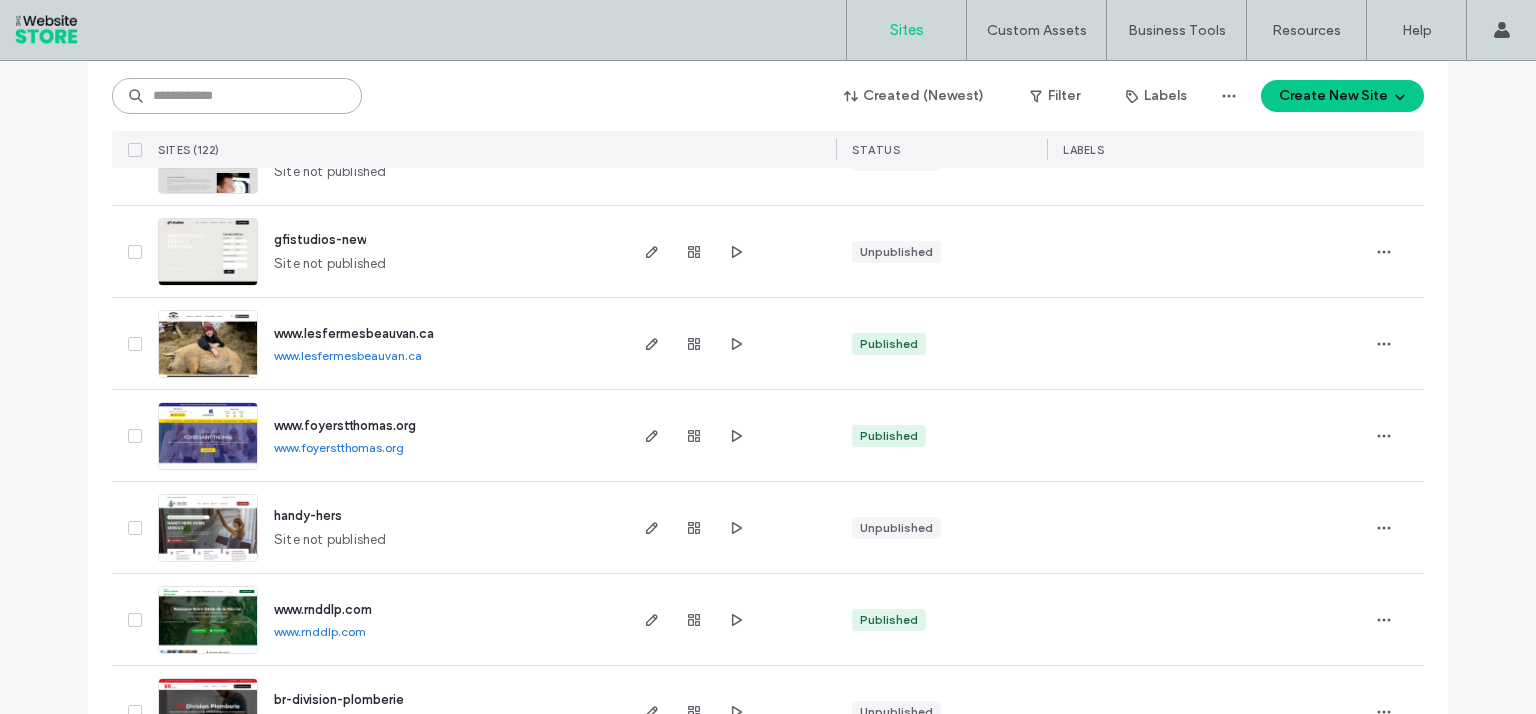 scroll, scrollTop: 0, scrollLeft: 0, axis: both 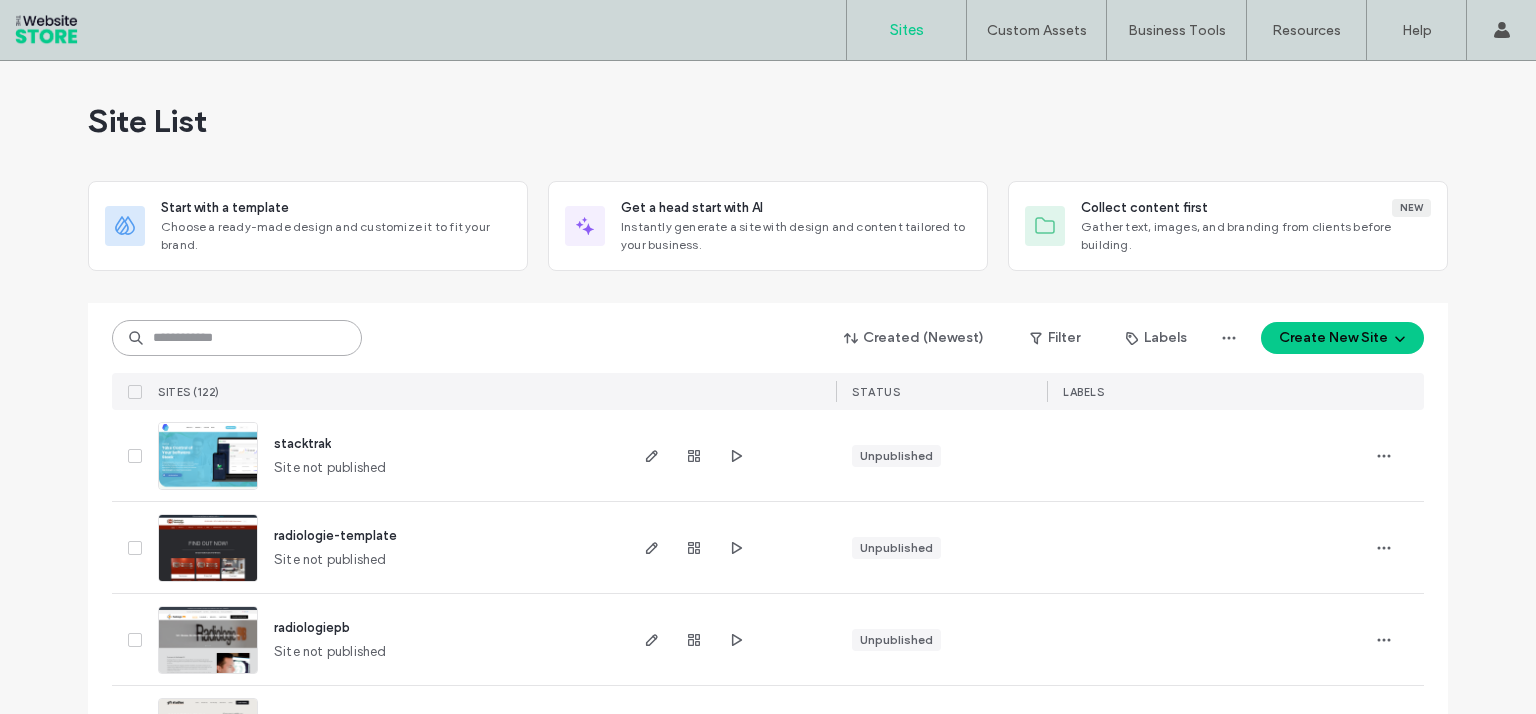 click at bounding box center (237, 338) 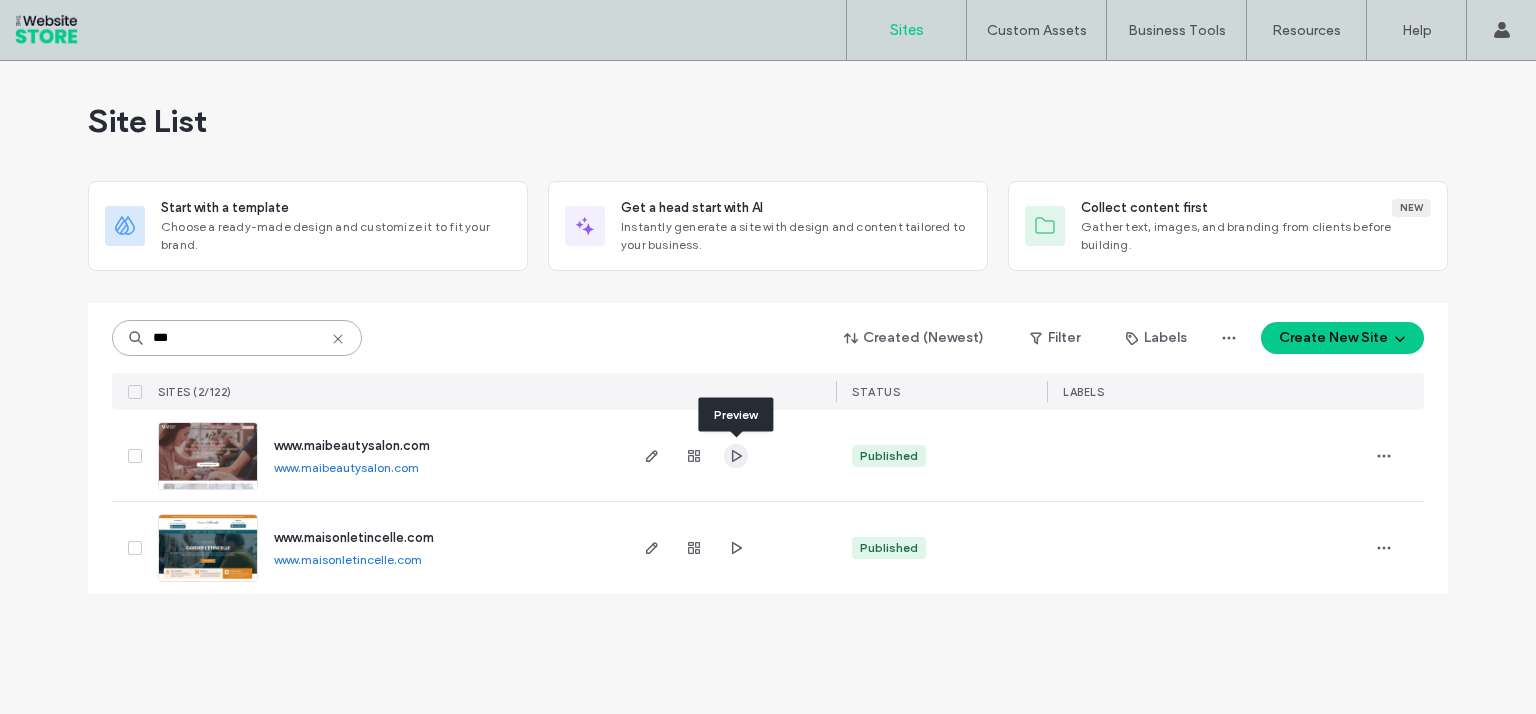 type on "***" 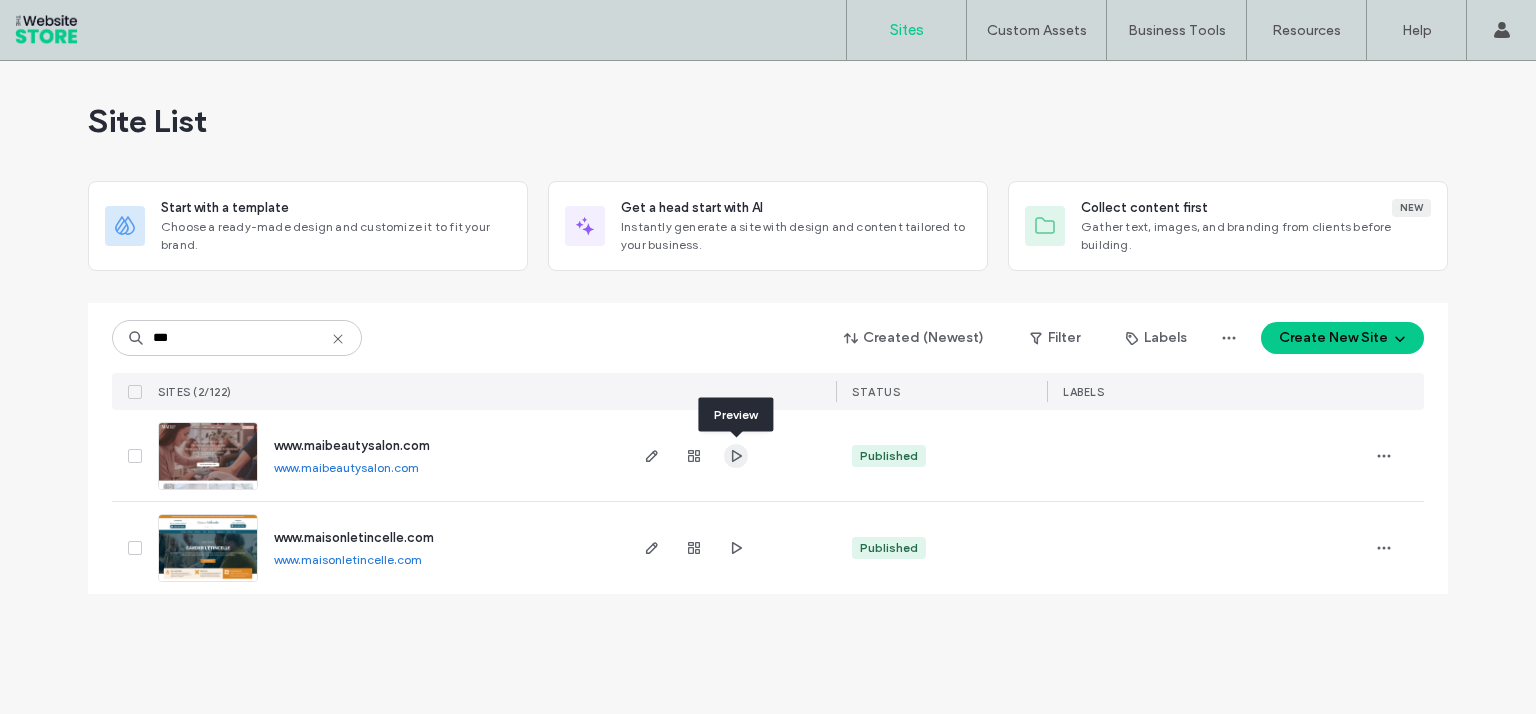 click at bounding box center [736, 456] 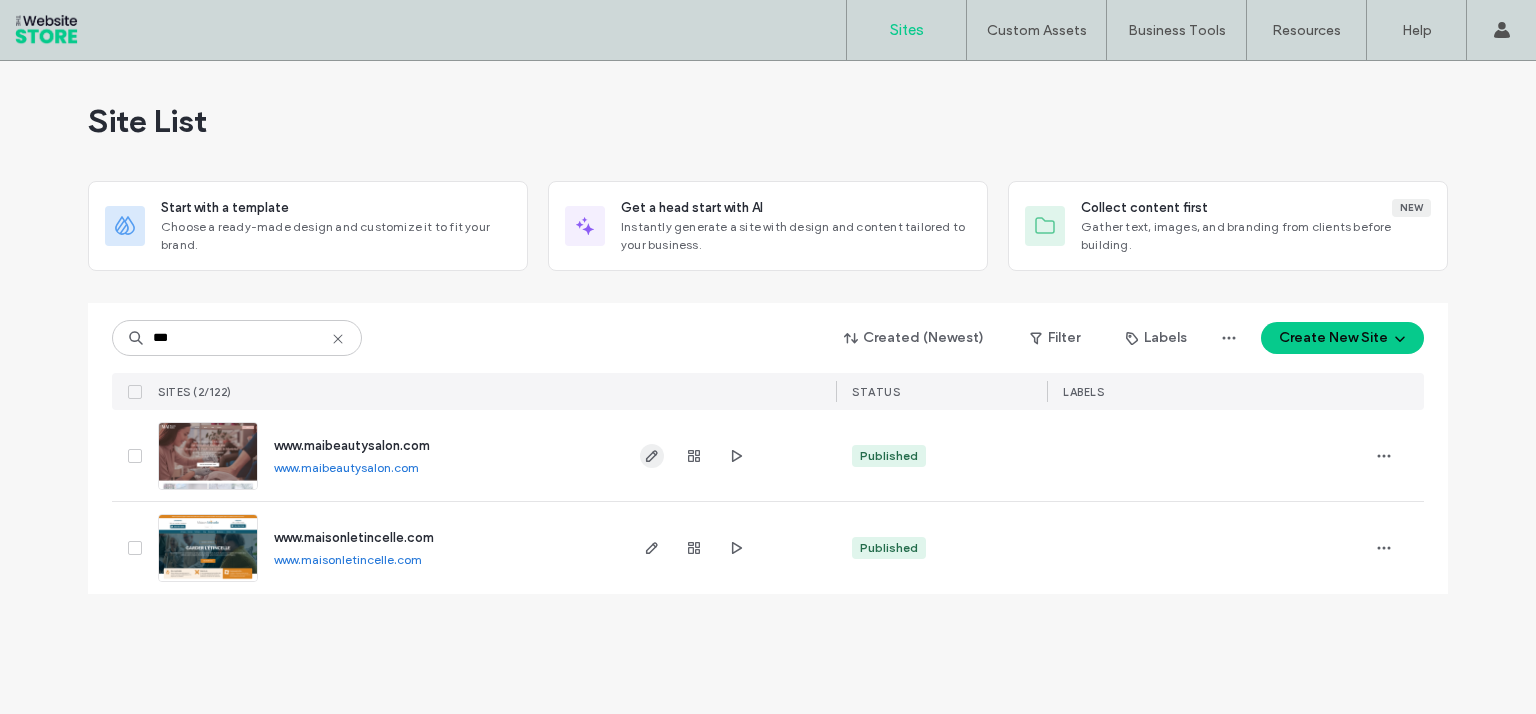 click 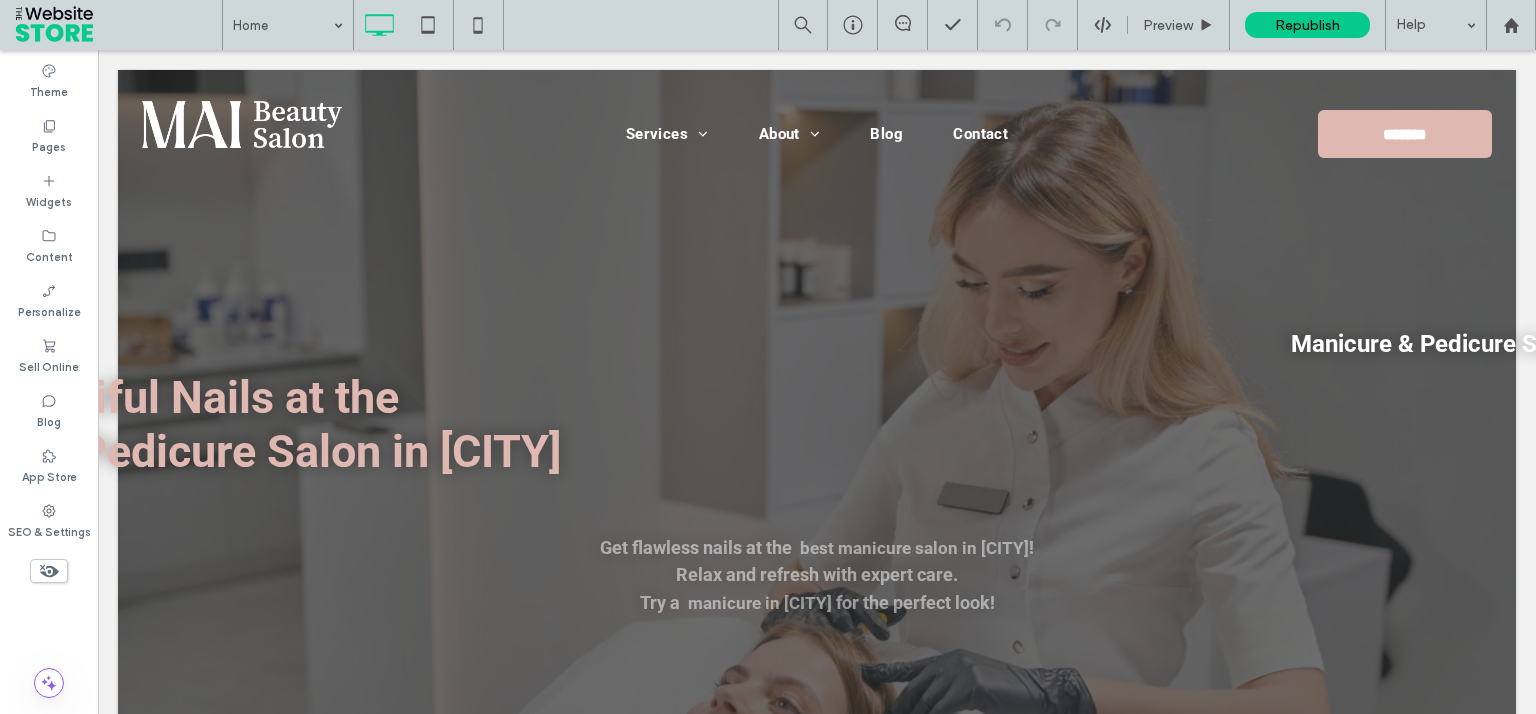scroll, scrollTop: 0, scrollLeft: 0, axis: both 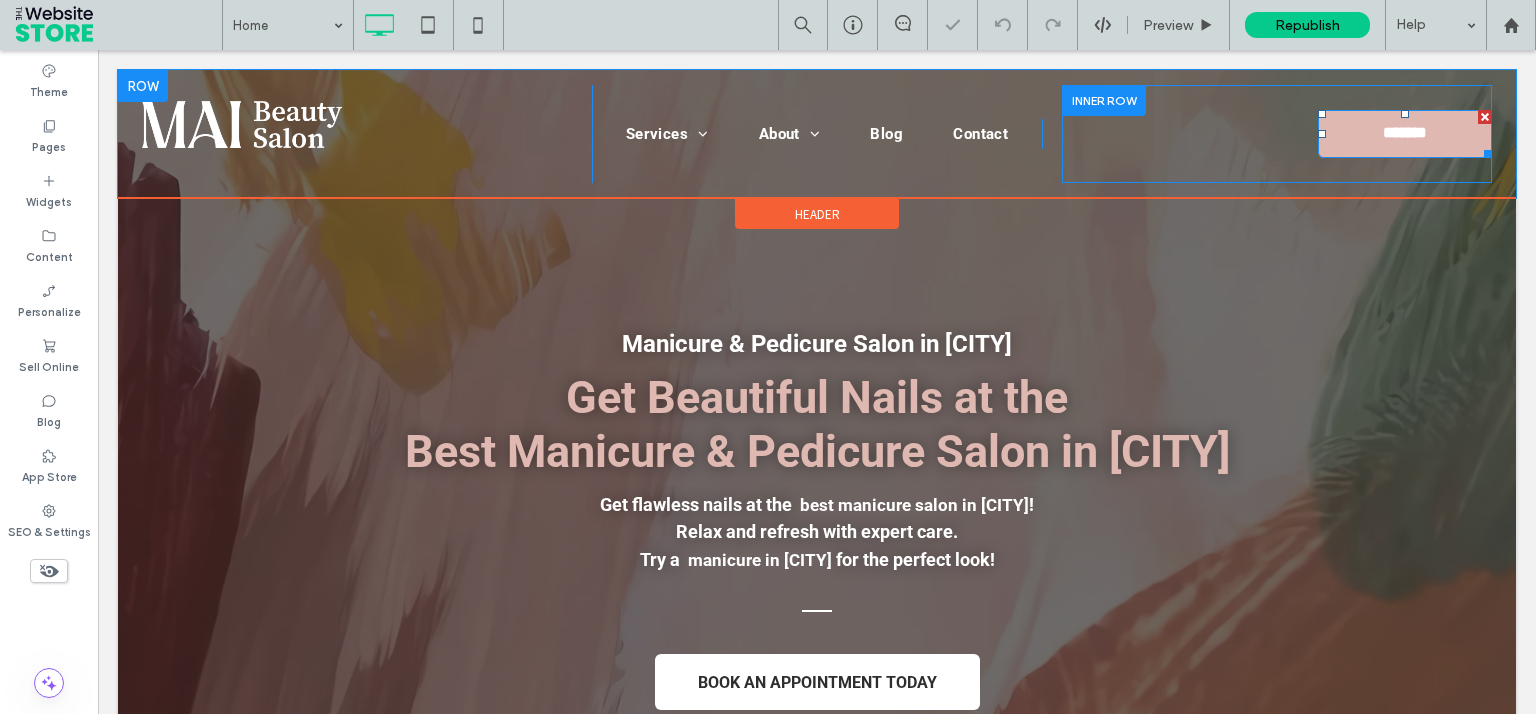 click on "**********" at bounding box center [1405, 134] 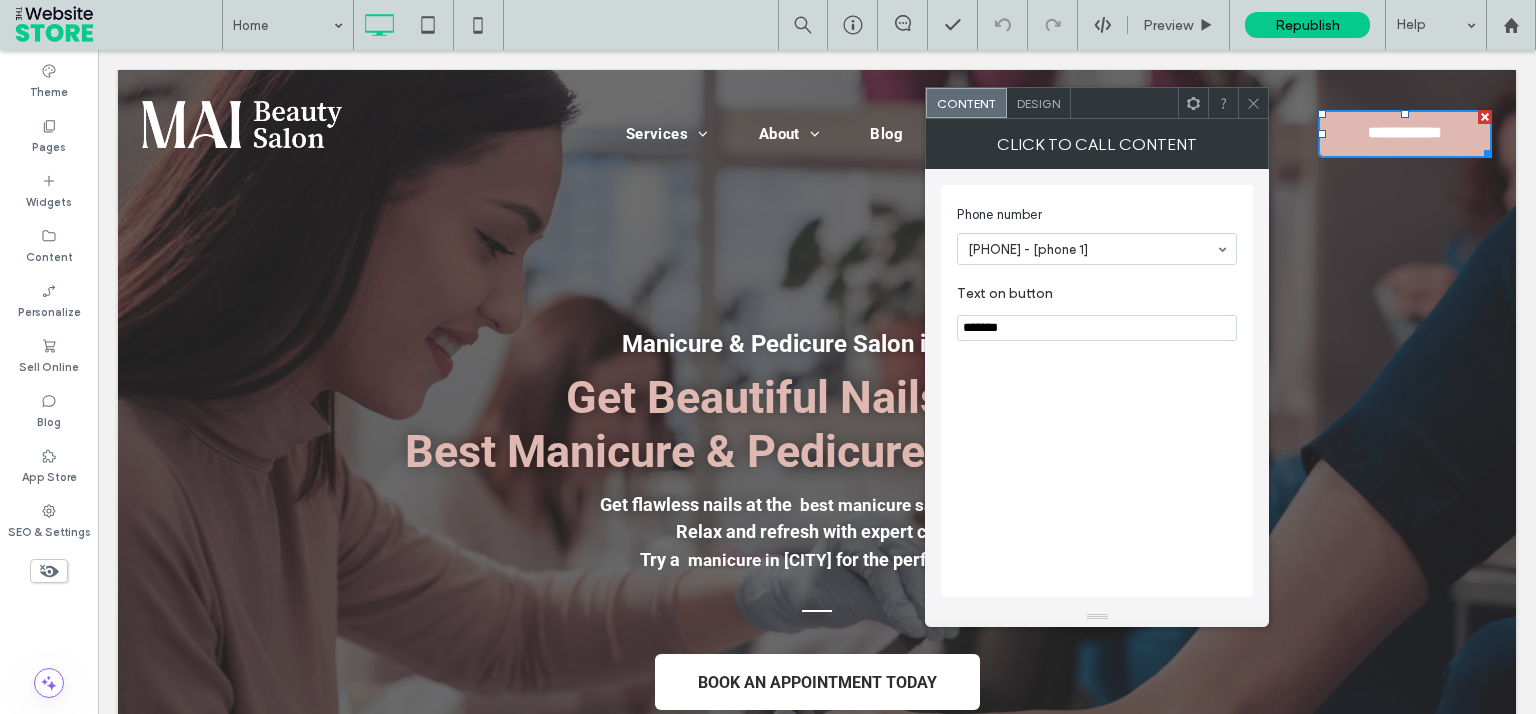 click on "[PHONE] - [phone 1]" at bounding box center (1097, 249) 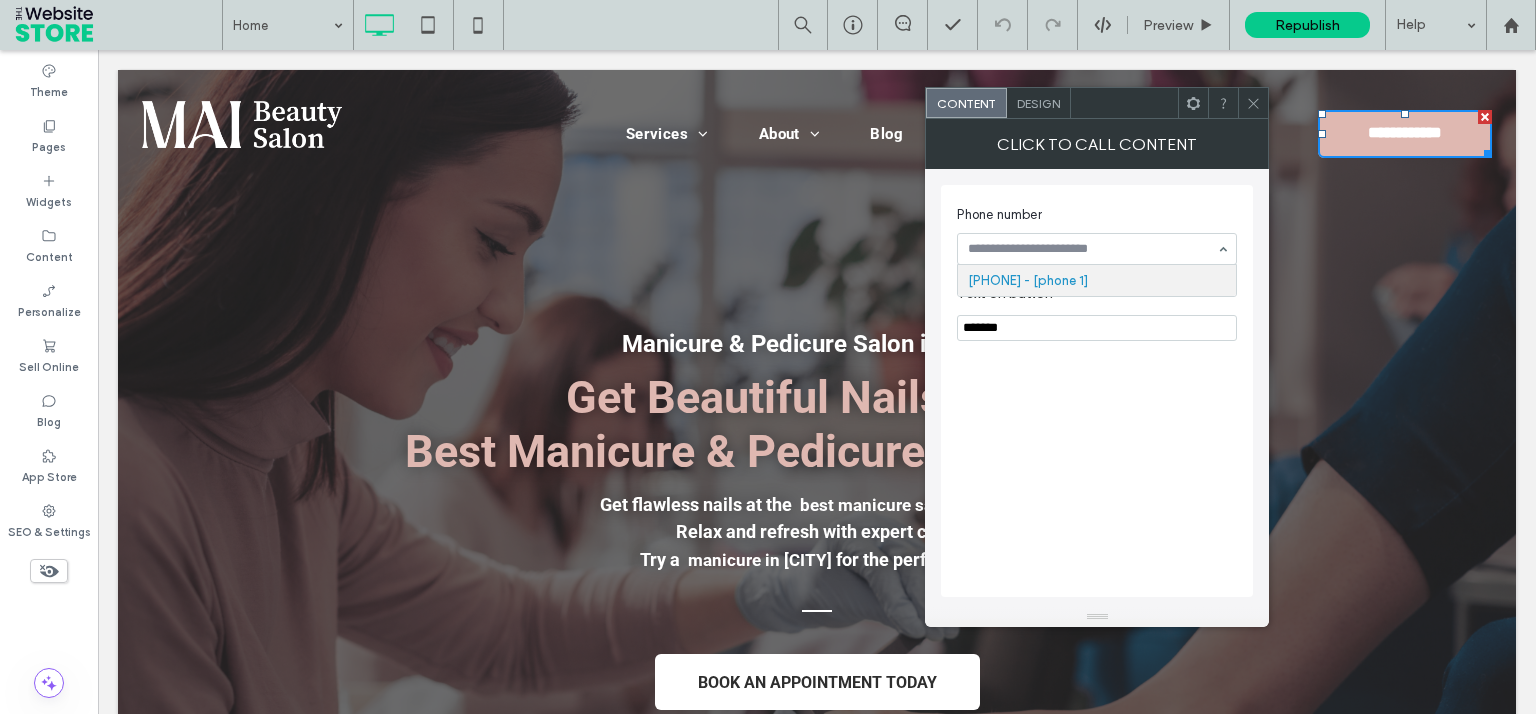 click at bounding box center (1097, 249) 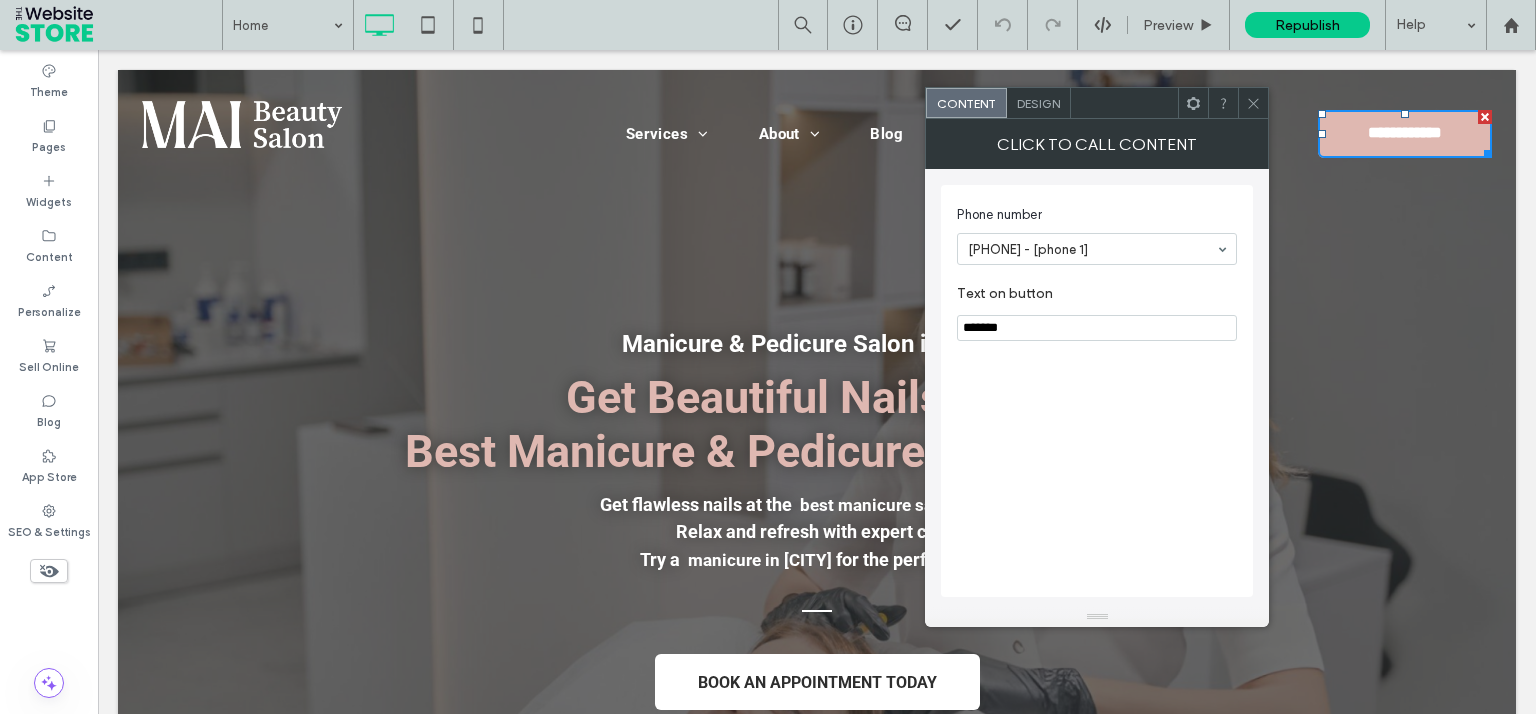 drag, startPoint x: 1254, startPoint y: 106, endPoint x: 1194, endPoint y: 150, distance: 74.404305 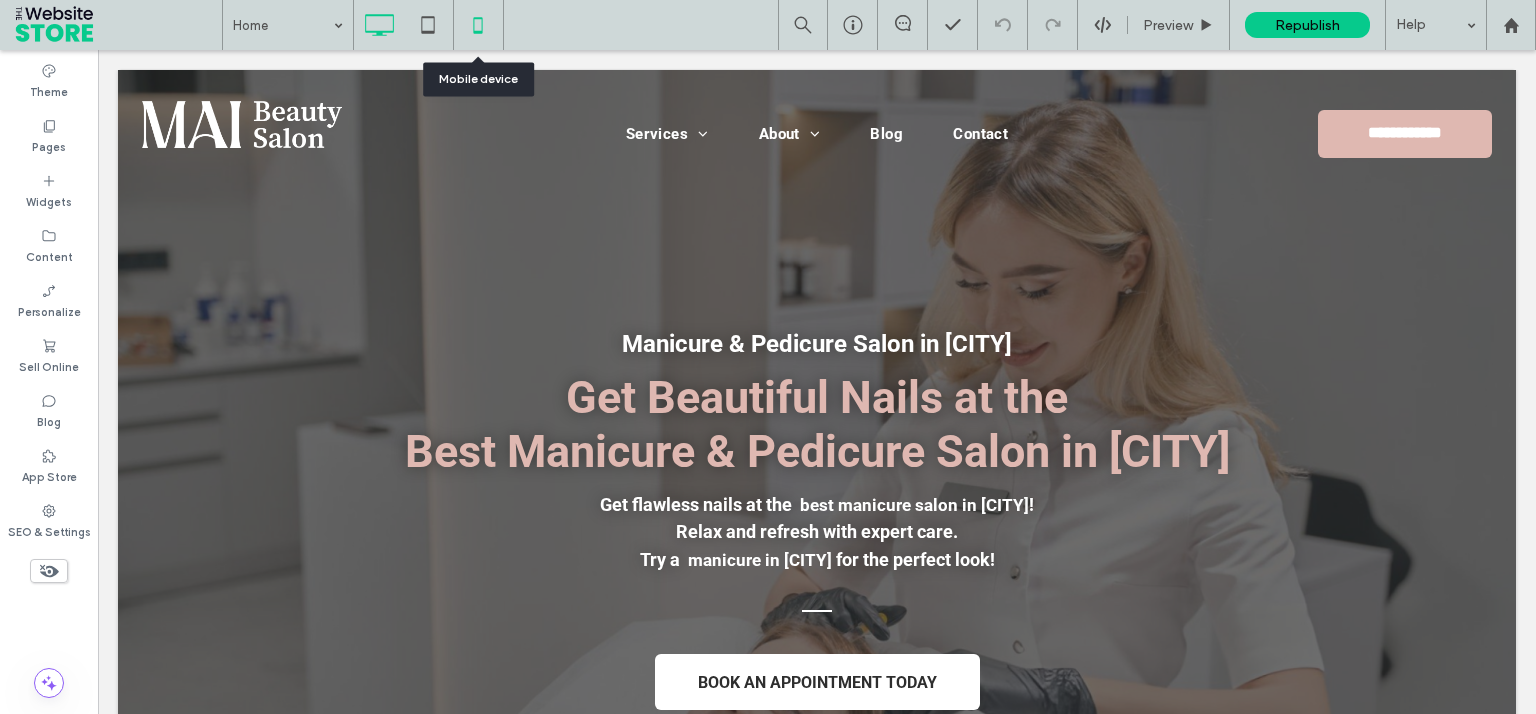 click 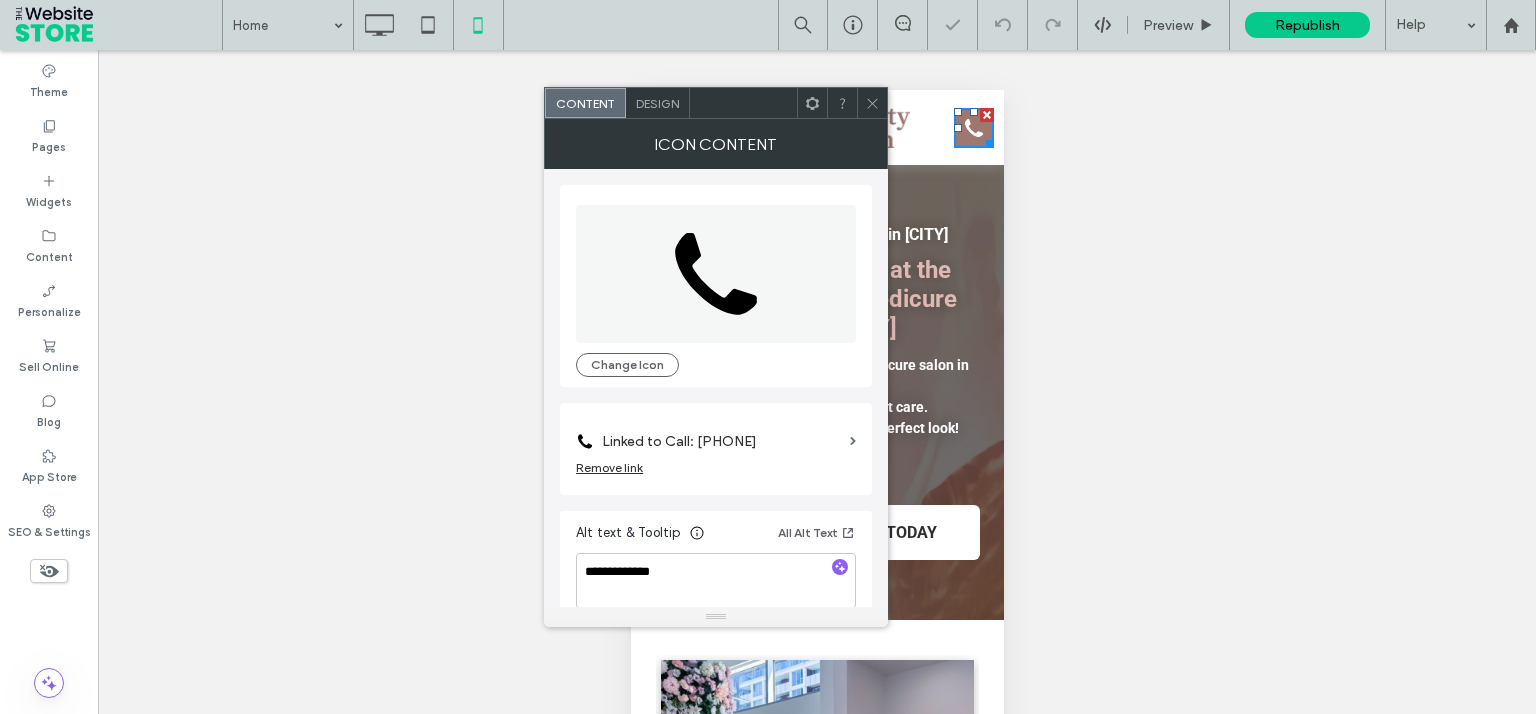 scroll, scrollTop: 0, scrollLeft: 0, axis: both 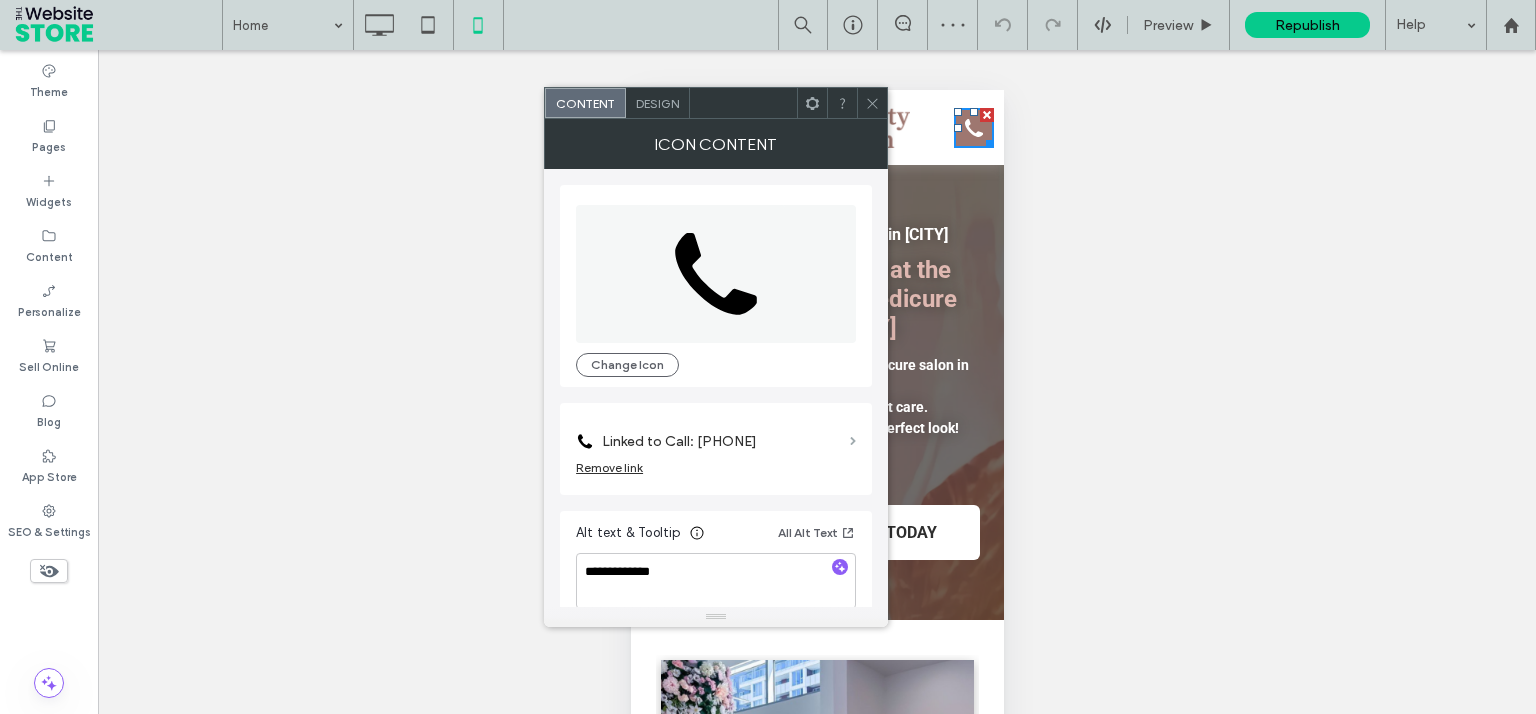 click at bounding box center [853, 441] 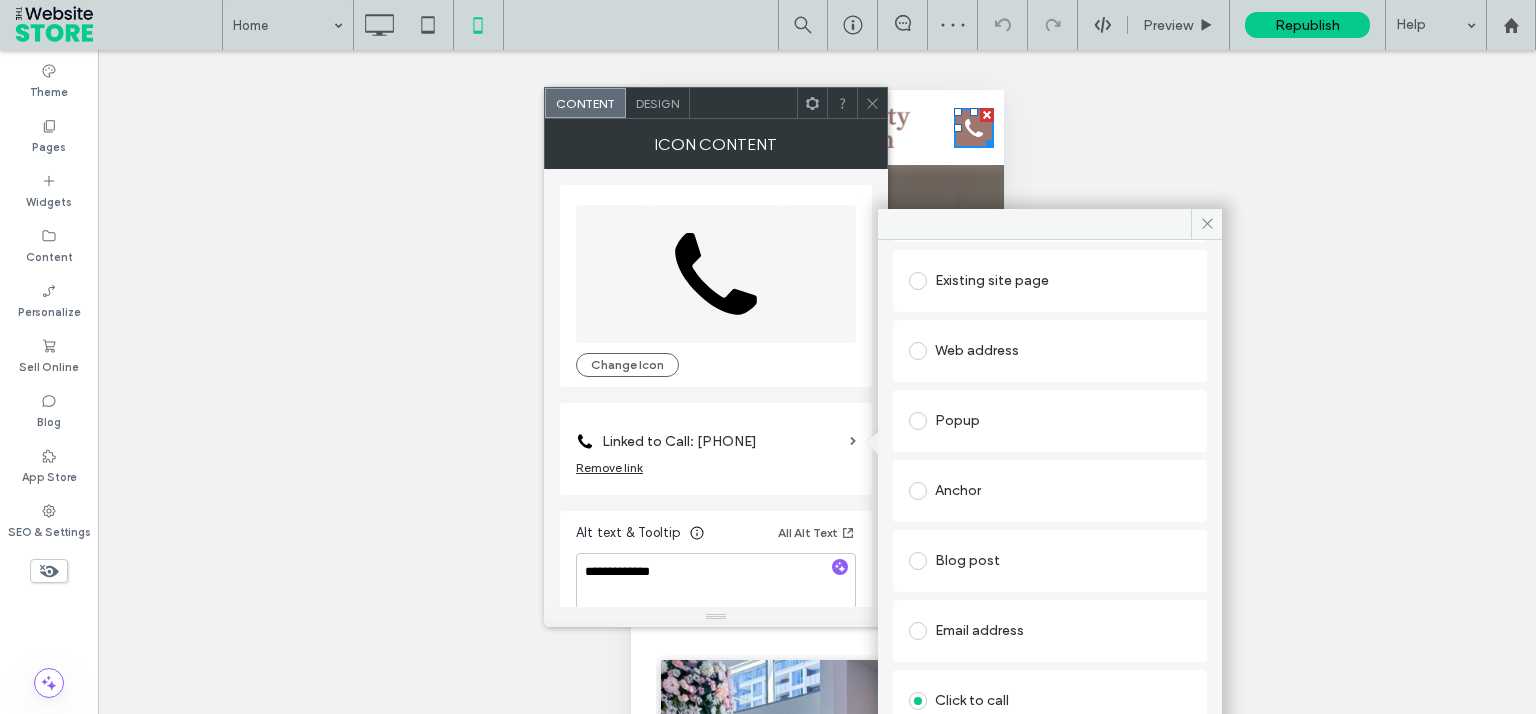scroll, scrollTop: 227, scrollLeft: 0, axis: vertical 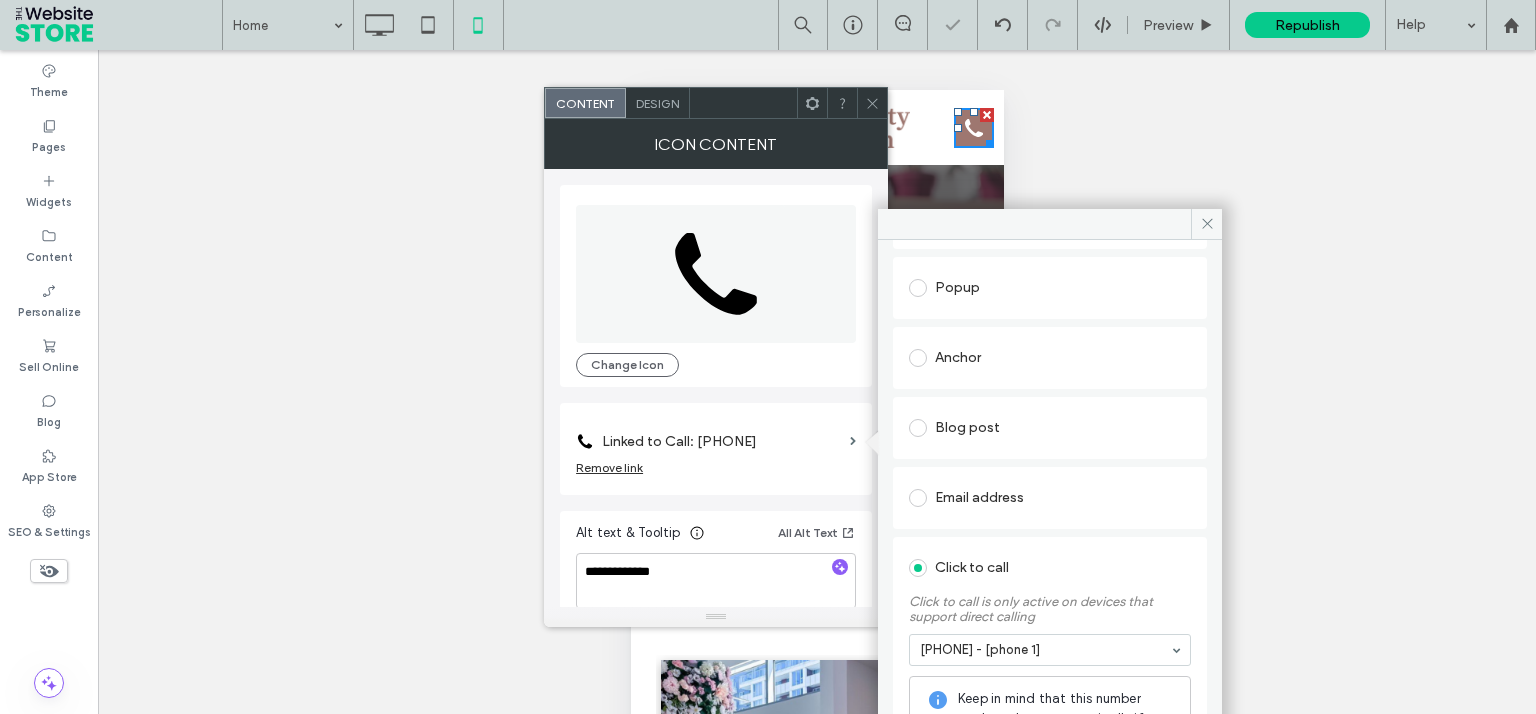 drag, startPoint x: 873, startPoint y: 102, endPoint x: 288, endPoint y: 78, distance: 585.4921 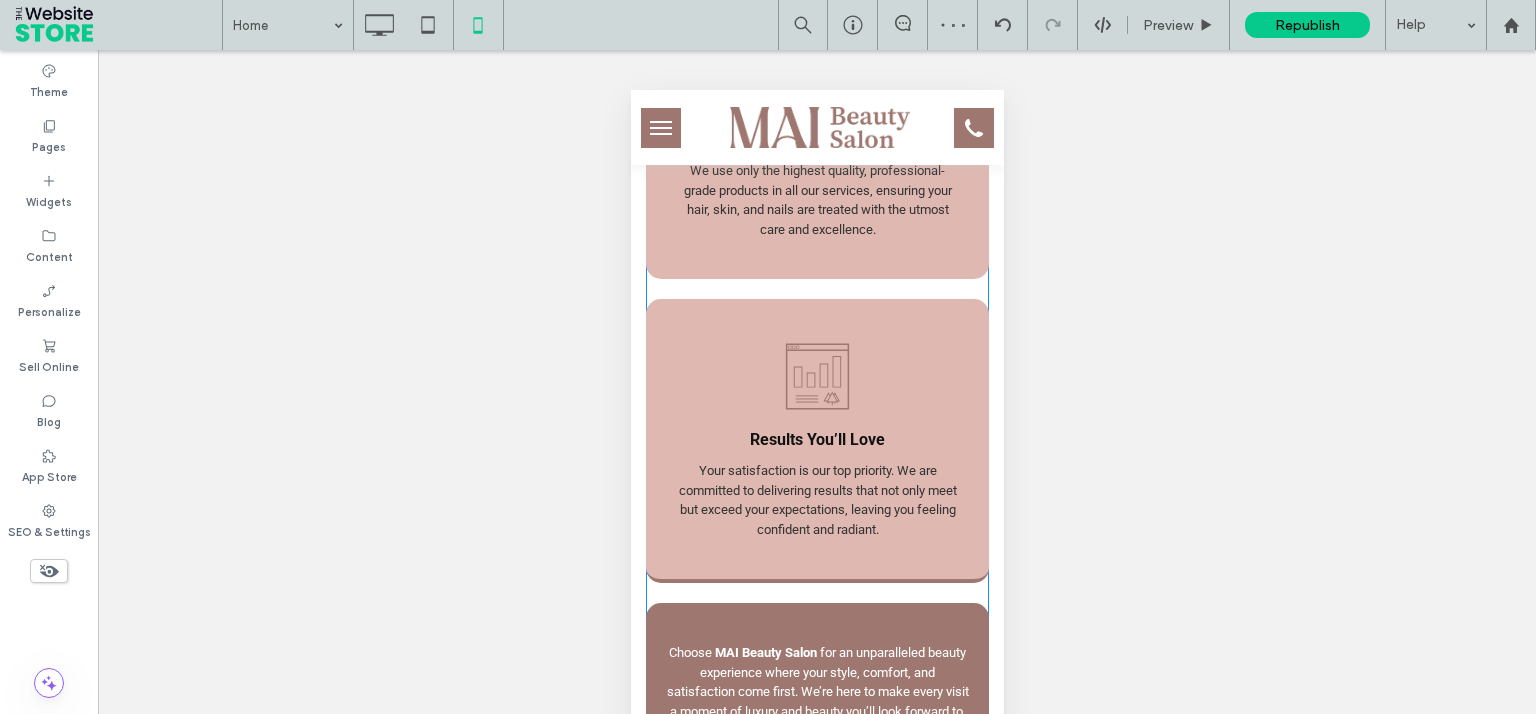 scroll, scrollTop: 0, scrollLeft: 0, axis: both 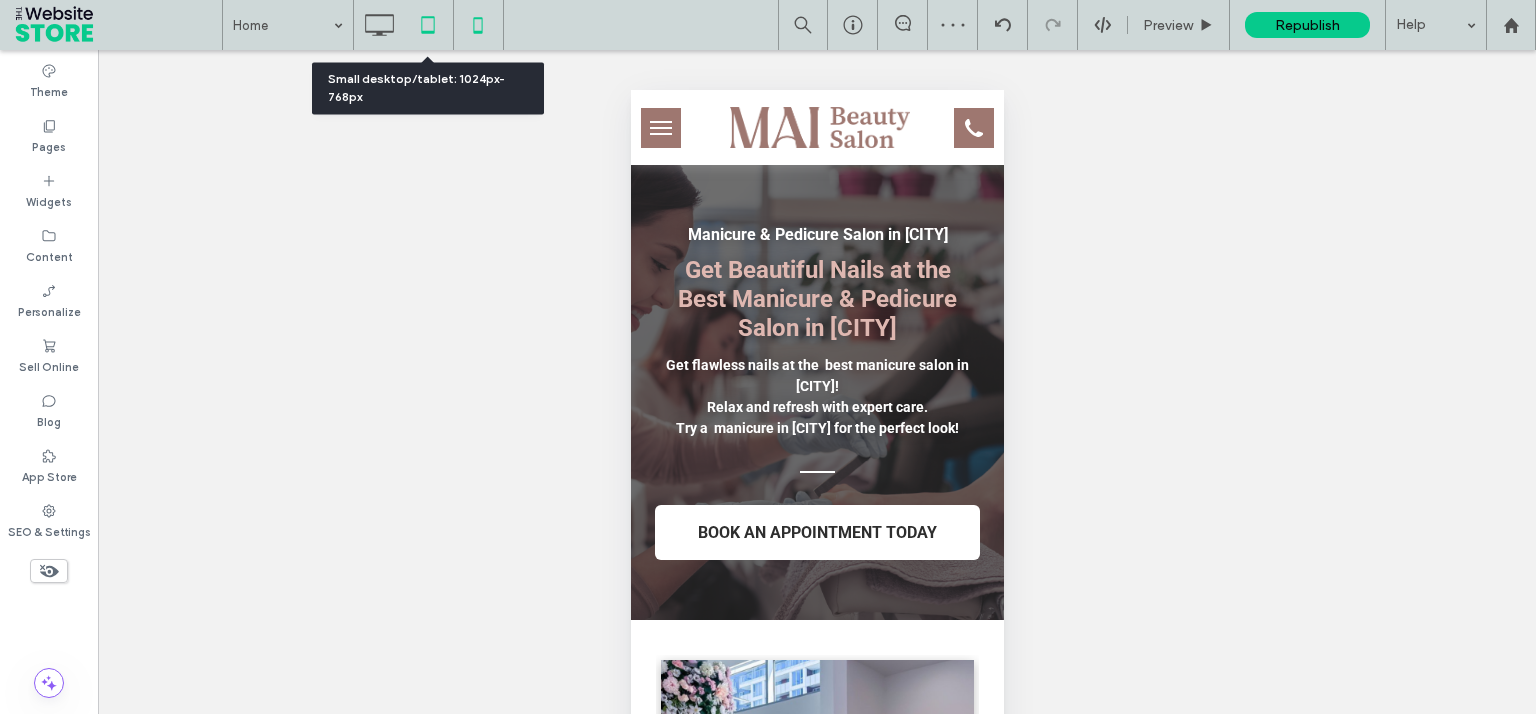 click 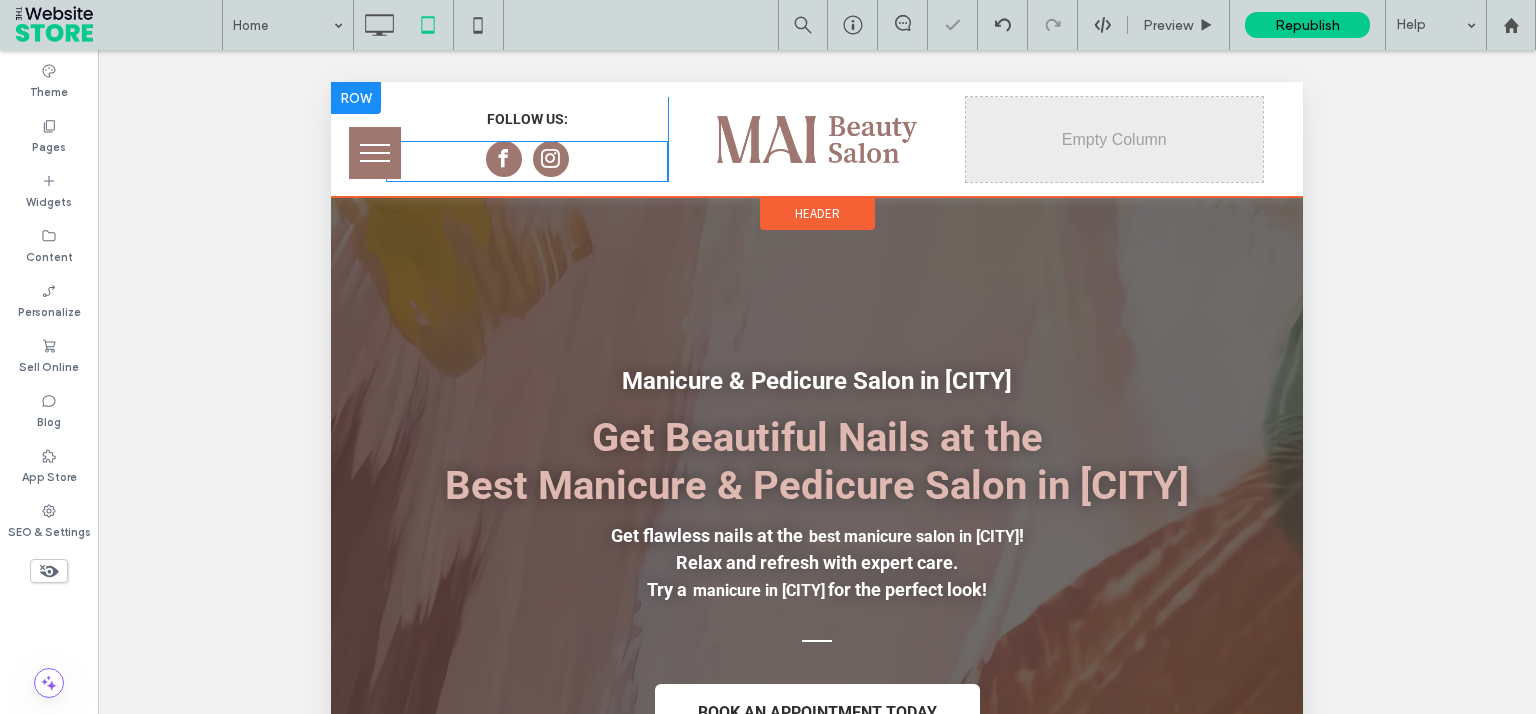 scroll, scrollTop: 0, scrollLeft: 0, axis: both 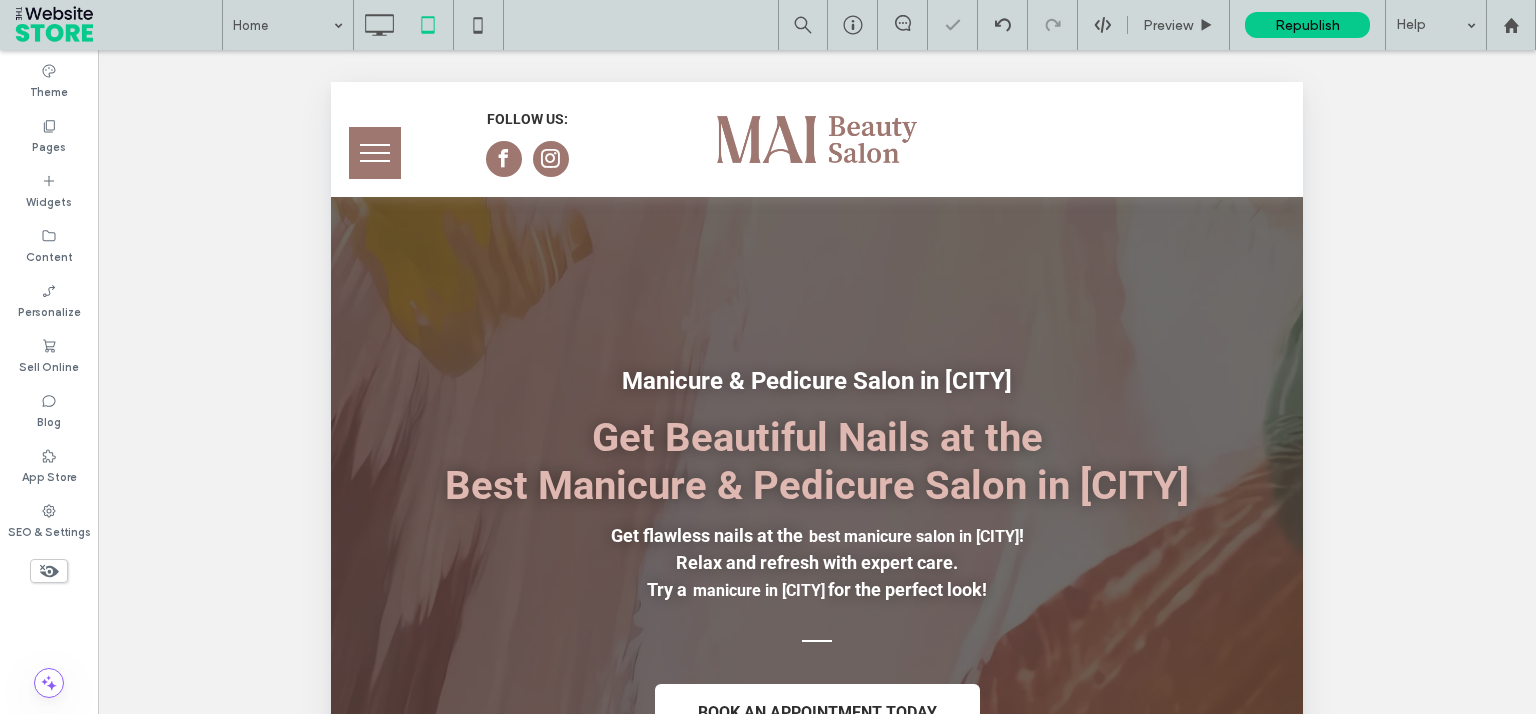click at bounding box center (375, 153) 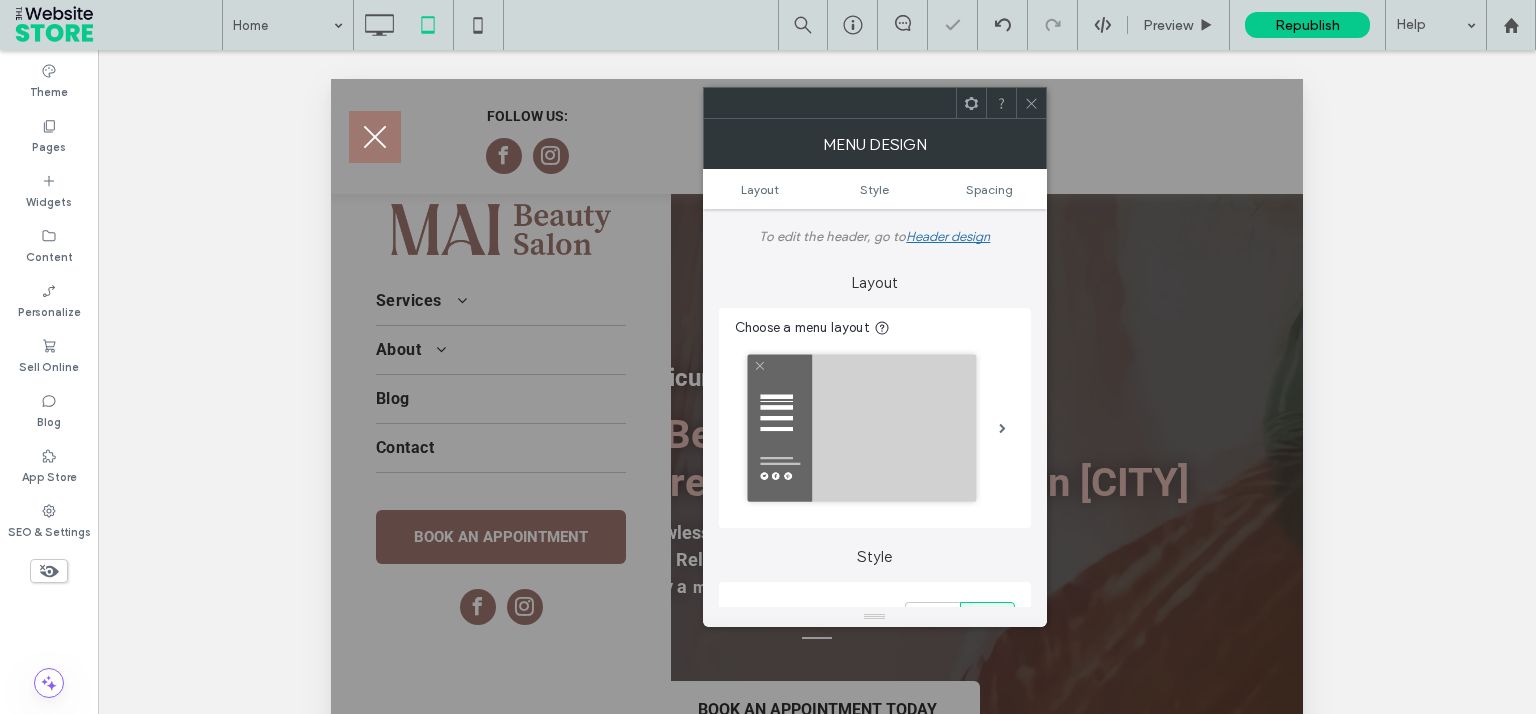 scroll, scrollTop: 0, scrollLeft: 0, axis: both 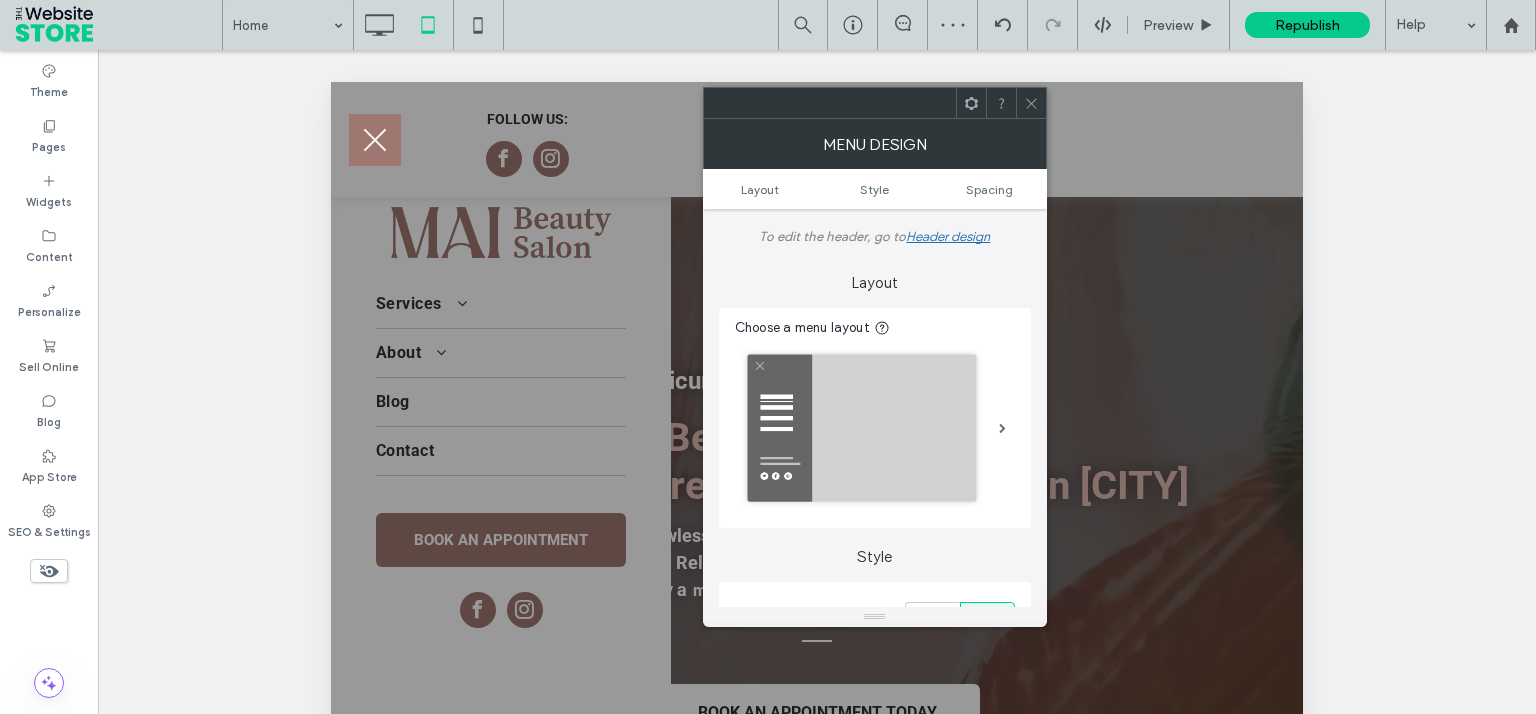click 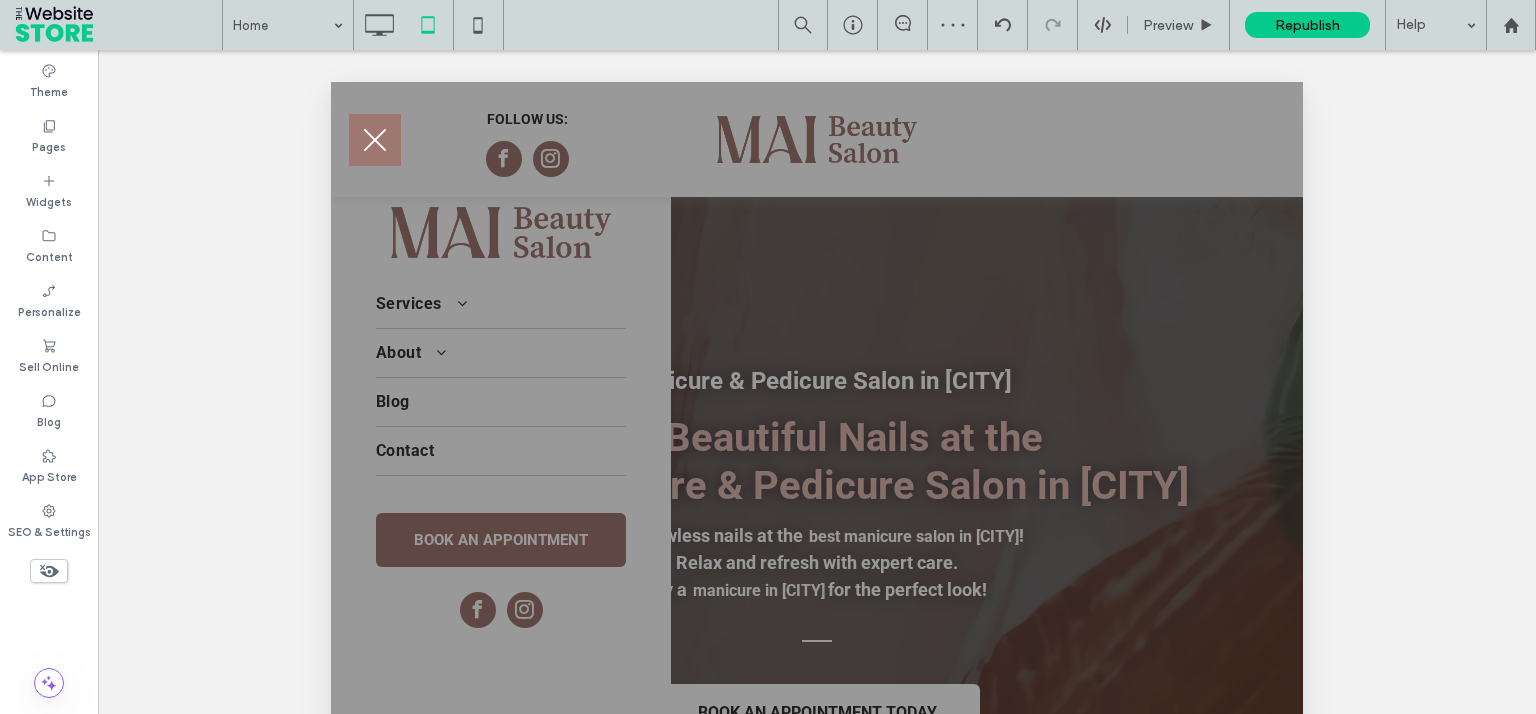 click at bounding box center (375, 140) 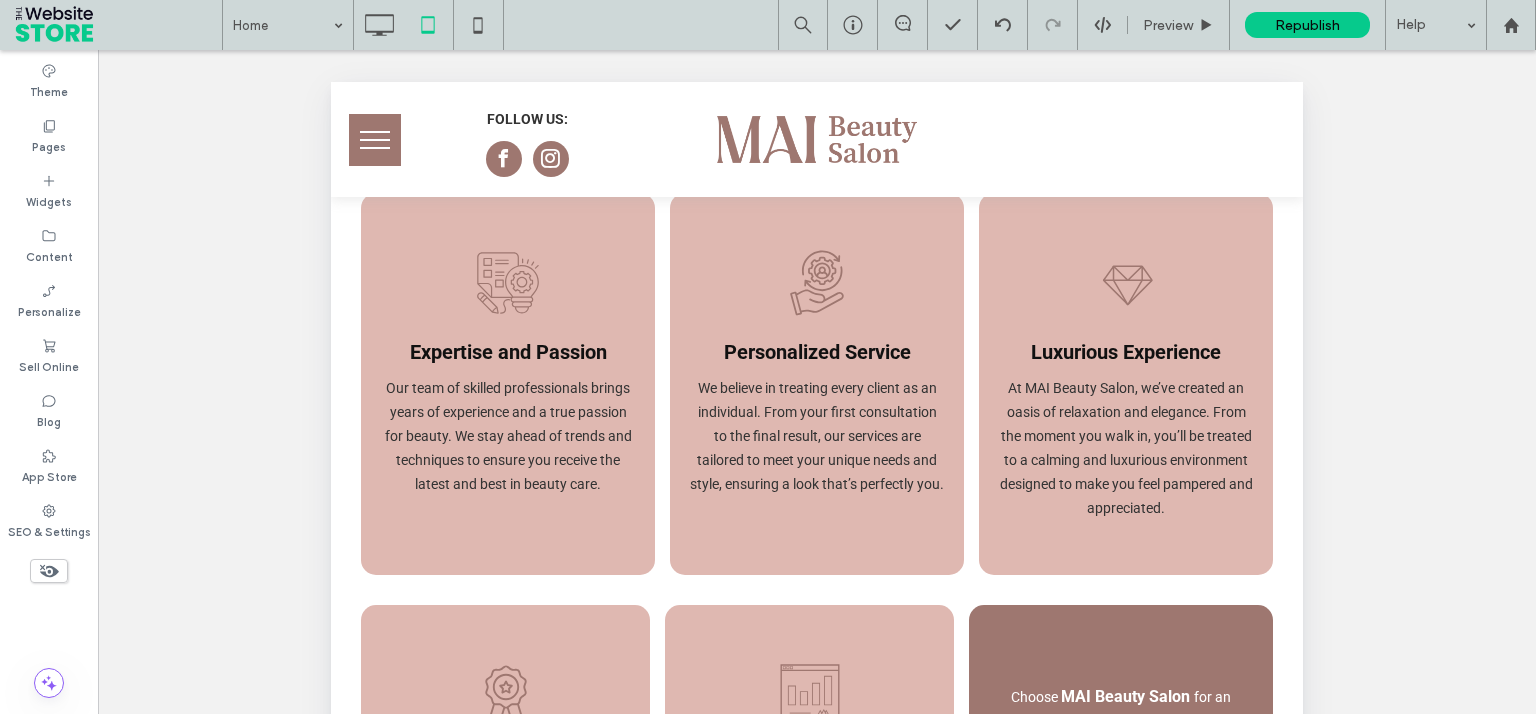 scroll, scrollTop: 0, scrollLeft: 0, axis: both 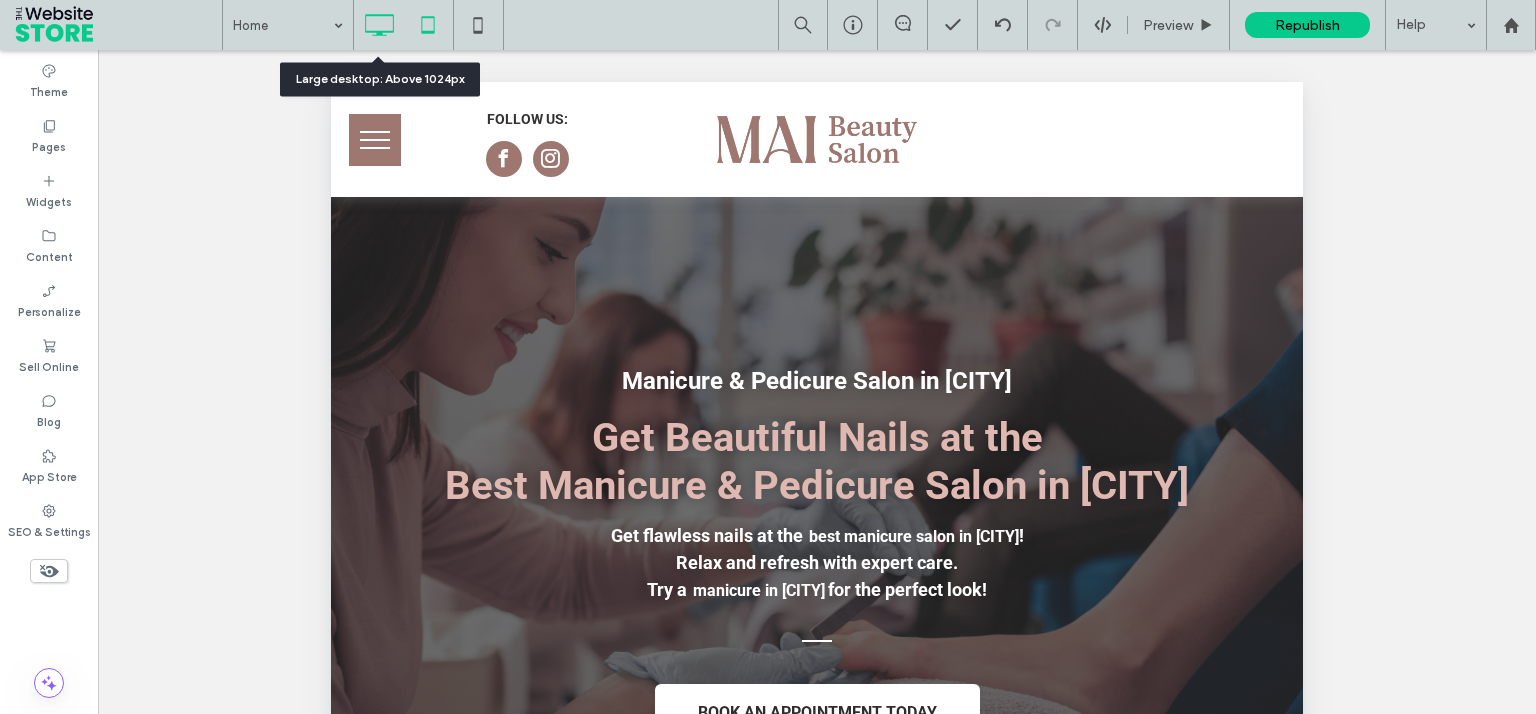 click 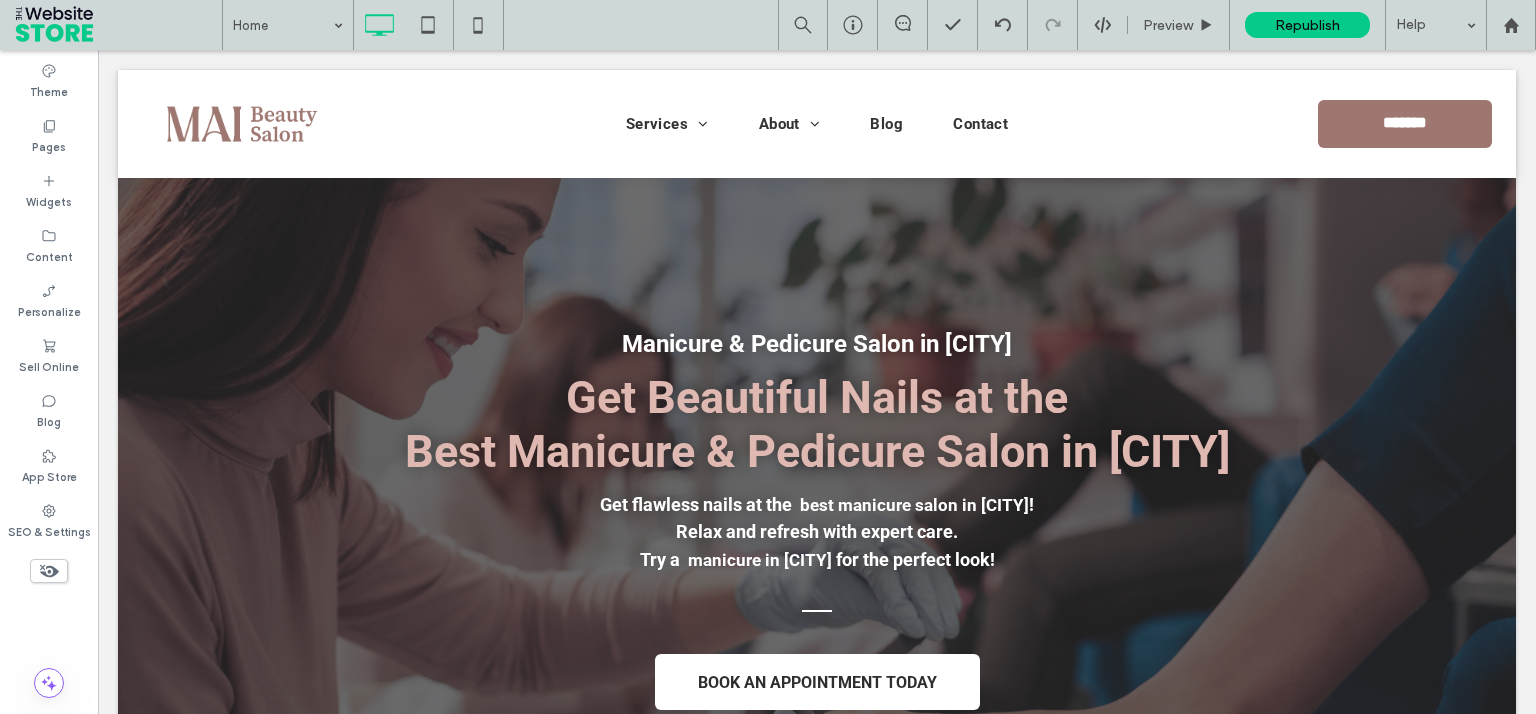 scroll, scrollTop: 477, scrollLeft: 0, axis: vertical 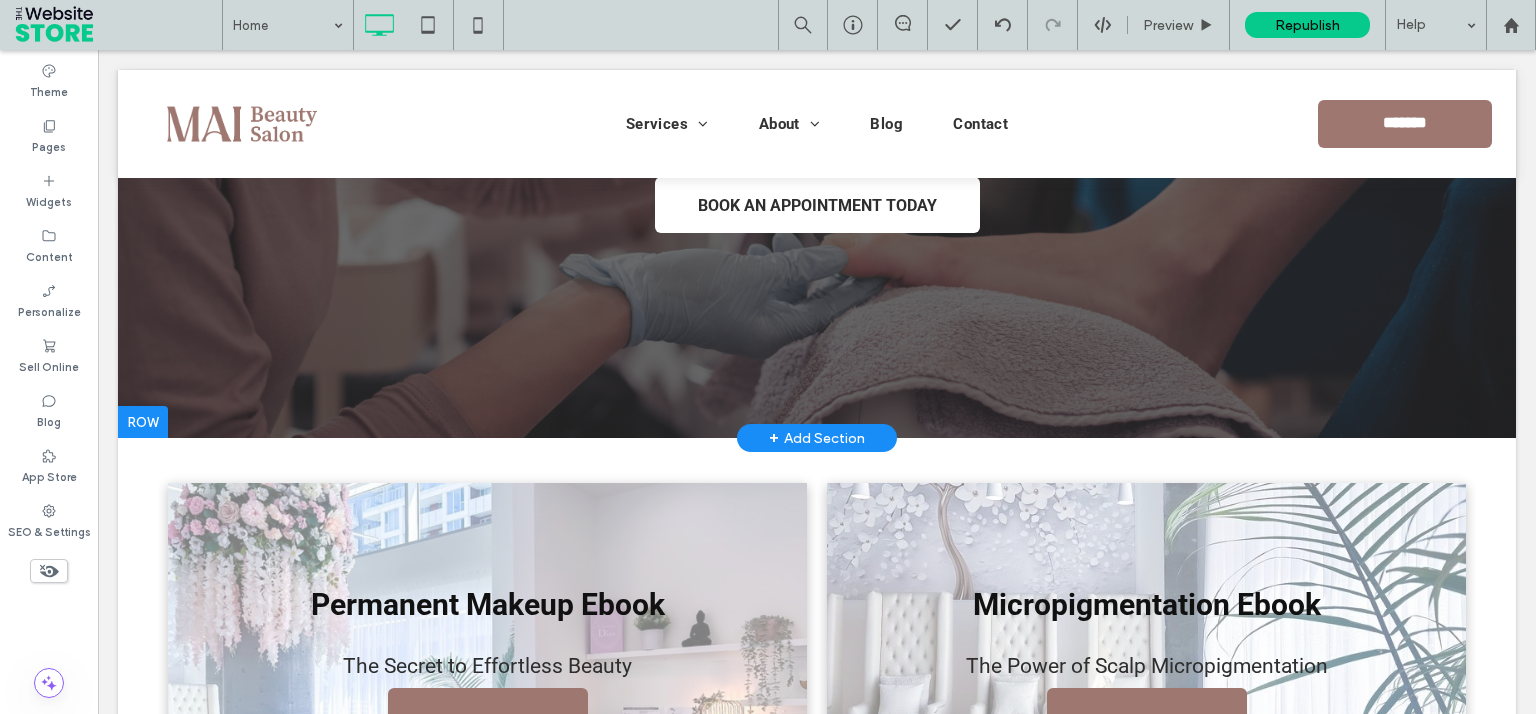click on "BOOK AN APPOINTMENT TODAY" at bounding box center [817, 205] 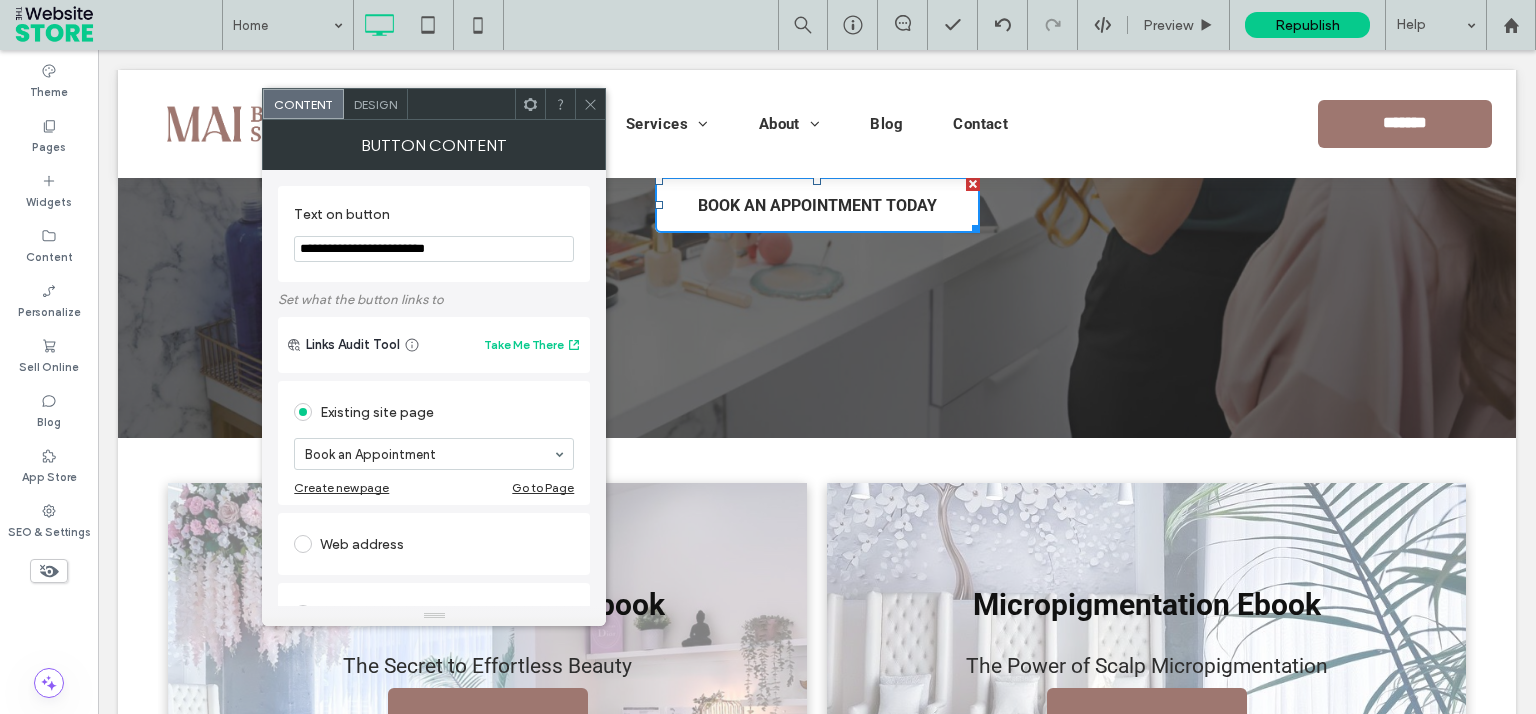 click 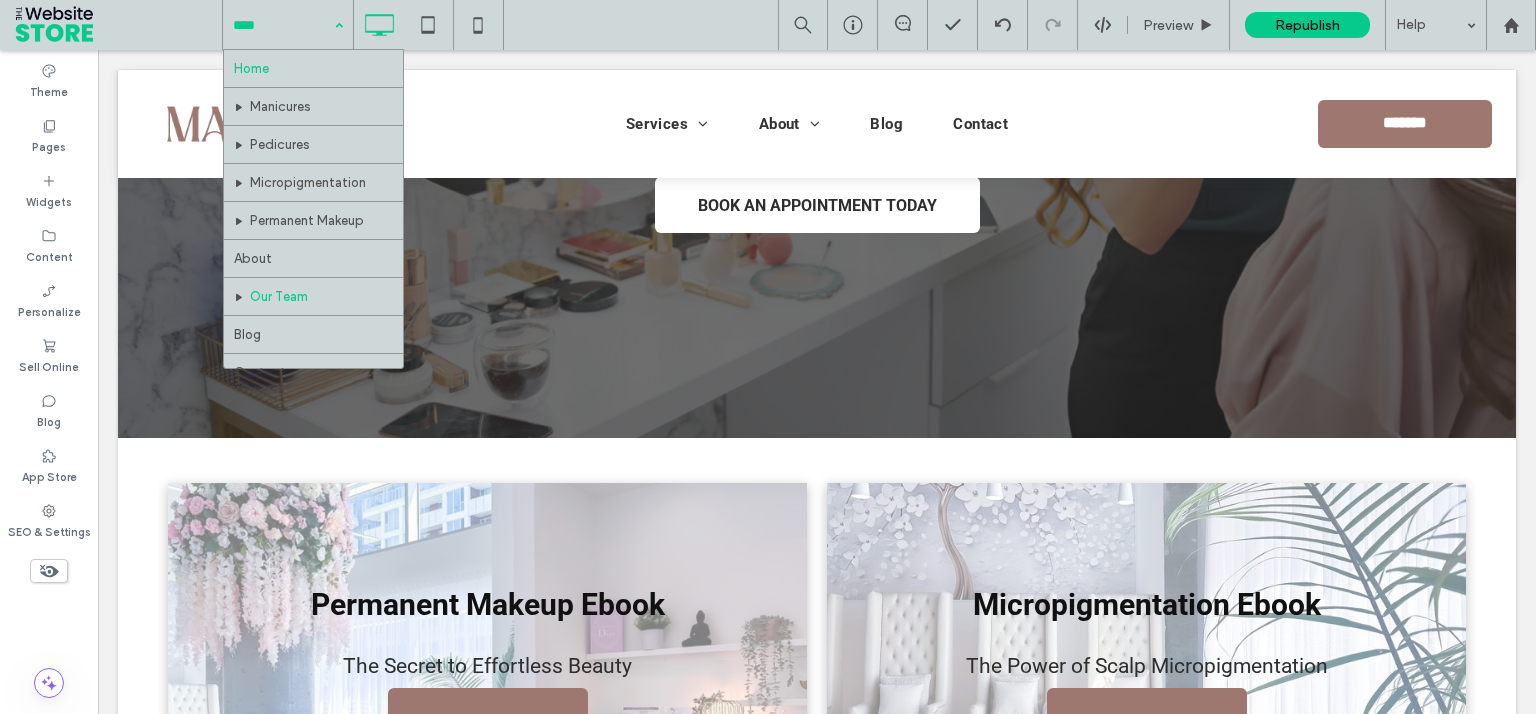 scroll, scrollTop: 184, scrollLeft: 0, axis: vertical 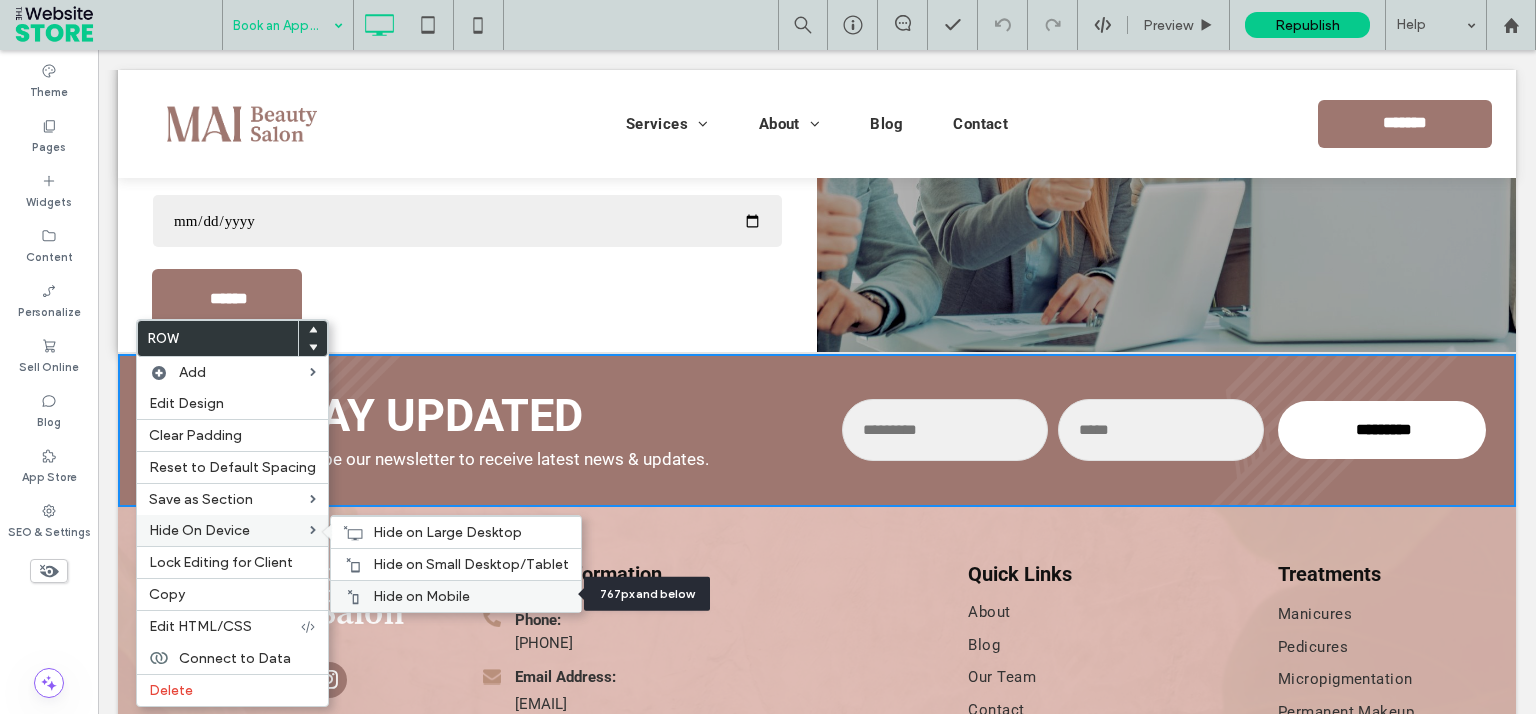 click on "Hide on Mobile" at bounding box center [421, 596] 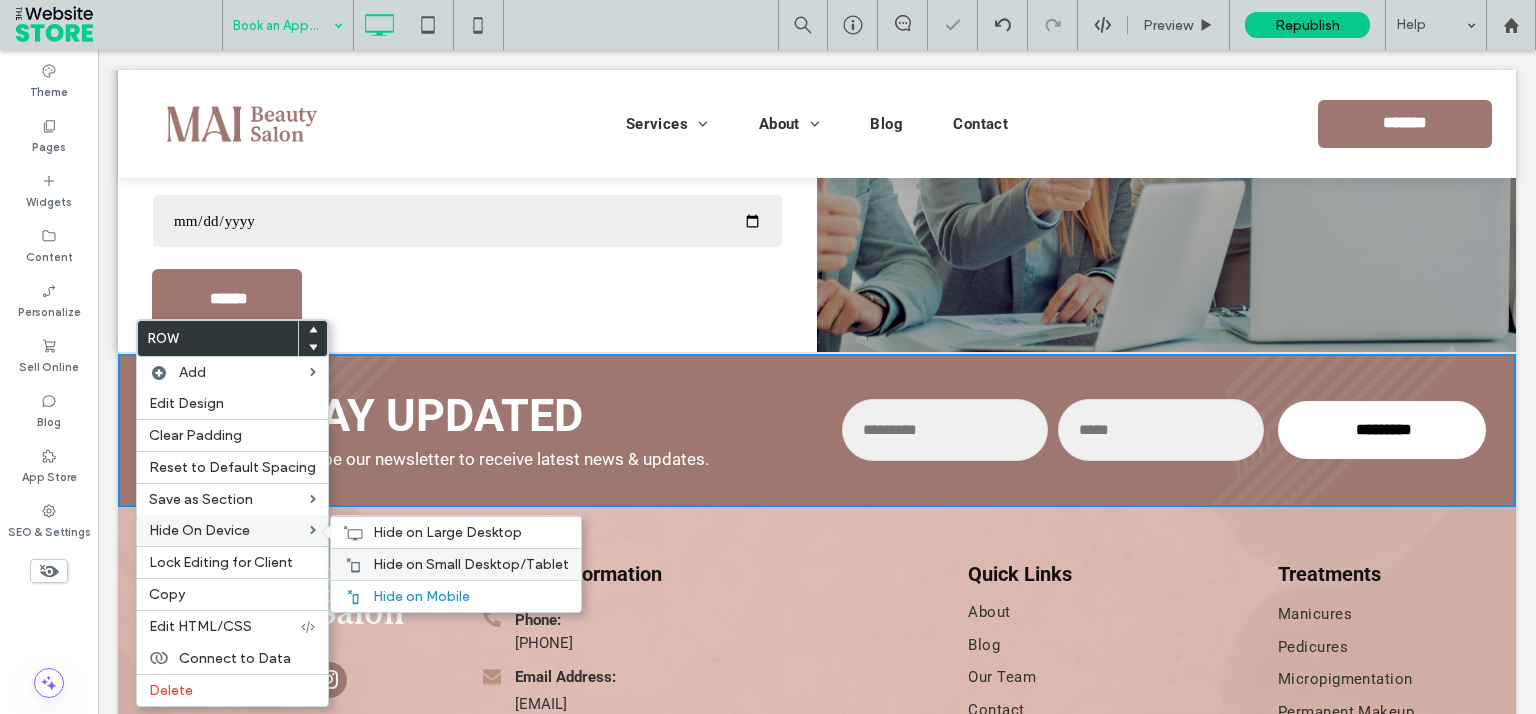 click on "Hide on Small Desktop/Tablet" at bounding box center (456, 564) 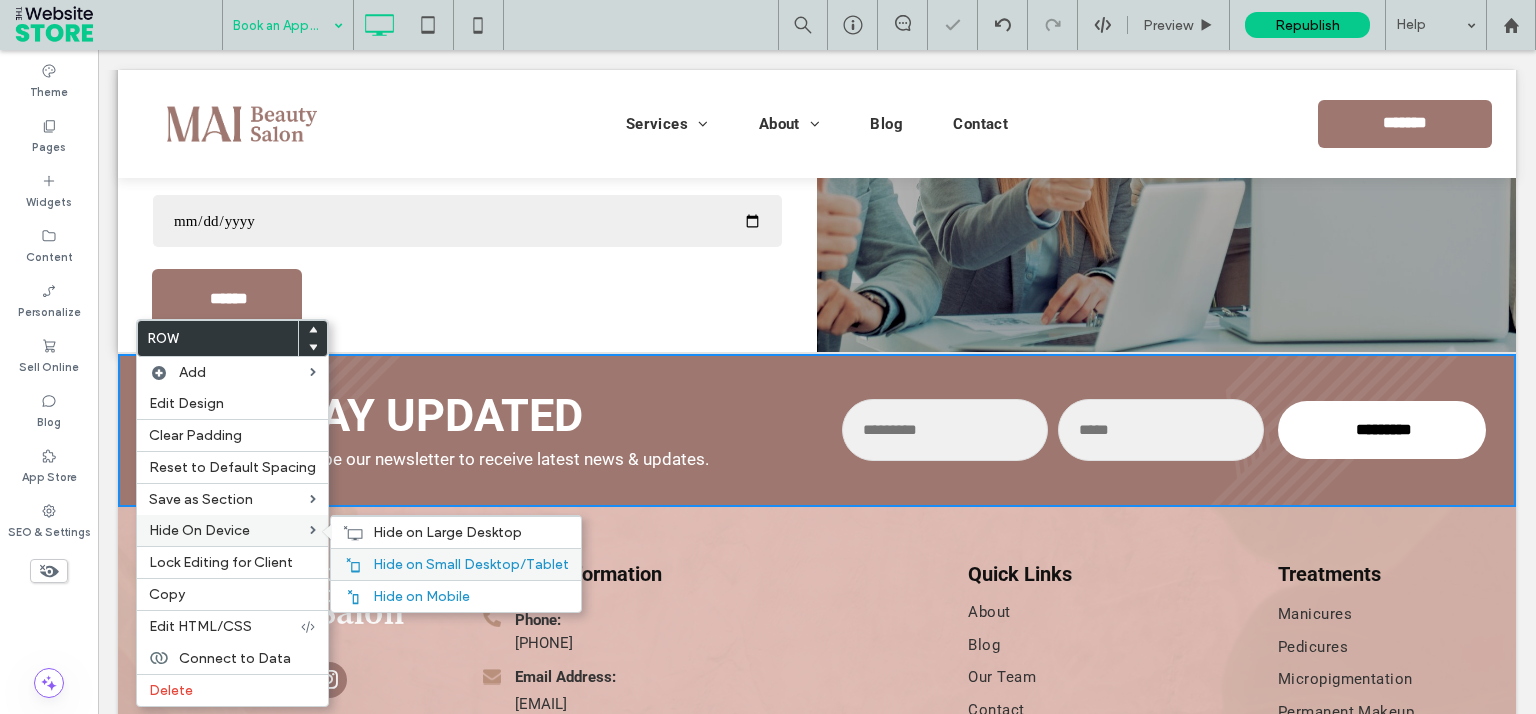 drag, startPoint x: 389, startPoint y: 528, endPoint x: 514, endPoint y: 573, distance: 132.8533 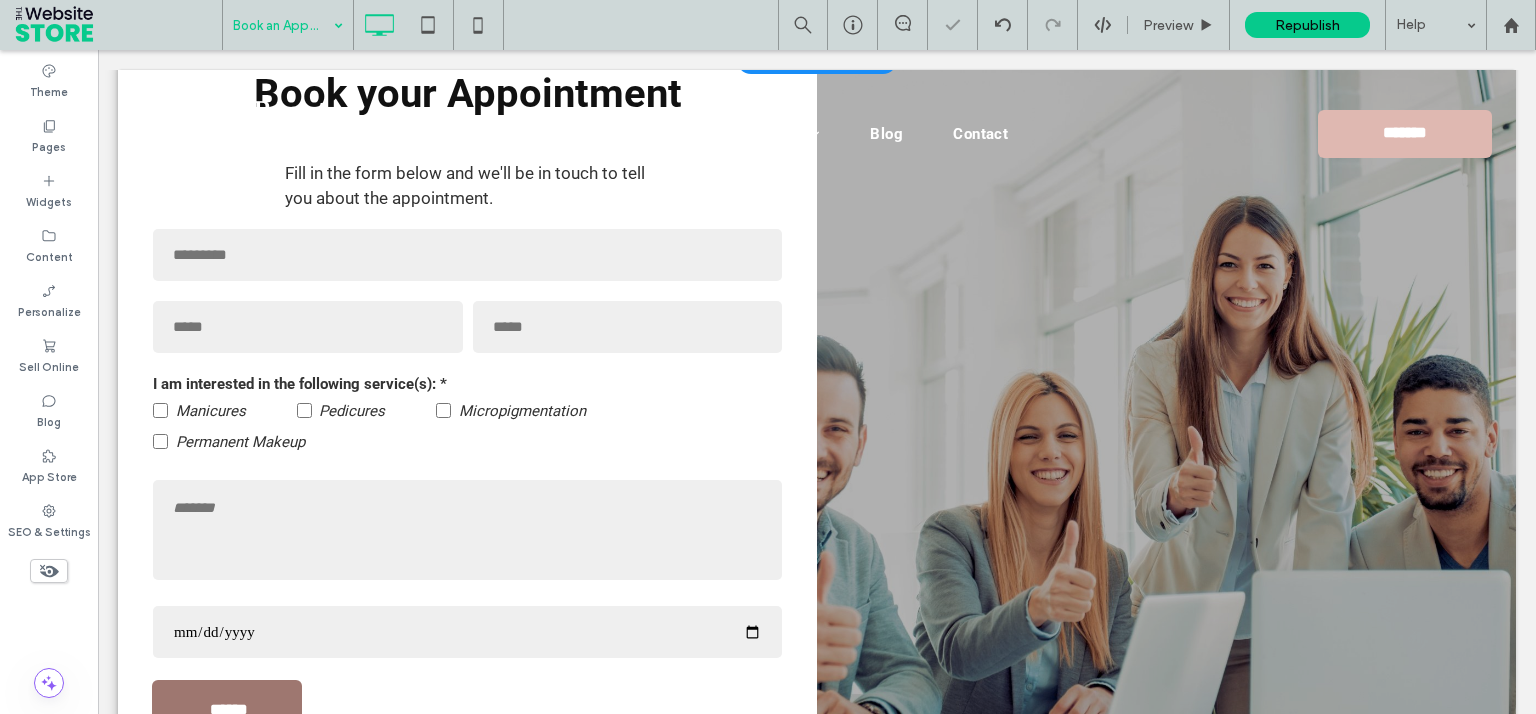 scroll, scrollTop: 0, scrollLeft: 0, axis: both 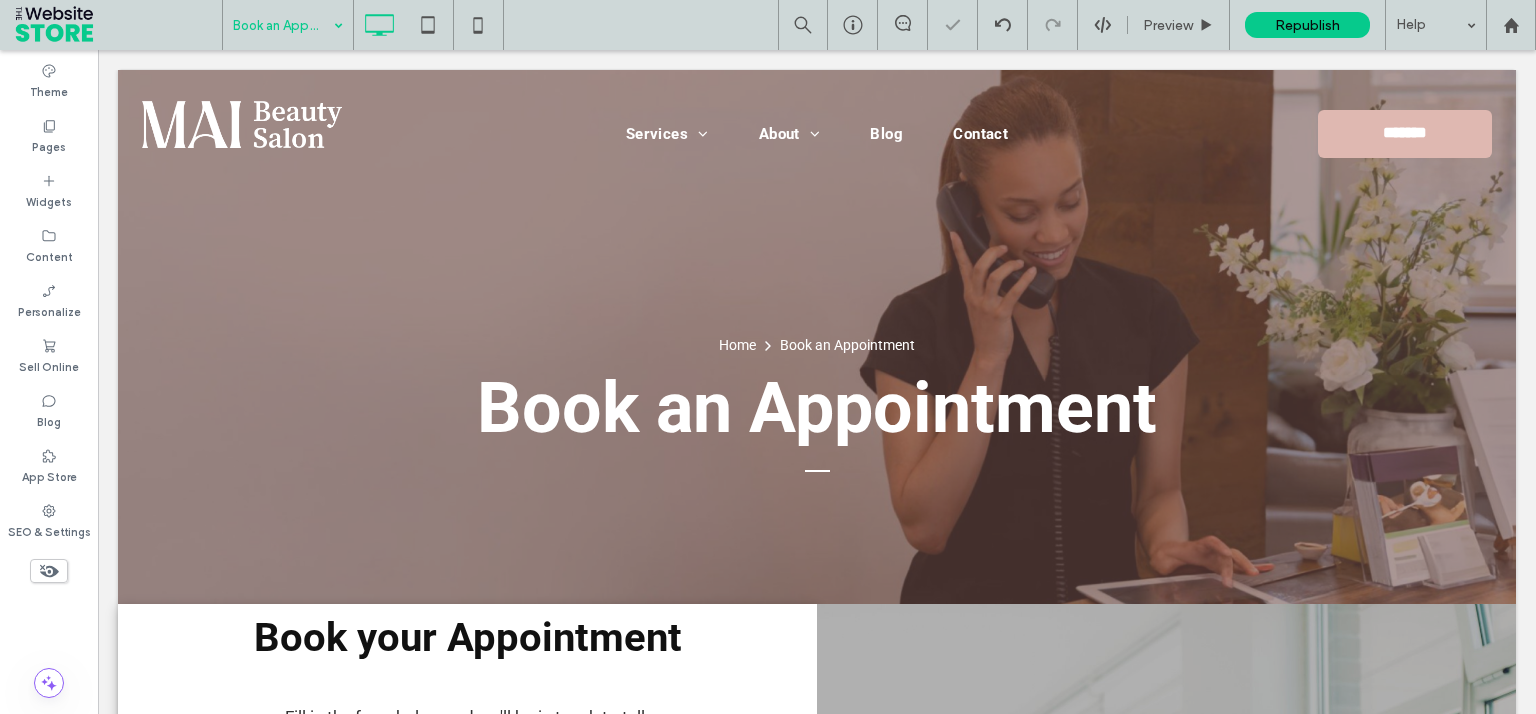 click at bounding box center [283, 25] 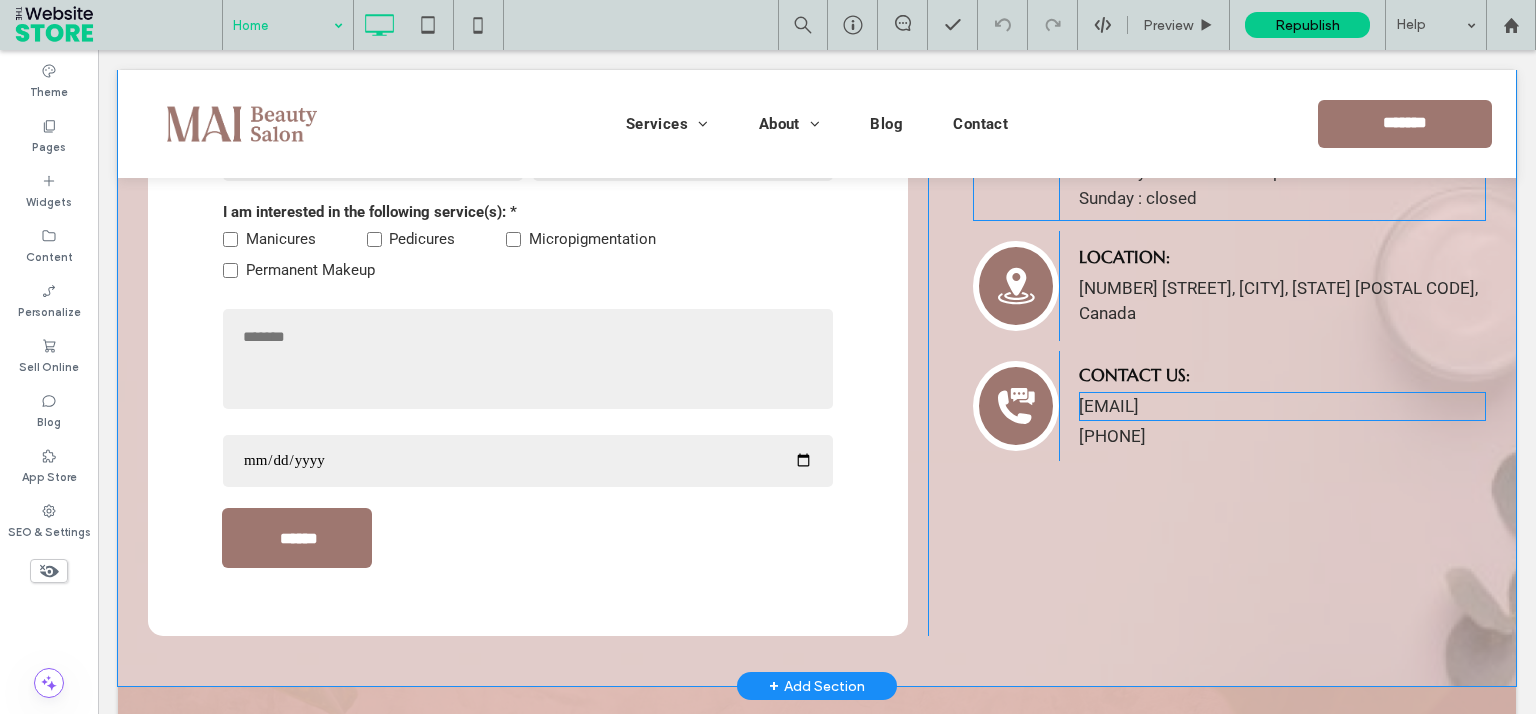 scroll, scrollTop: 7575, scrollLeft: 0, axis: vertical 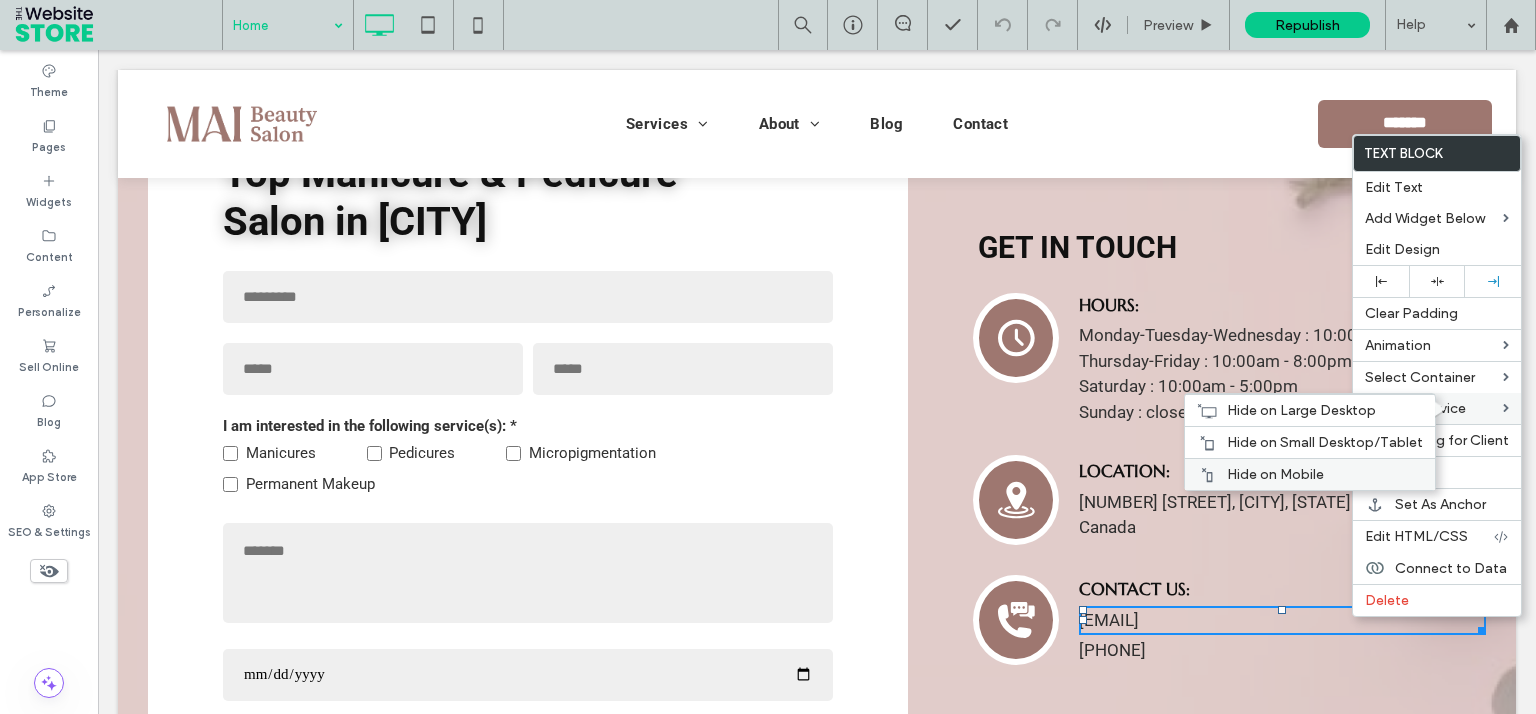 click on "Hide on Mobile" at bounding box center [1325, 474] 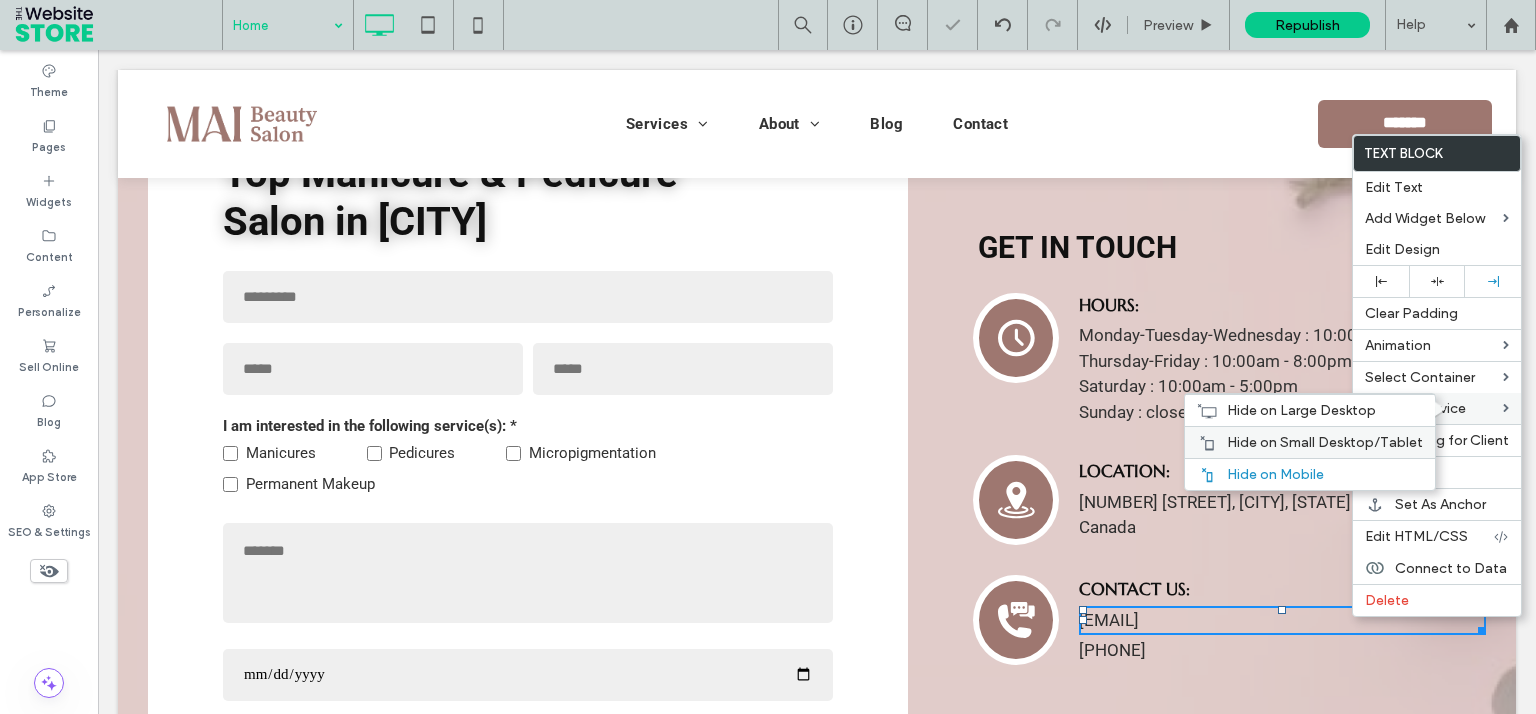 click on "Hide on Small Desktop/Tablet" at bounding box center (1325, 442) 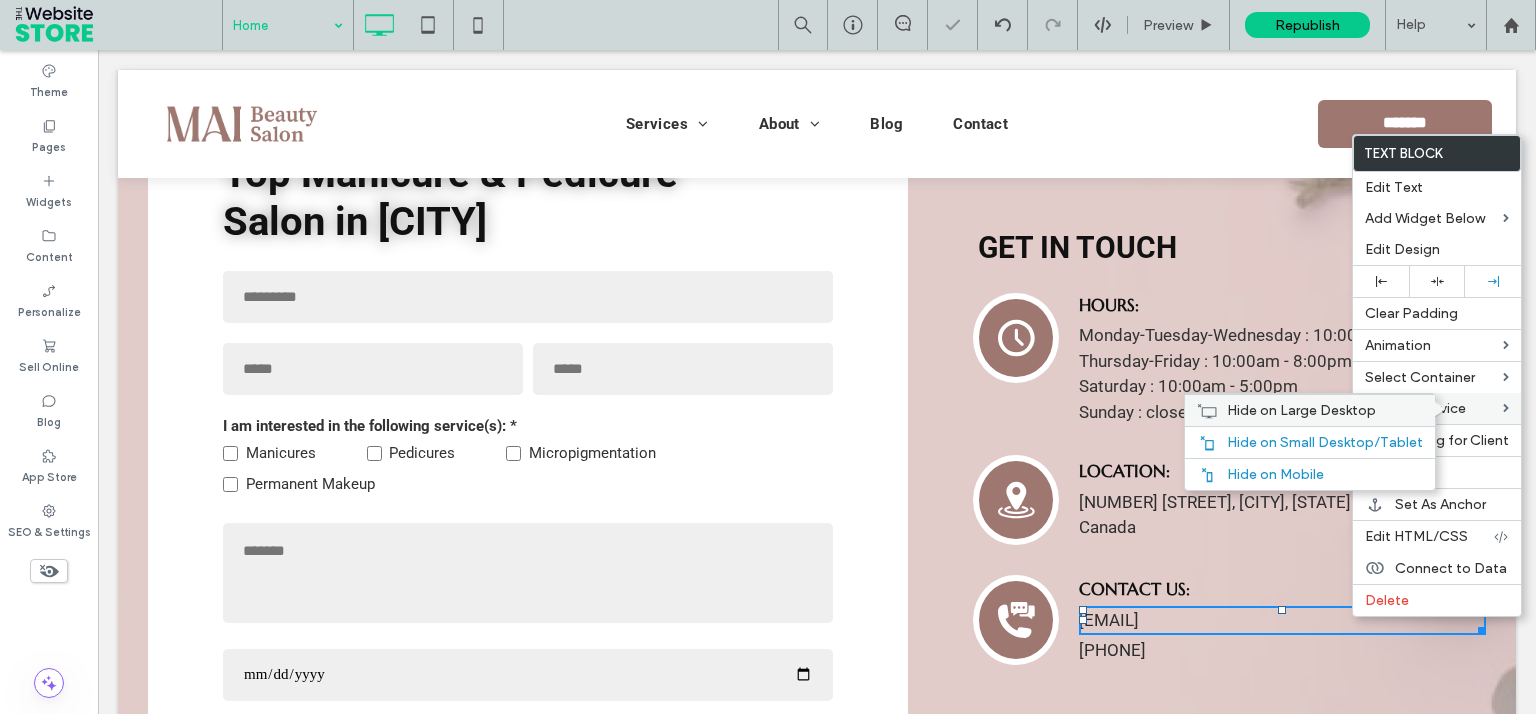click on "Hide on Large Desktop" at bounding box center (1301, 410) 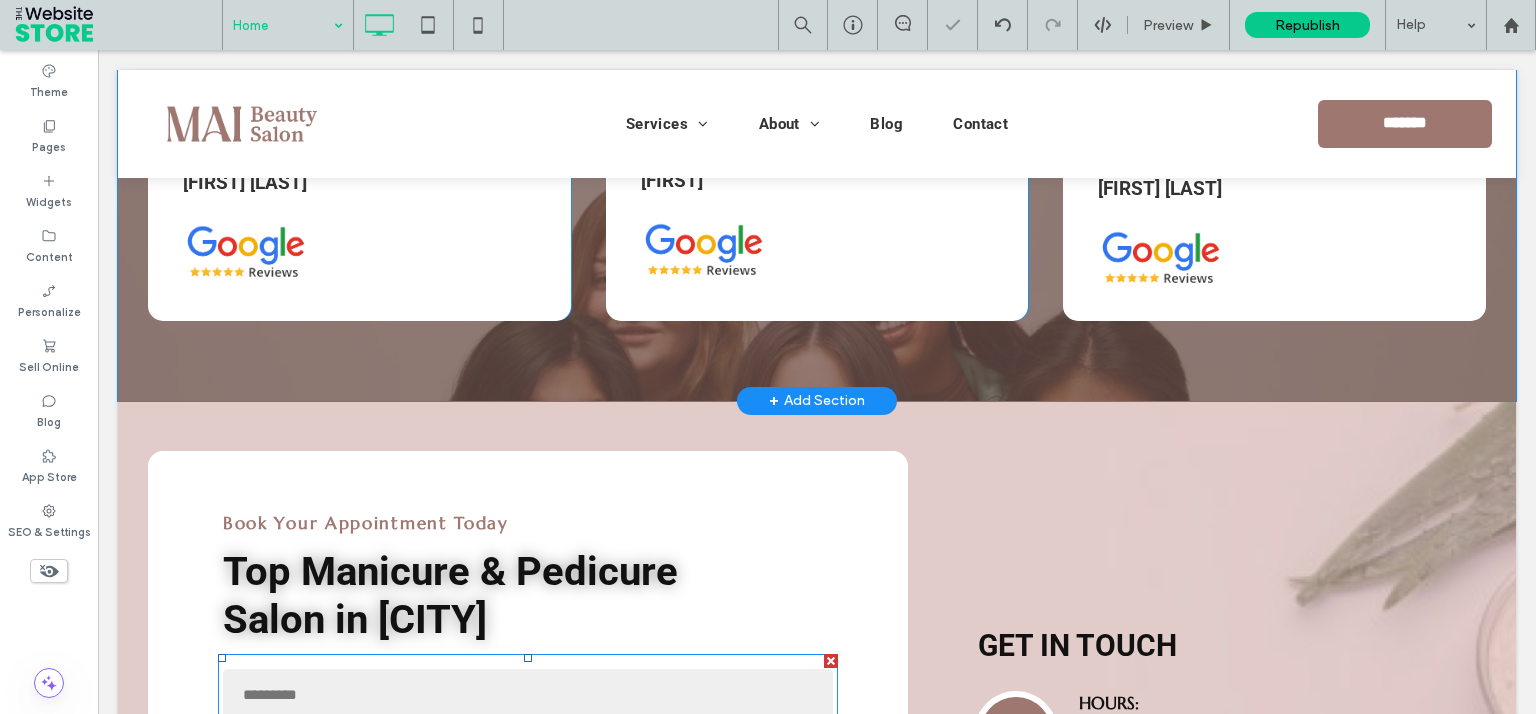 scroll, scrollTop: 6827, scrollLeft: 0, axis: vertical 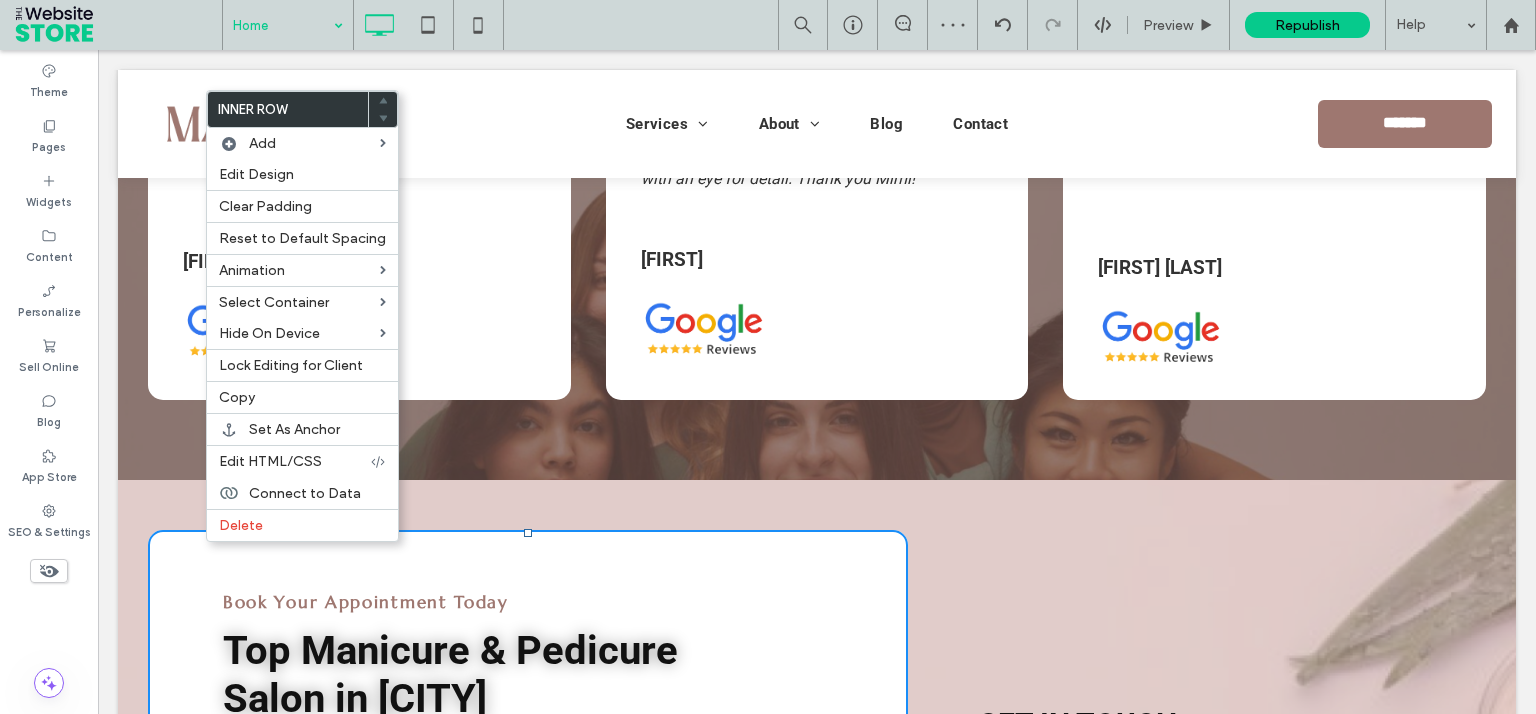 click on "Book Your Appointment Today
Top Manicure & Pedicure Salon in Montréal
Book-Appointment
Name:
Email
Phone
I am interested in the following service(s): *
Manicures
Pedicures
Micropigmentation
Permanent Makeup
Message:
Date
******
Thank you for contacting us. We will get back to you as soon as possible.
Oops, there was an error sending your message. Please try again later.
Click To Paste
Click To Paste
GET IN TOUCH
Opening Hours & Appointment Time Icon – Mimiluxe Salon Montréal
Click To Paste
hours:
Monday-Tuesday-Wednesday : 10:00am - 6:00pm Thursday-Friday : 10:00am - 8:00pm Saturday : 10:00am - 5:00pm Sunday : closed
Click To Paste" at bounding box center [817, 929] 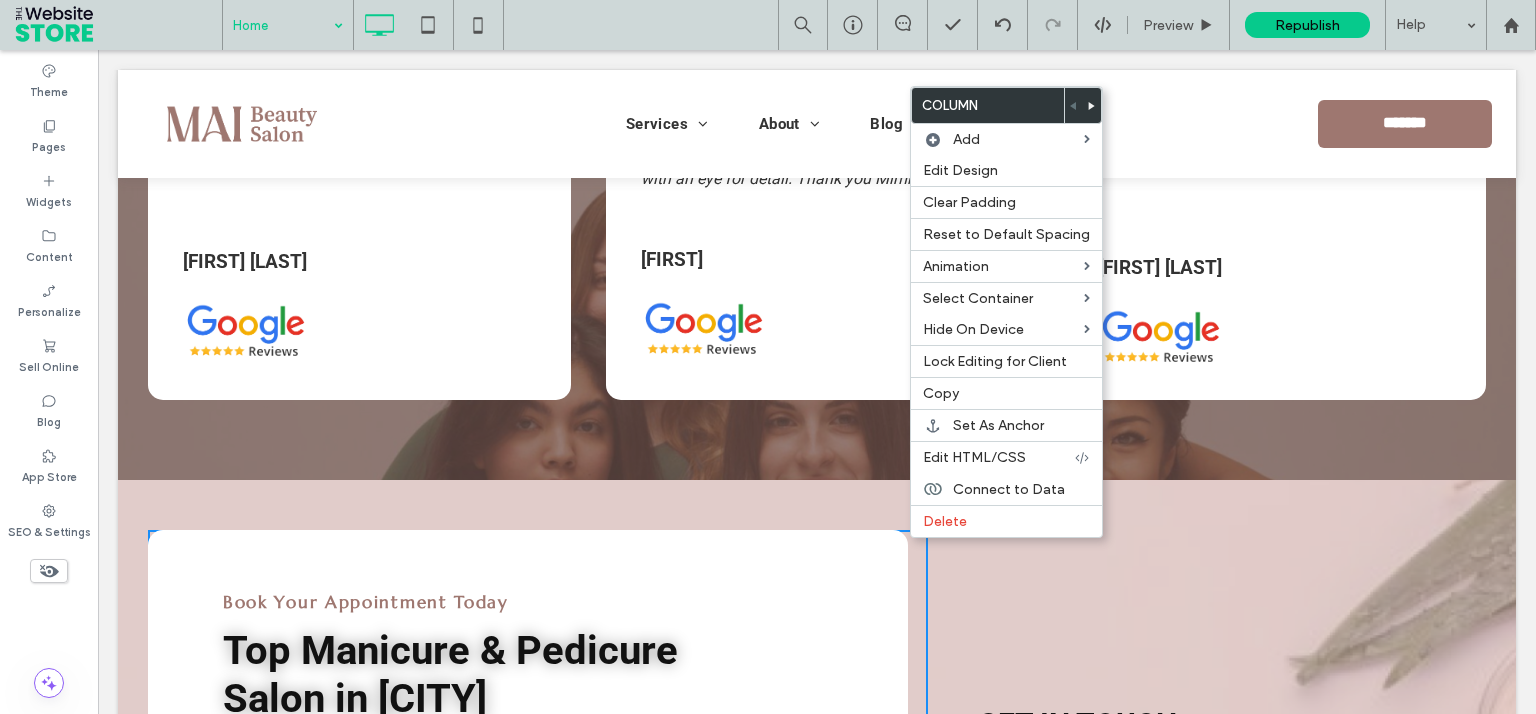 click on "Book Your Appointment Today
Top Manicure & Pedicure Salon in Montréal
Book-Appointment
Name:
Email
Phone
I am interested in the following service(s): *
Manicures
Pedicures
Micropigmentation
Permanent Makeup
Message:
Date
******
Thank you for contacting us. We will get back to you as soon as possible.
Oops, there was an error sending your message. Please try again later.
Click To Paste" at bounding box center [528, 929] 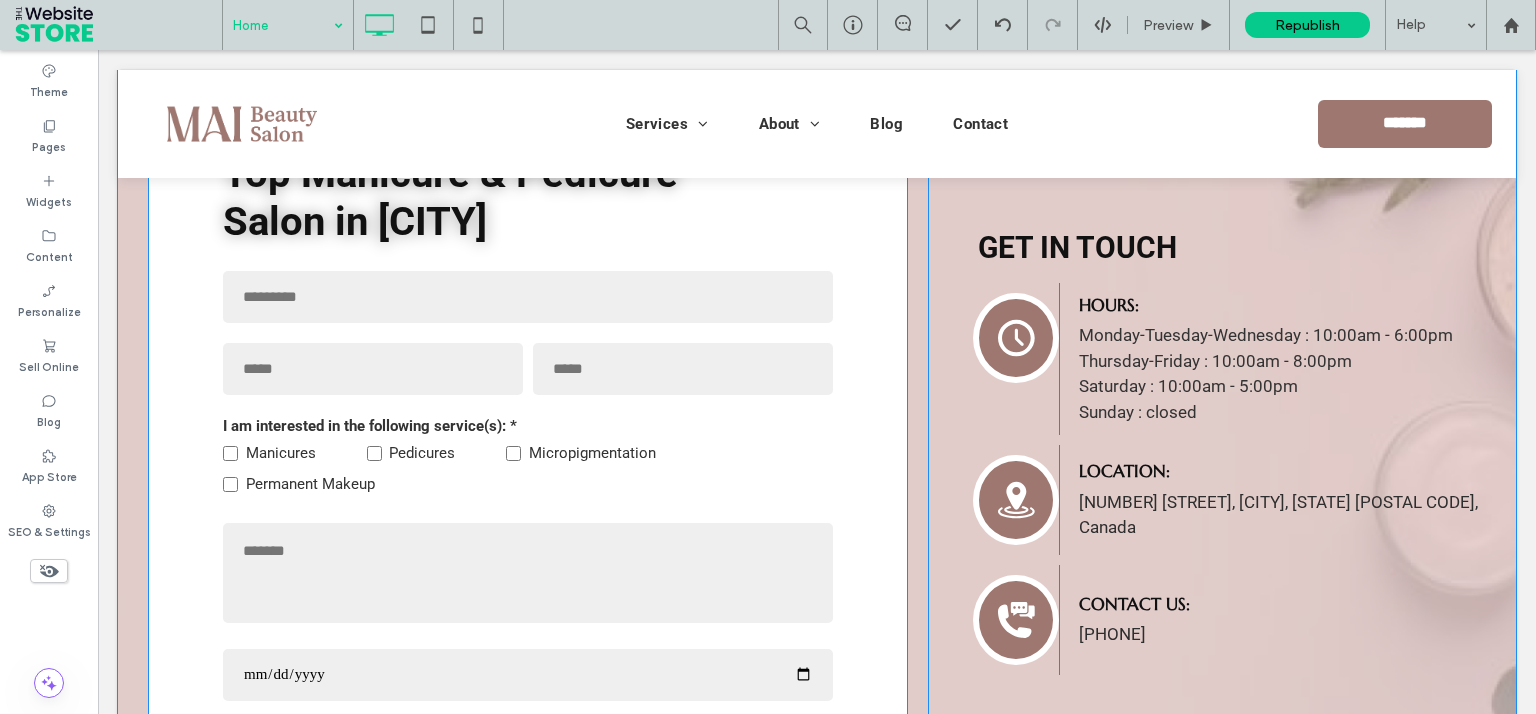 scroll, scrollTop: 6827, scrollLeft: 0, axis: vertical 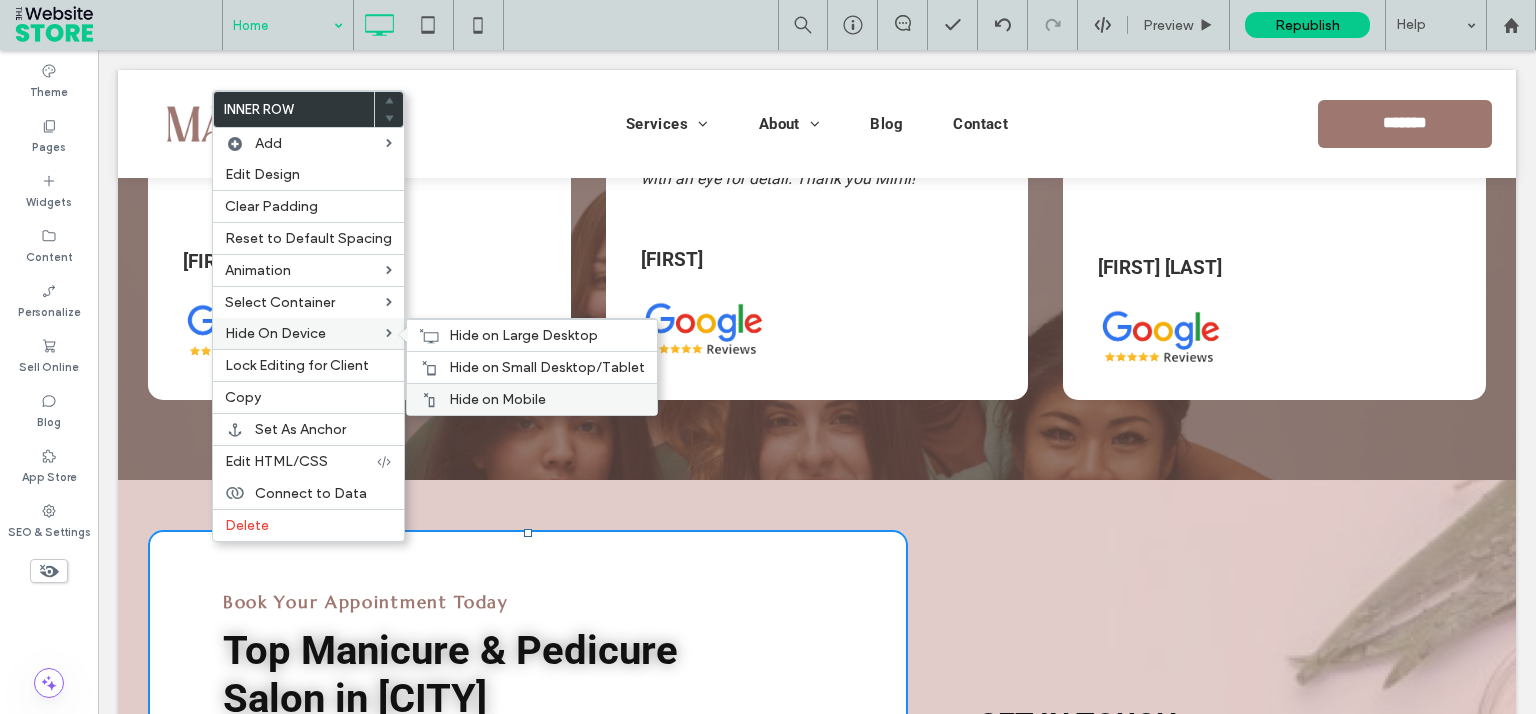 click on "Hide on Mobile" at bounding box center [497, 399] 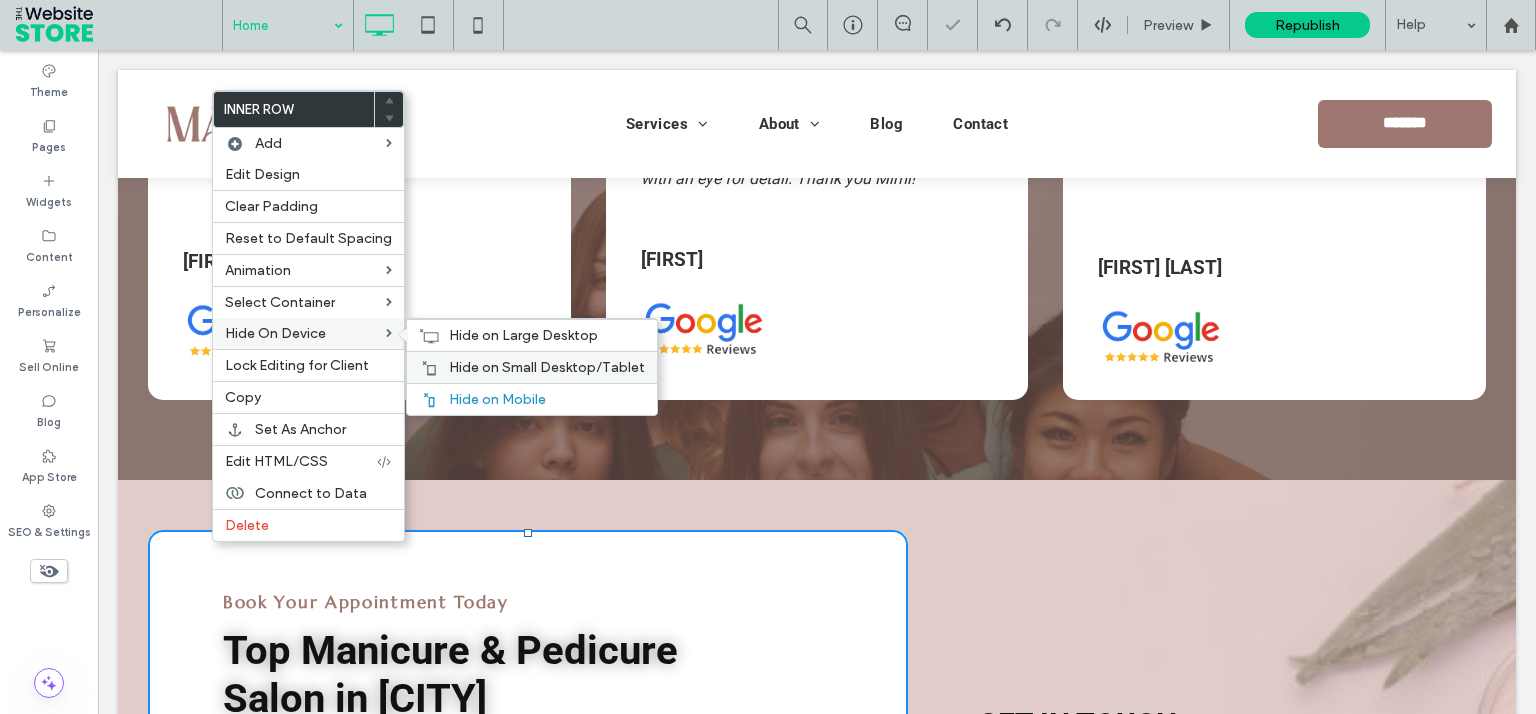 click on "Hide on Small Desktop/Tablet" at bounding box center [547, 367] 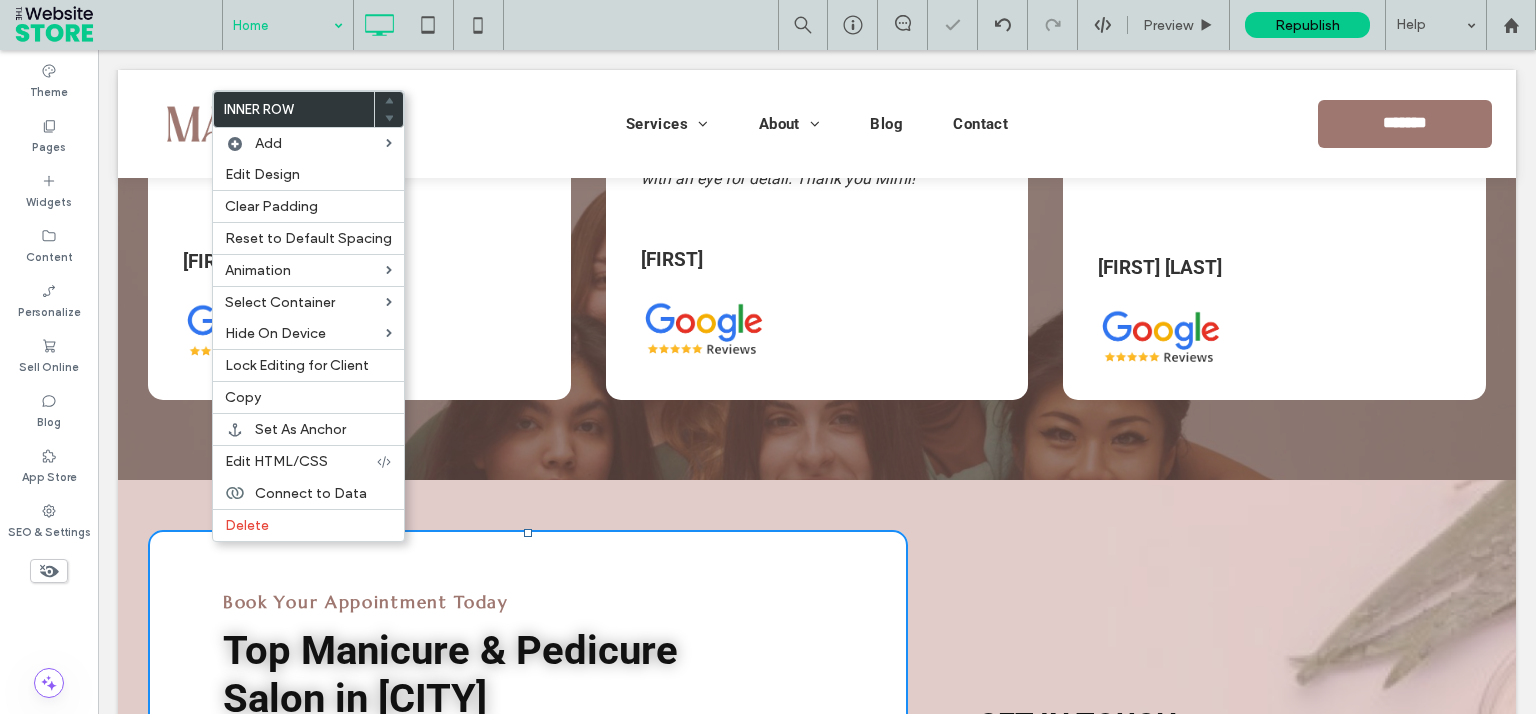 click on "I went to Mimi Luxe for my micropigmentation and ecstatic with the results. She was exremely gentle and a lovely person. I would highly recommend it to anyone looking to get this procedure done.
Adrian Marolly
Click To Paste" at bounding box center (359, 184) 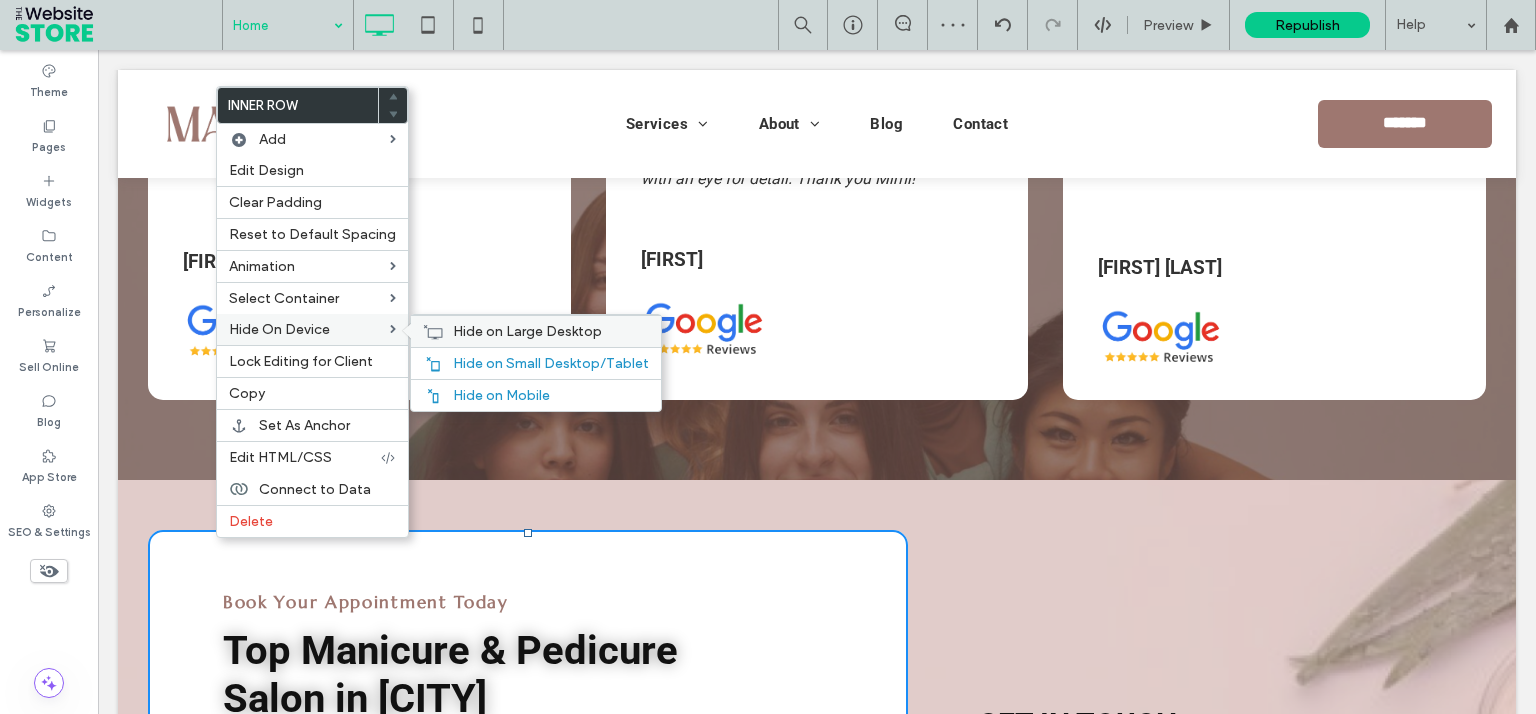 click on "Hide on Large Desktop" at bounding box center [527, 331] 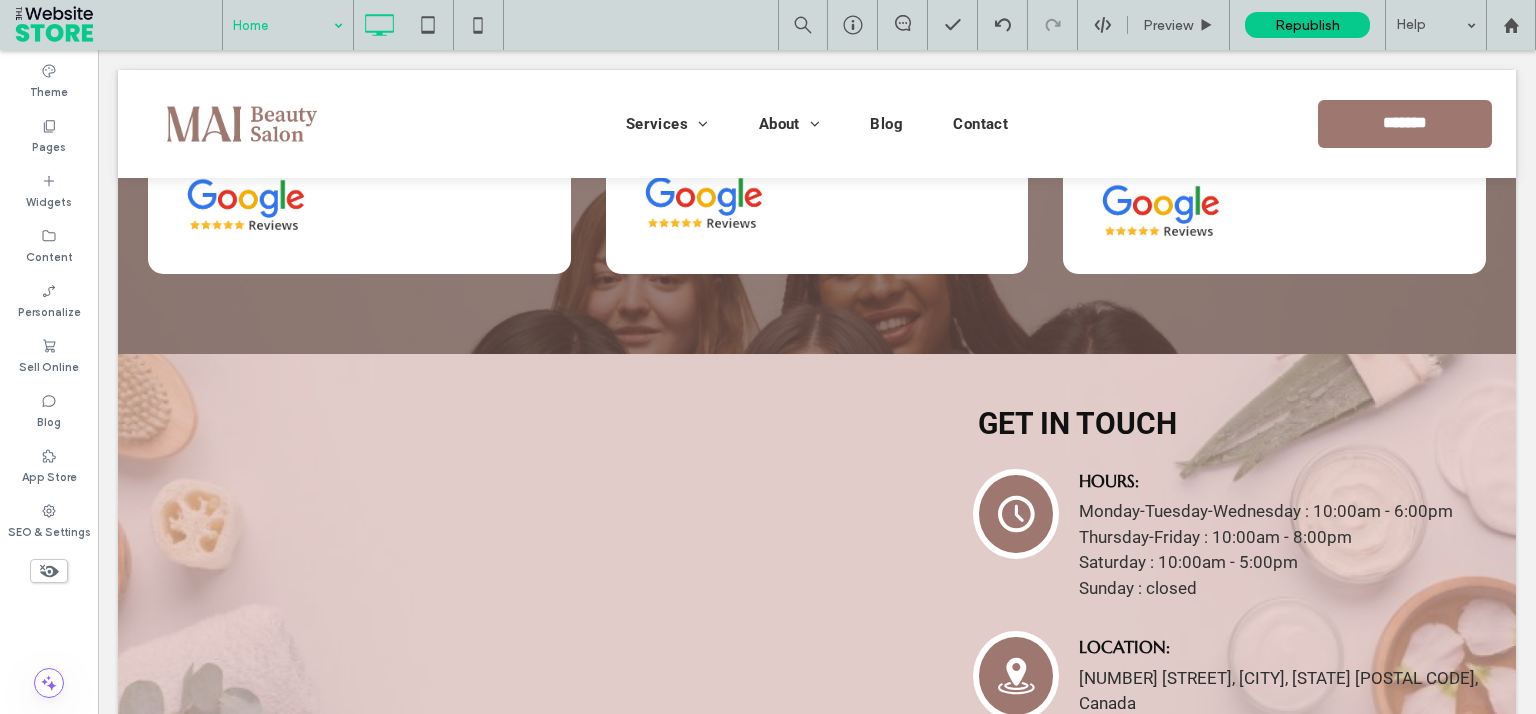 scroll, scrollTop: 6922, scrollLeft: 0, axis: vertical 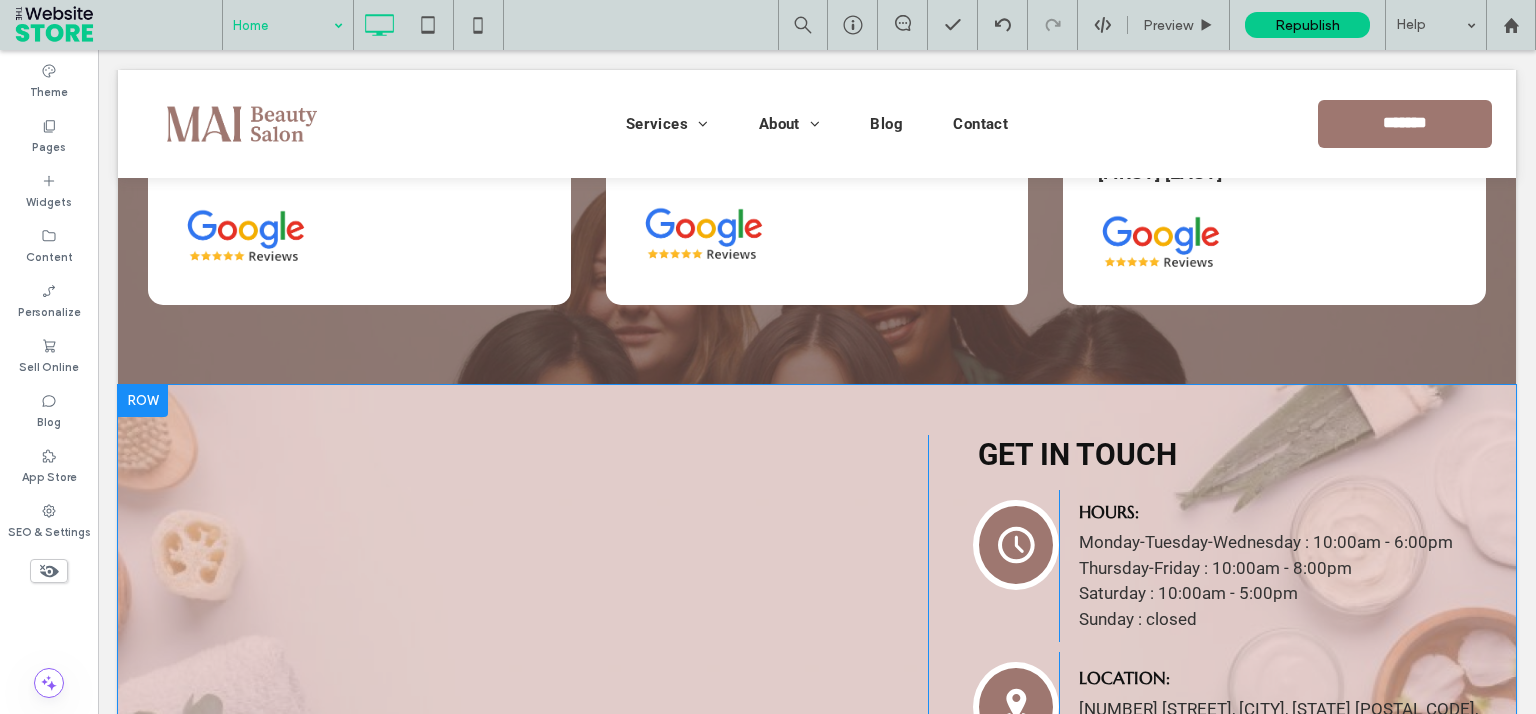 click on "Book Your Appointment Today
Top Manicure & Pedicure Salon in Montréal
Book-Appointment
Name:
Email
Phone
I am interested in the following service(s): *
Manicures
Pedicures
Micropigmentation
Permanent Makeup
Message:
Date
******
Thank you for contacting us. We will get back to you as soon as possible.
Oops, there was an error sending your message. Please try again later.
Click To Paste
Click To Paste" at bounding box center [538, 659] 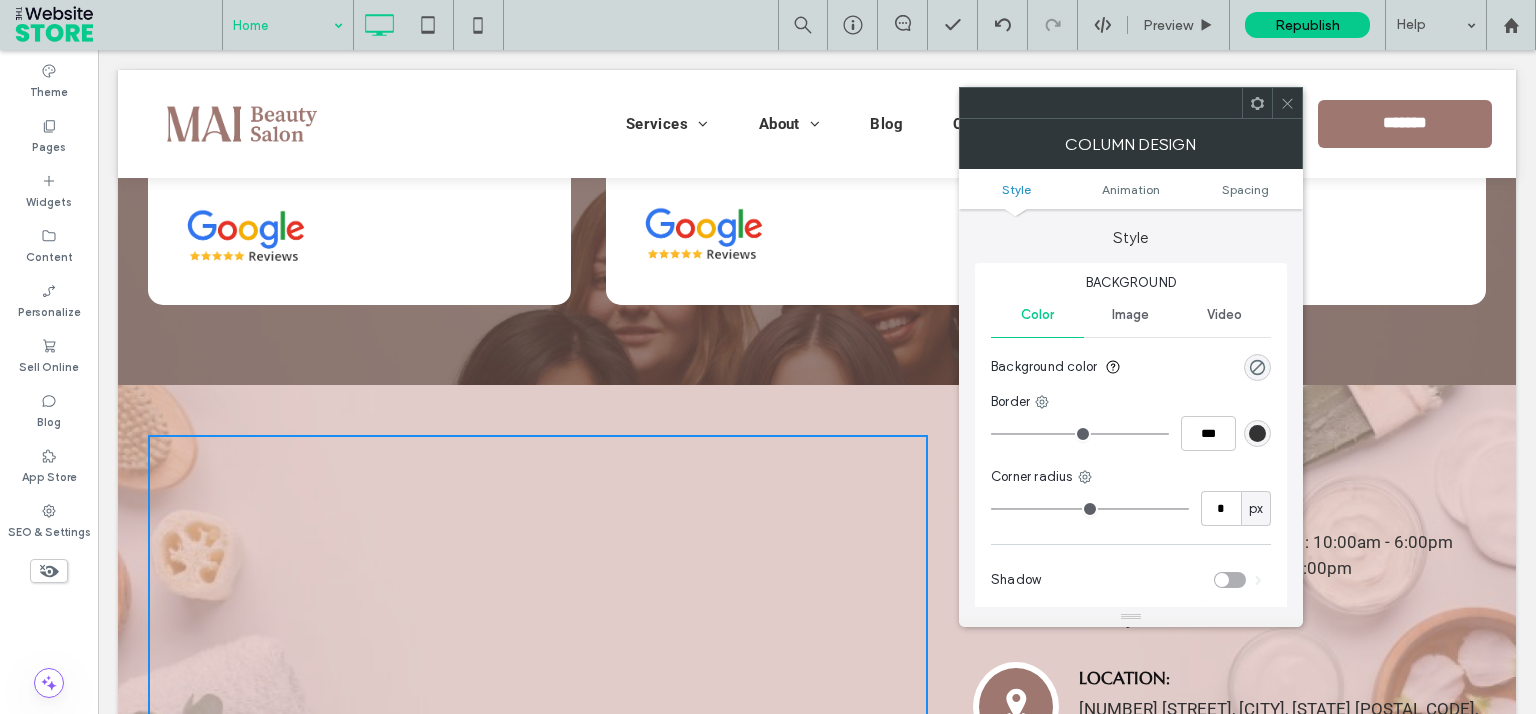 click at bounding box center (1287, 103) 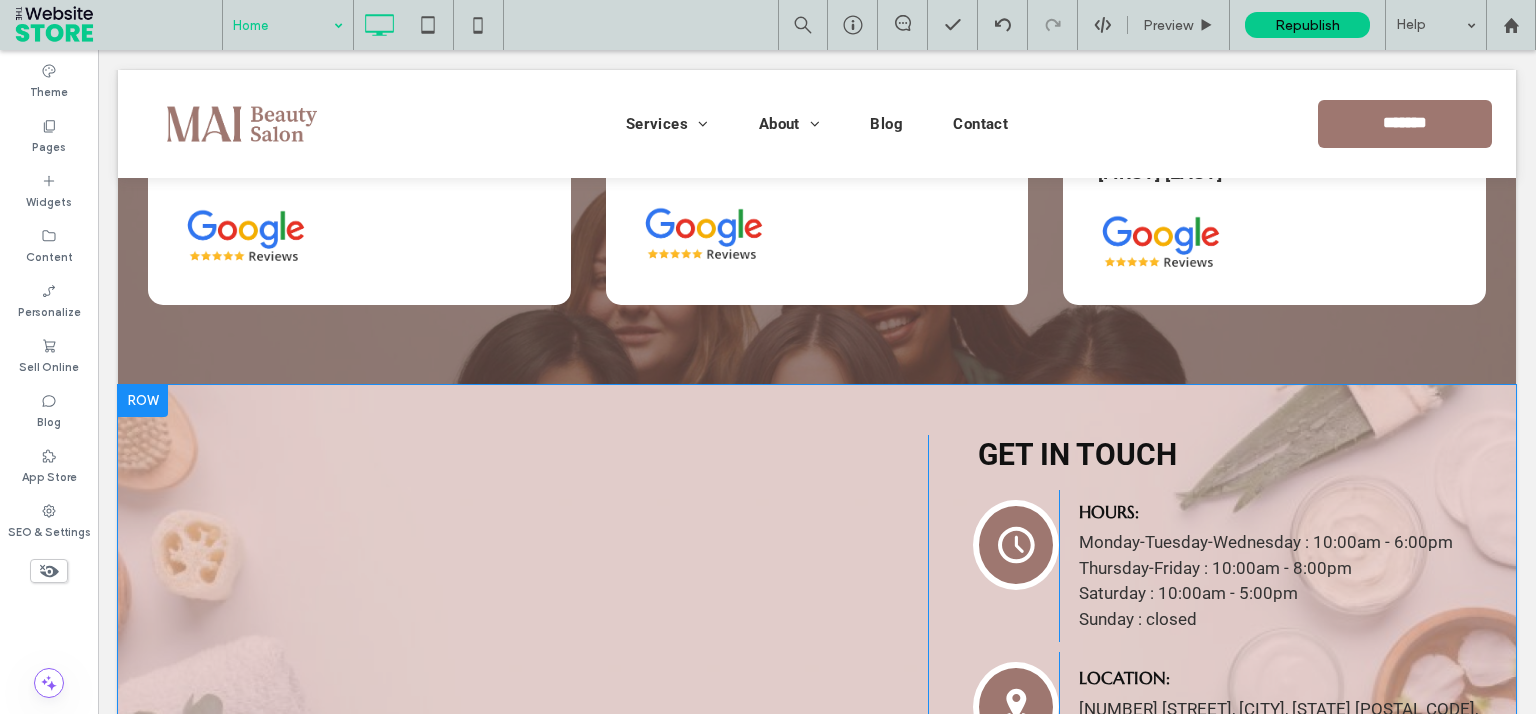 click at bounding box center [143, 401] 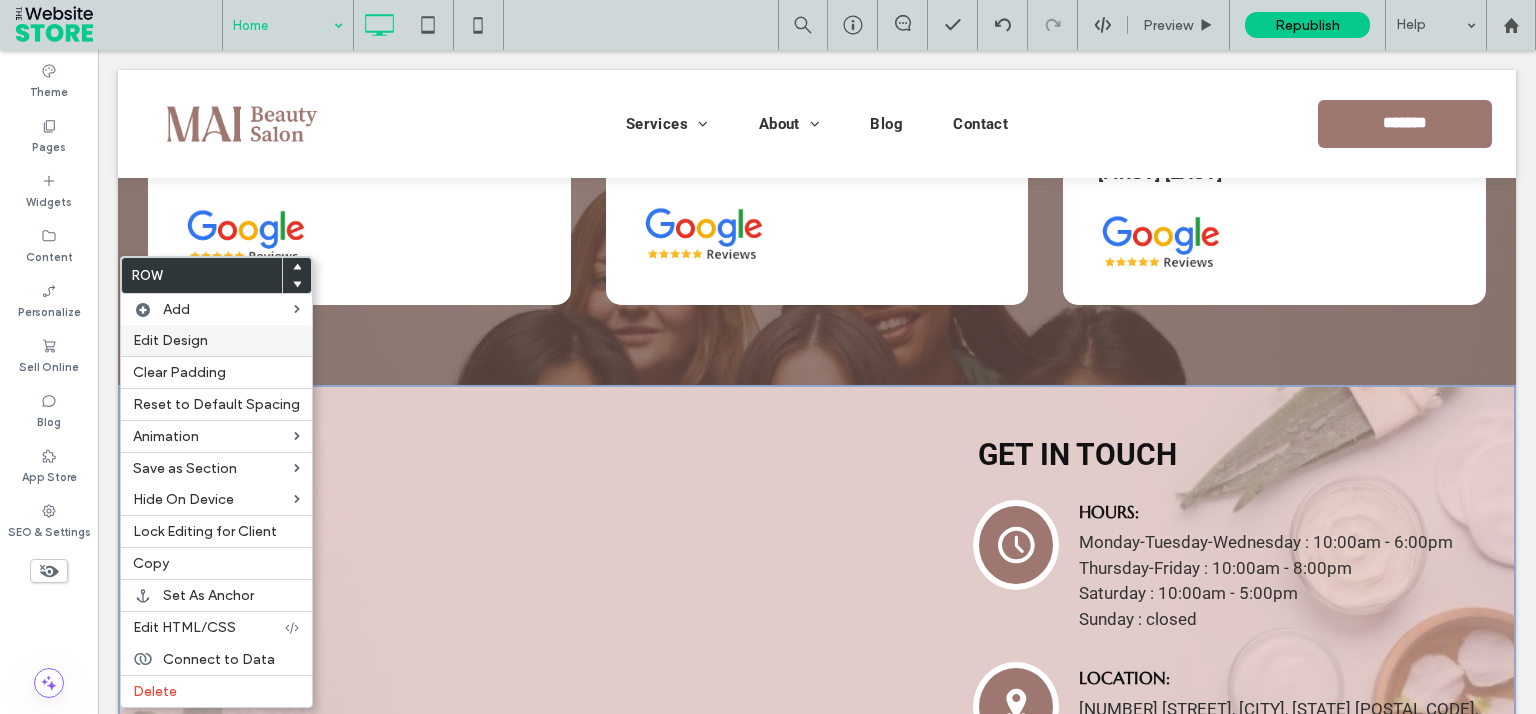 click on "Edit Design" at bounding box center [216, 340] 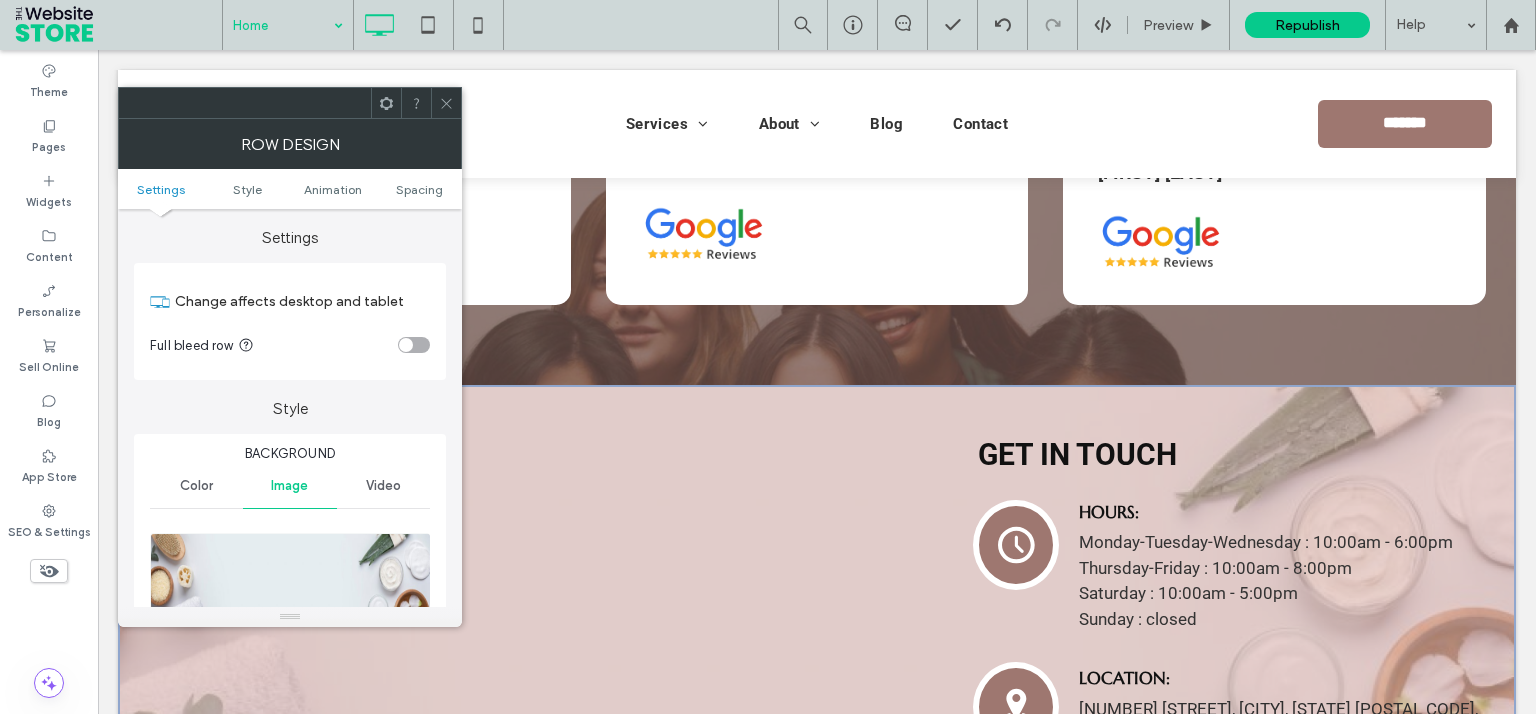 click at bounding box center [414, 345] 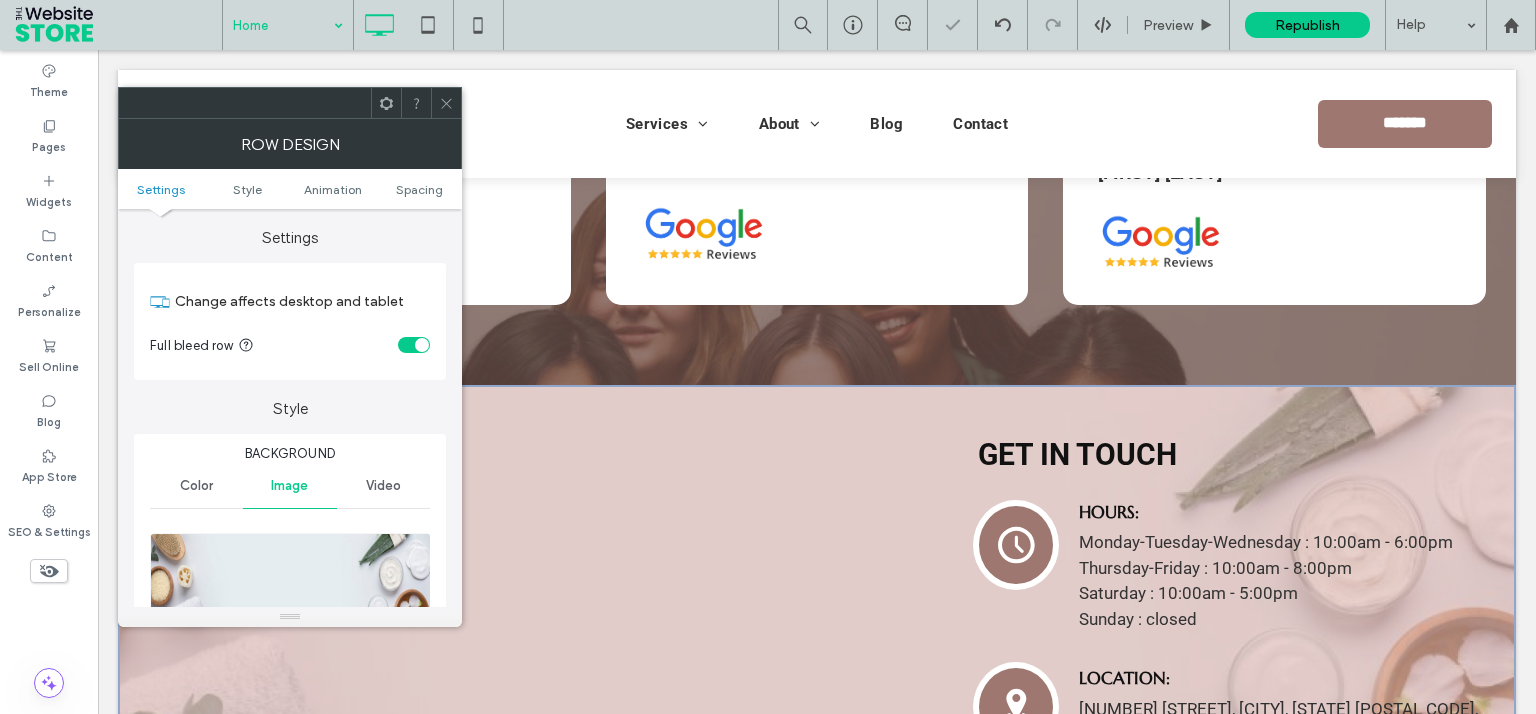 click at bounding box center (414, 345) 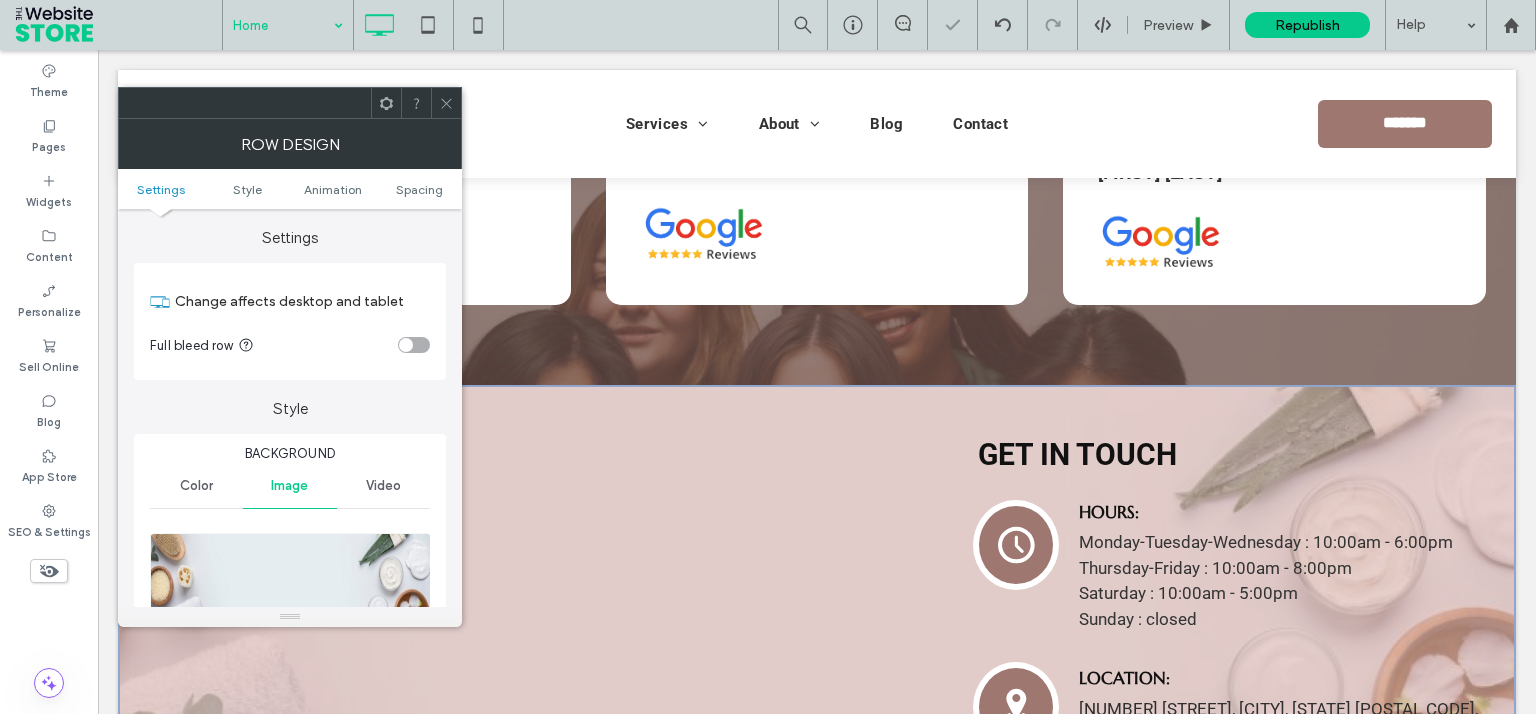 click 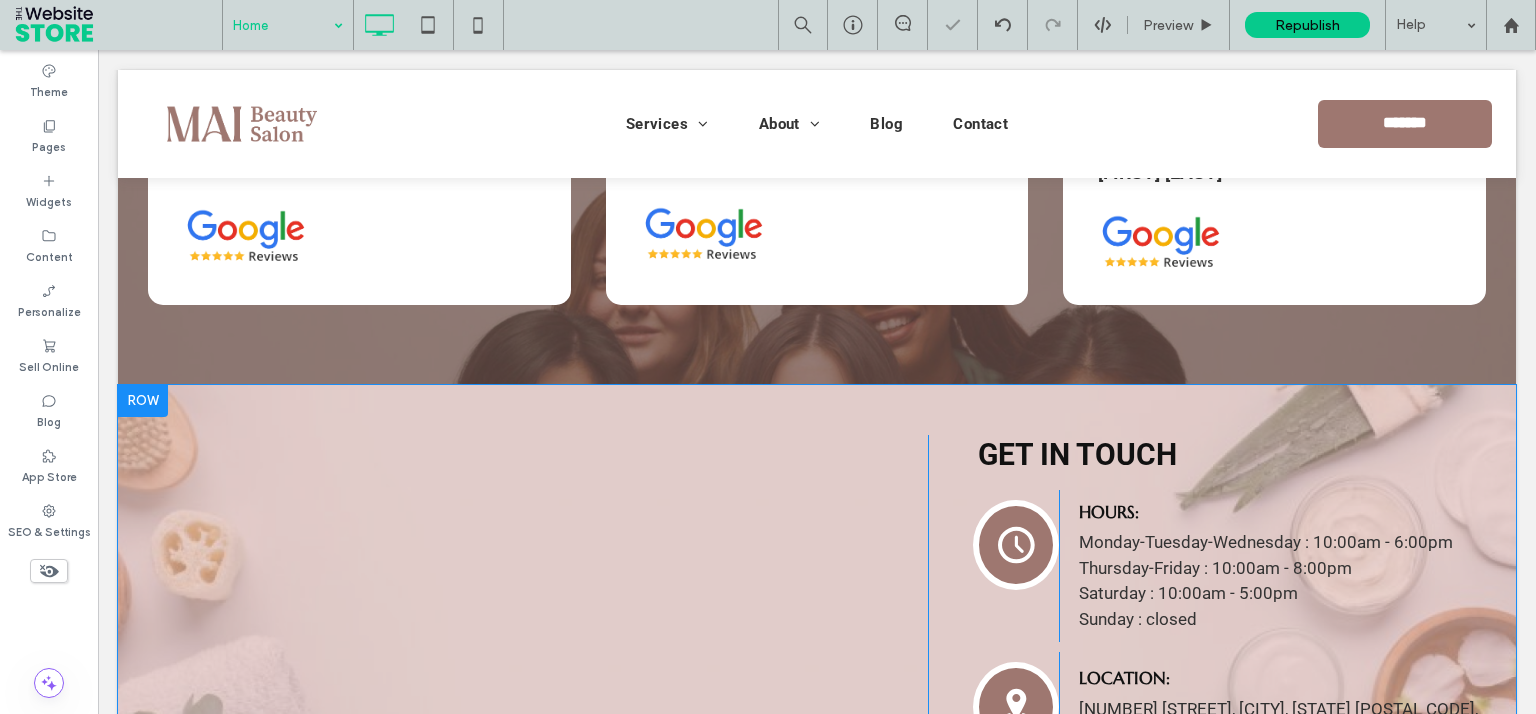 click on "Book Your Appointment Today
Top Manicure & Pedicure Salon in Montréal
Book-Appointment
Name:
Email
Phone
I am interested in the following service(s): *
Manicures
Pedicures
Micropigmentation
Permanent Makeup
Message:
Date
******
Thank you for contacting us. We will get back to you as soon as possible.
Oops, there was an error sending your message. Please try again later.
Click To Paste
Click To Paste" at bounding box center (538, 659) 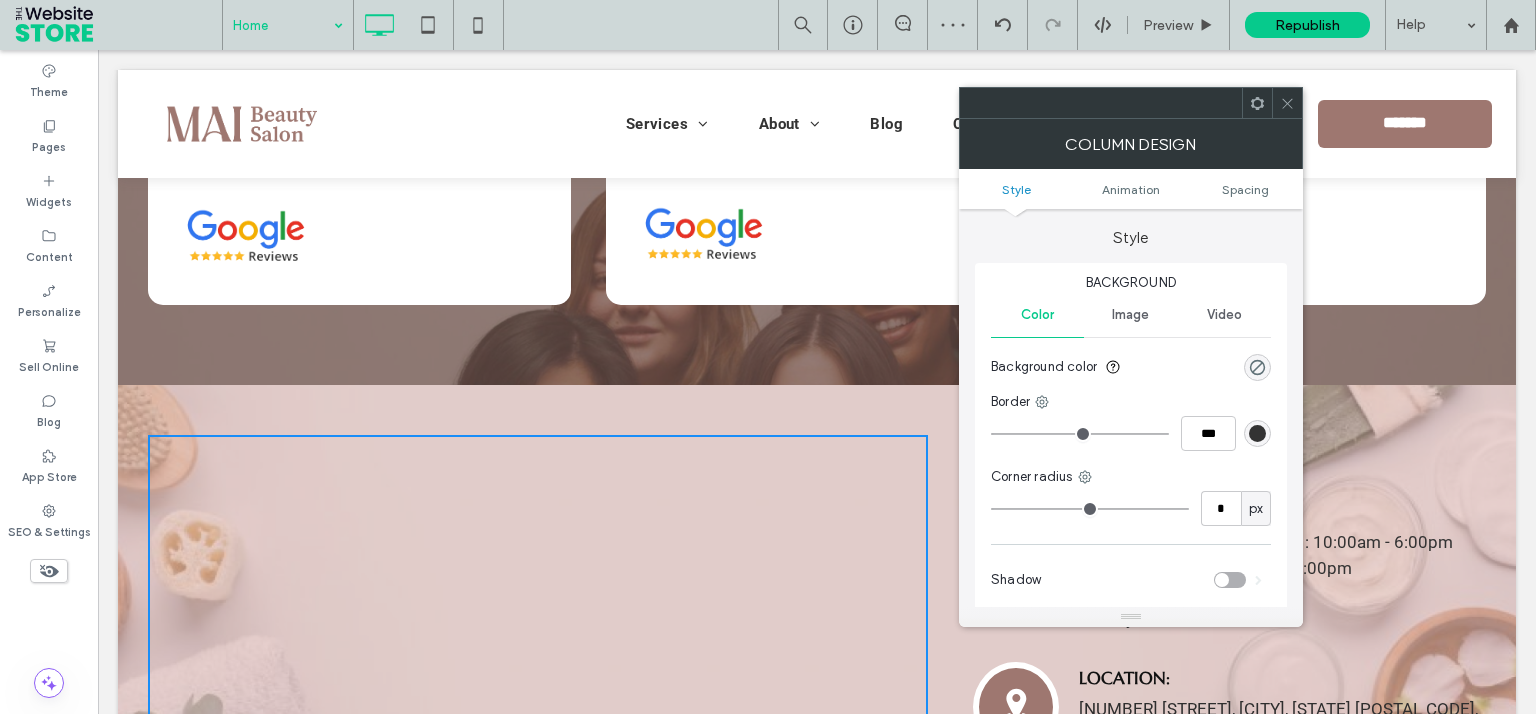 click on "Image" at bounding box center (1130, 315) 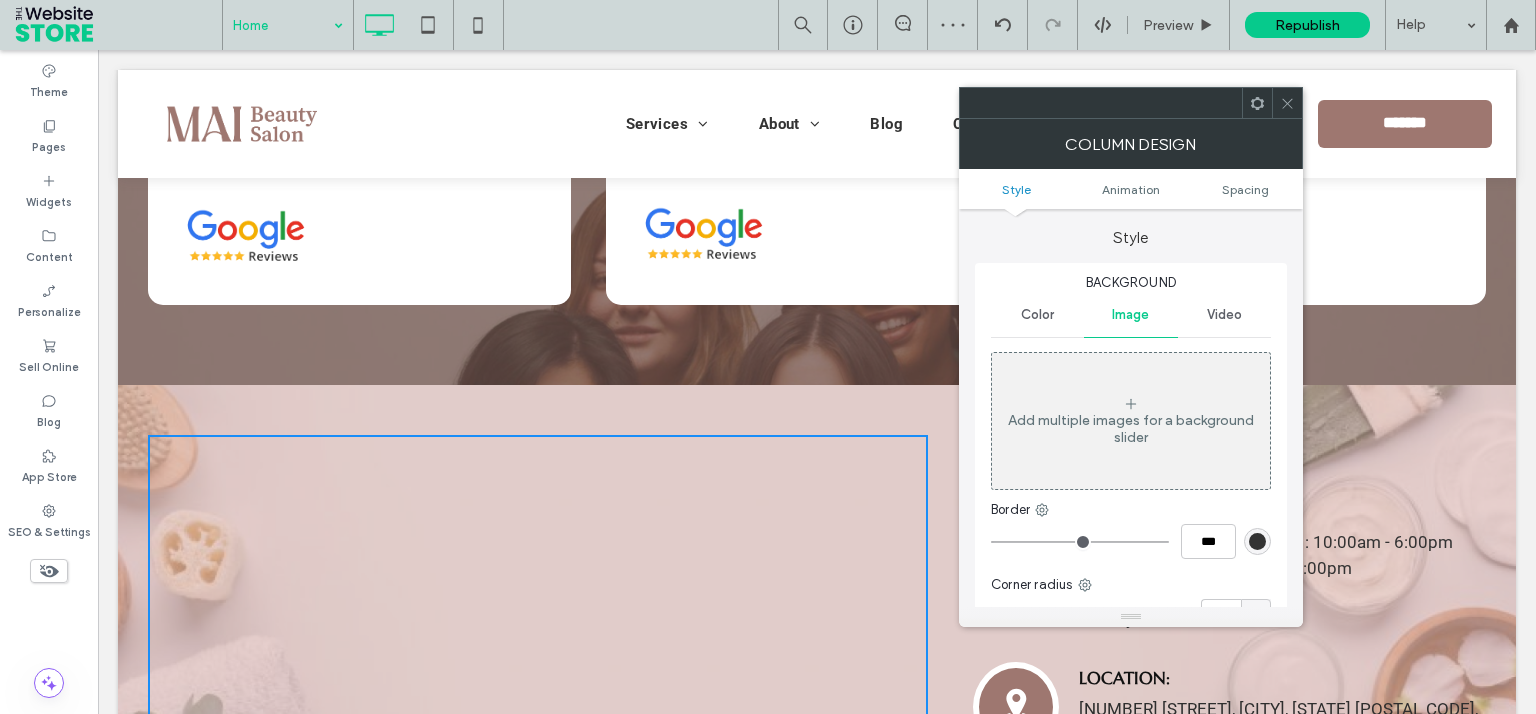 click on "Add multiple images for a background slider" at bounding box center [1131, 429] 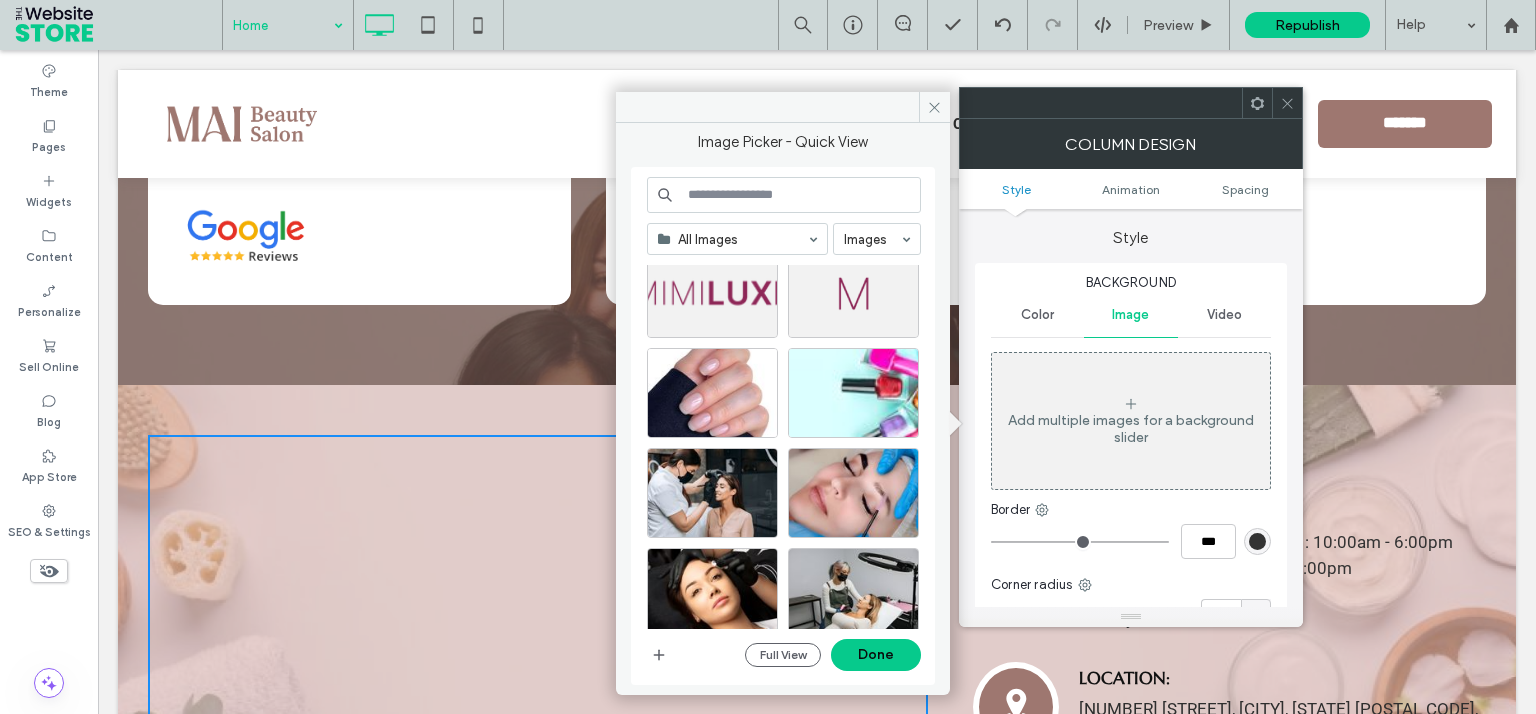 scroll, scrollTop: 1521, scrollLeft: 0, axis: vertical 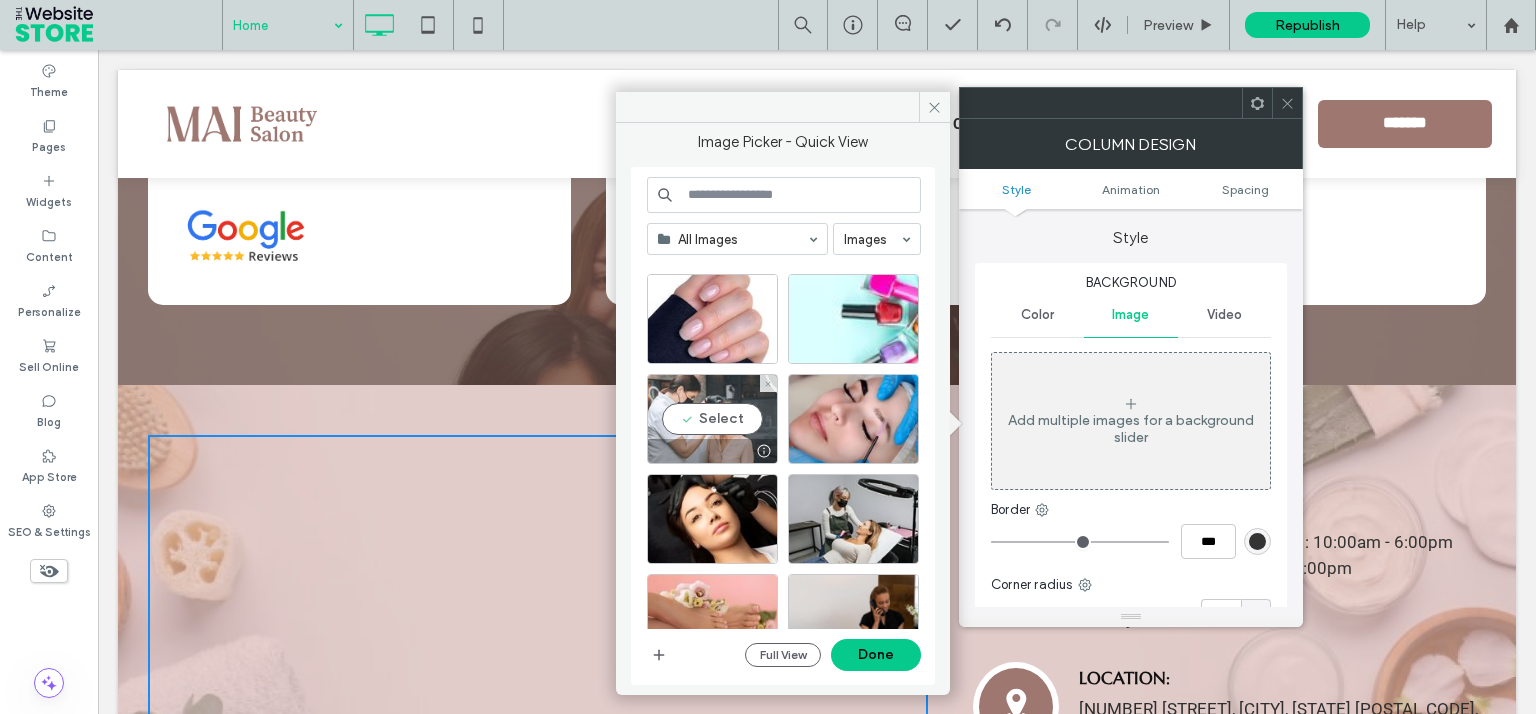 click on "Select" at bounding box center [712, 419] 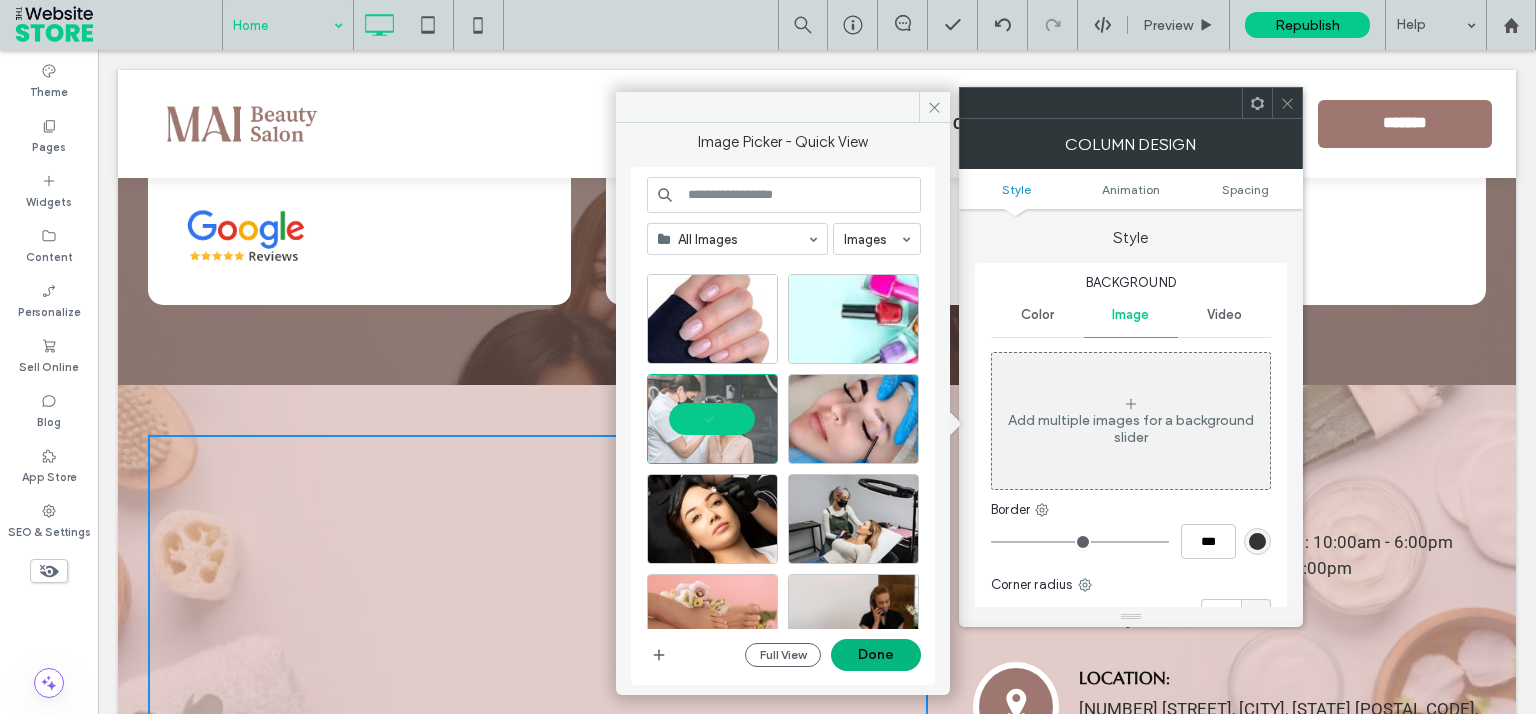 click on "Done" at bounding box center (876, 655) 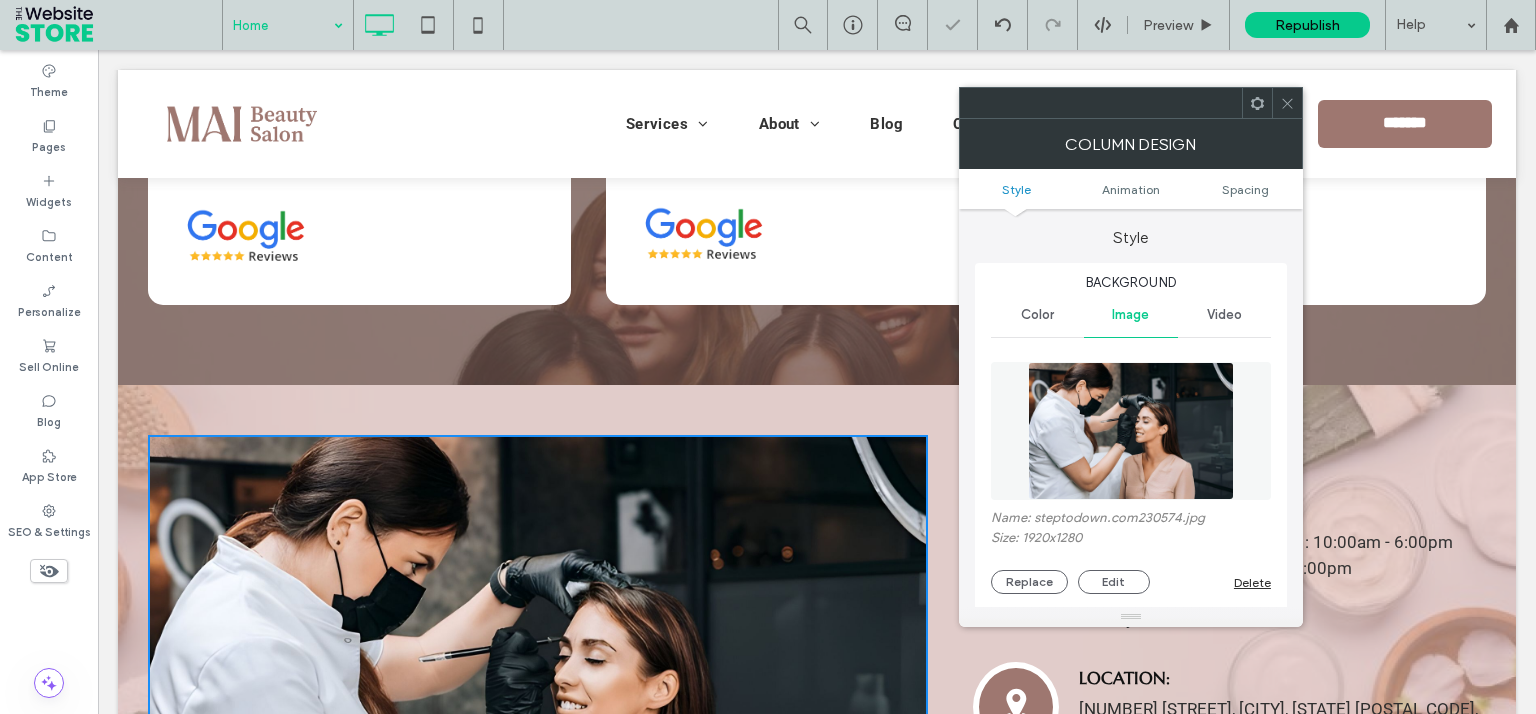 click at bounding box center (1287, 103) 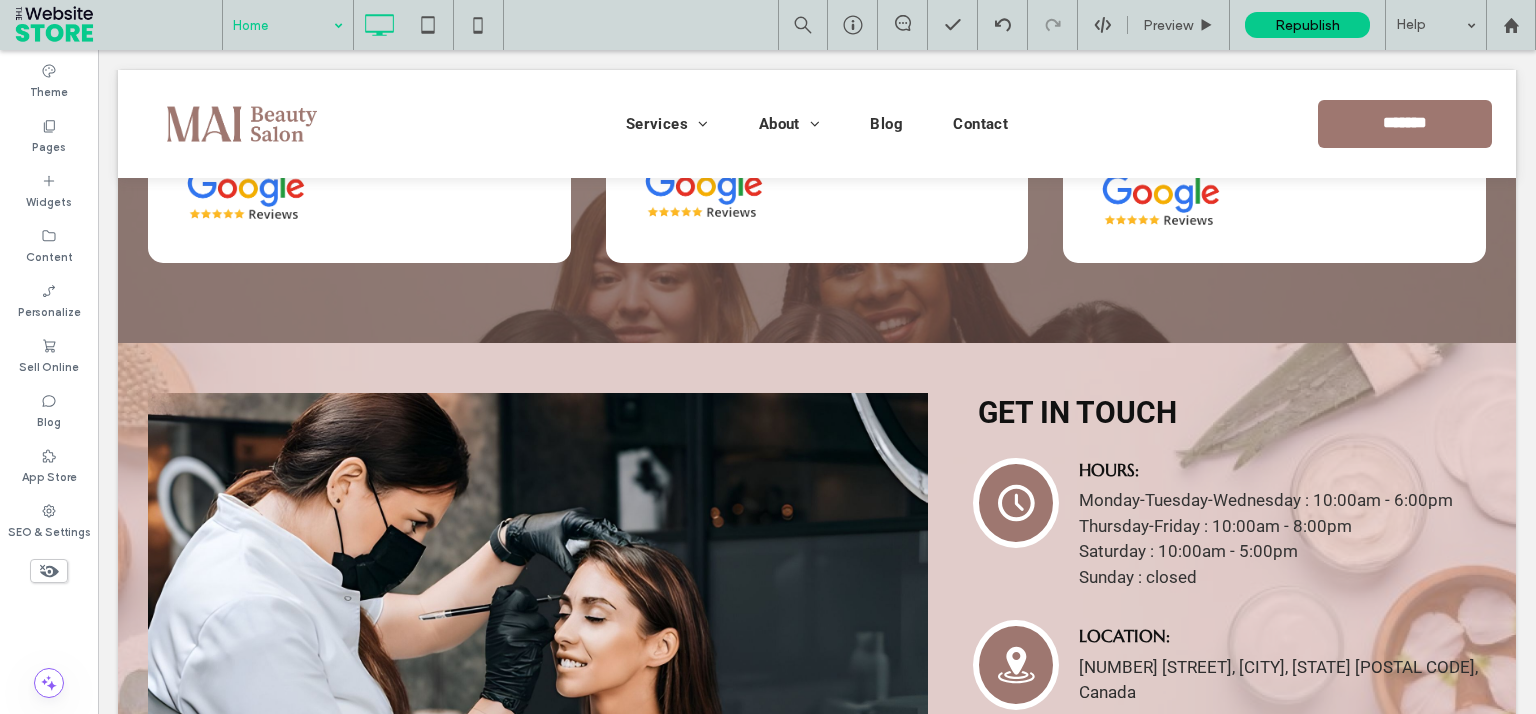 scroll, scrollTop: 7207, scrollLeft: 0, axis: vertical 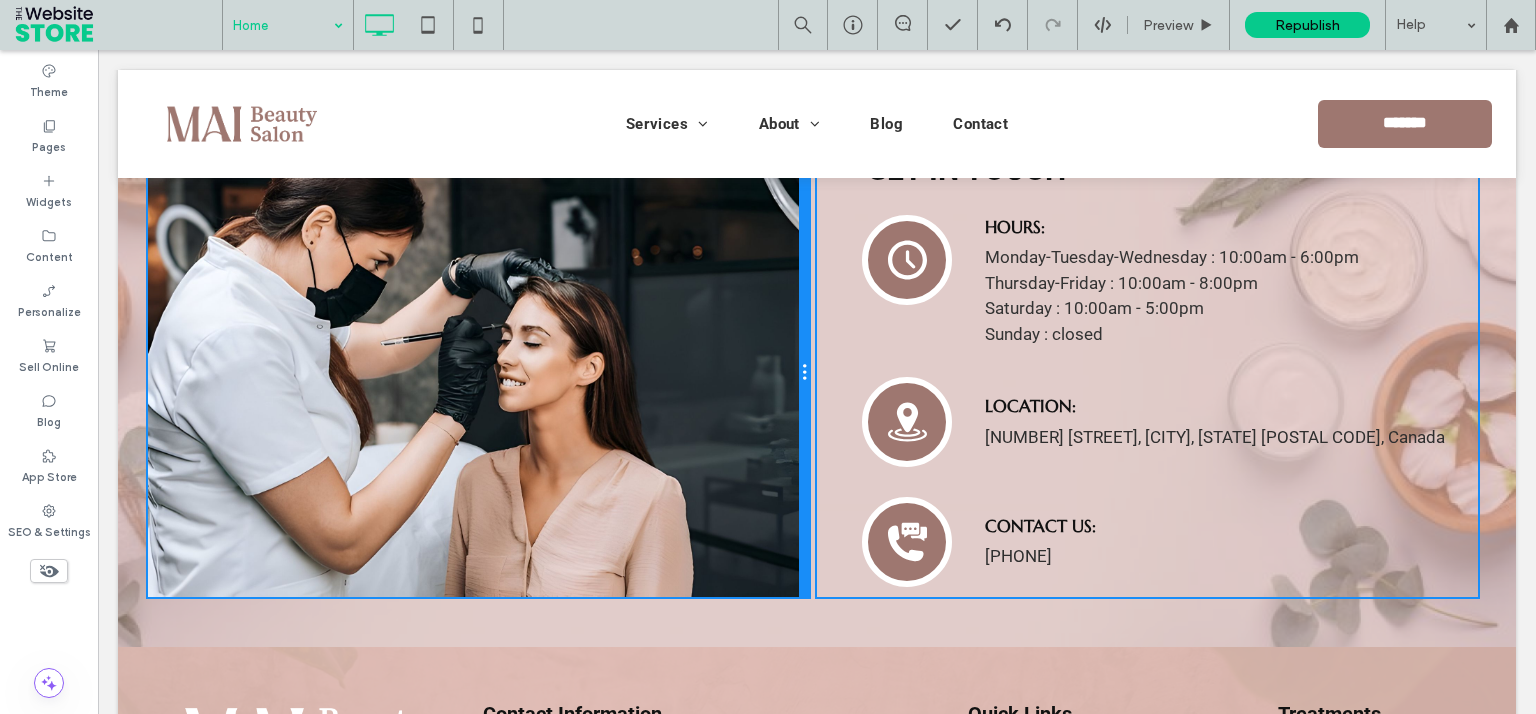 drag, startPoint x: 916, startPoint y: 361, endPoint x: 1618, endPoint y: 584, distance: 736.5684 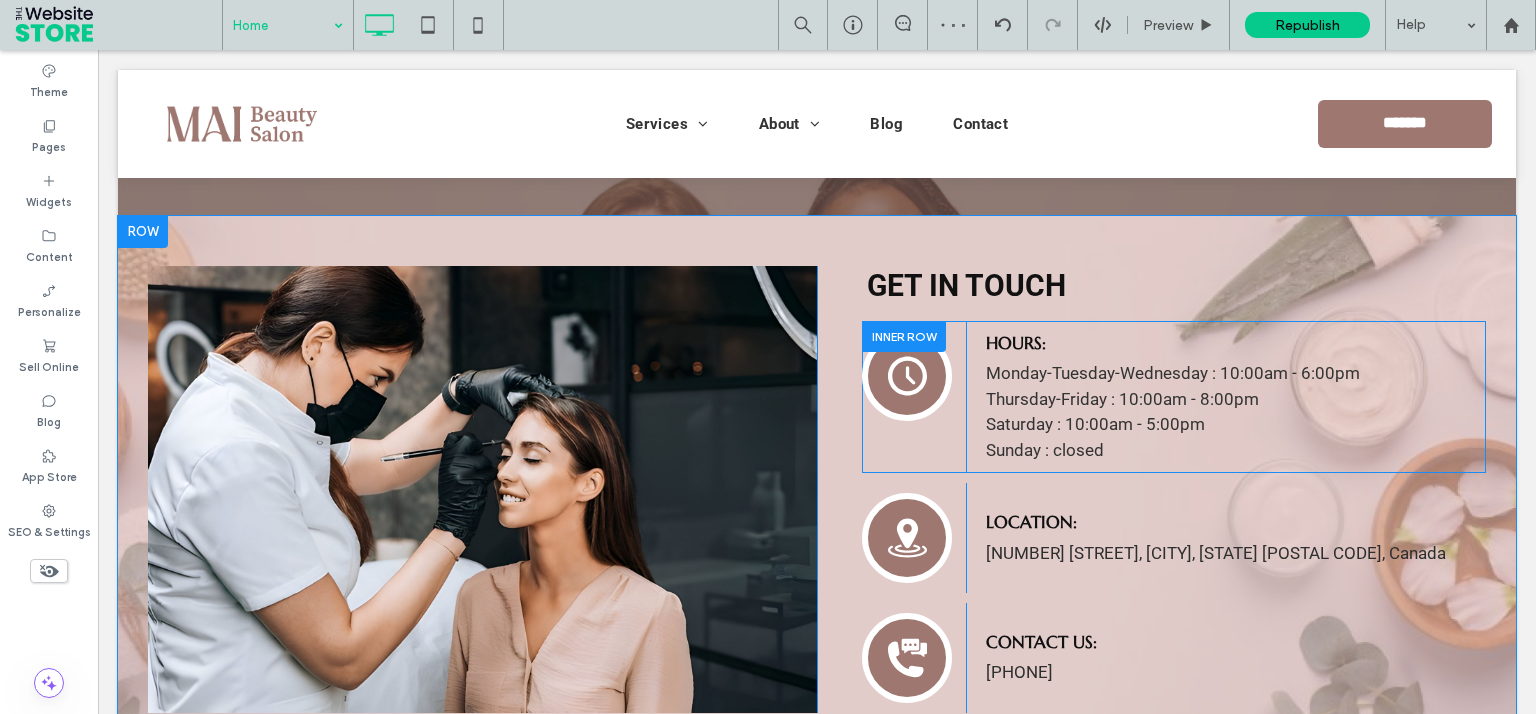 scroll, scrollTop: 7101, scrollLeft: 0, axis: vertical 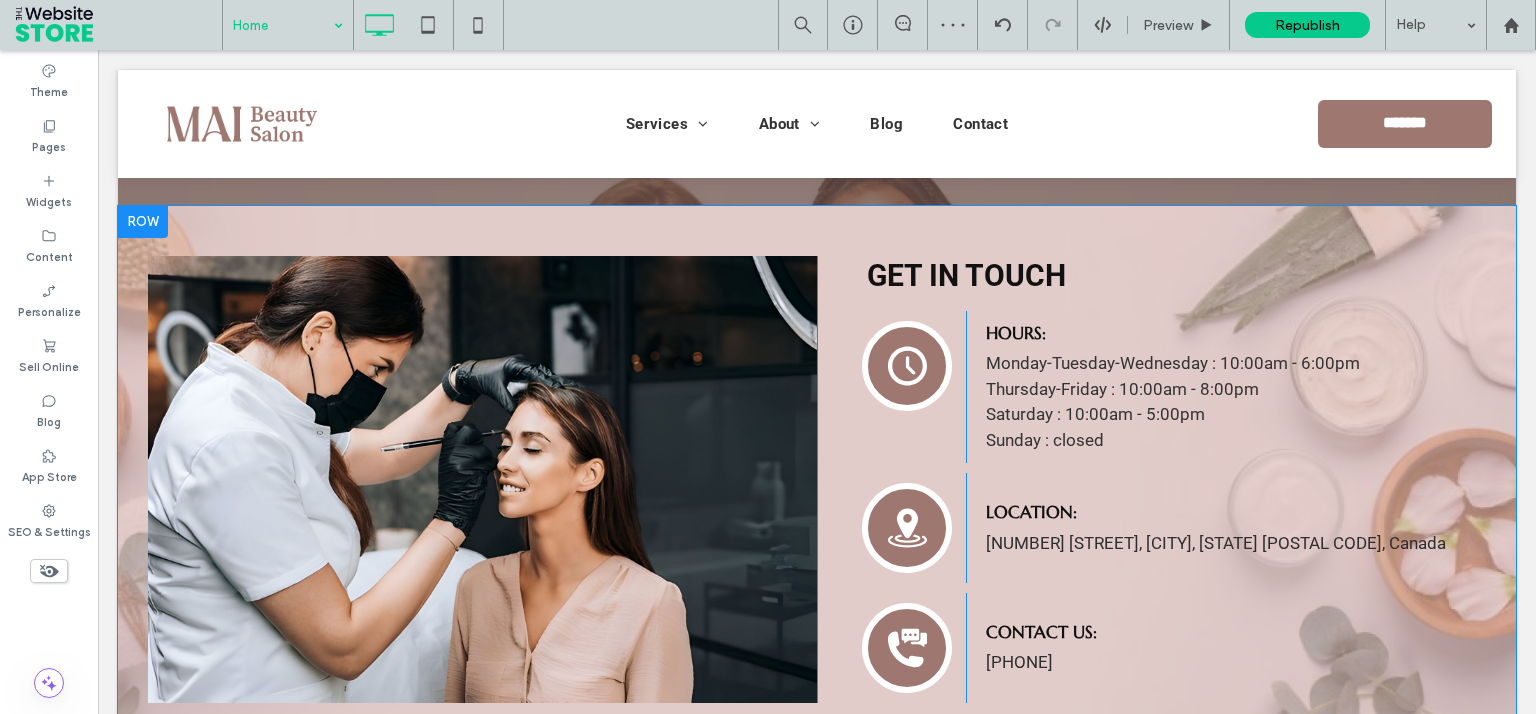 click on "Book Your Appointment Today
Top Manicure & Pedicure Salon in Montréal
Book-Appointment
Name:
Email
Phone
I am interested in the following service(s): *
Manicures
Pedicures
Micropigmentation
Permanent Makeup
Message:
Date
******
Thank you for contacting us. We will get back to you as soon as possible.
Oops, there was an error sending your message. Please try again later.
Click To Paste
Click To Paste" at bounding box center (482, 480) 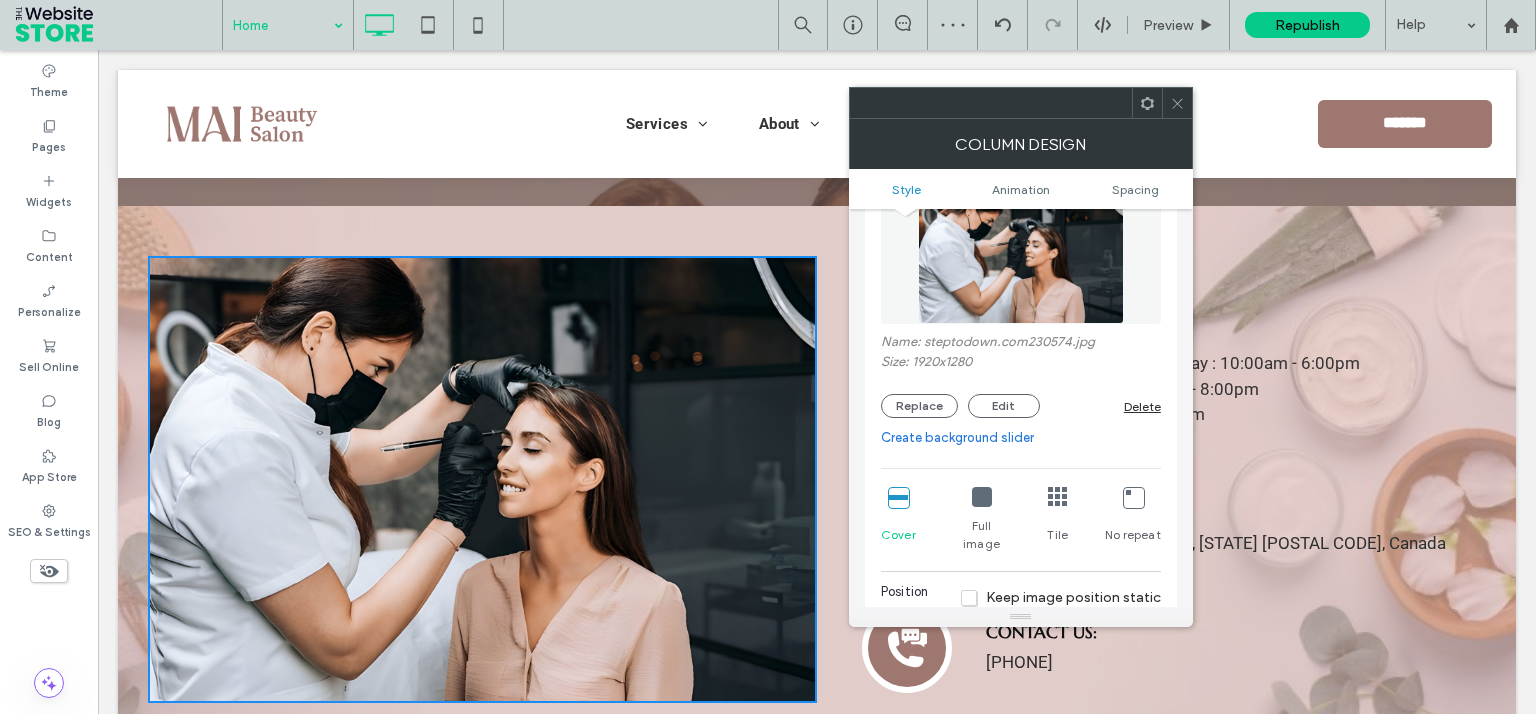 scroll, scrollTop: 360, scrollLeft: 0, axis: vertical 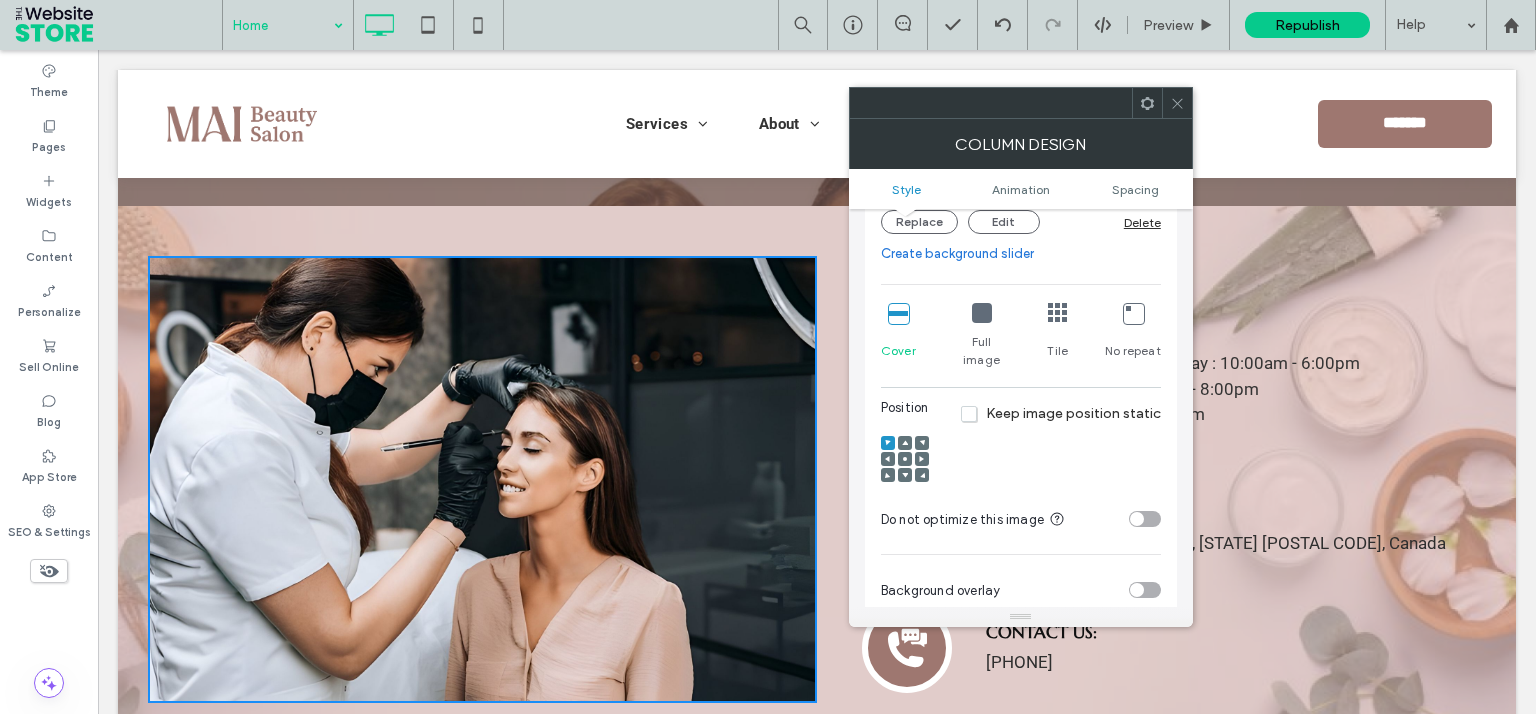 click 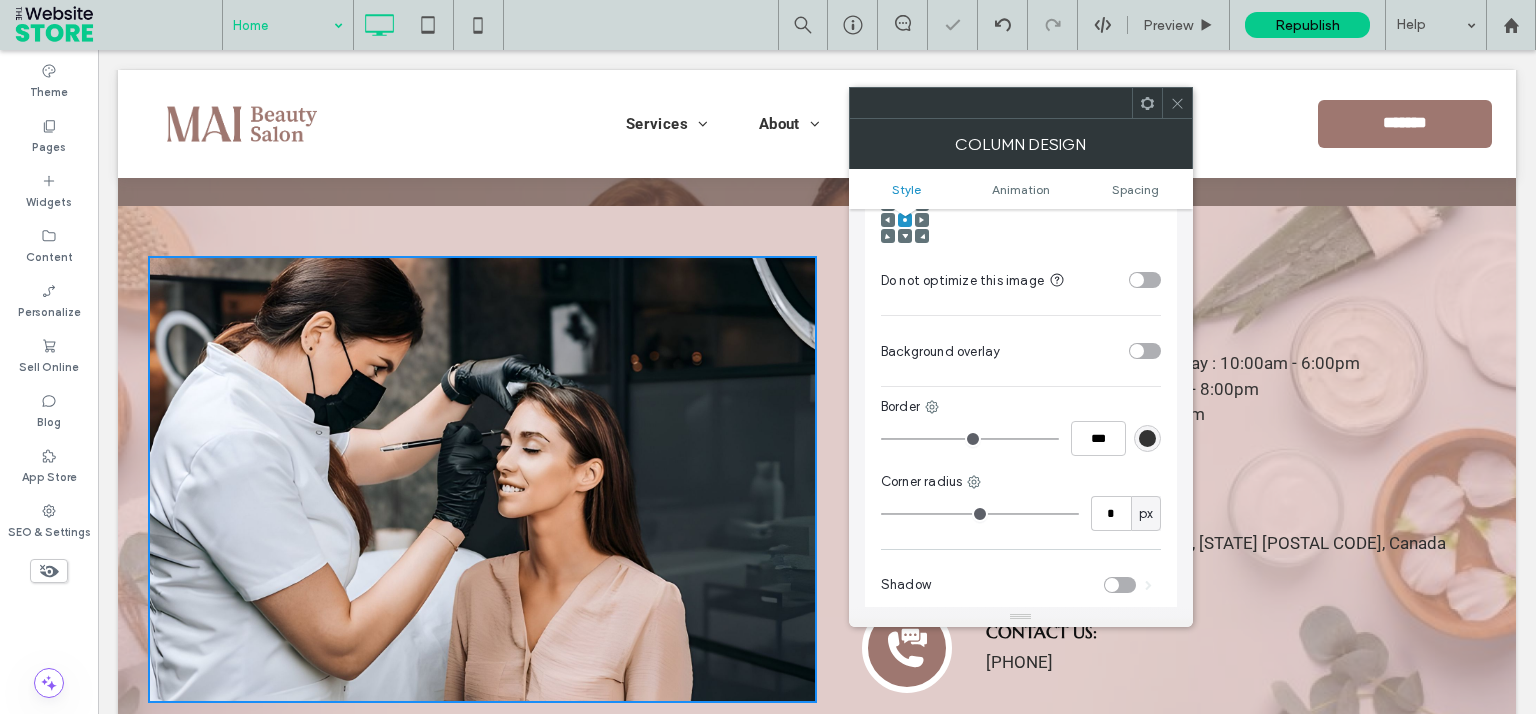 scroll, scrollTop: 720, scrollLeft: 0, axis: vertical 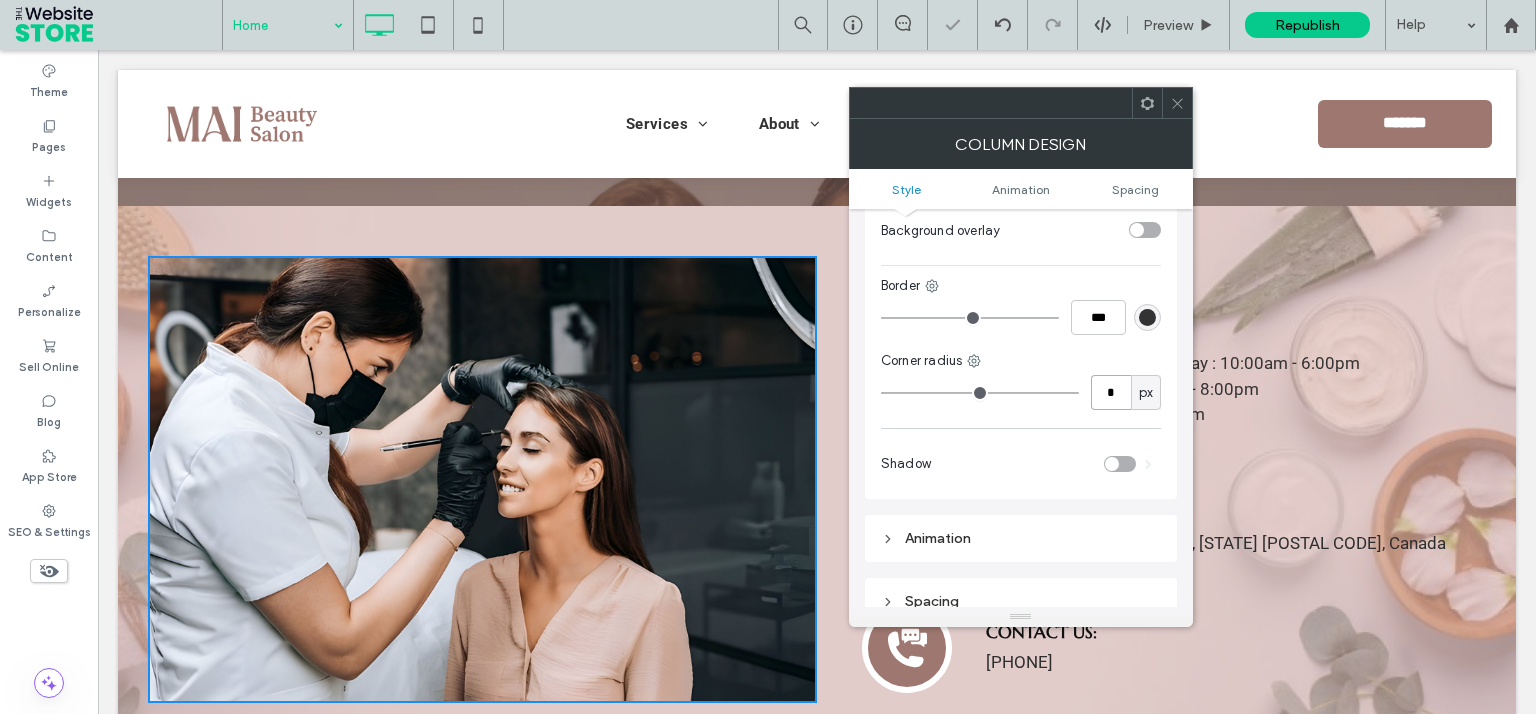 click on "*" at bounding box center [1111, 392] 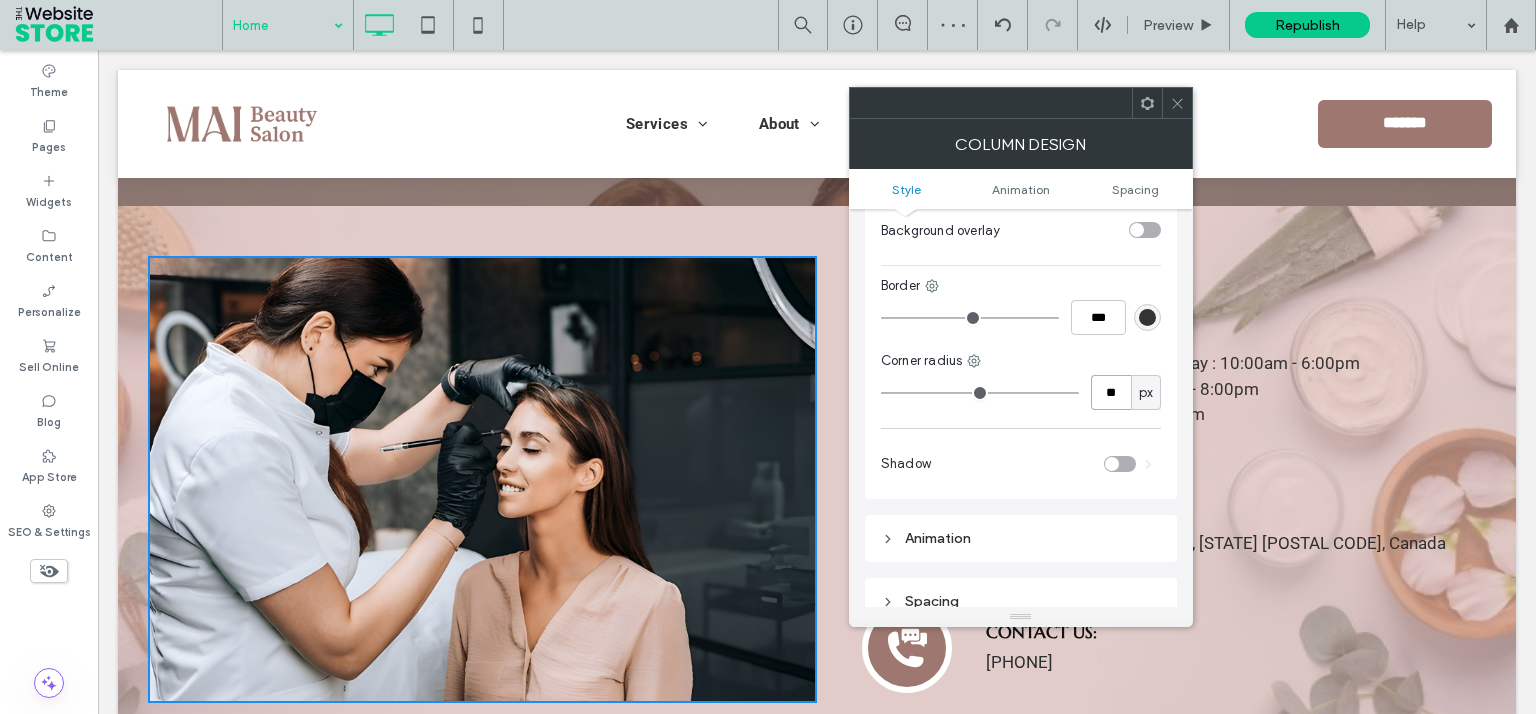 type on "**" 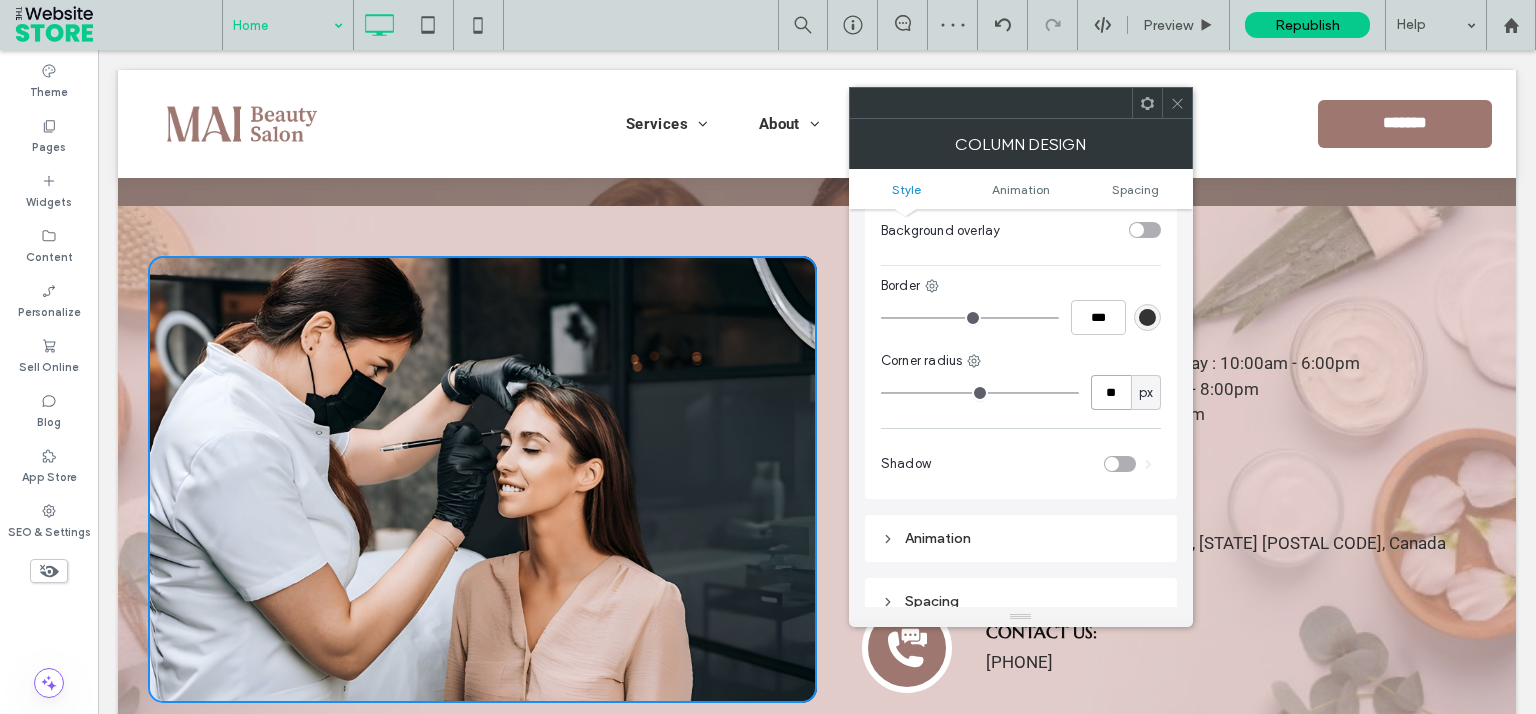 type on "**" 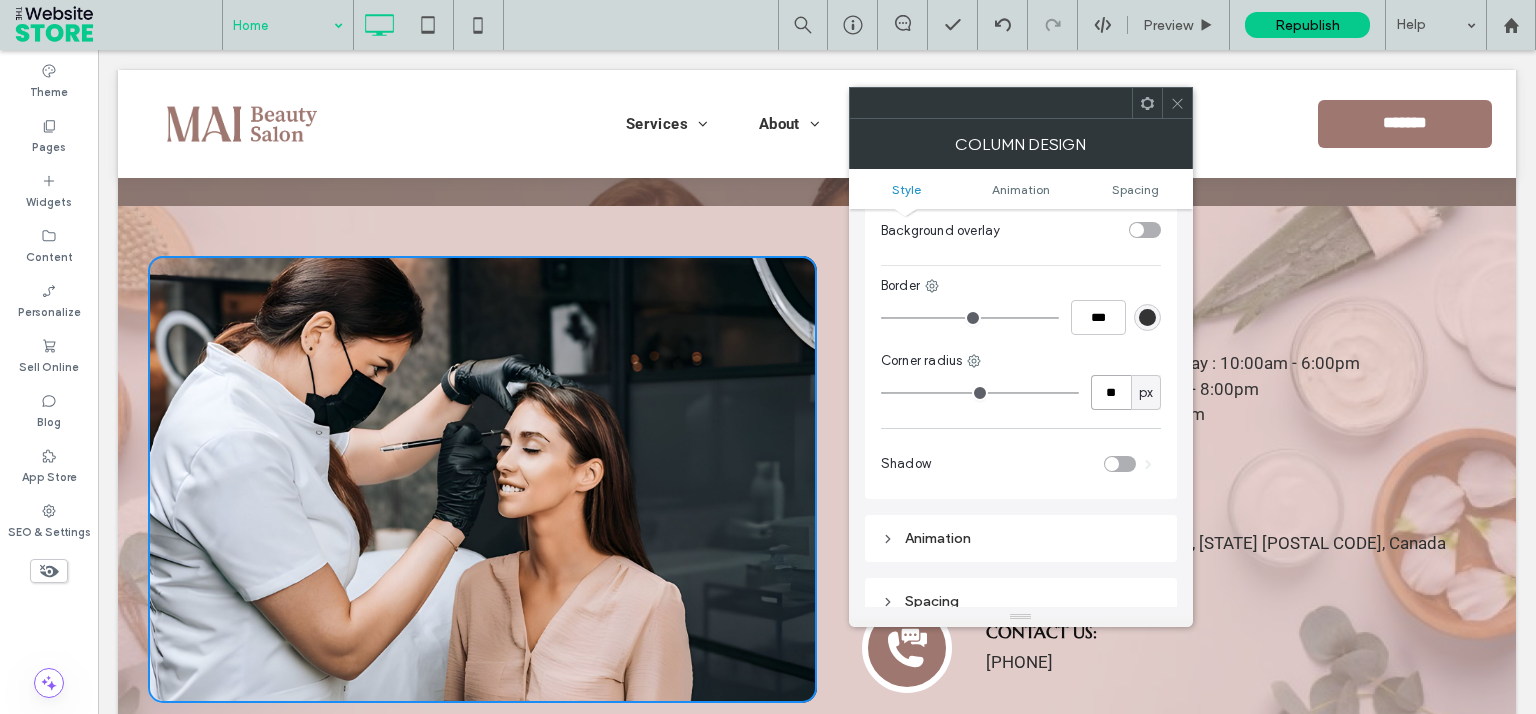 type on "**" 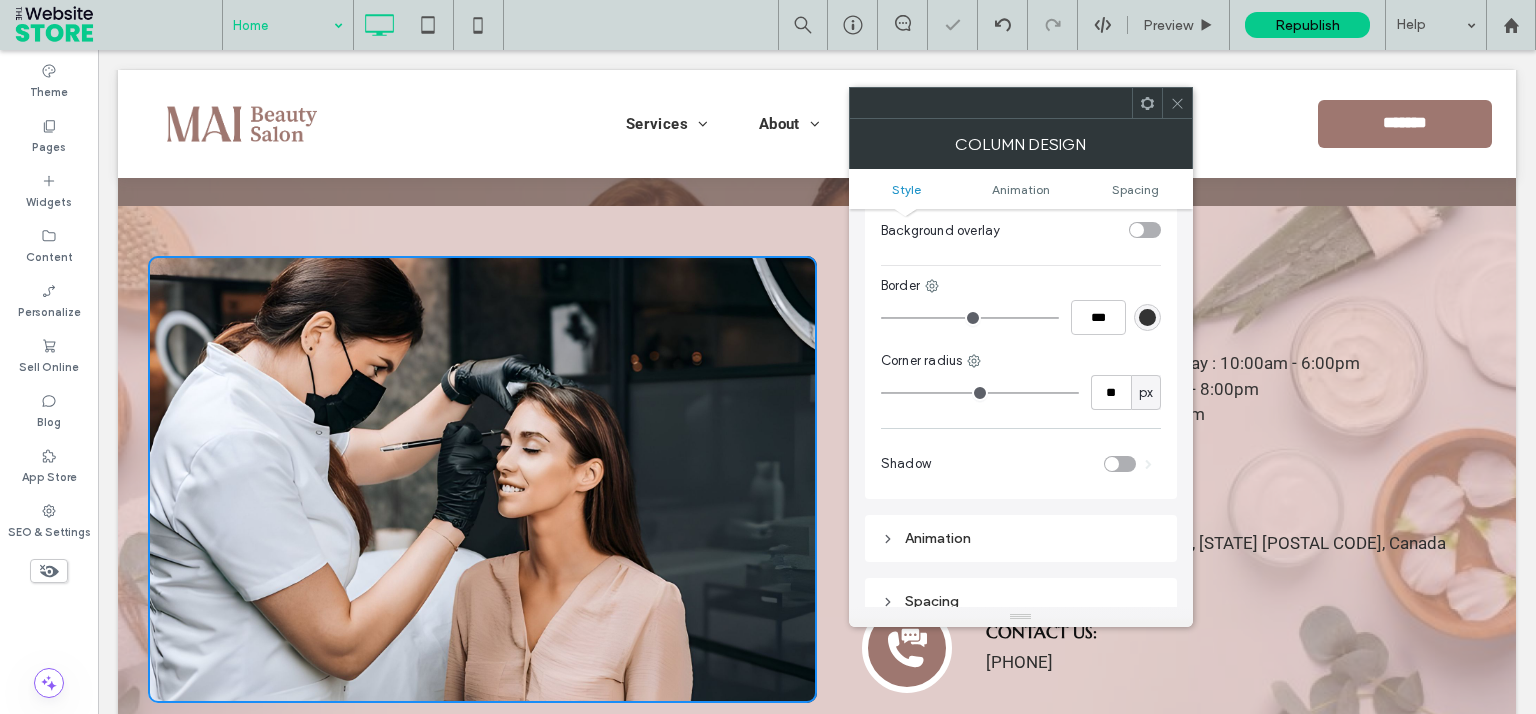 click 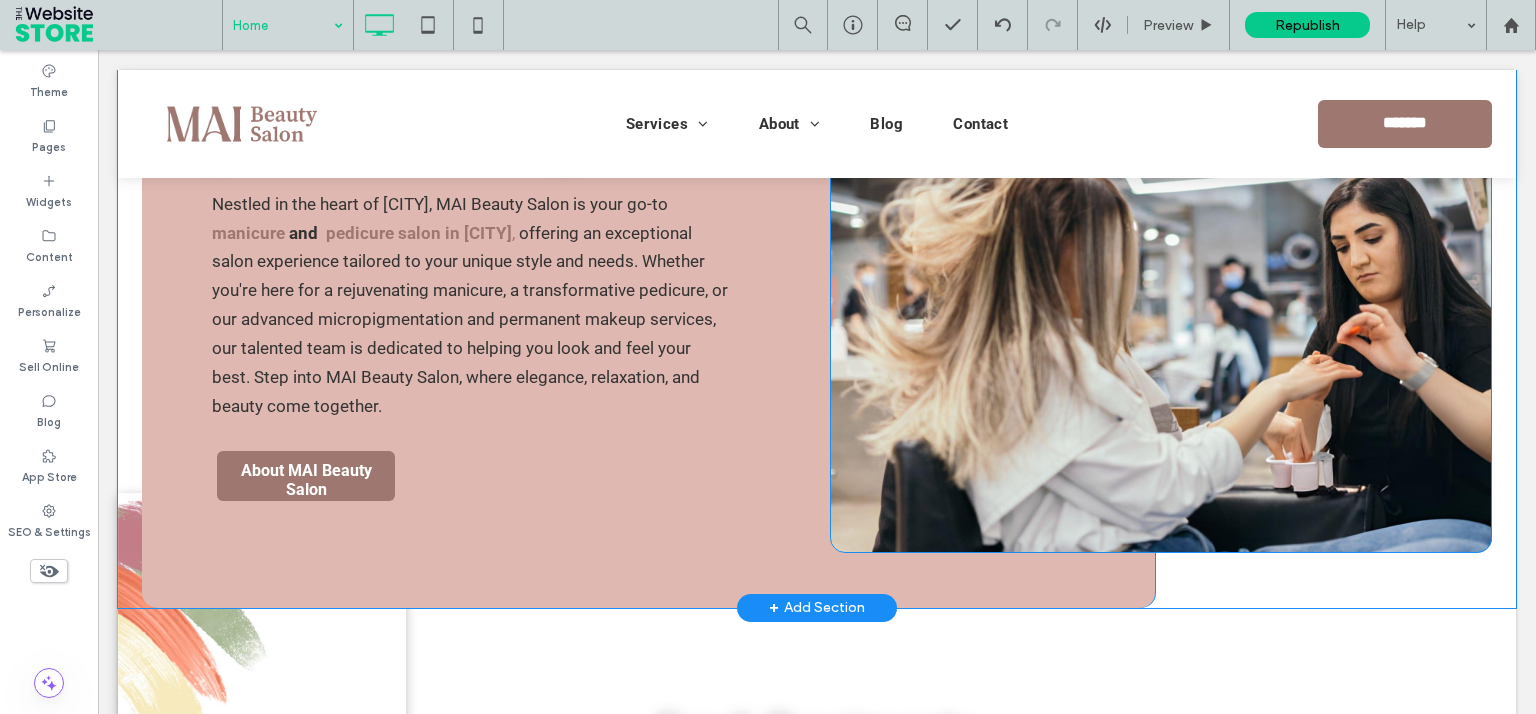 scroll, scrollTop: 2308, scrollLeft: 0, axis: vertical 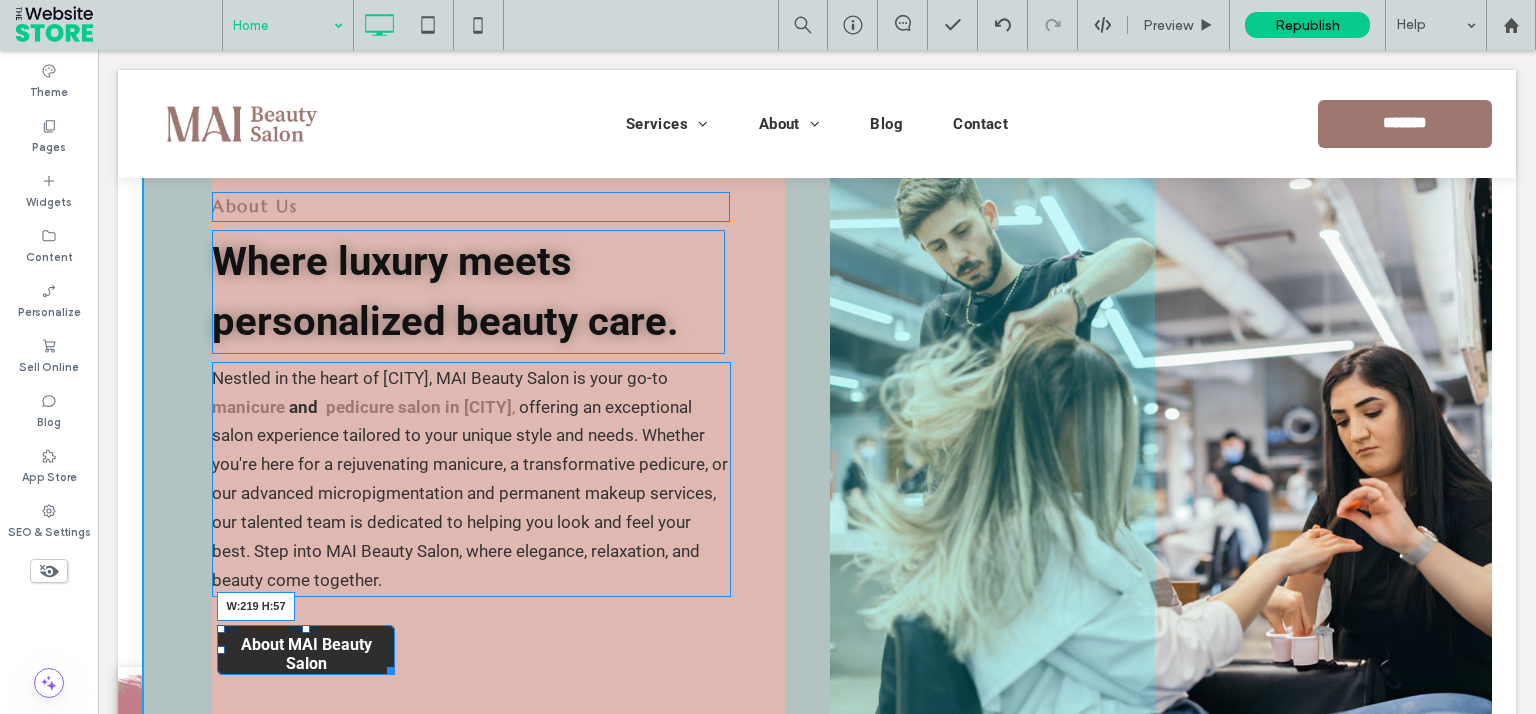 drag, startPoint x: 382, startPoint y: 670, endPoint x: 423, endPoint y: 677, distance: 41.59327 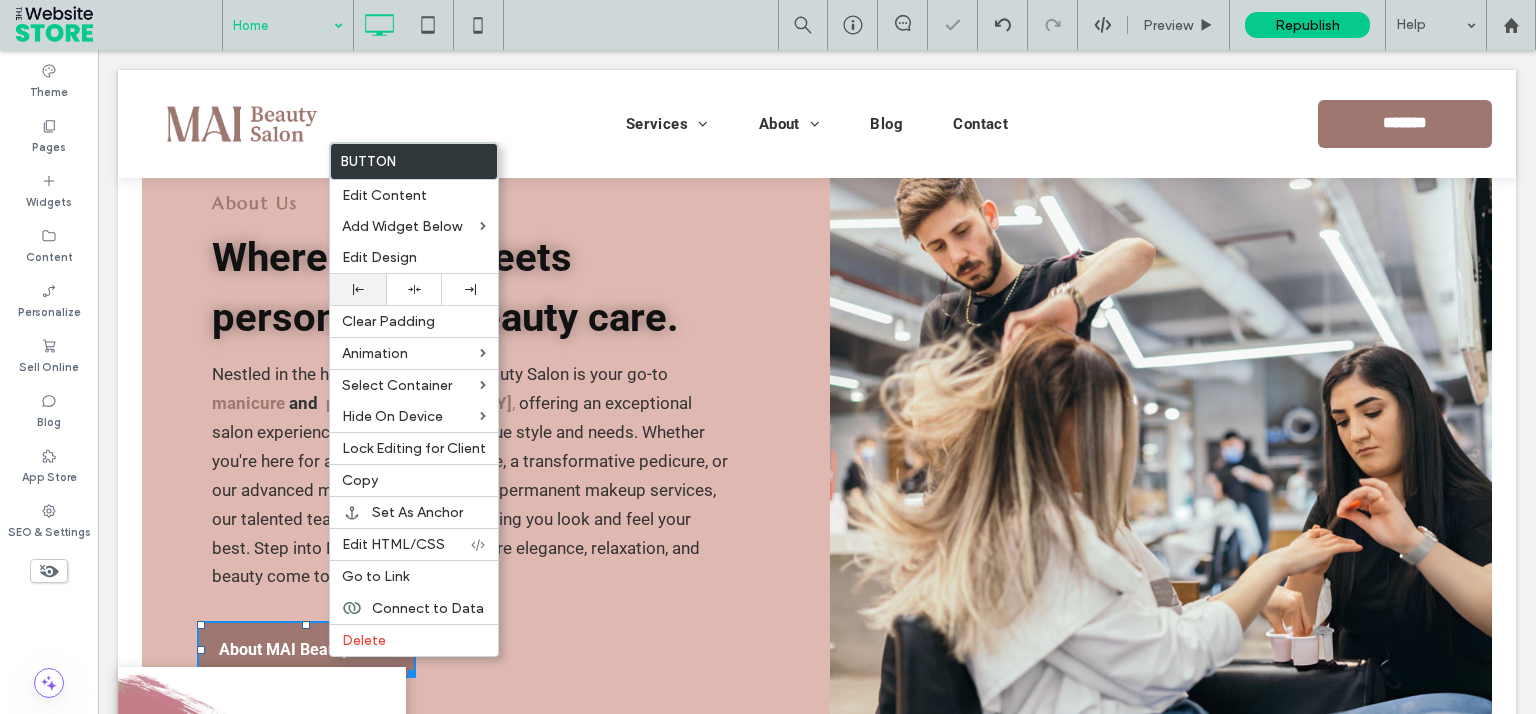 click at bounding box center [358, 289] 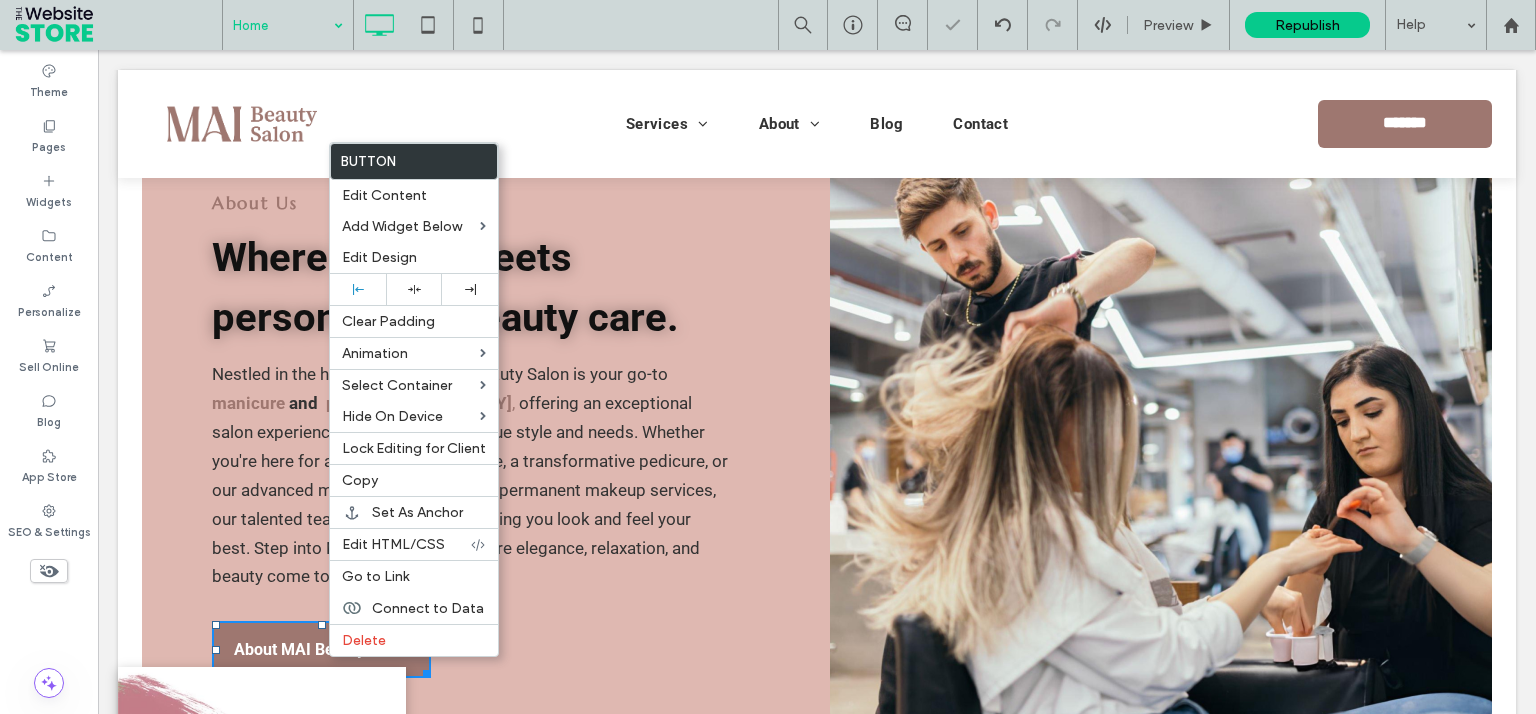click on "About Us
Where luxury meets personalized beauty care.
Nestled in the heart of Montréal, MAI Beauty Salon is your go-to
manicure
and
pedicure salon in Montréal ,
offering an exceptional salon experience tailored to your unique style and needs. Whether you're here for a rejuvenating manicure, a transformative pedicure, or our advanced micropigmentation and permanent makeup services, our talented team is dedicated to helping you look and feel your best. Step into MAI Beauty Salon, where elegance, relaxation, and beauty come together.
About MAI Beauty Salon
Click To Paste" at bounding box center [648, 434] 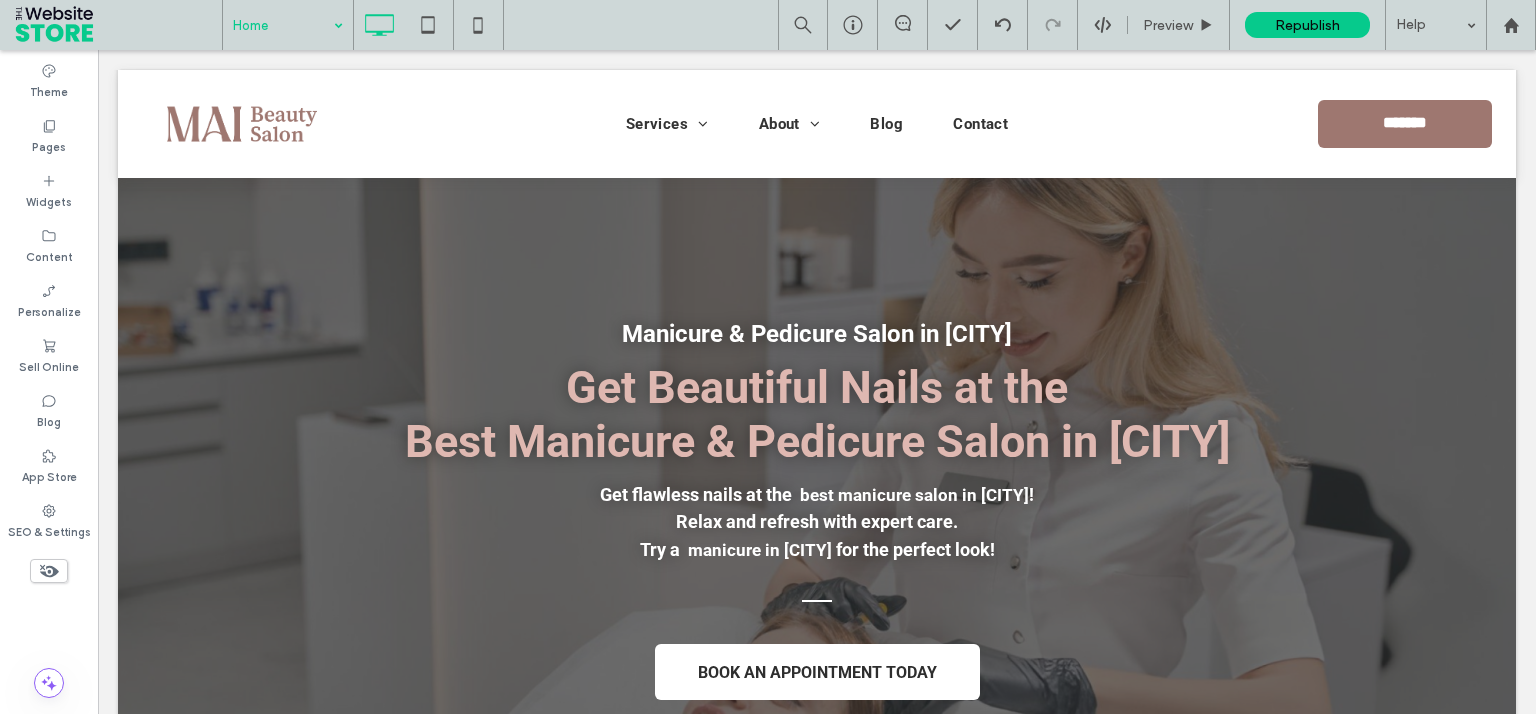 scroll, scrollTop: 0, scrollLeft: 0, axis: both 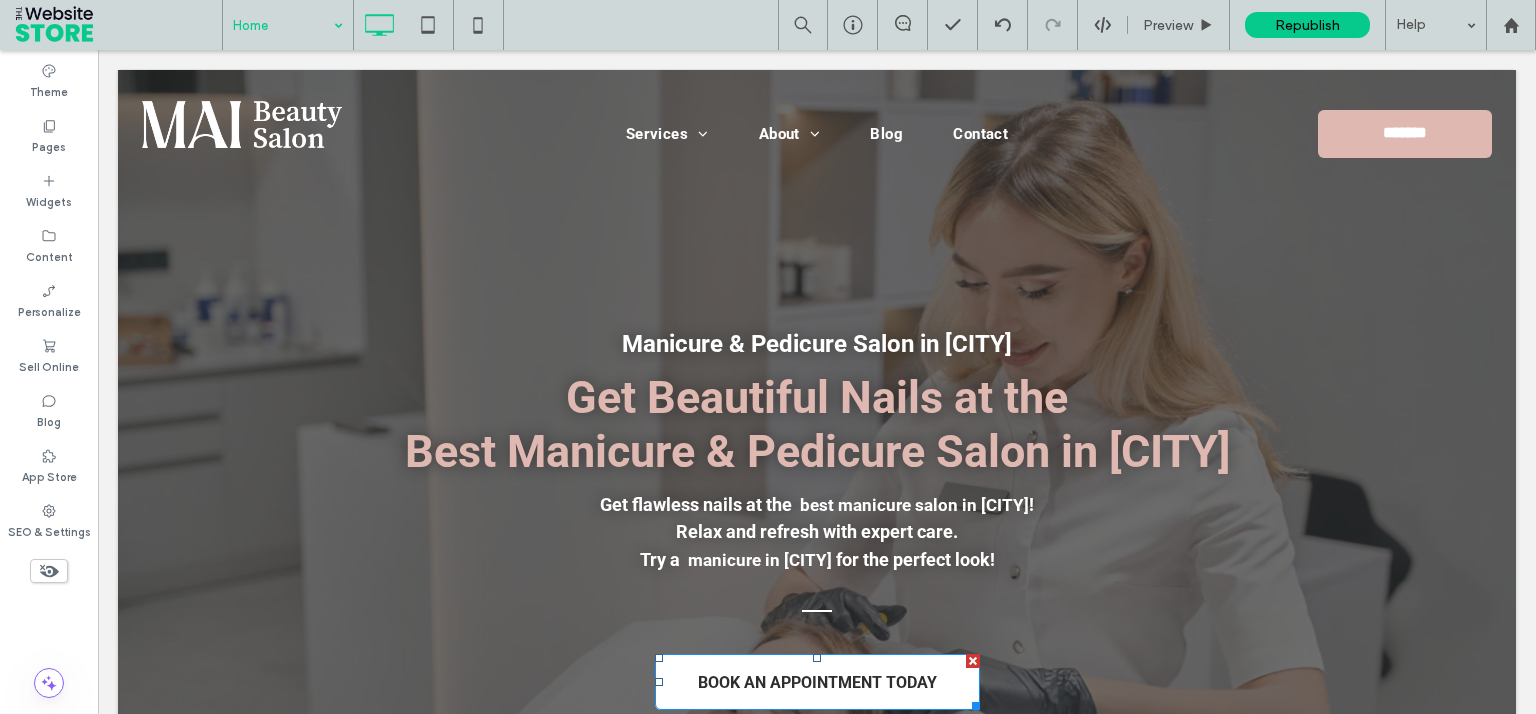 click on "BOOK AN APPOINTMENT TODAY" at bounding box center [817, 682] 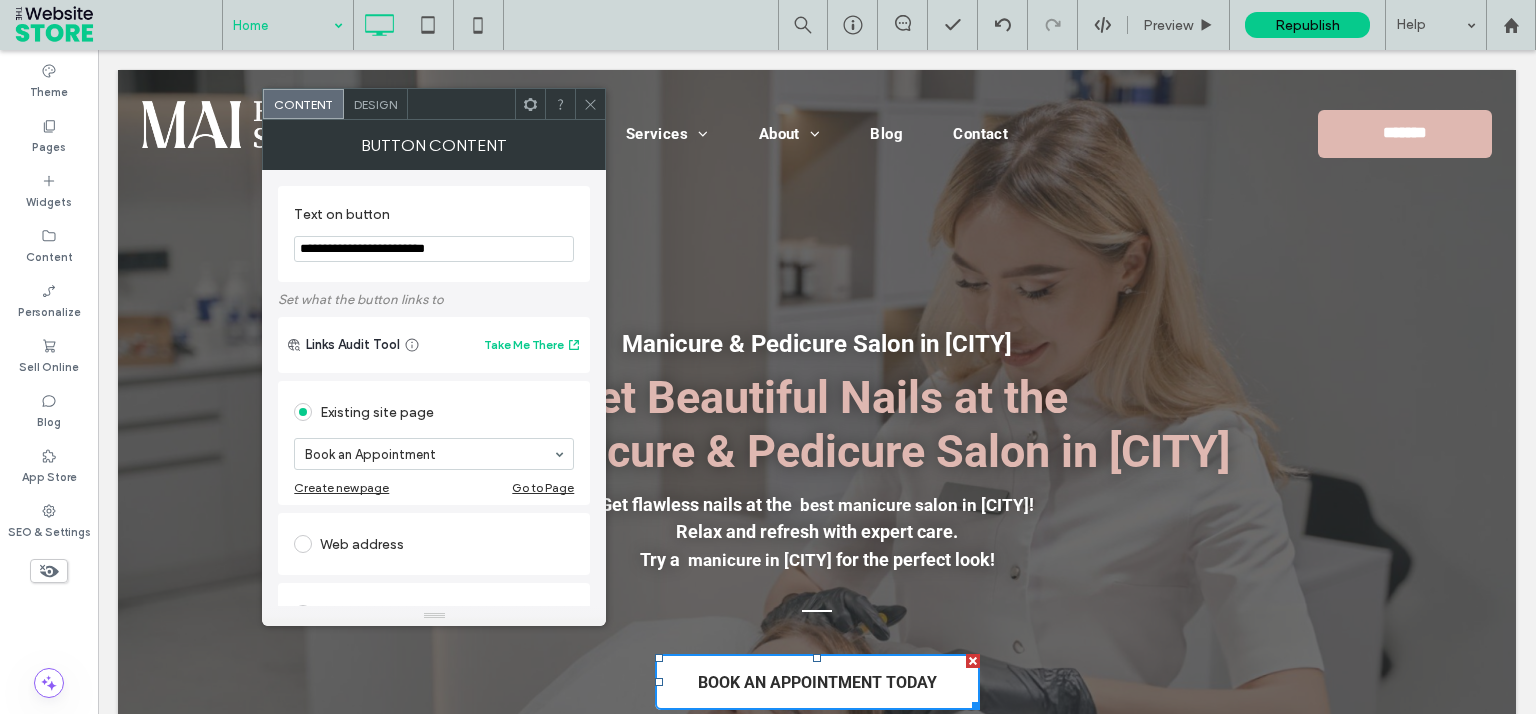 click 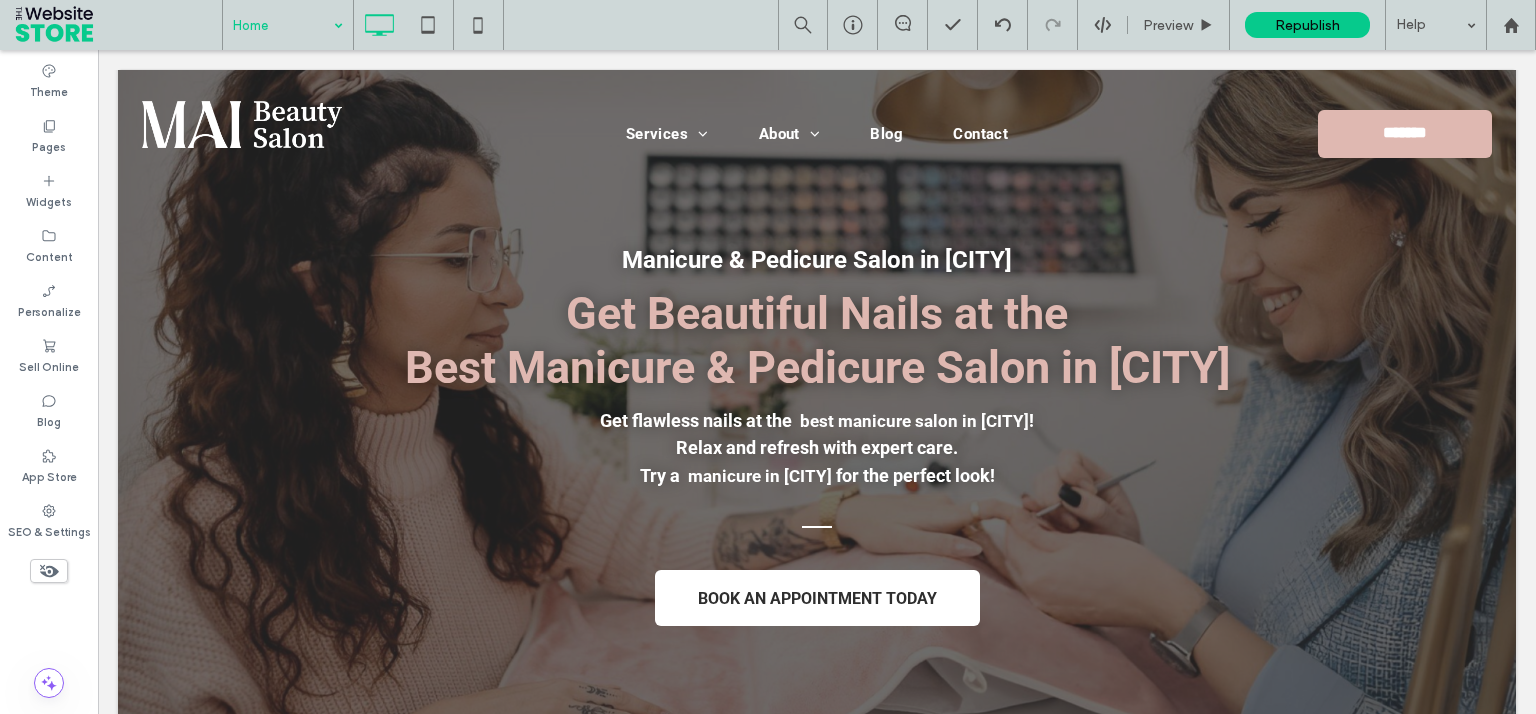 scroll, scrollTop: 116, scrollLeft: 0, axis: vertical 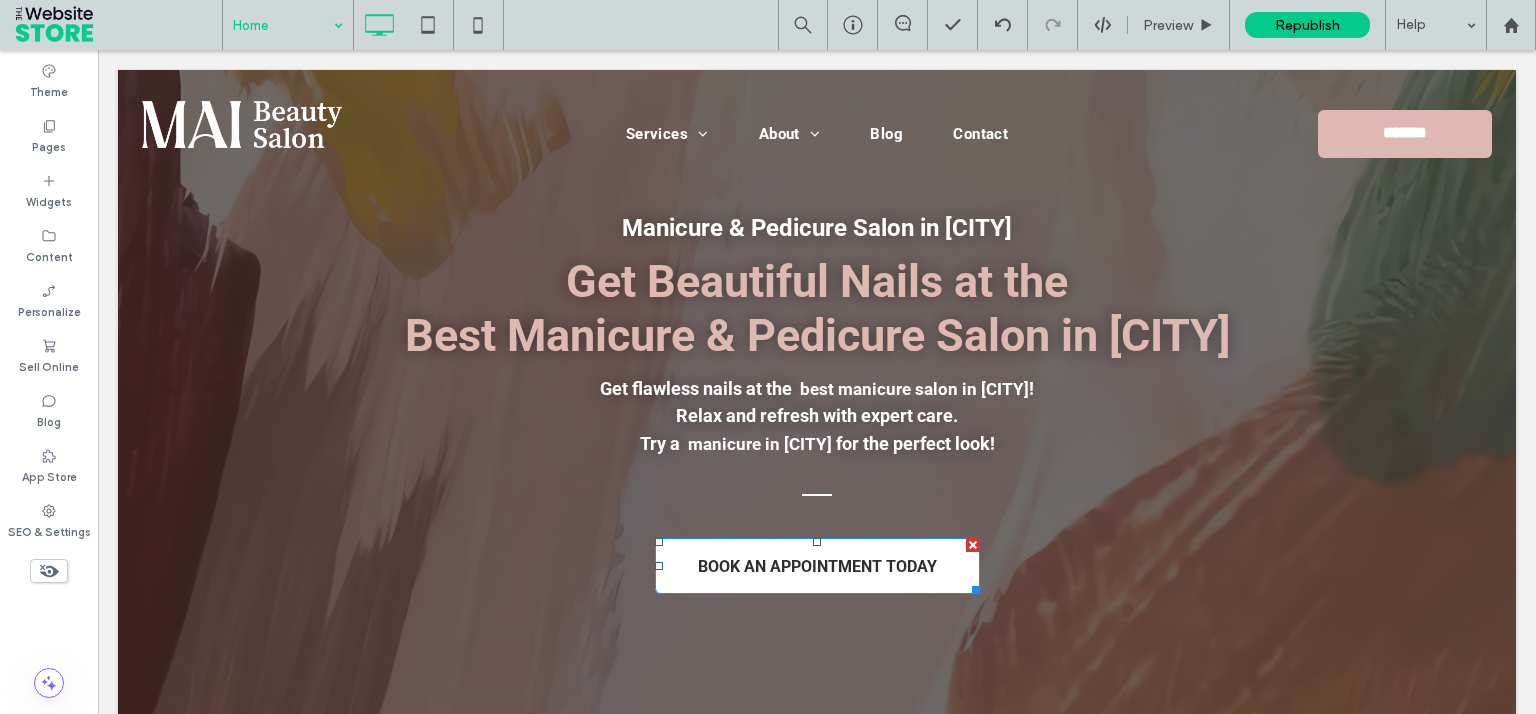 click on "BOOK AN APPOINTMENT TODAY" at bounding box center [817, 566] 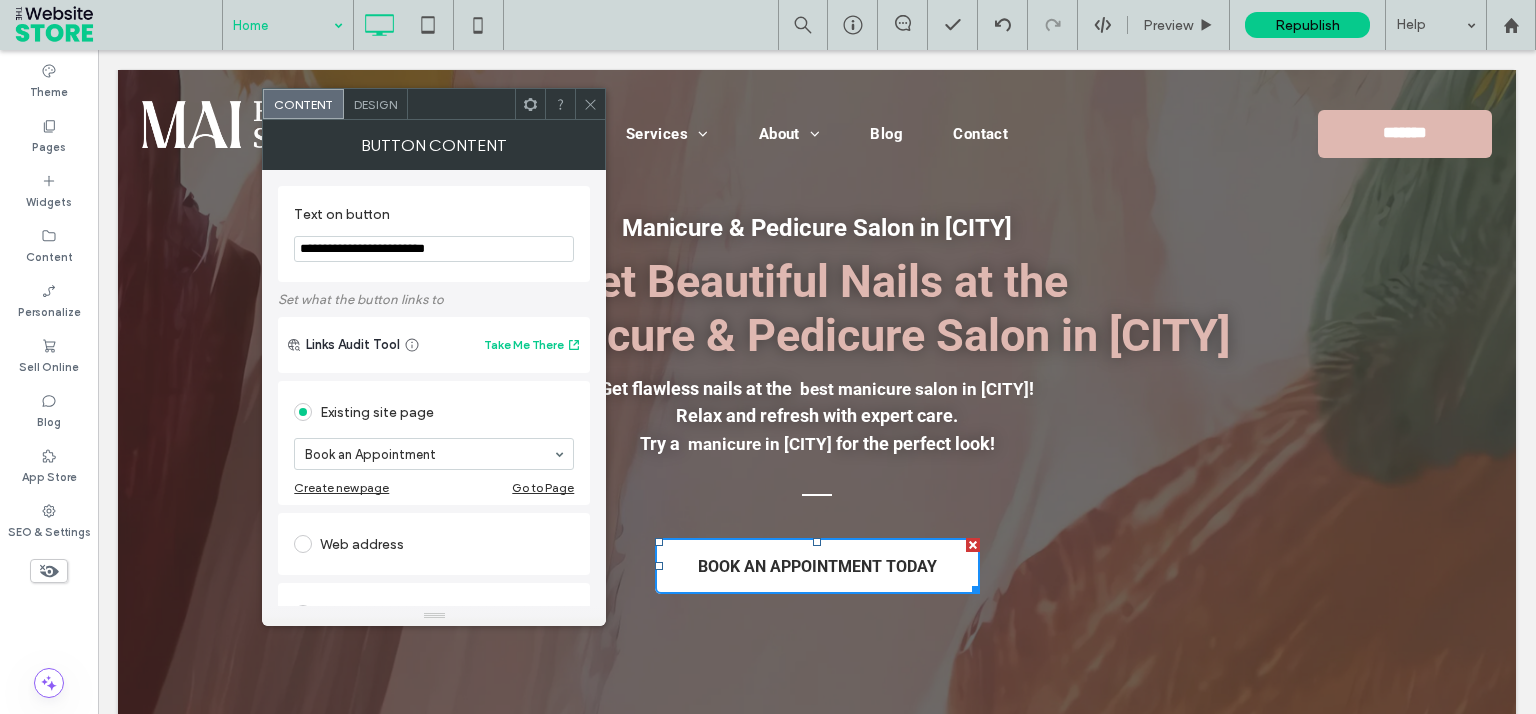 drag, startPoint x: 509, startPoint y: 252, endPoint x: 231, endPoint y: 245, distance: 278.0881 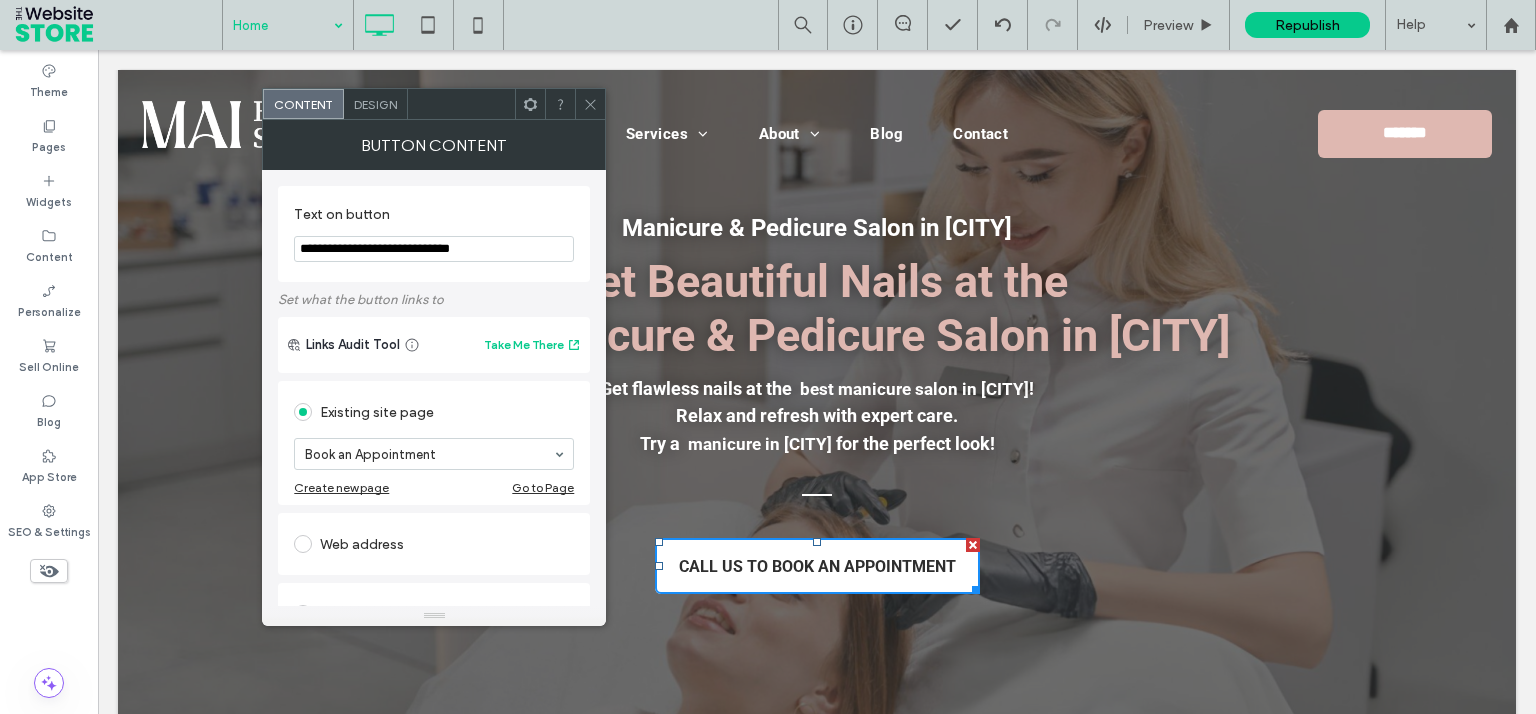 scroll, scrollTop: 389, scrollLeft: 0, axis: vertical 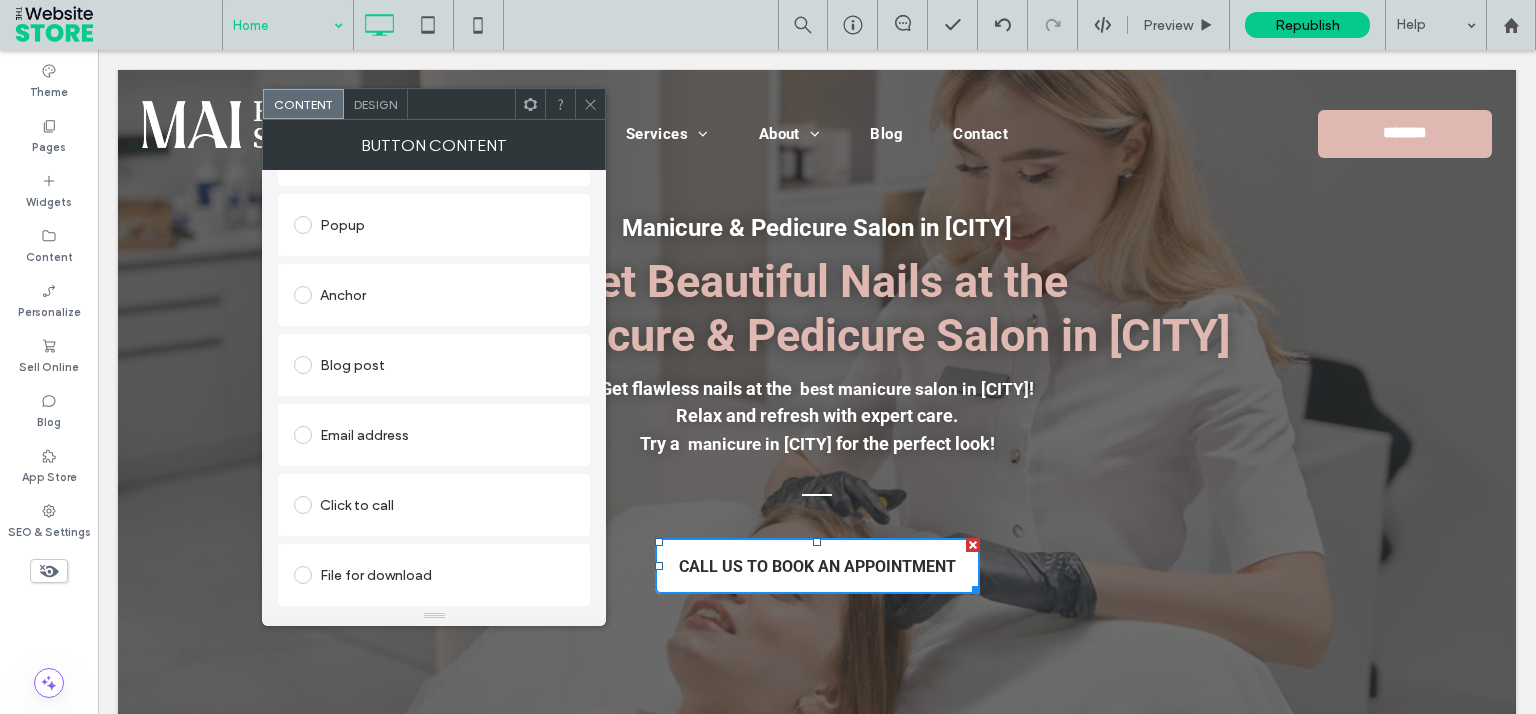 type on "**********" 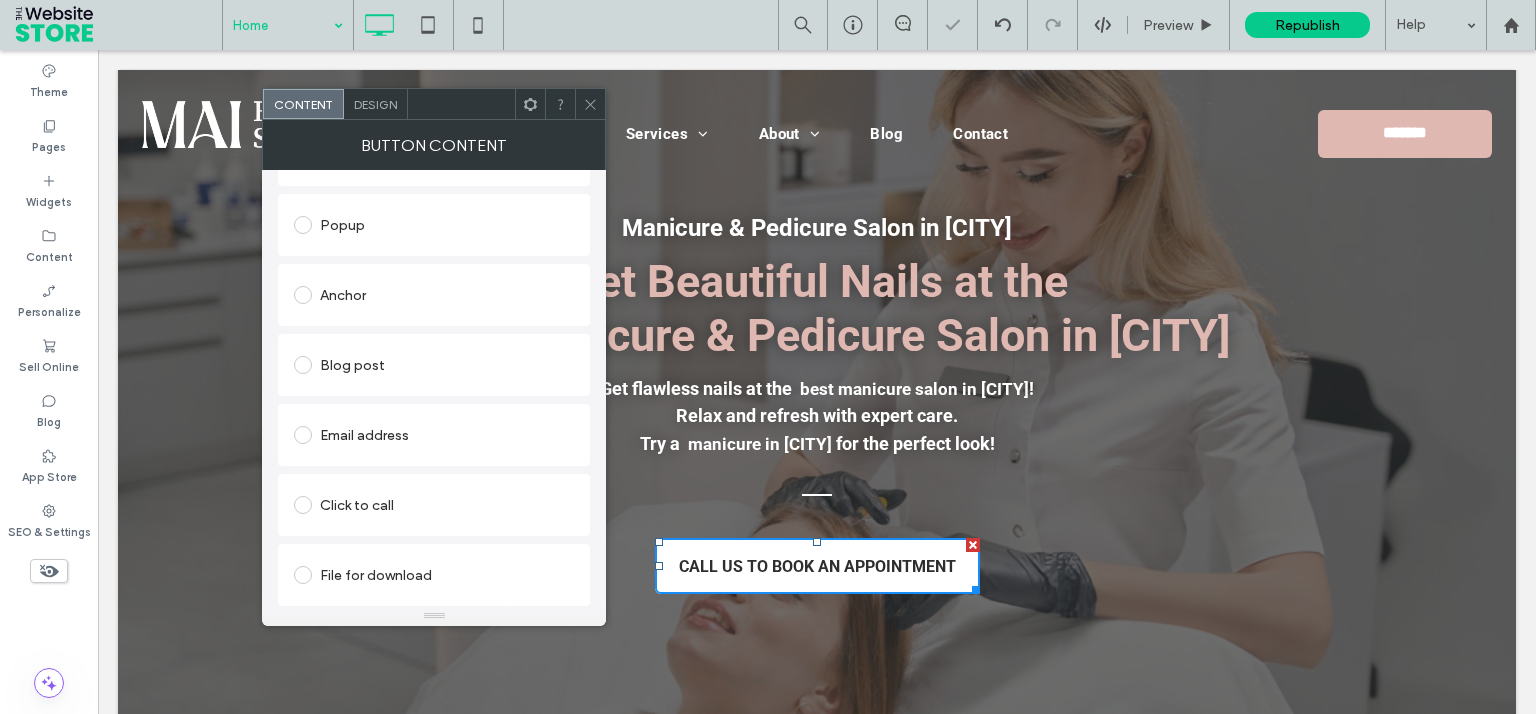 click on "Click to call" at bounding box center (434, 505) 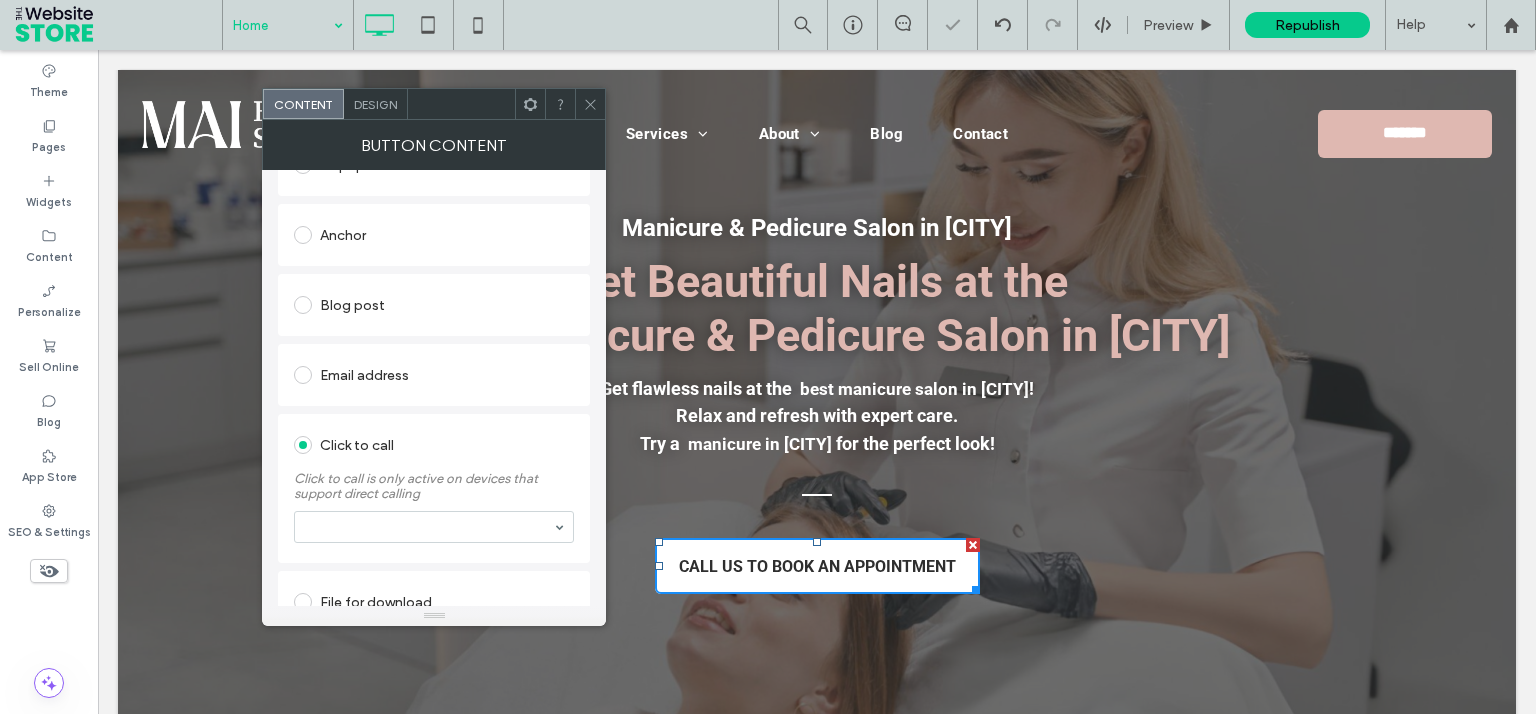 scroll, scrollTop: 417, scrollLeft: 0, axis: vertical 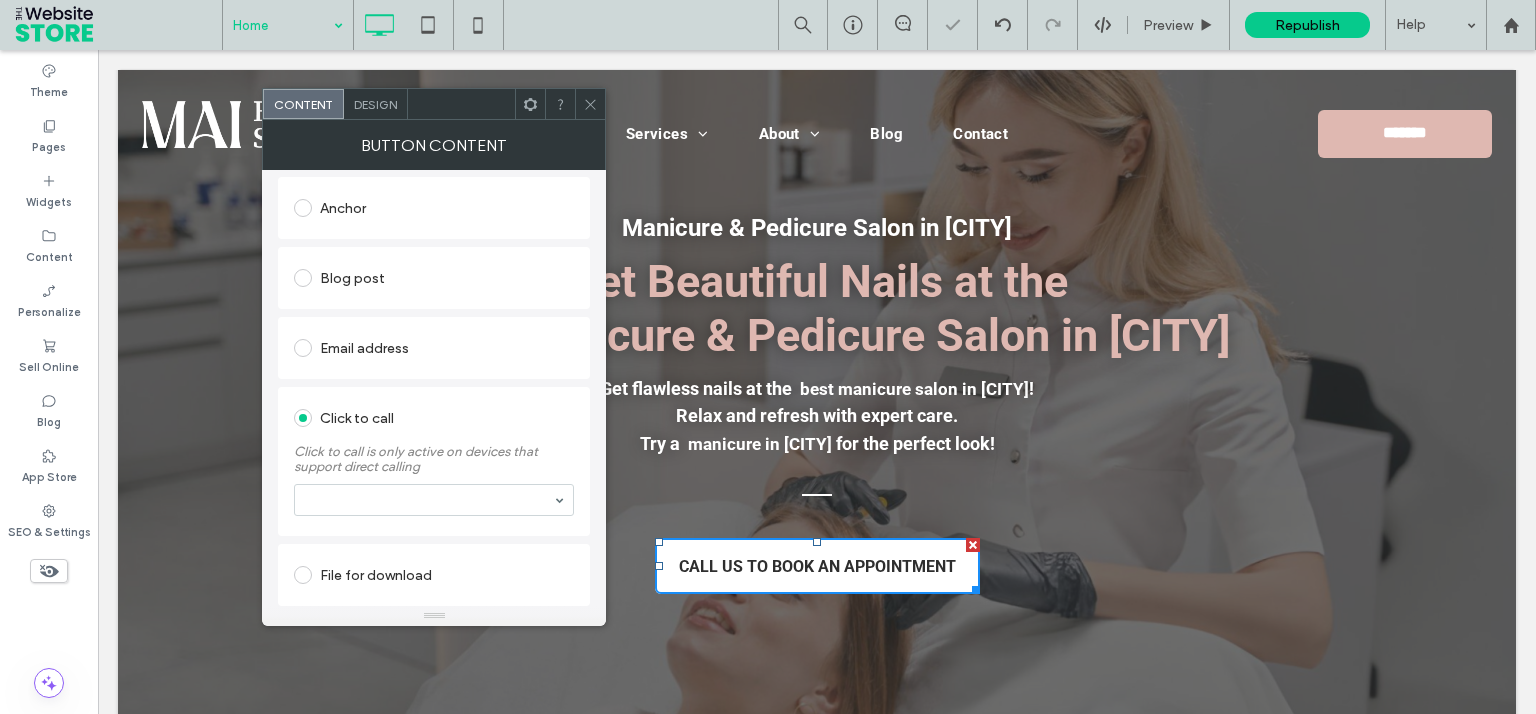click at bounding box center (434, 500) 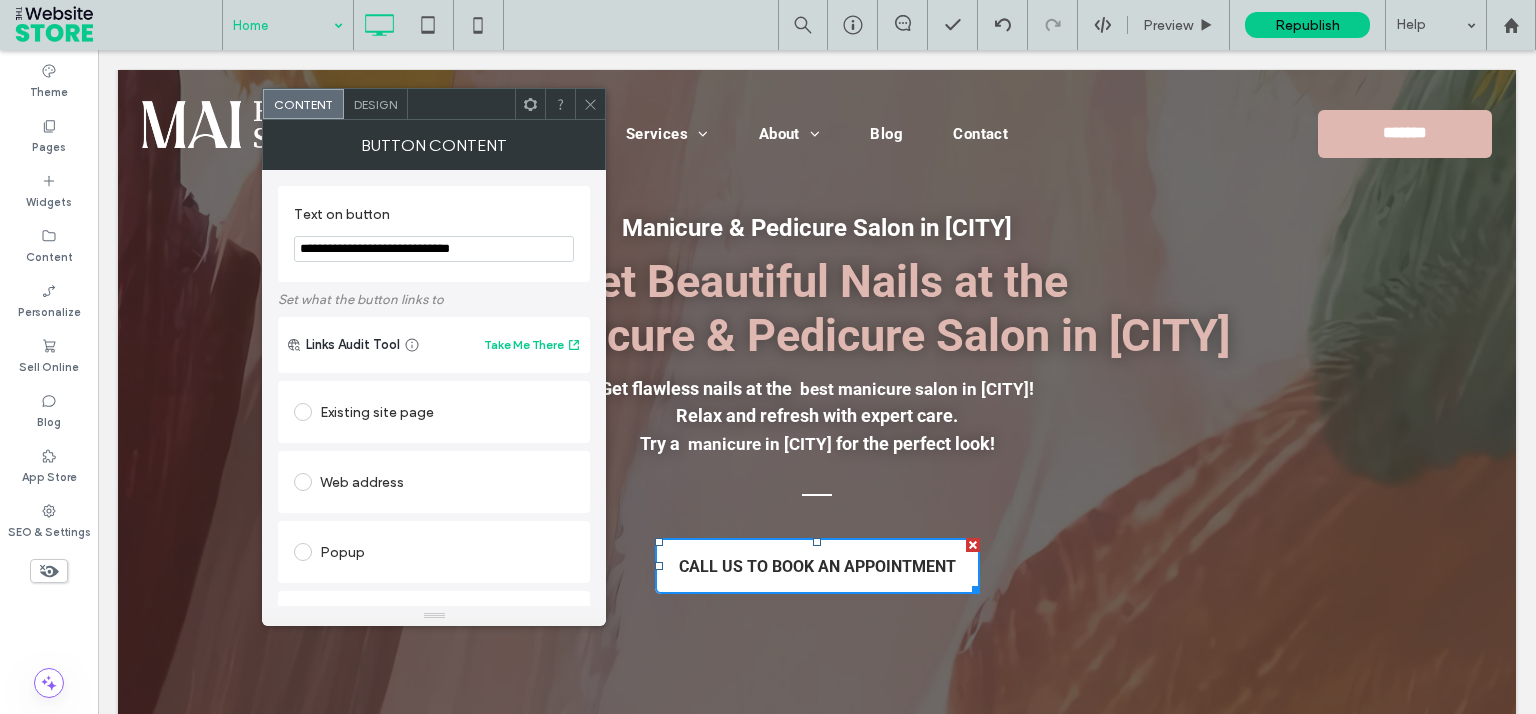 scroll, scrollTop: 571, scrollLeft: 0, axis: vertical 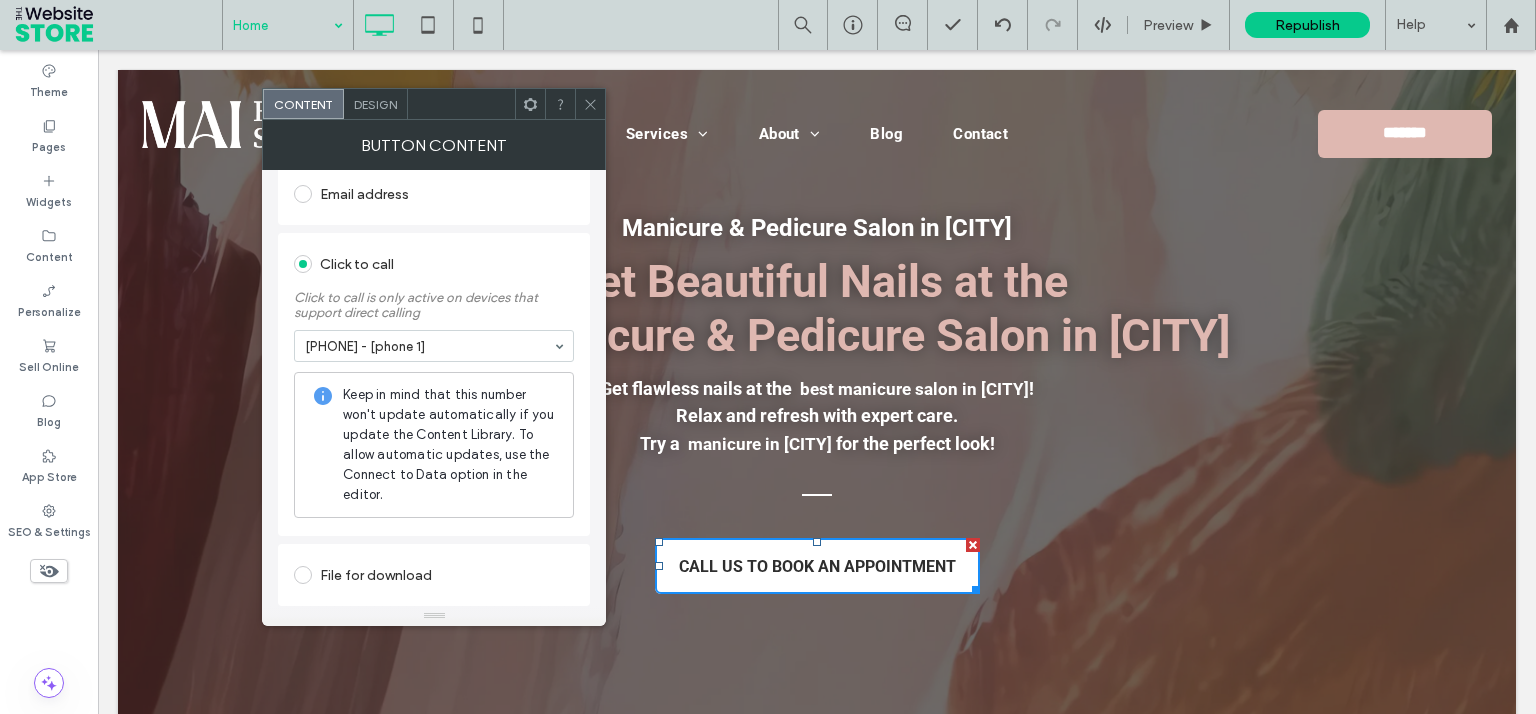 click 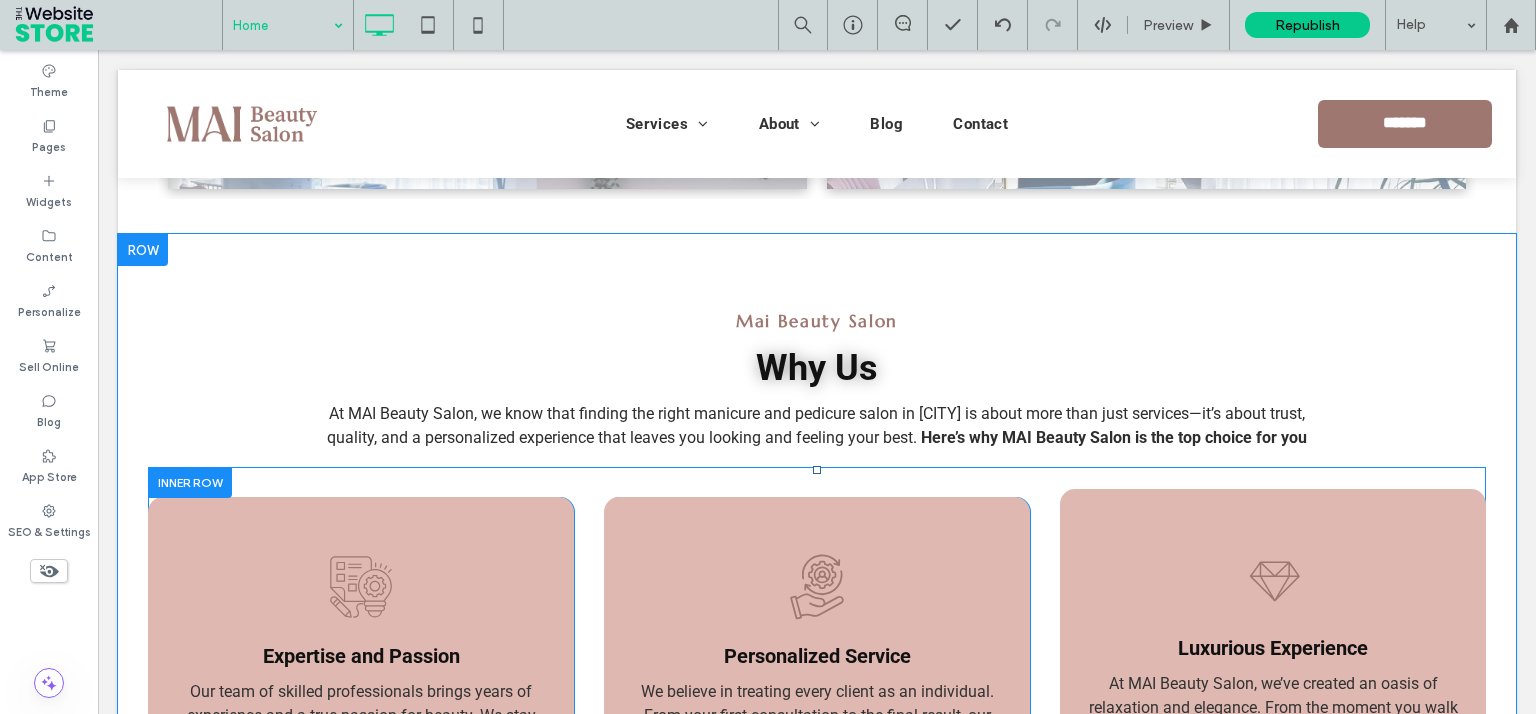 scroll, scrollTop: 1548, scrollLeft: 0, axis: vertical 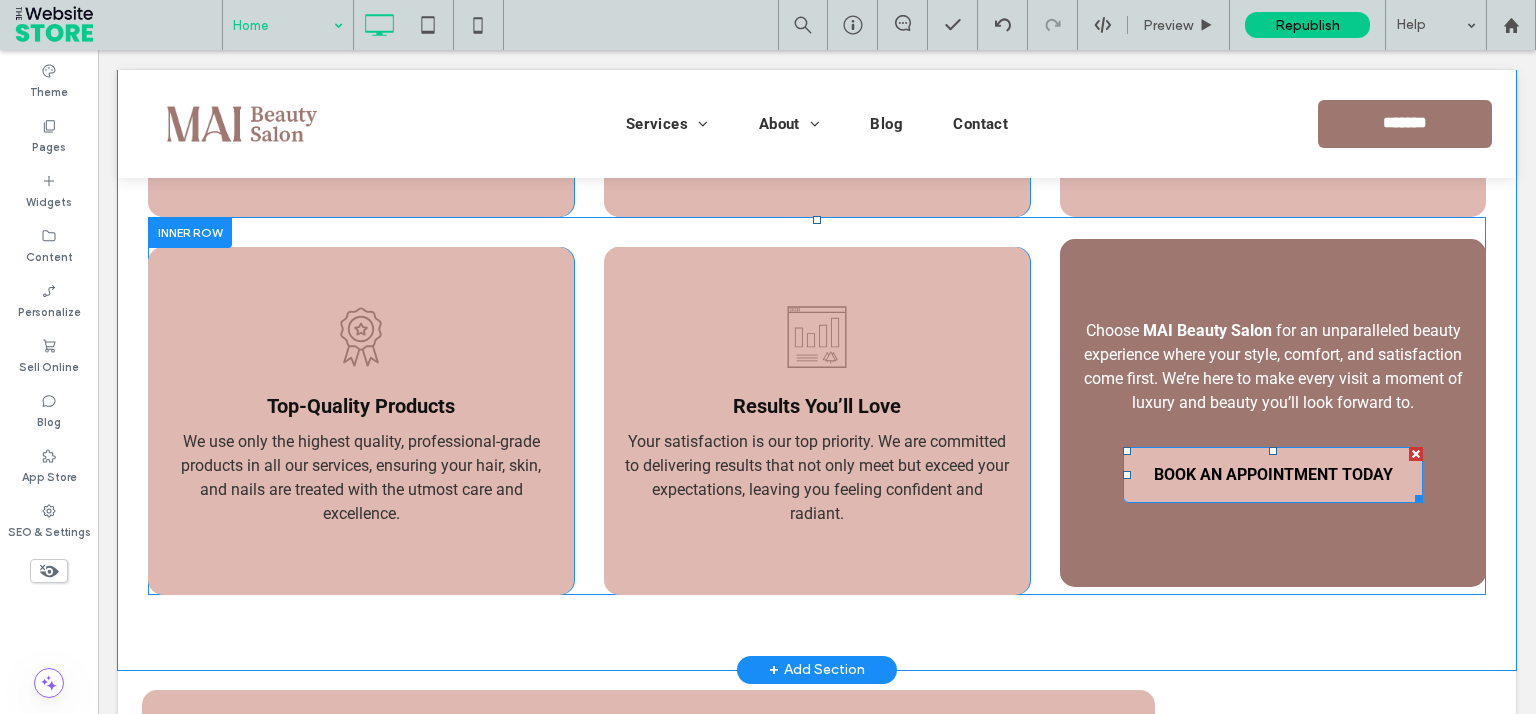 click at bounding box center (1416, 454) 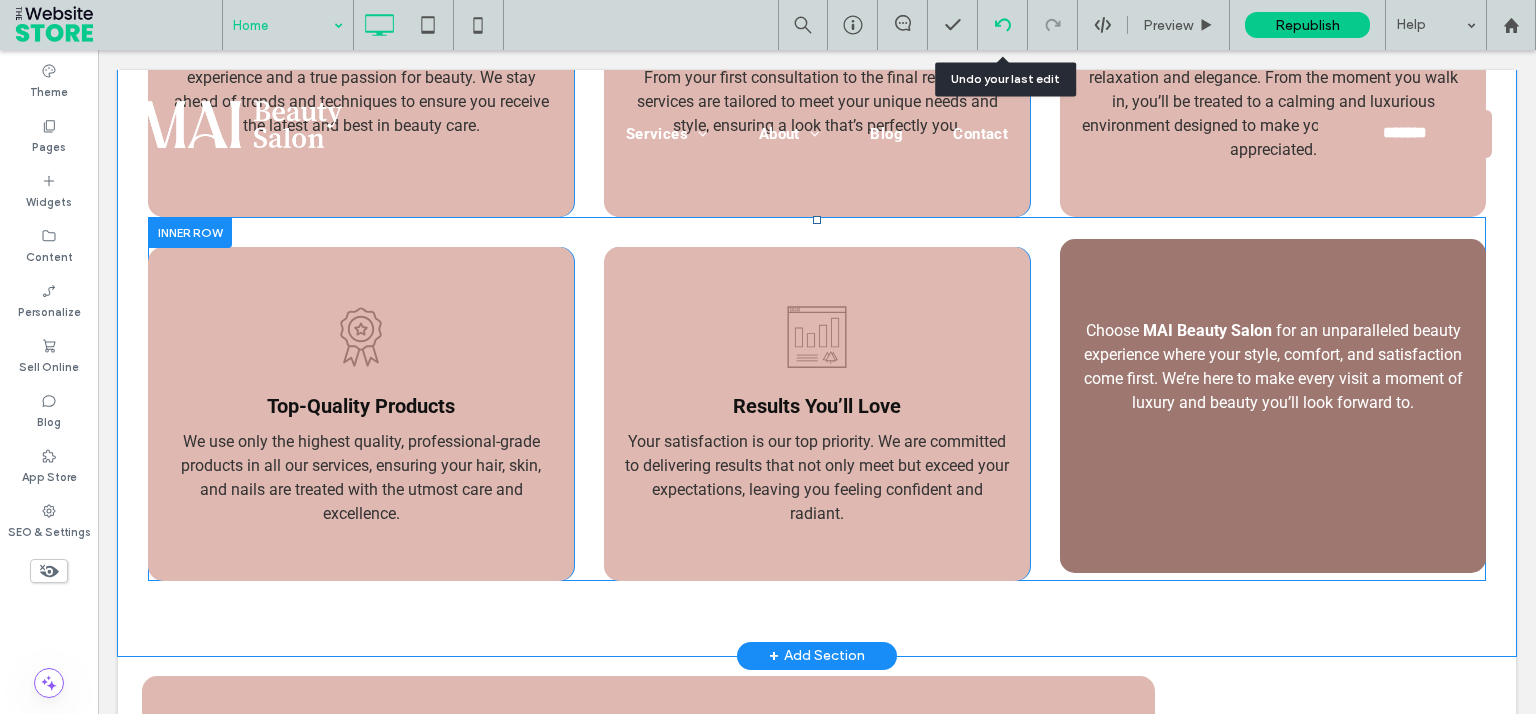 click at bounding box center [1002, 25] 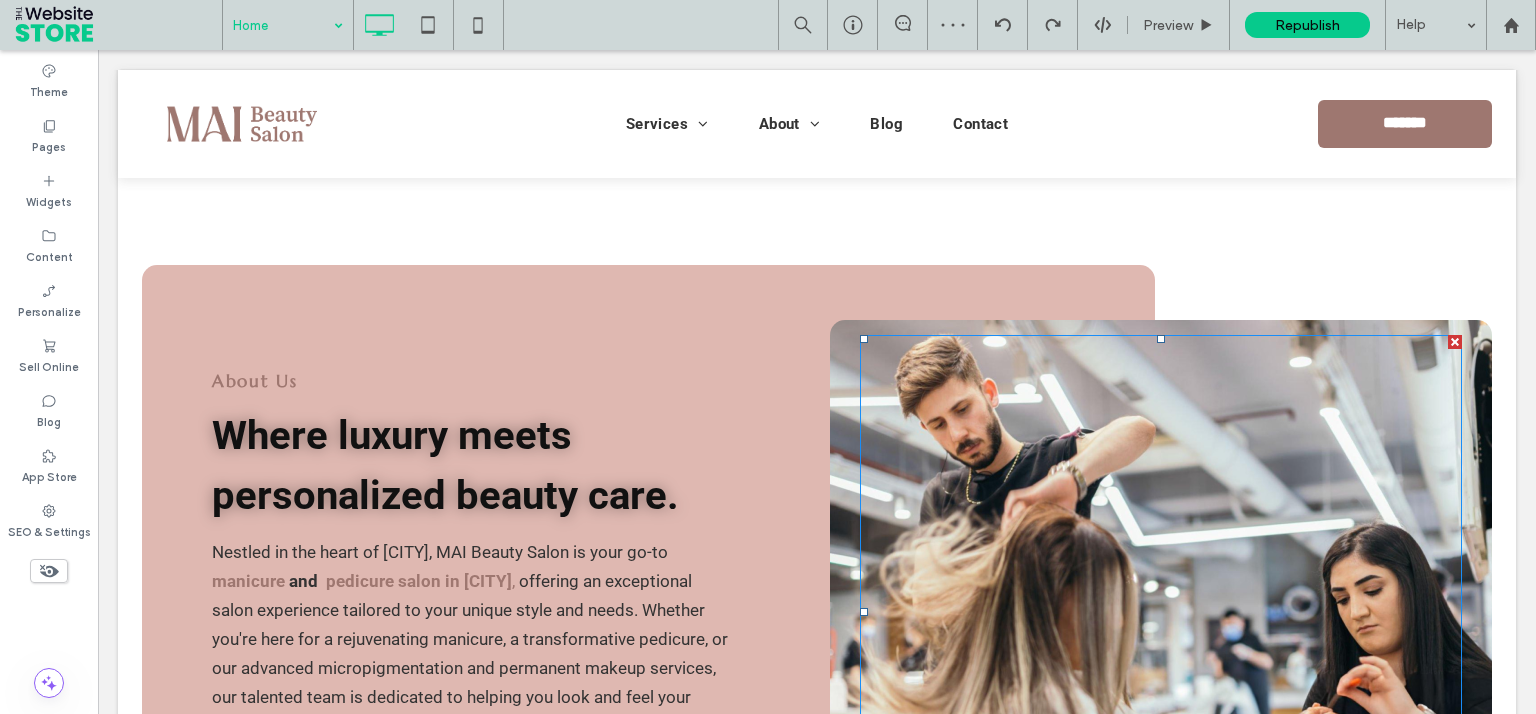 scroll, scrollTop: 1886, scrollLeft: 0, axis: vertical 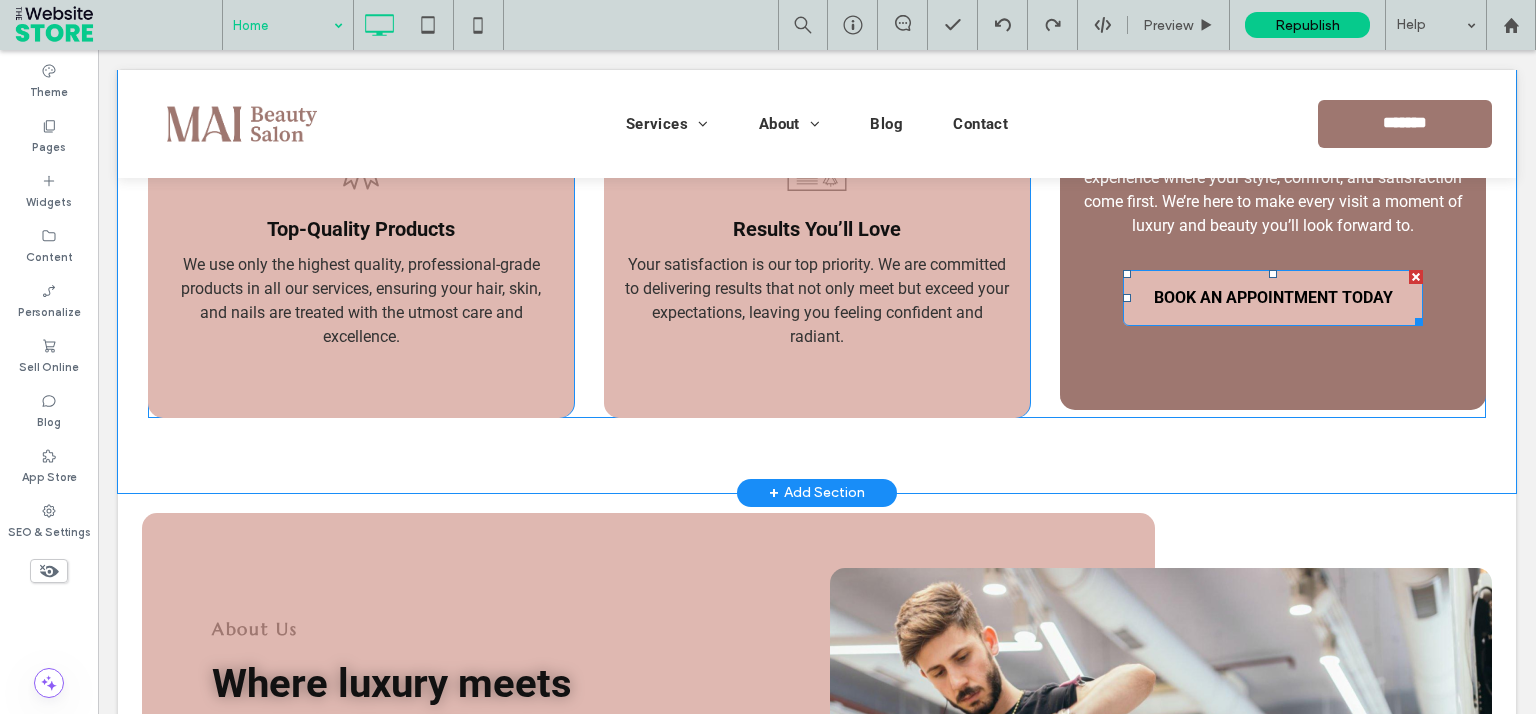 click on "BOOK AN APPOINTMENT TODAY" at bounding box center [1273, 297] 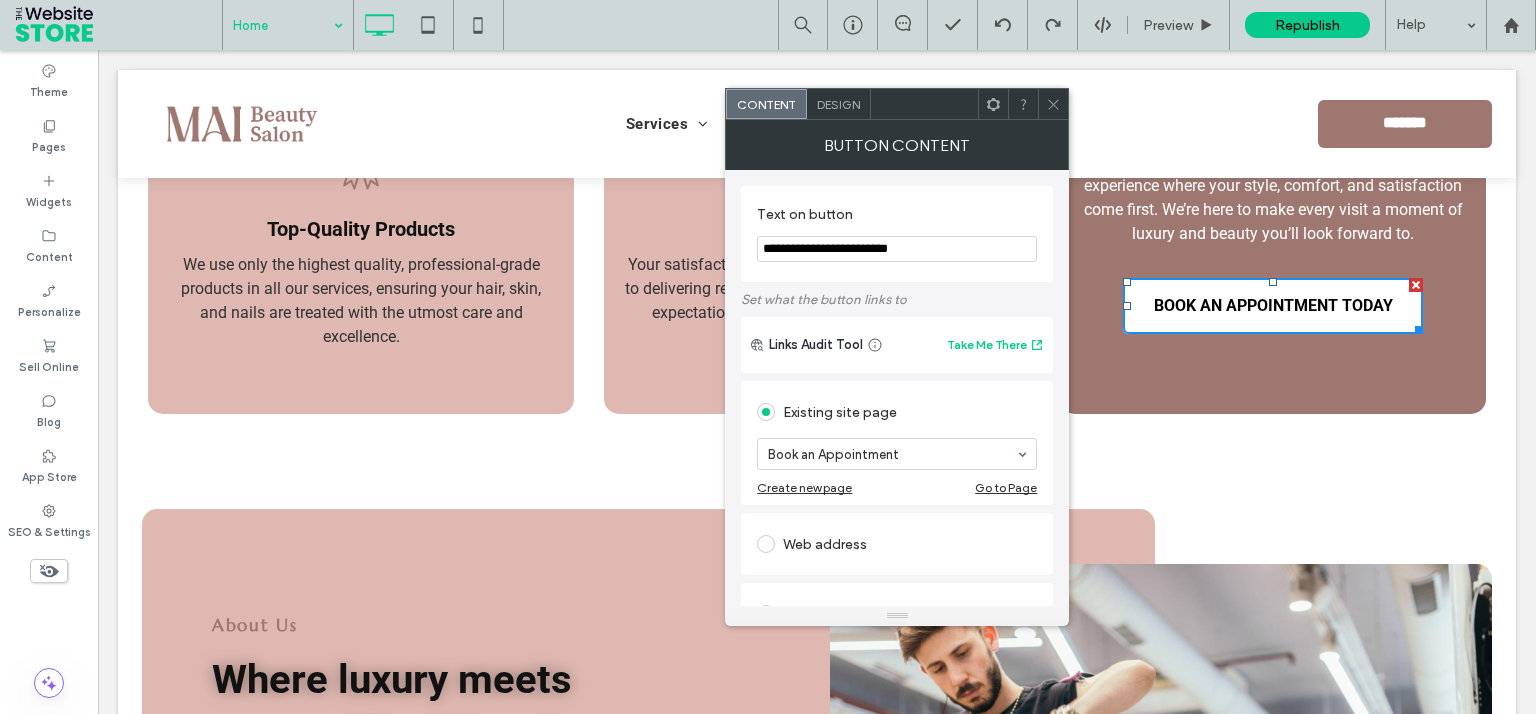 drag, startPoint x: 825, startPoint y: 247, endPoint x: 754, endPoint y: 246, distance: 71.00704 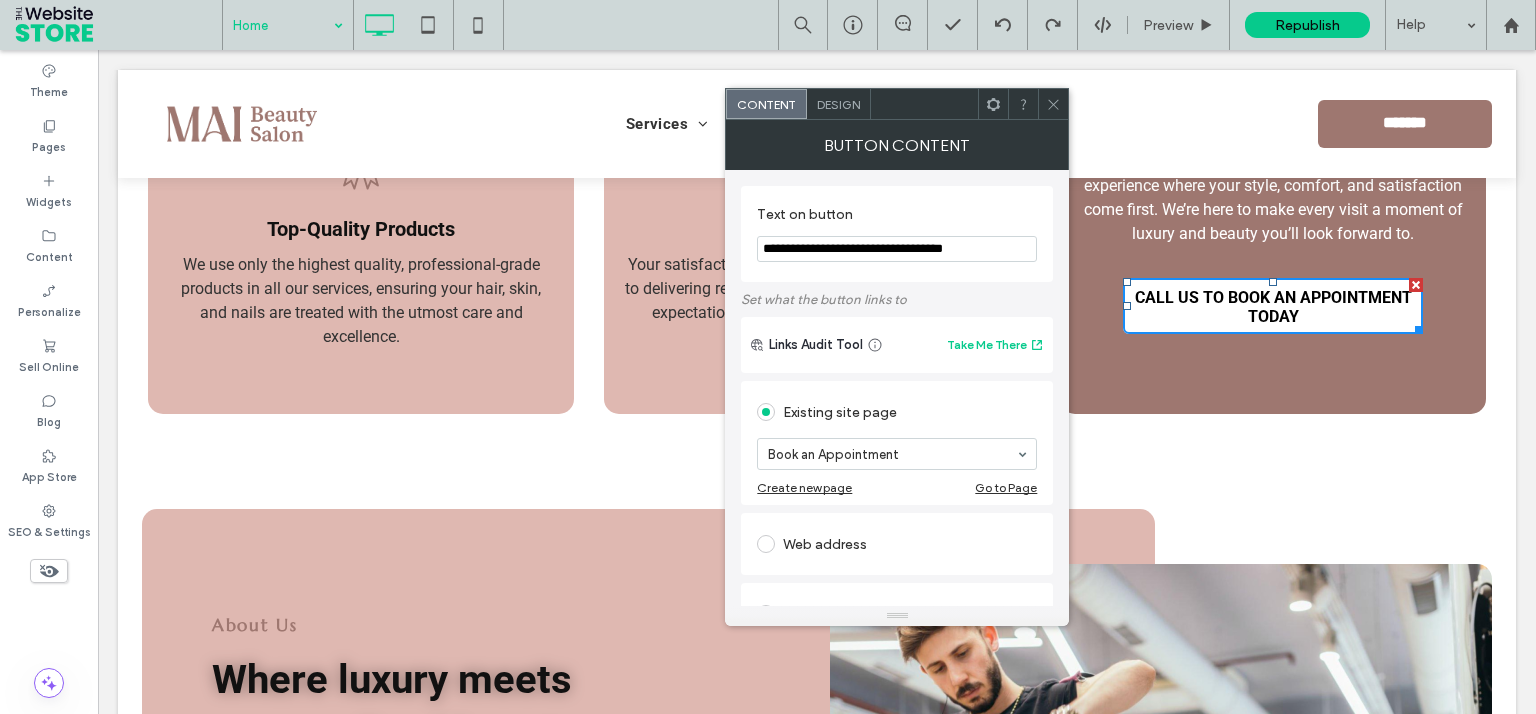 scroll, scrollTop: 0, scrollLeft: 8, axis: horizontal 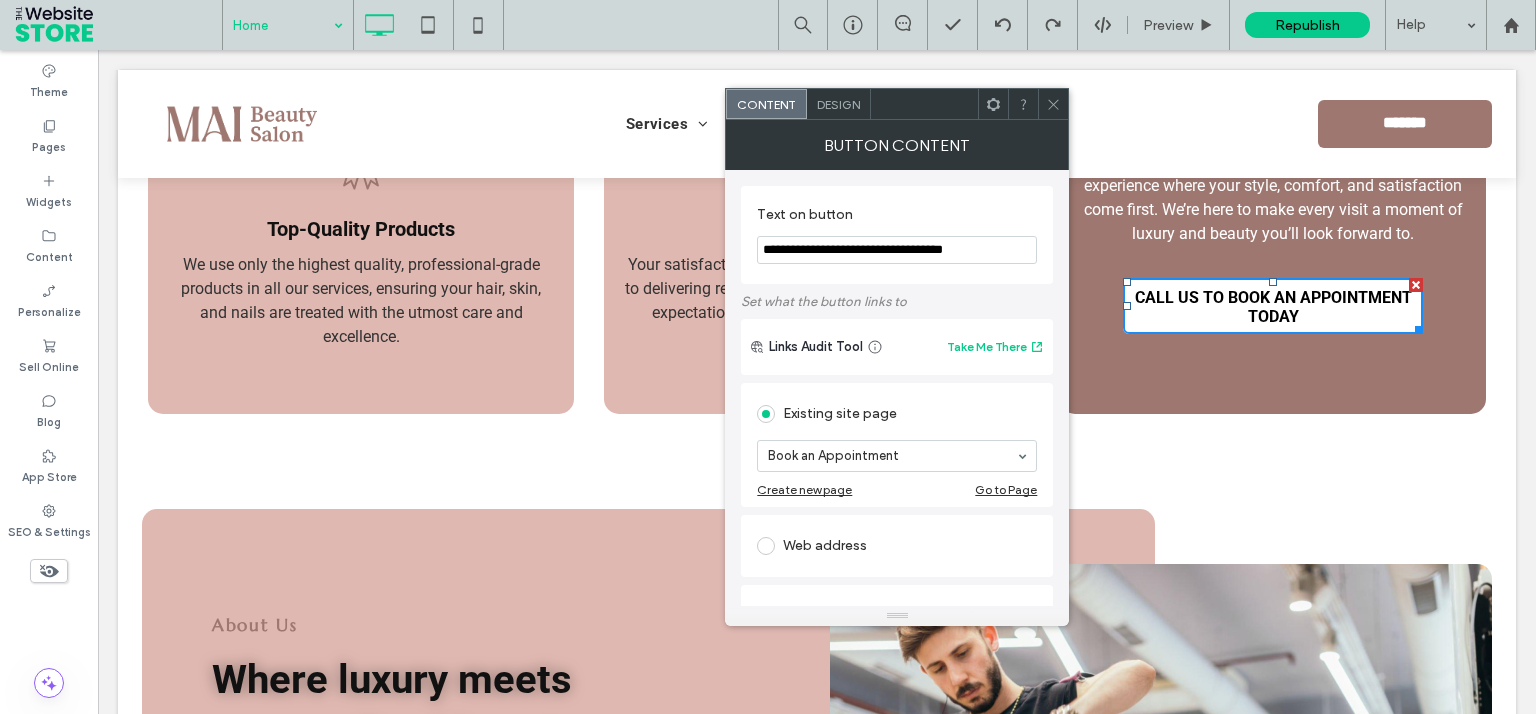 drag, startPoint x: 994, startPoint y: 254, endPoint x: 1113, endPoint y: 254, distance: 119 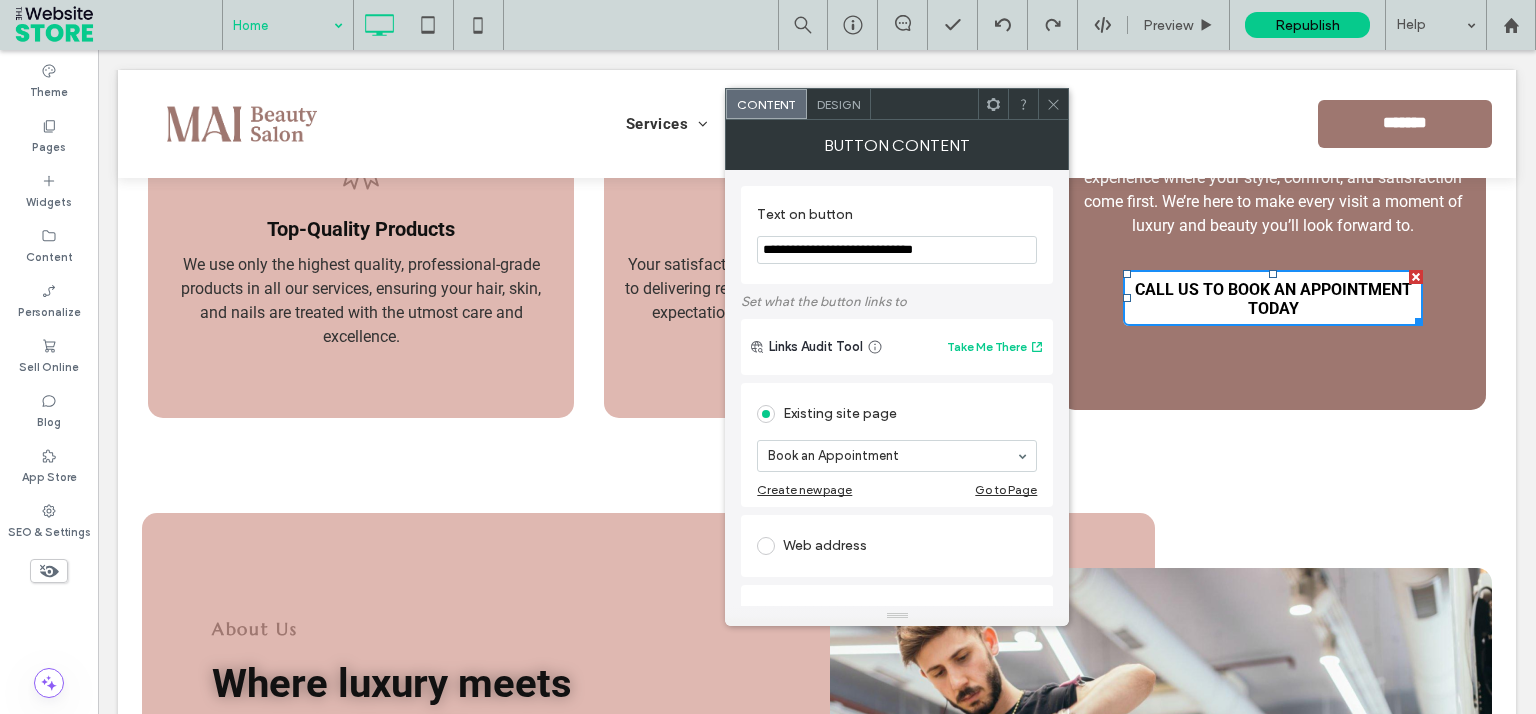 scroll, scrollTop: 0, scrollLeft: 0, axis: both 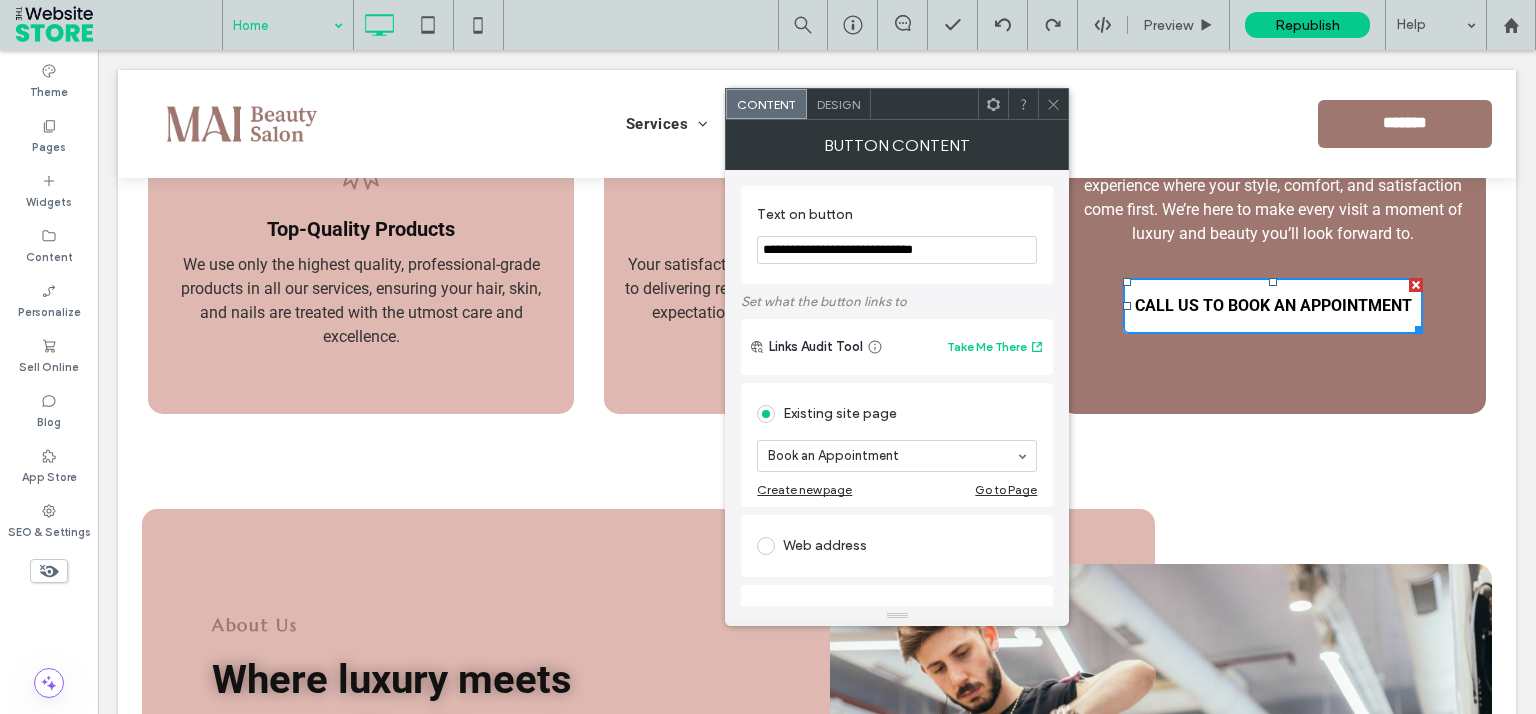 type on "**********" 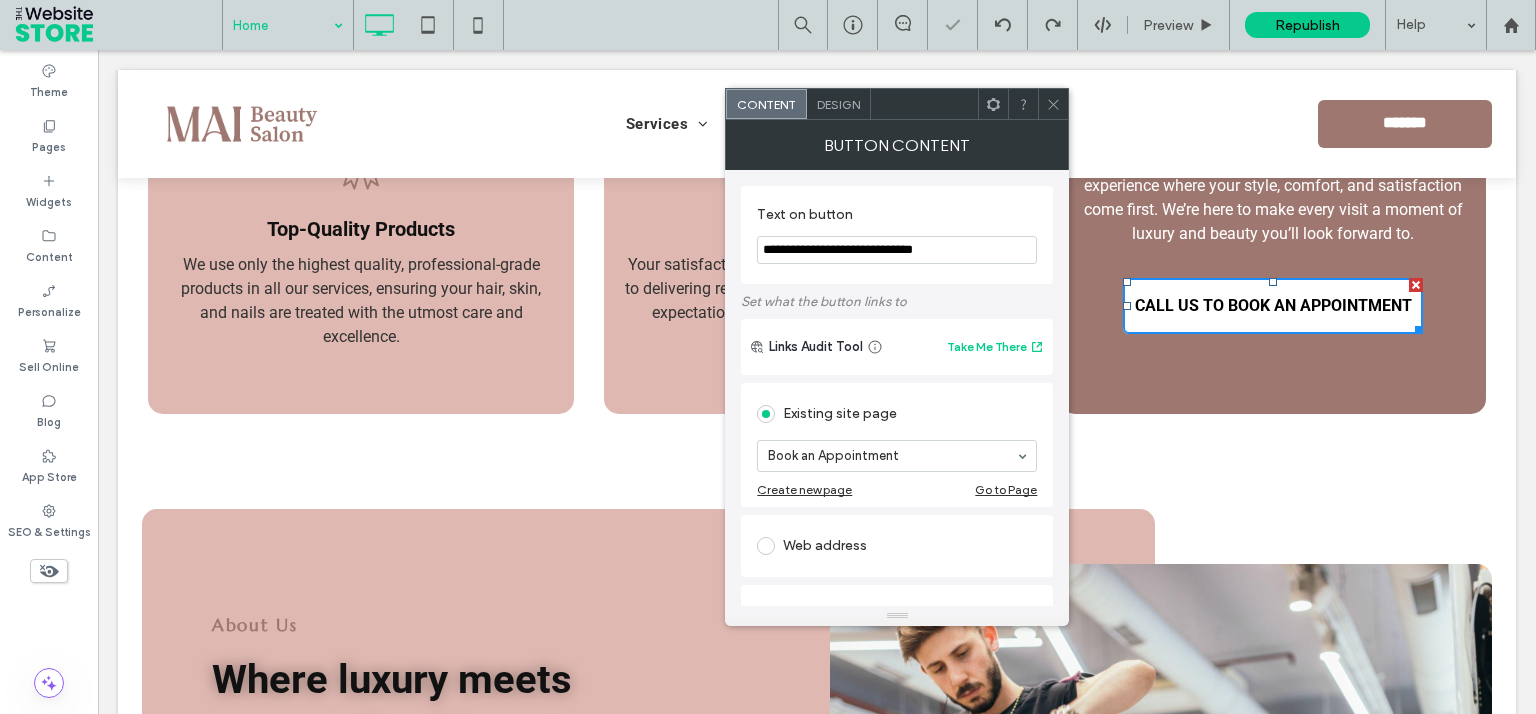 click on "Design" at bounding box center [838, 104] 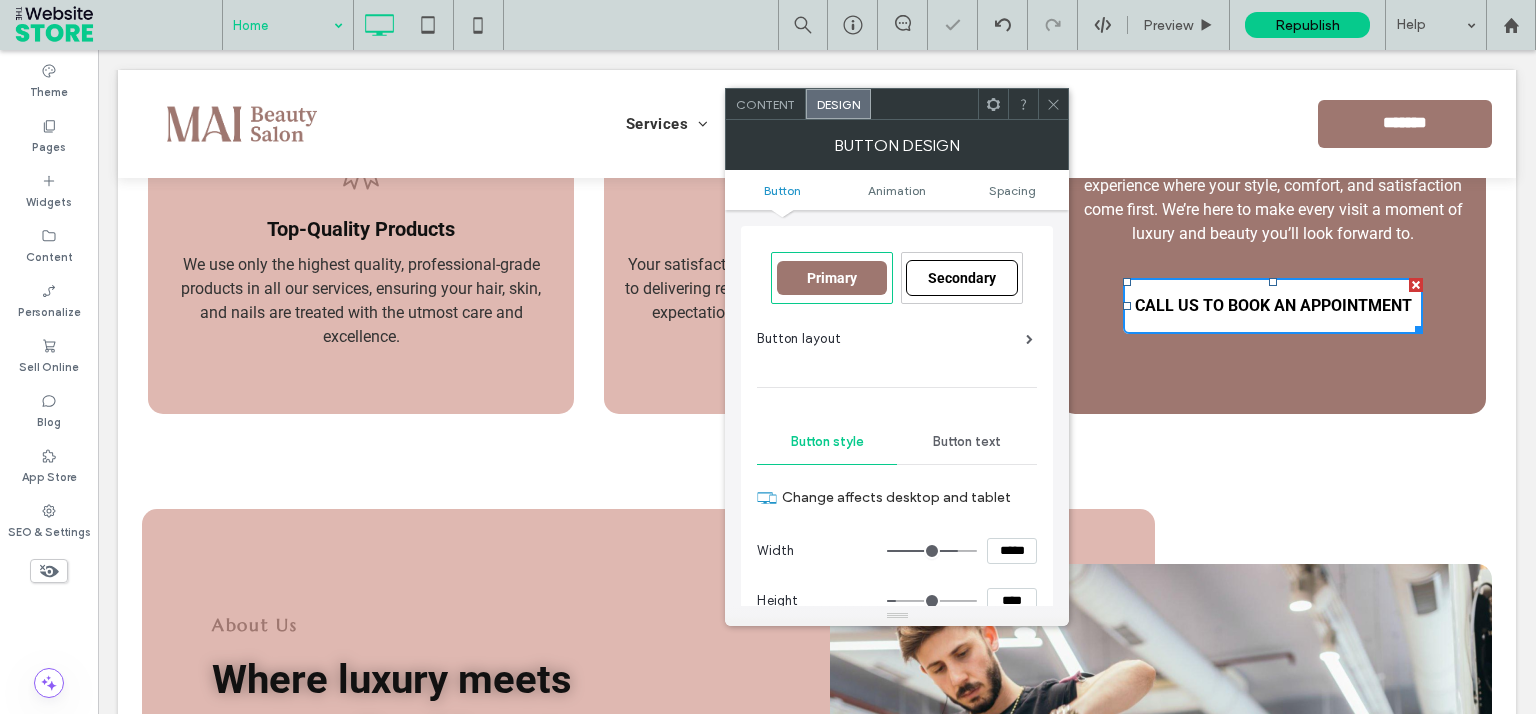 click on "*****" at bounding box center (1012, 551) 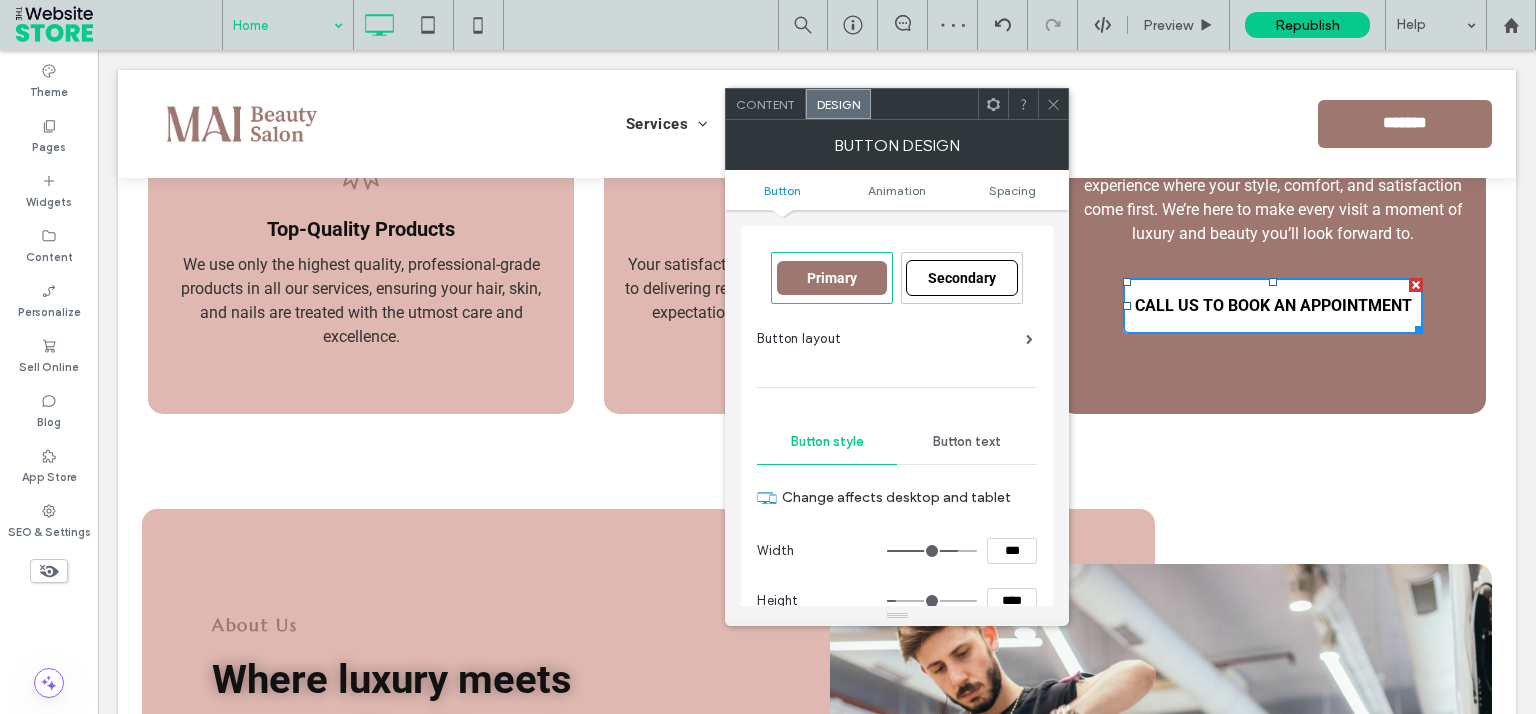 type on "*****" 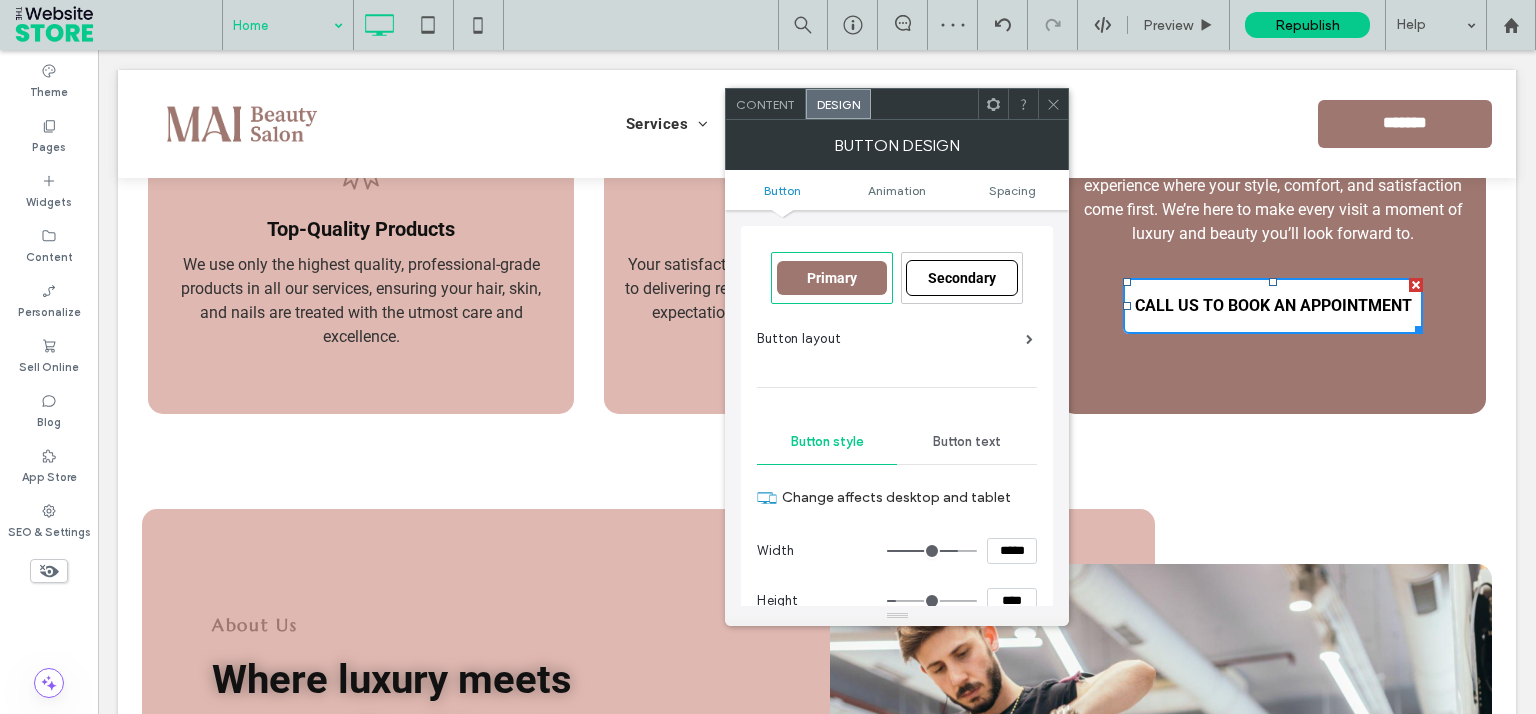 type on "***" 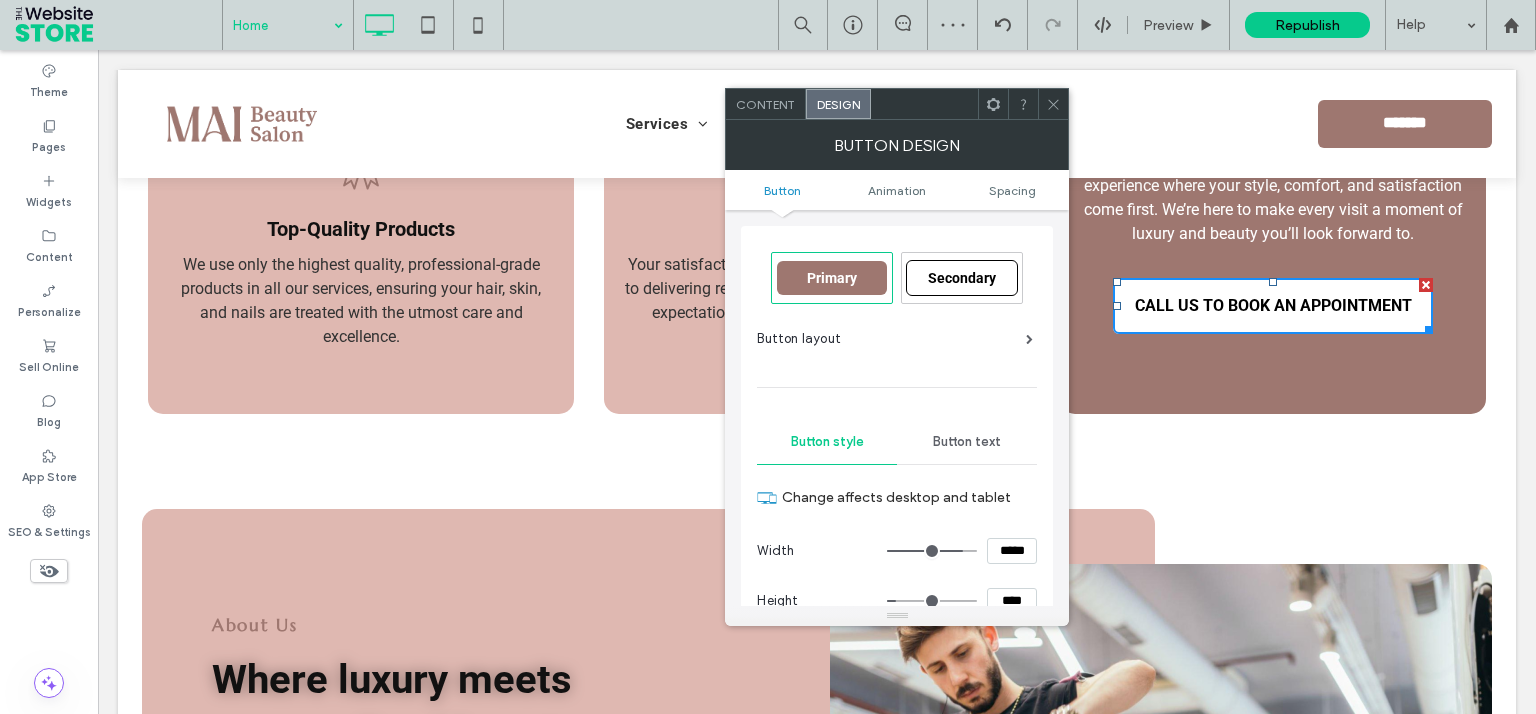 drag, startPoint x: 1064, startPoint y: 102, endPoint x: 1066, endPoint y: 117, distance: 15.132746 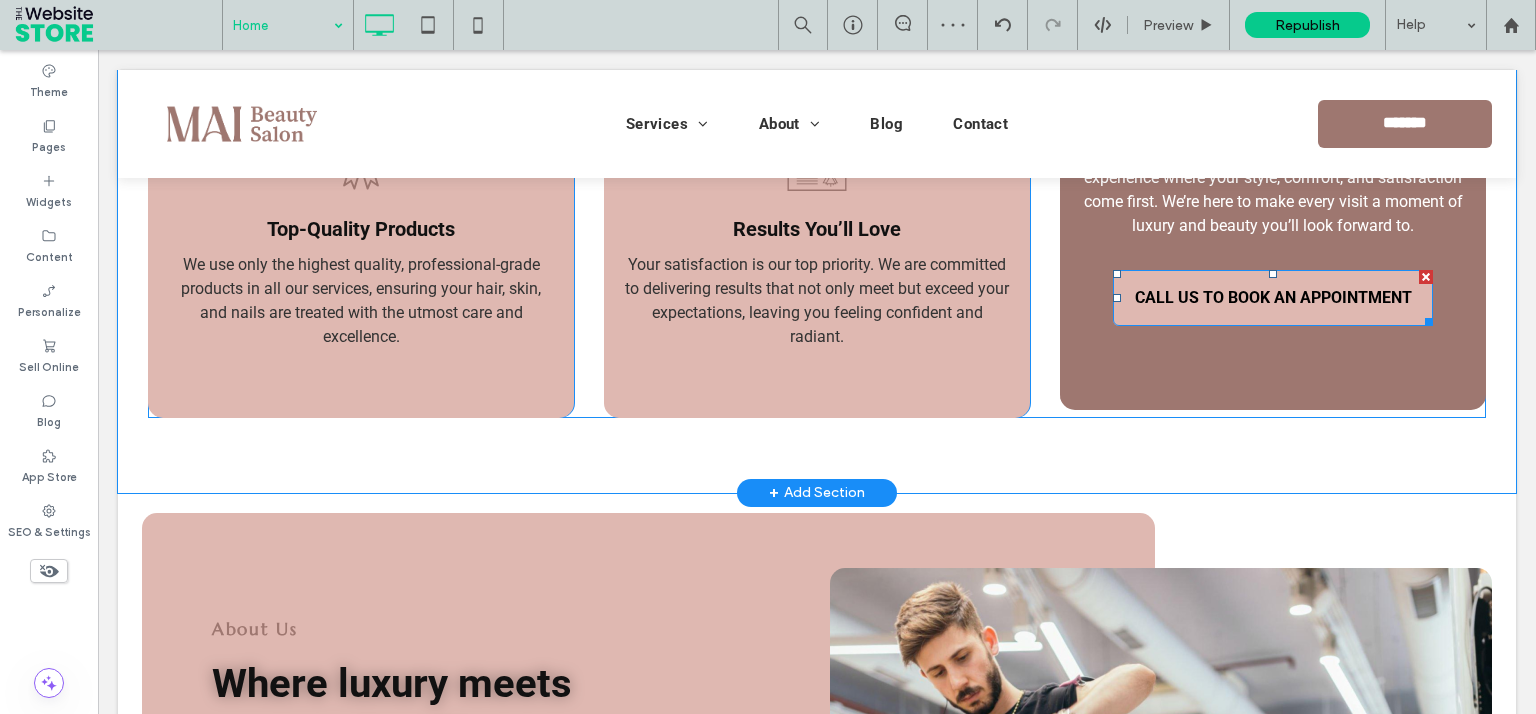 click on "CALL US TO BOOK AN APPOINTMENT" at bounding box center [1273, 297] 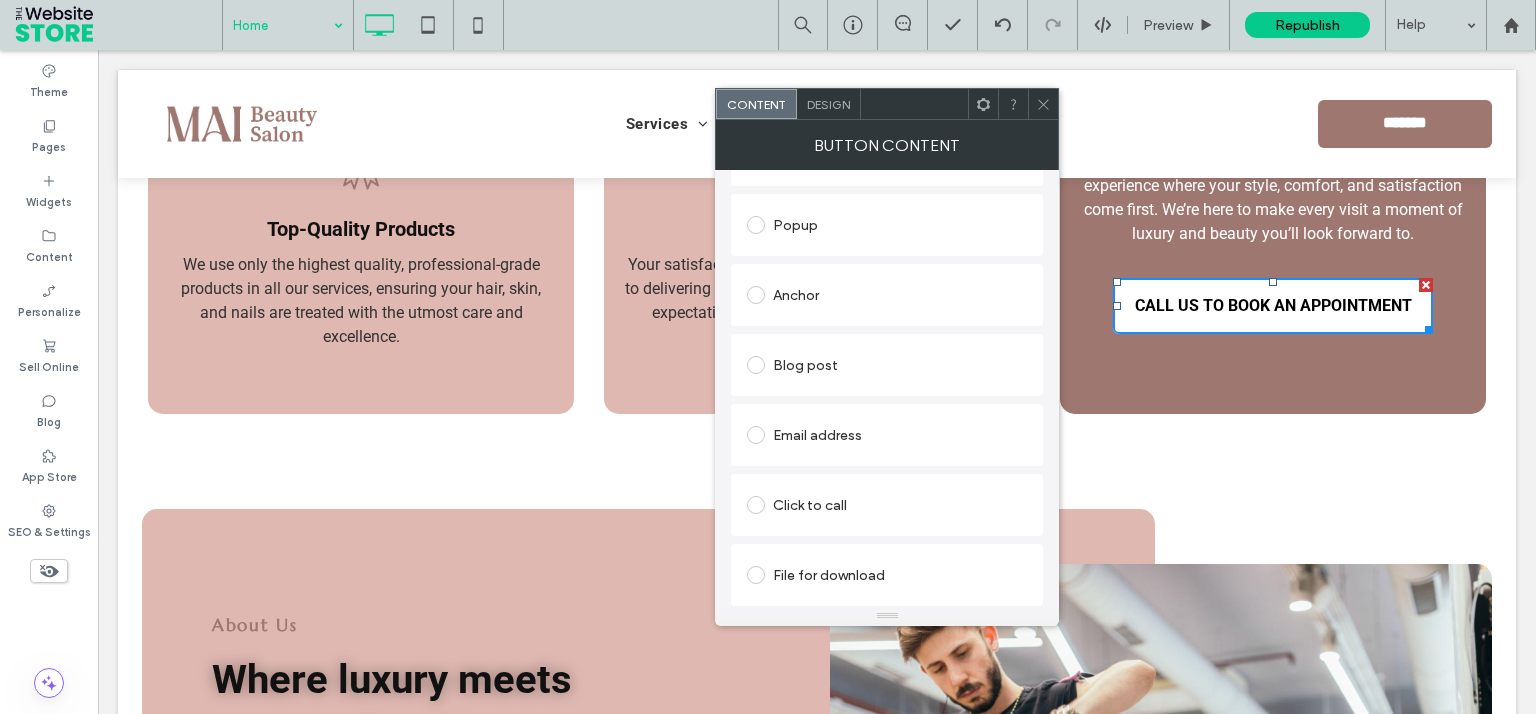 click on "Click to call" at bounding box center (887, 505) 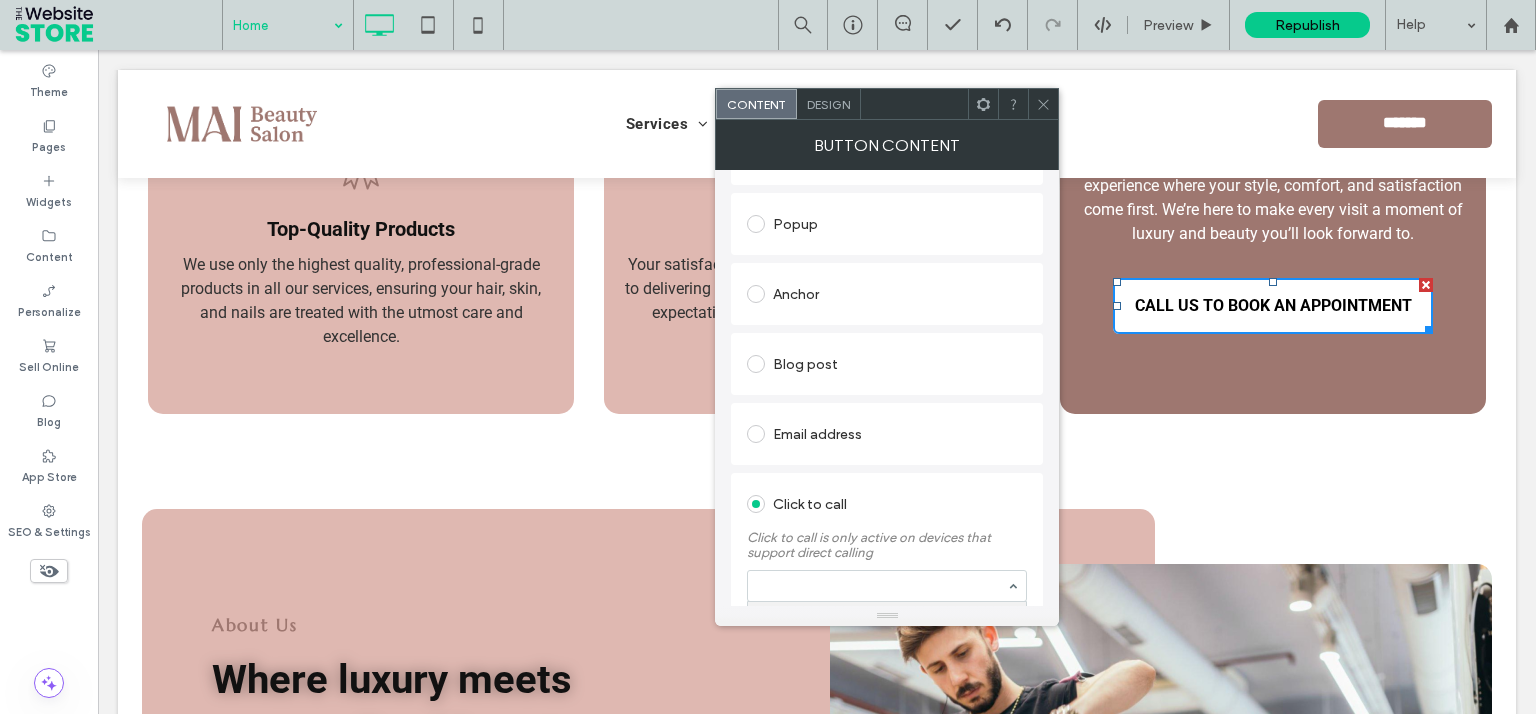 scroll, scrollTop: 417, scrollLeft: 0, axis: vertical 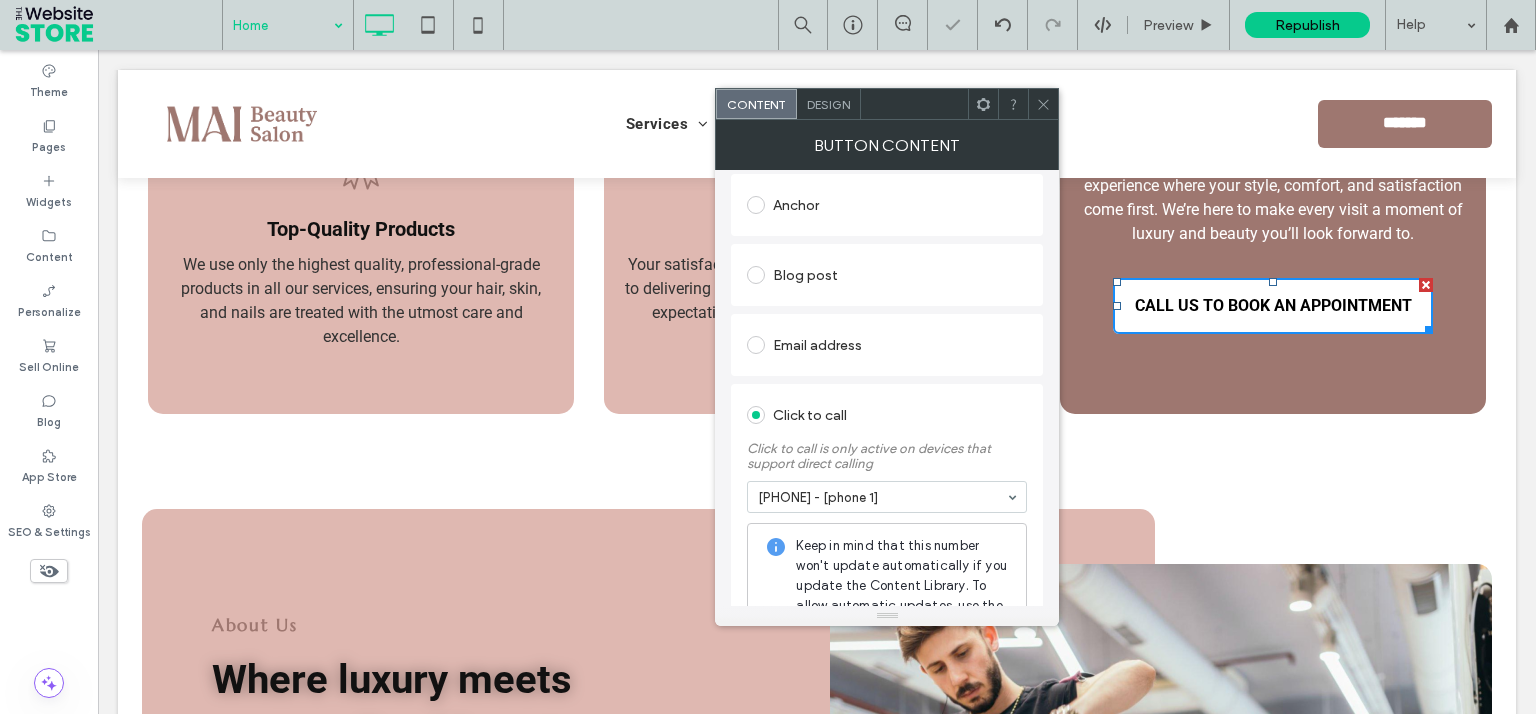drag, startPoint x: 1059, startPoint y: 98, endPoint x: 1048, endPoint y: 102, distance: 11.7046995 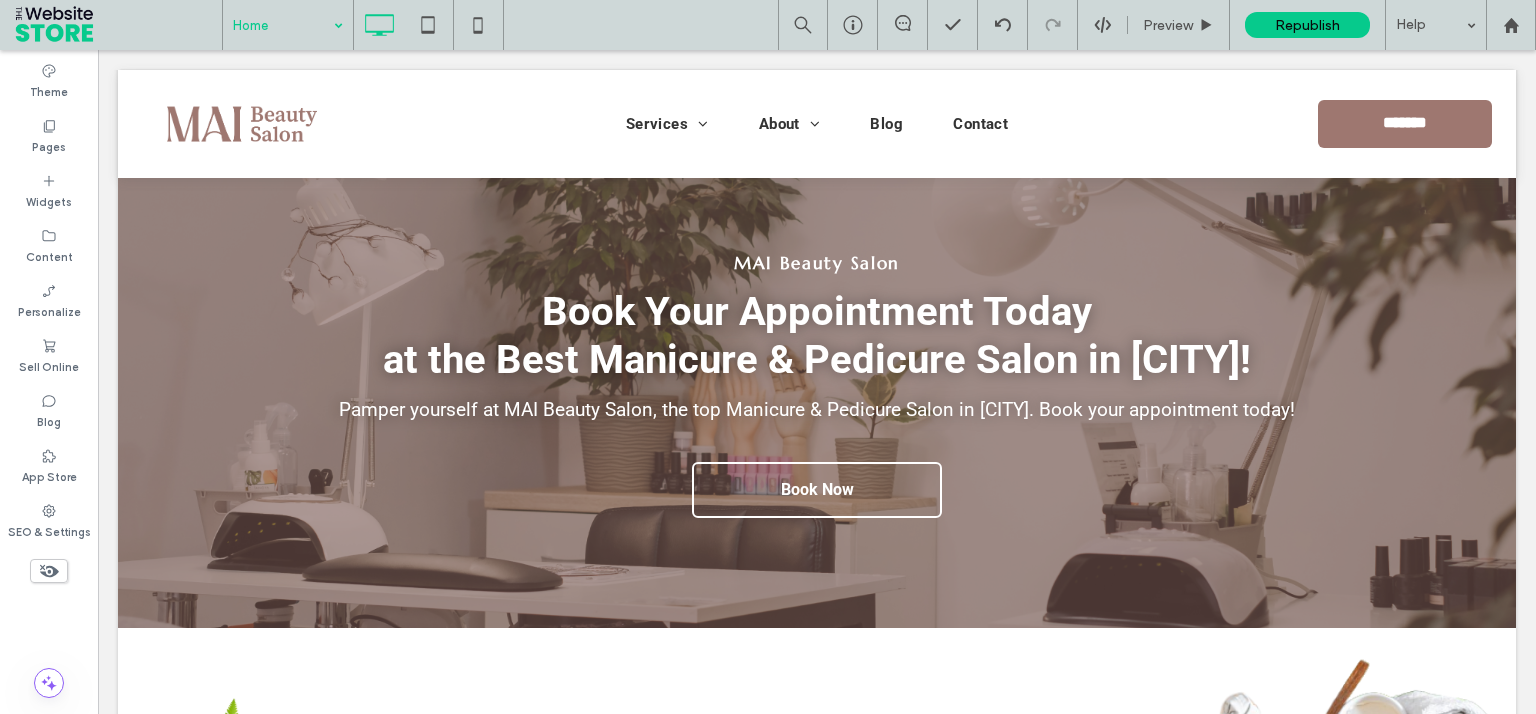 scroll, scrollTop: 3936, scrollLeft: 0, axis: vertical 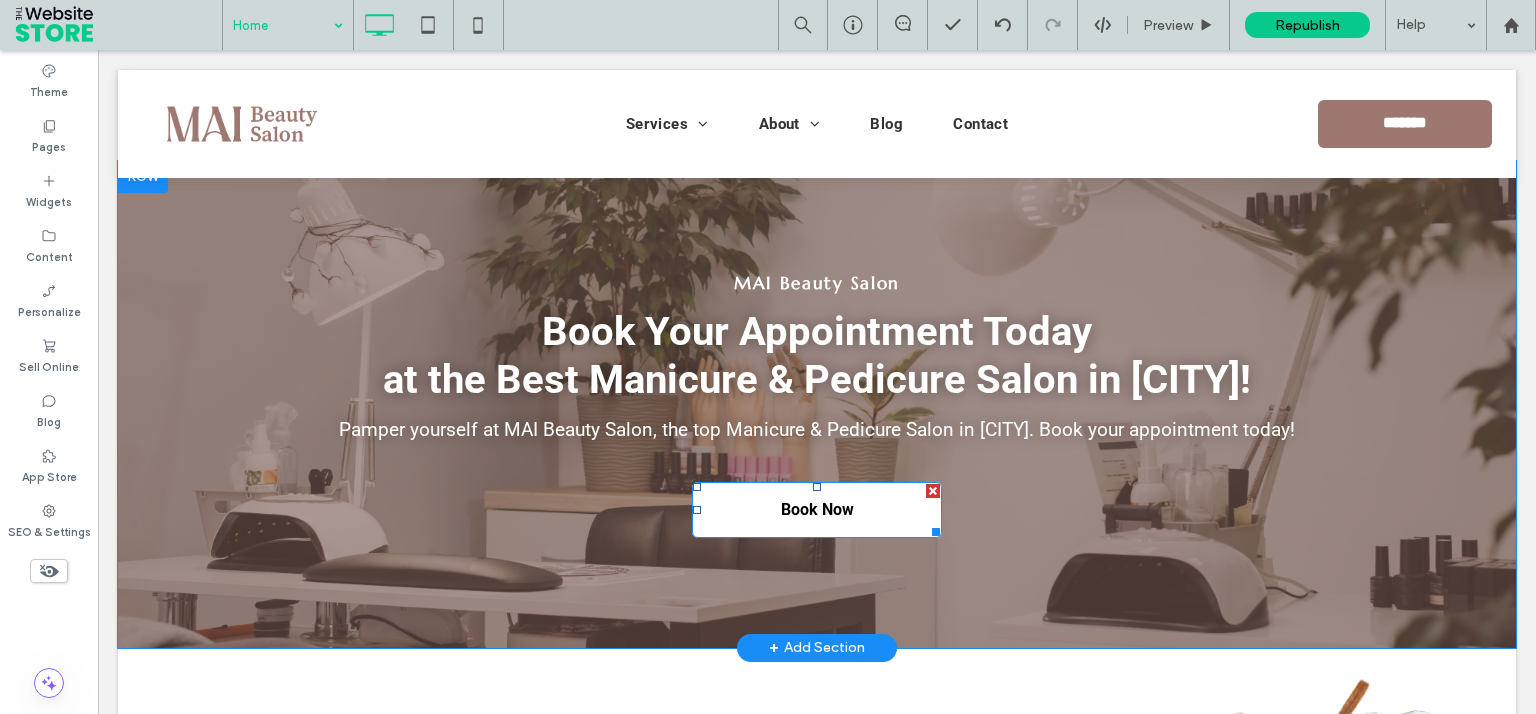 click on "Book Now" at bounding box center (817, 510) 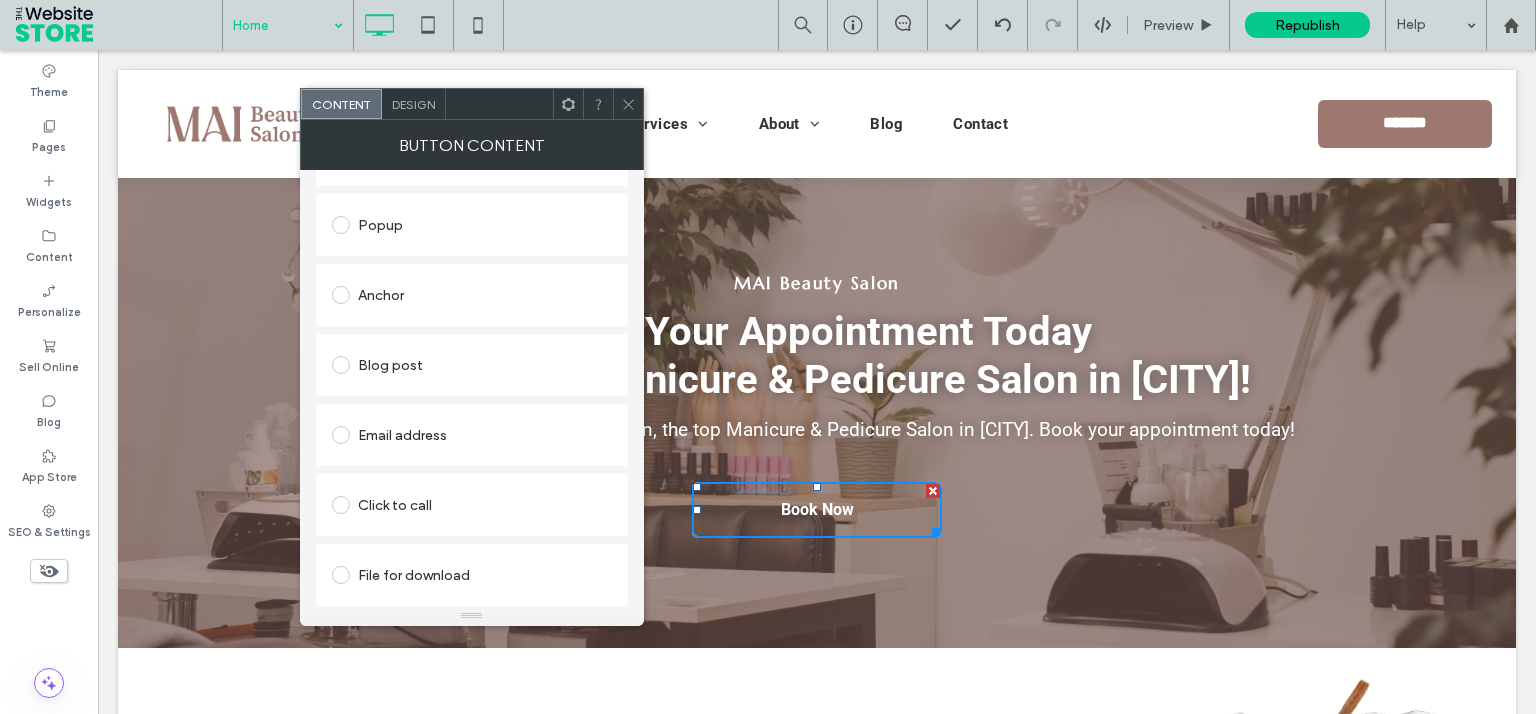 click on "Click to call" at bounding box center [472, 505] 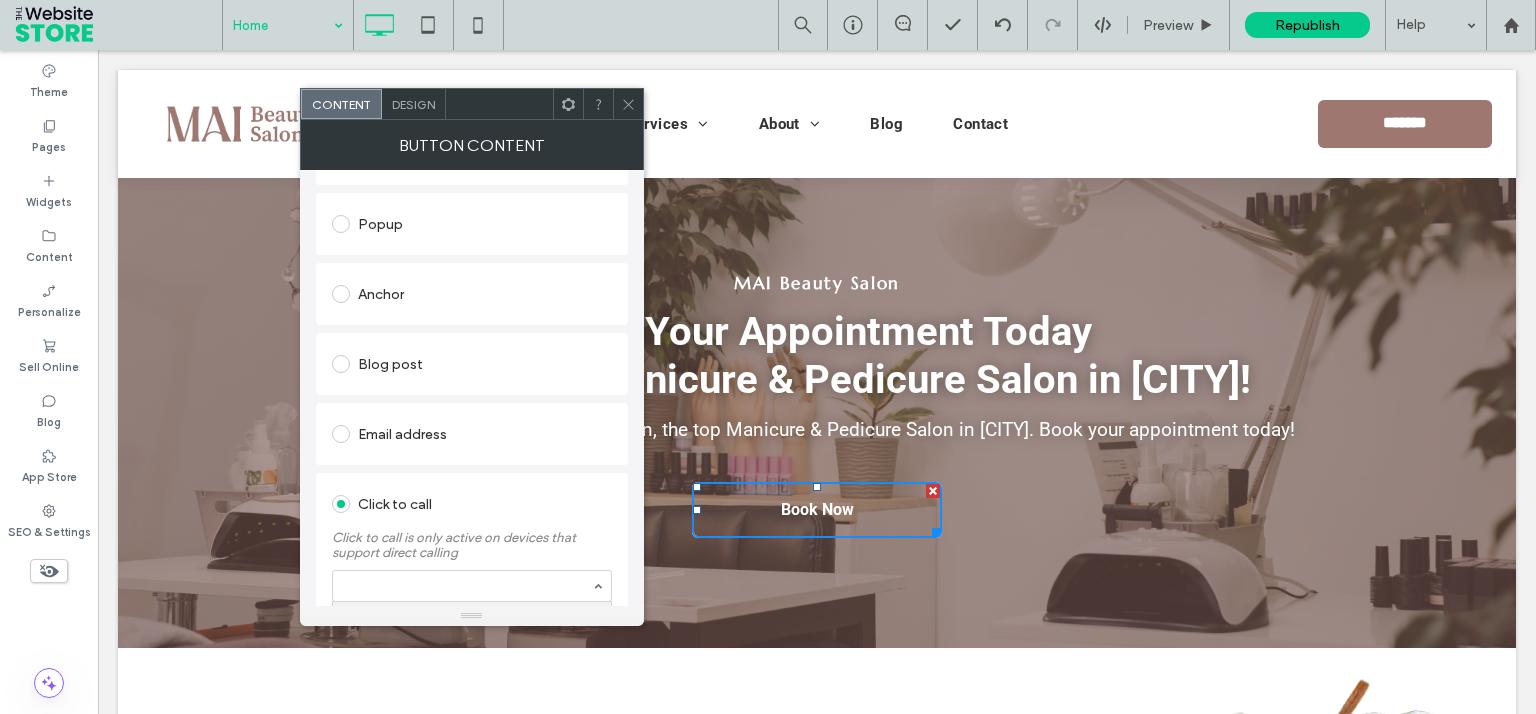 scroll, scrollTop: 417, scrollLeft: 0, axis: vertical 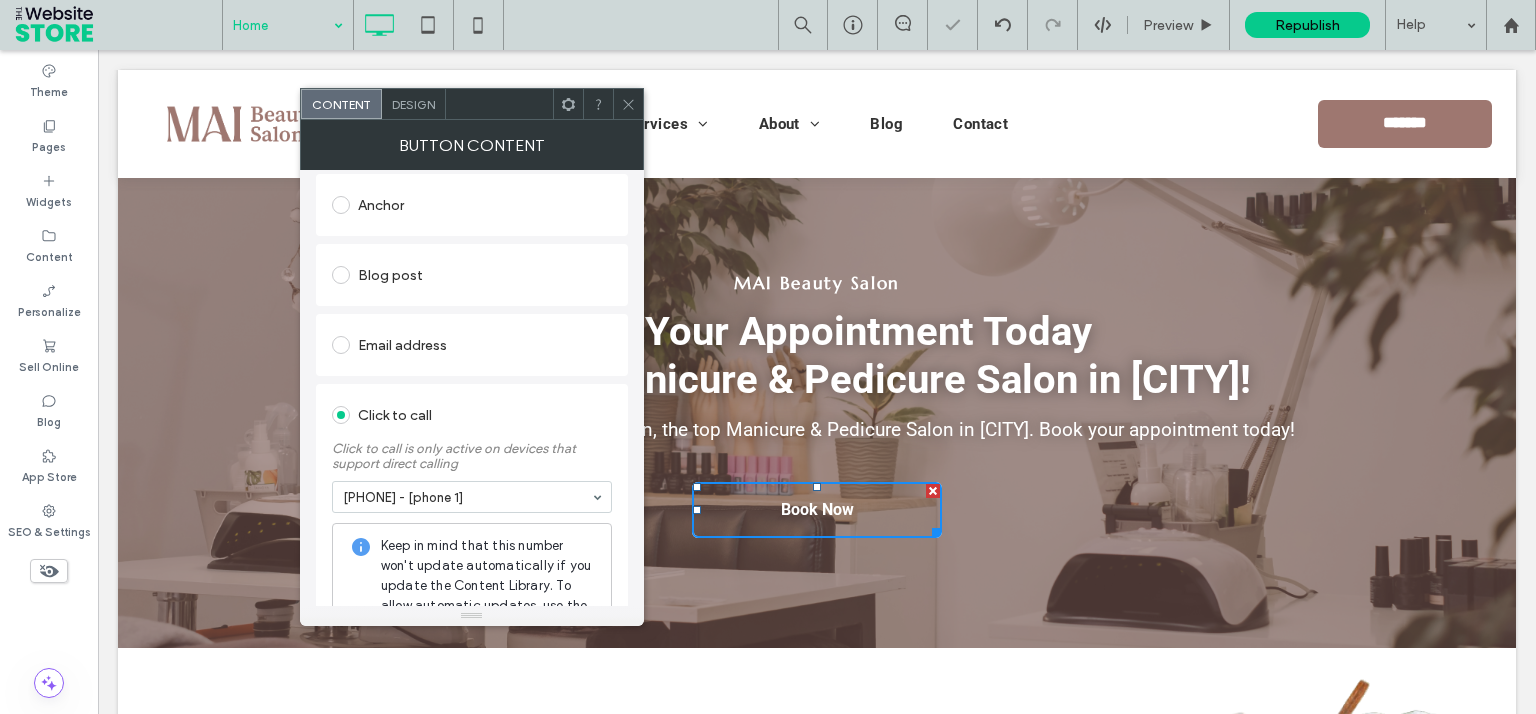 drag, startPoint x: 622, startPoint y: 99, endPoint x: 548, endPoint y: 271, distance: 187.24316 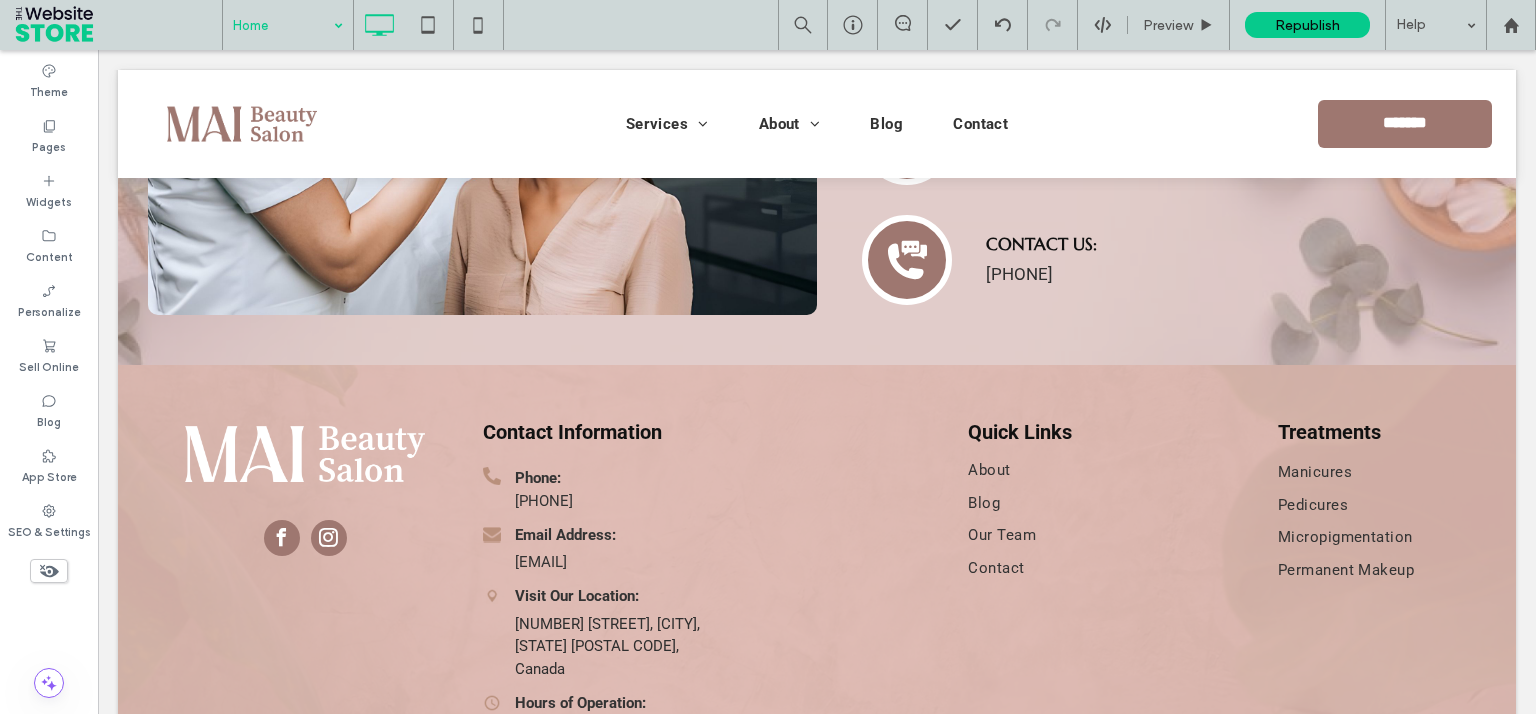 scroll, scrollTop: 7703, scrollLeft: 0, axis: vertical 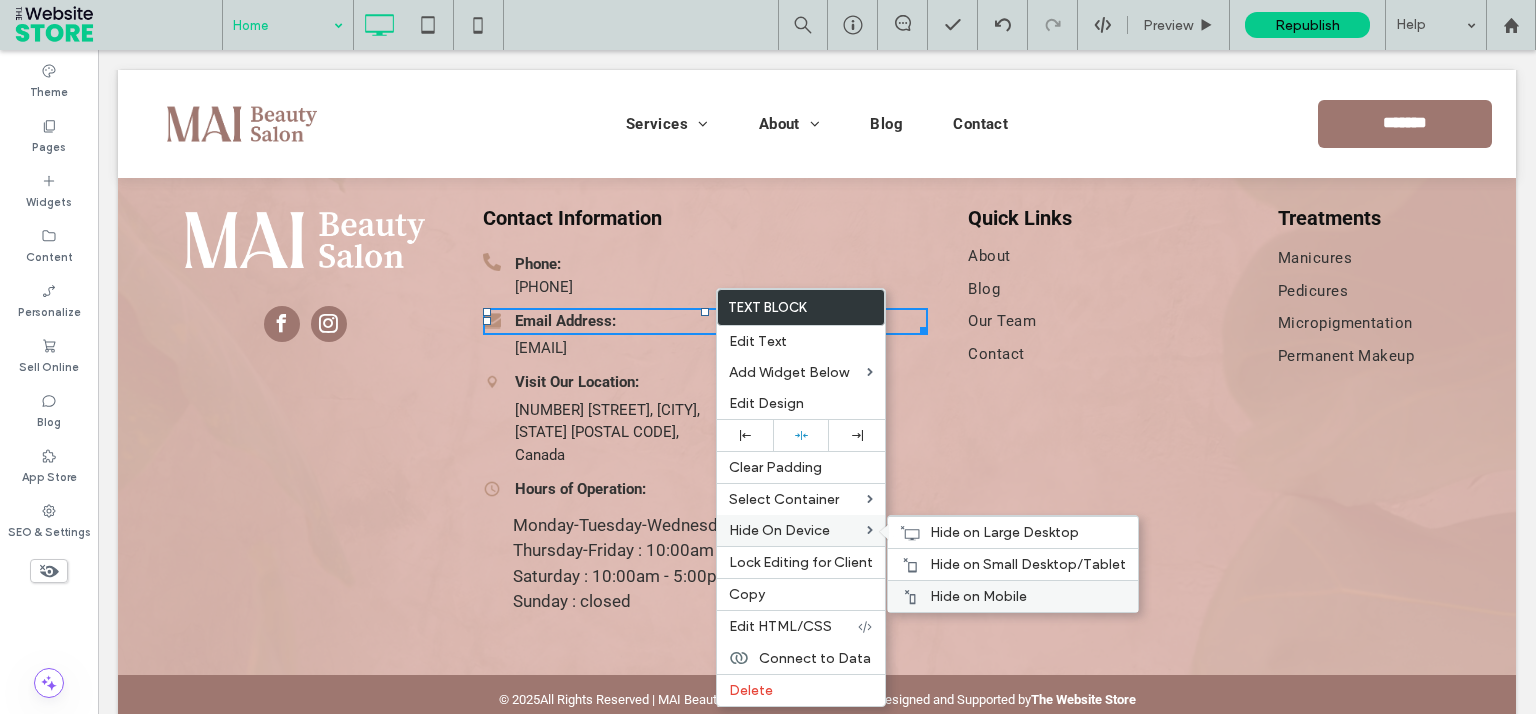 click on "Hide on Mobile" at bounding box center (978, 596) 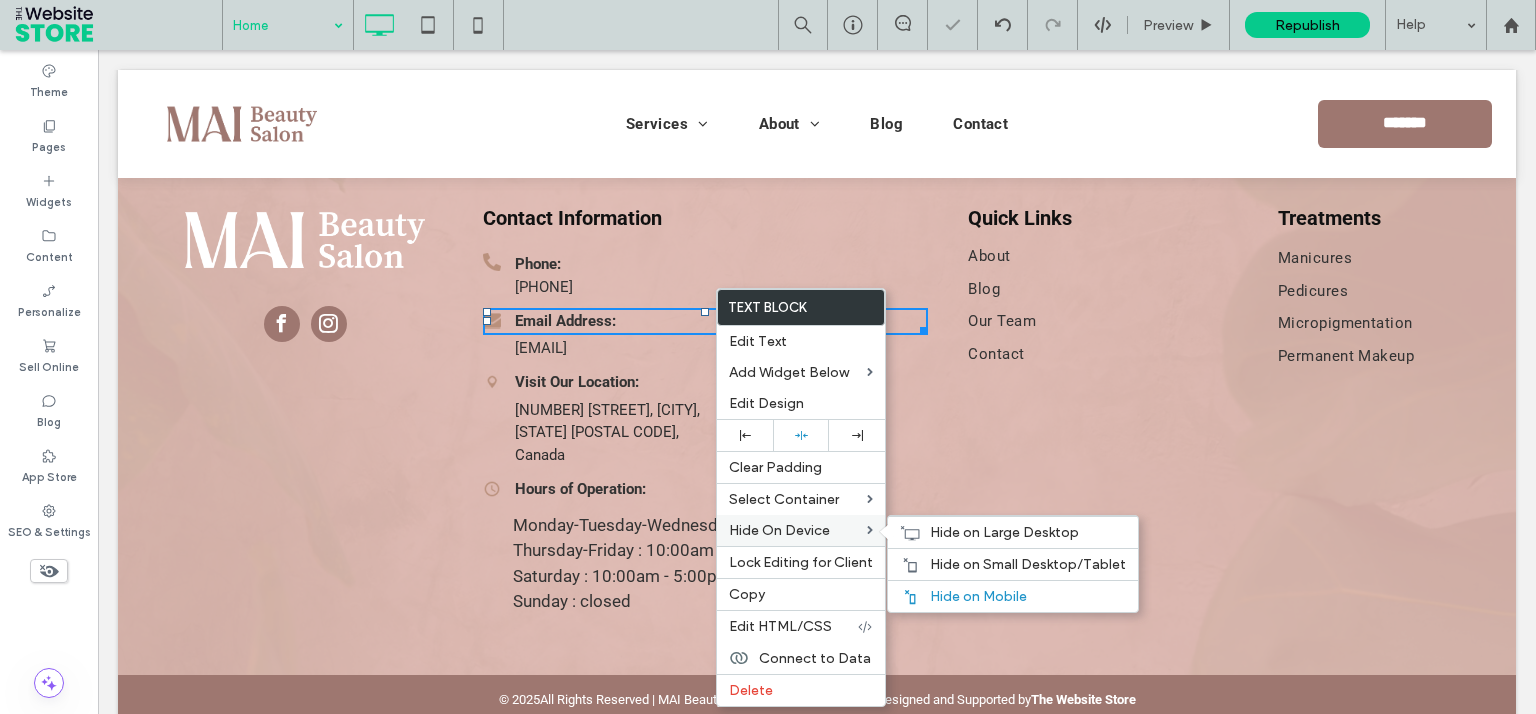 drag, startPoint x: 930, startPoint y: 566, endPoint x: 863, endPoint y: 523, distance: 79.61156 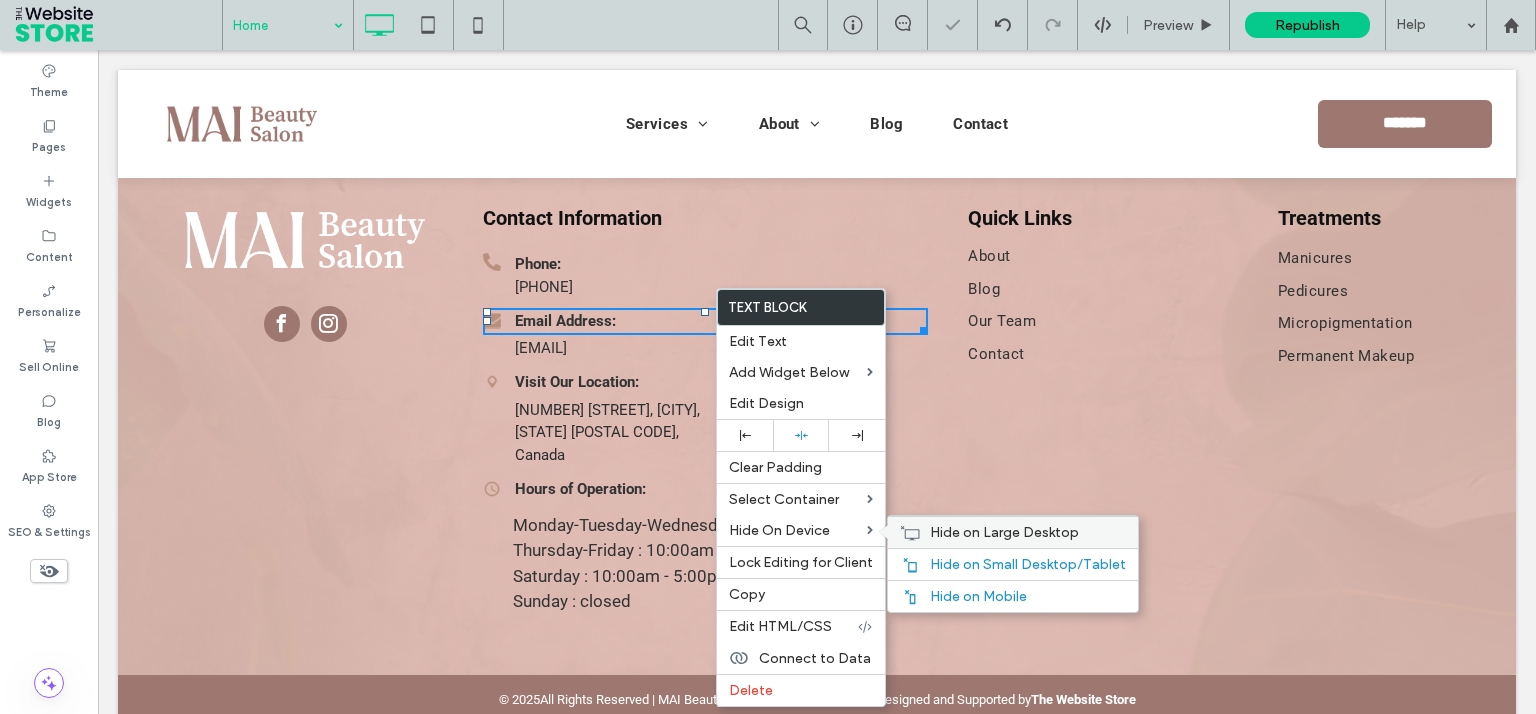 click on "Hide on Large Desktop" at bounding box center (1013, 532) 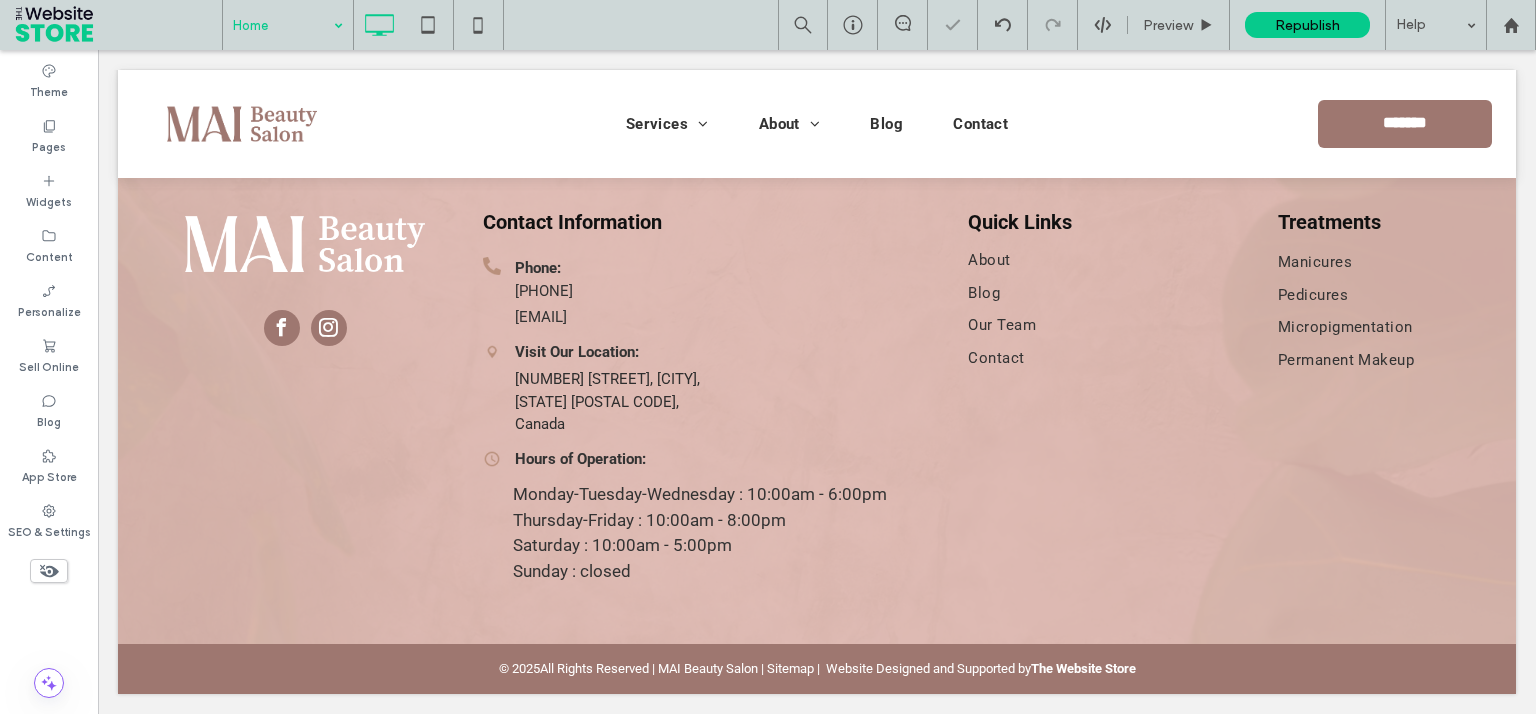 scroll, scrollTop: 7668, scrollLeft: 0, axis: vertical 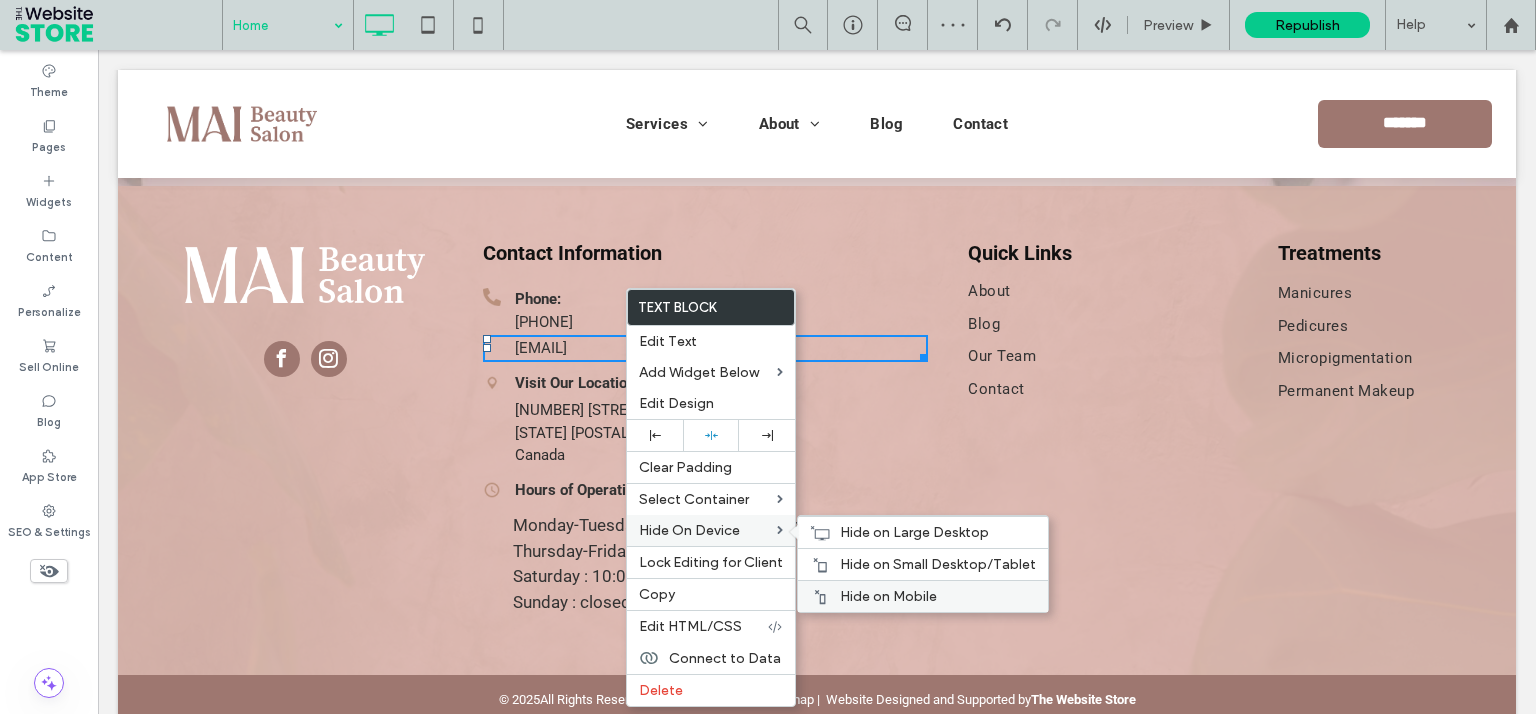 click on "Hide on Mobile" at bounding box center [888, 596] 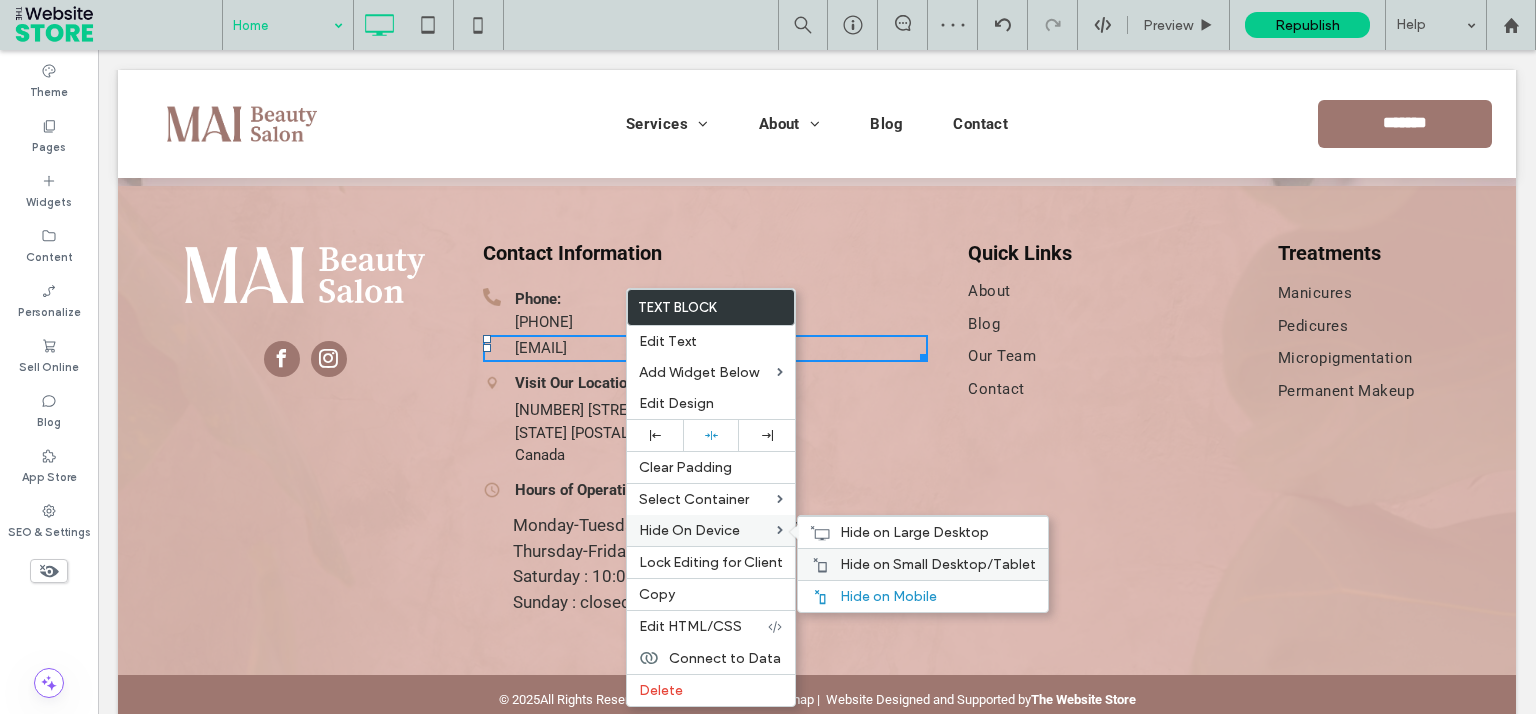 drag, startPoint x: 866, startPoint y: 556, endPoint x: 823, endPoint y: 546, distance: 44.14748 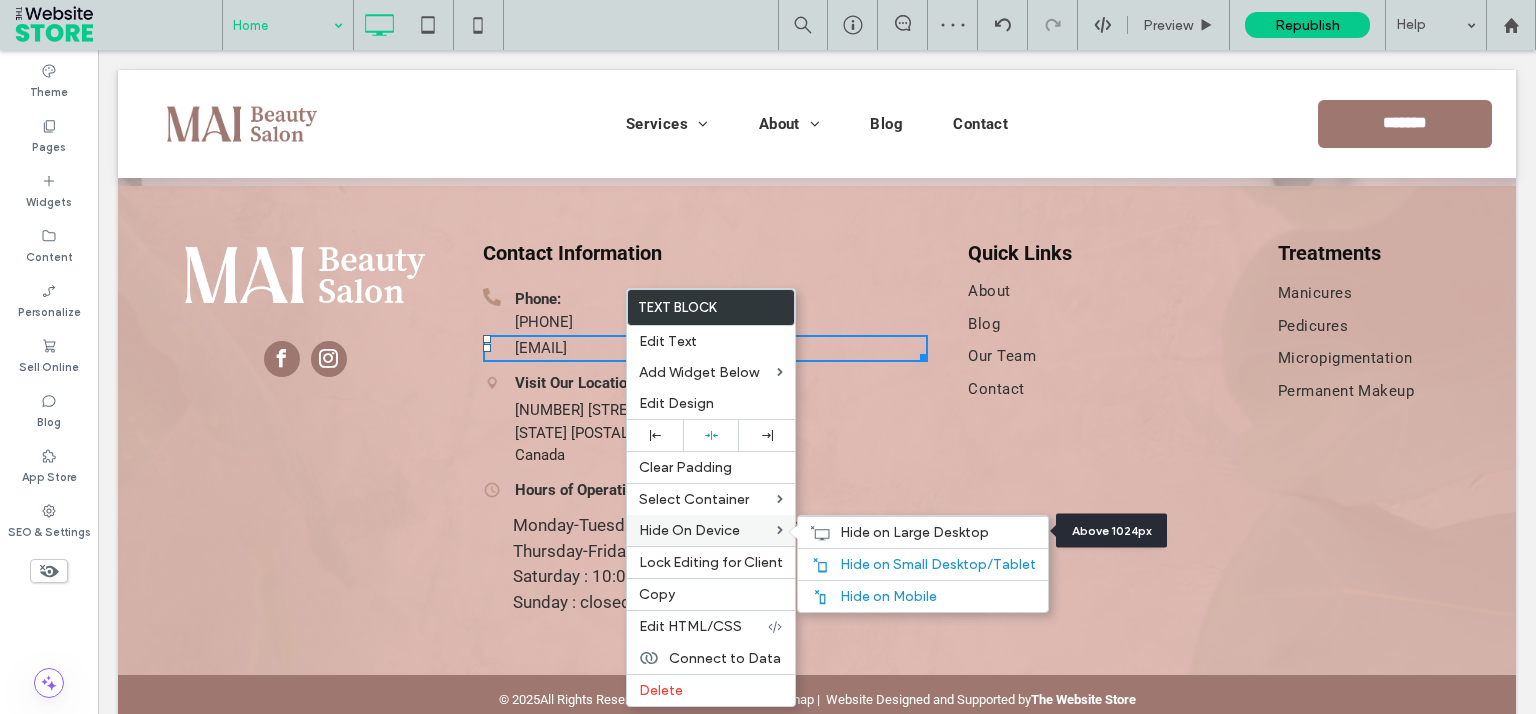 click on "Hide on Large Desktop" at bounding box center (914, 532) 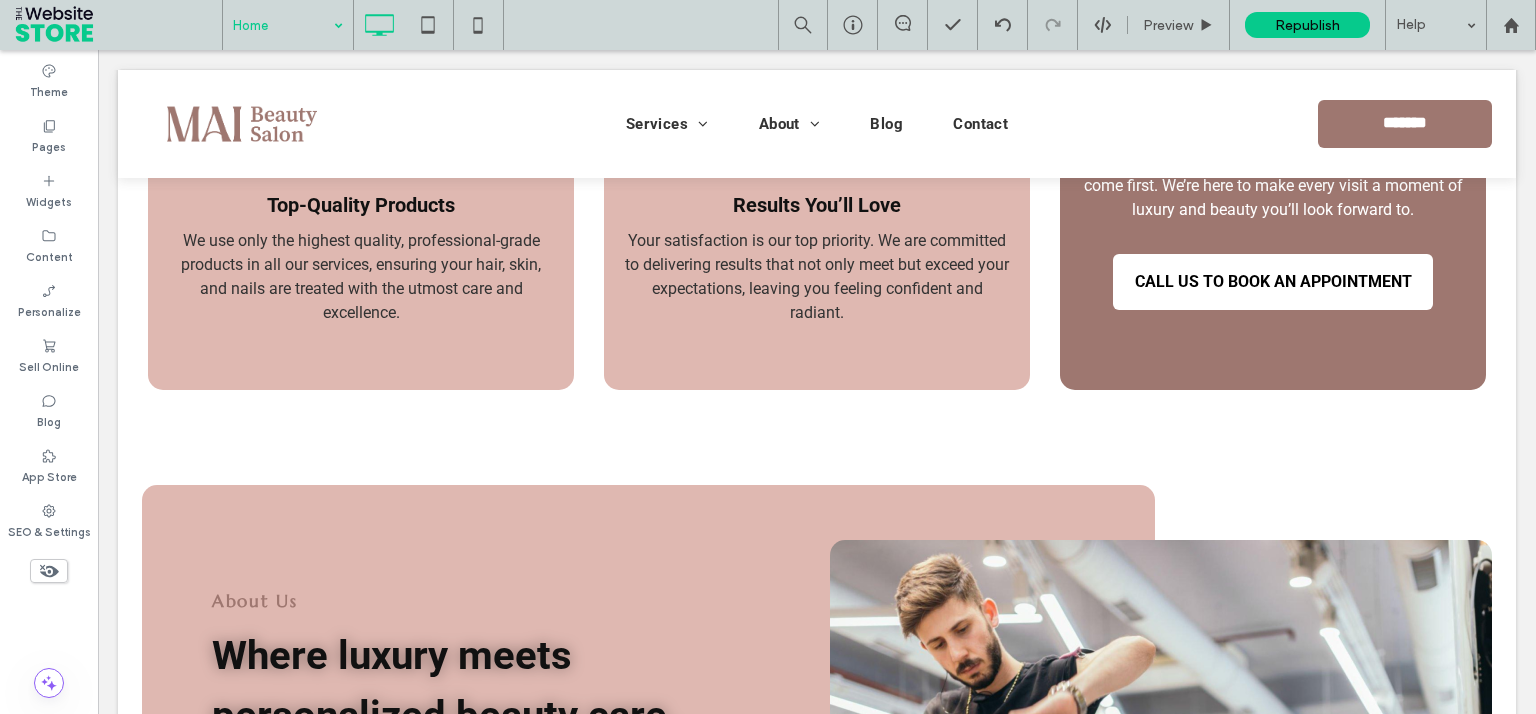 scroll, scrollTop: 0, scrollLeft: 0, axis: both 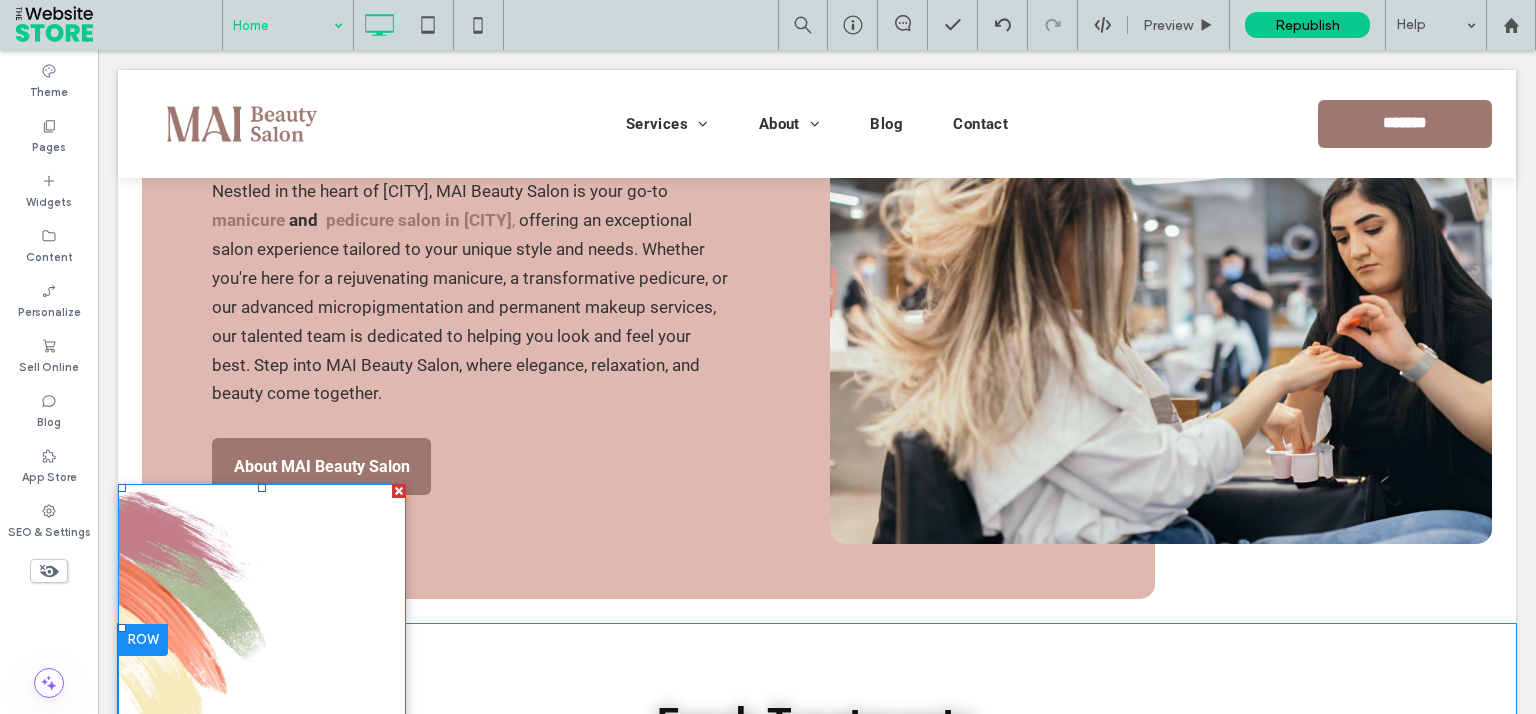 click at bounding box center (262, 628) 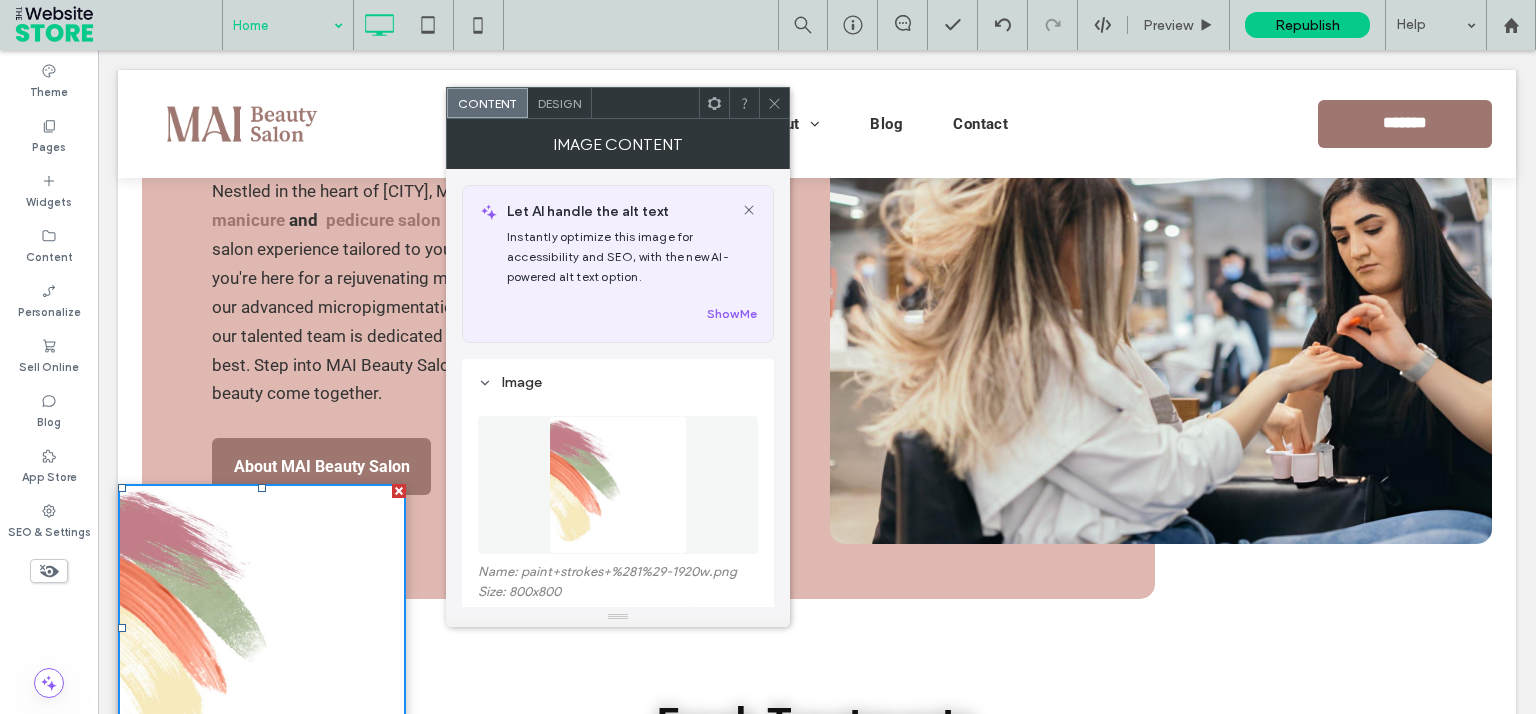 click 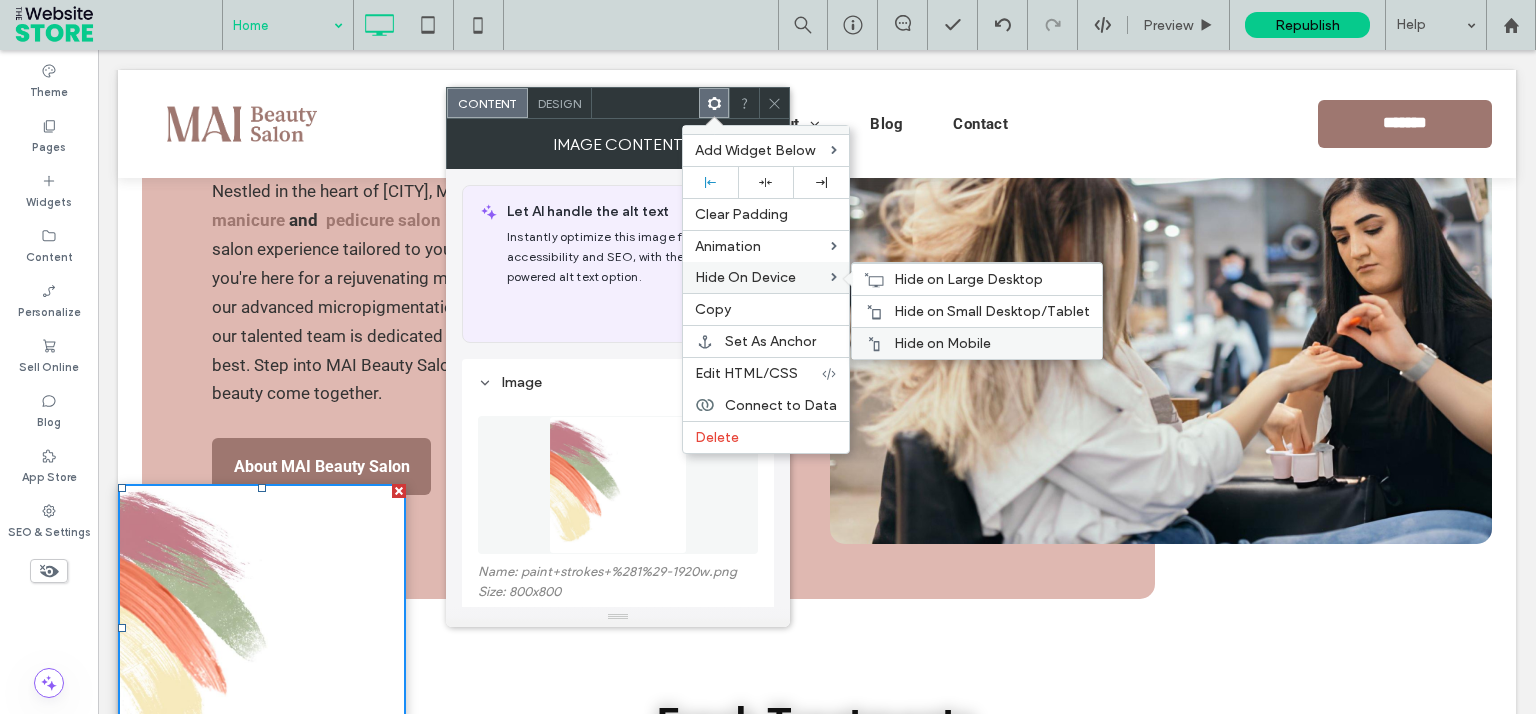 click on "Hide on Mobile" at bounding box center [977, 343] 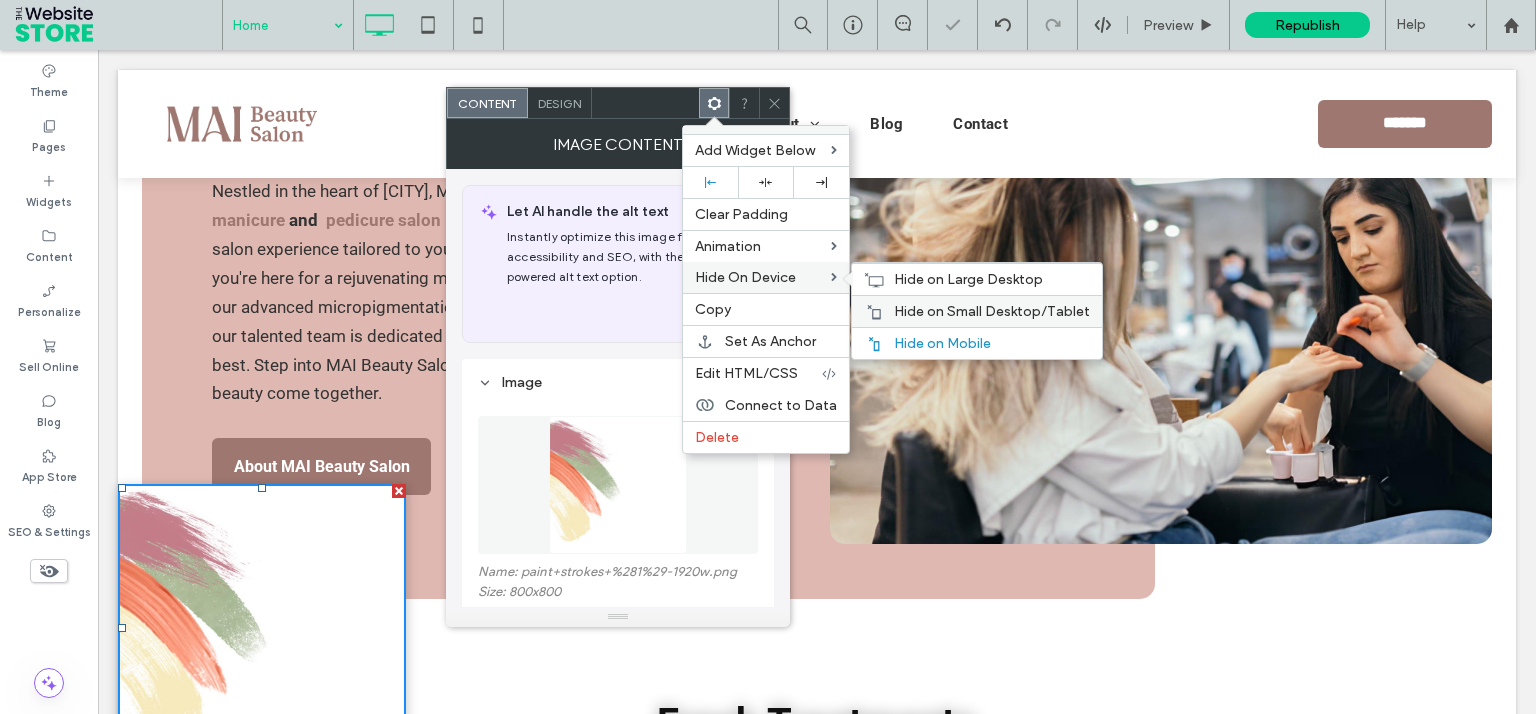 click on "Hide on Small Desktop/Tablet" at bounding box center (977, 311) 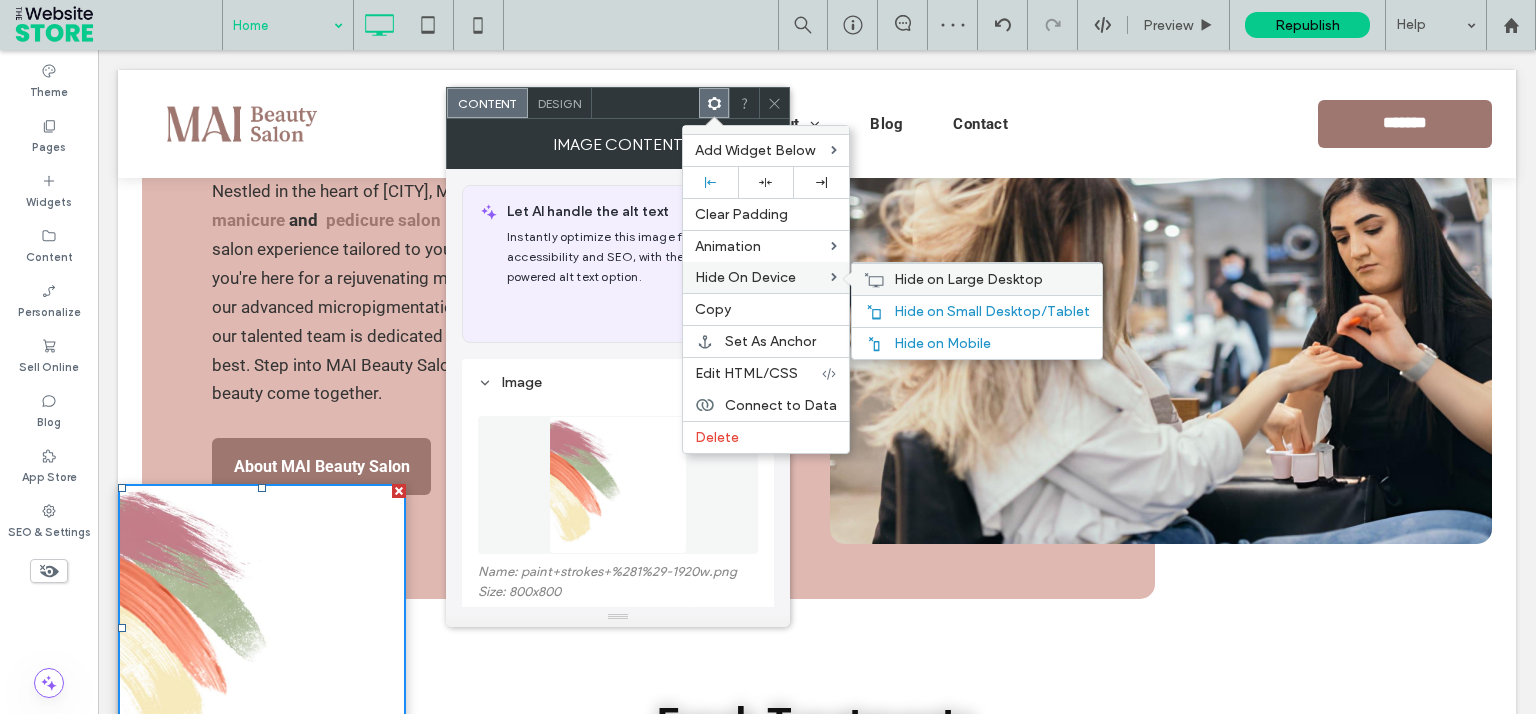 click on "Hide on Large Desktop" at bounding box center [968, 279] 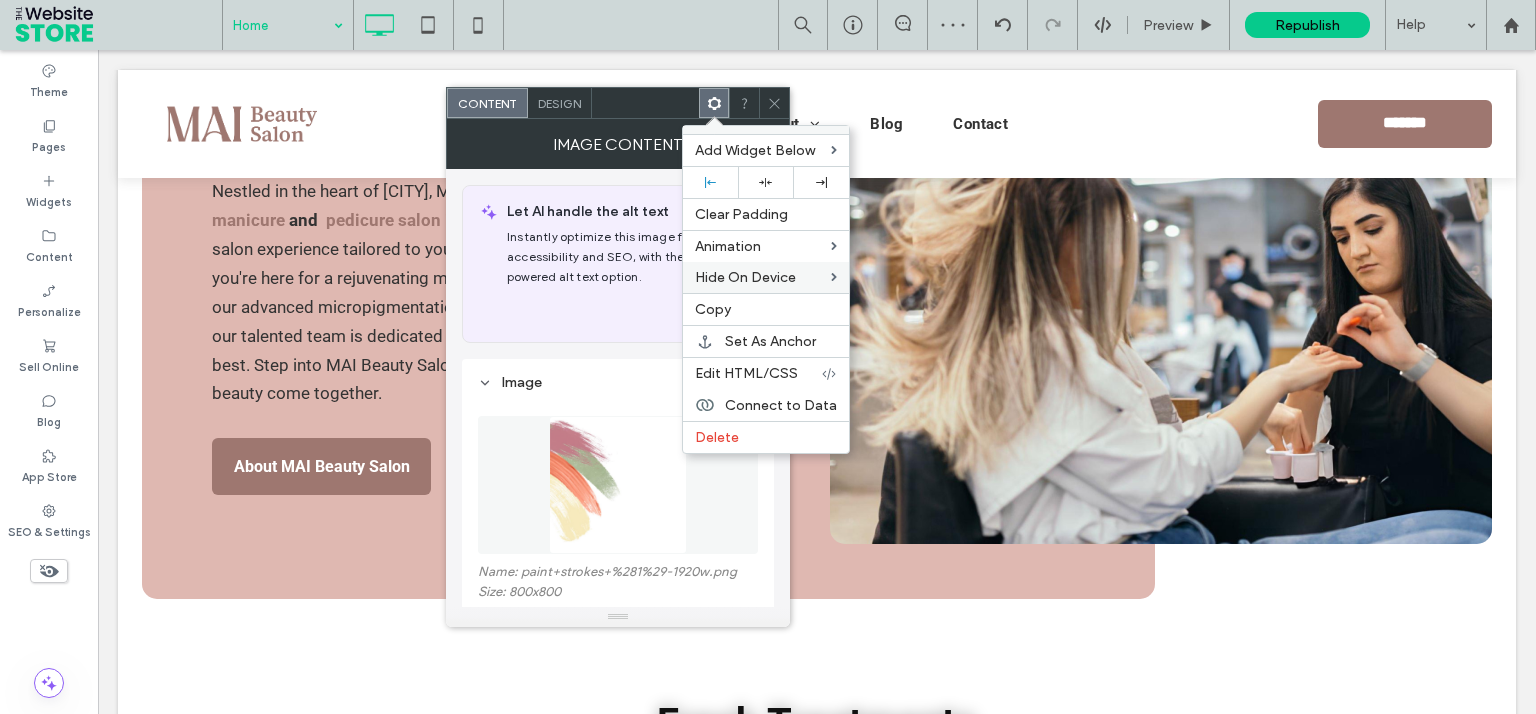 click at bounding box center [774, 103] 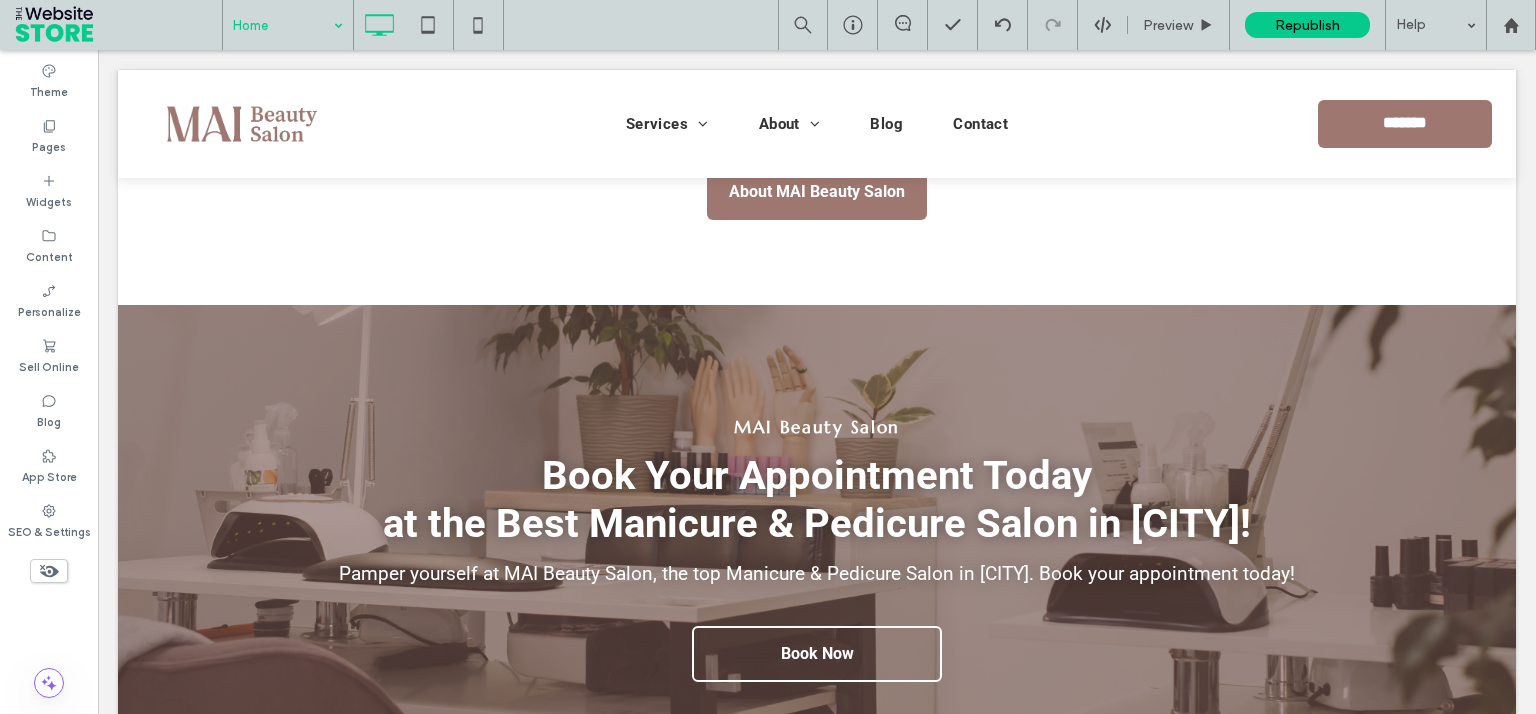 scroll, scrollTop: 3924, scrollLeft: 0, axis: vertical 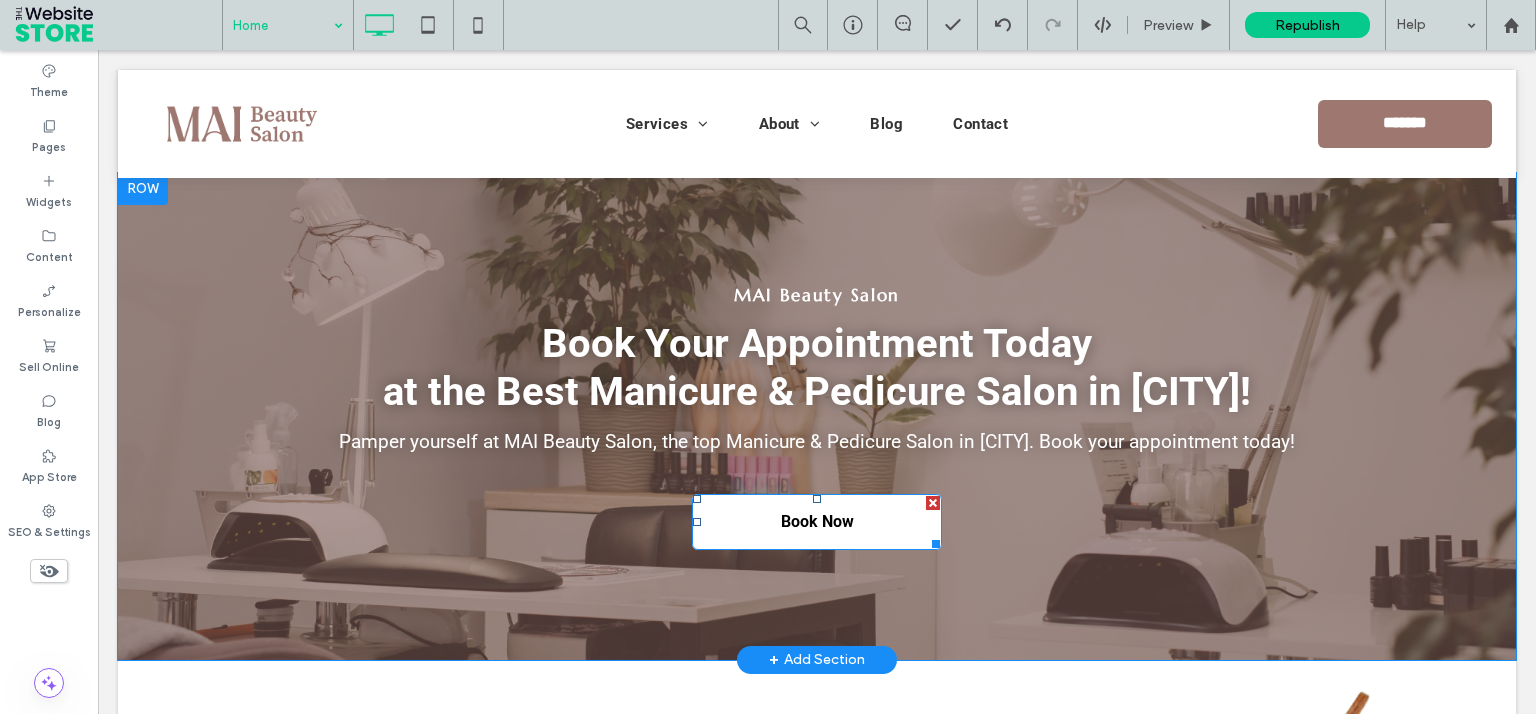 click on "Book Now" at bounding box center (817, 522) 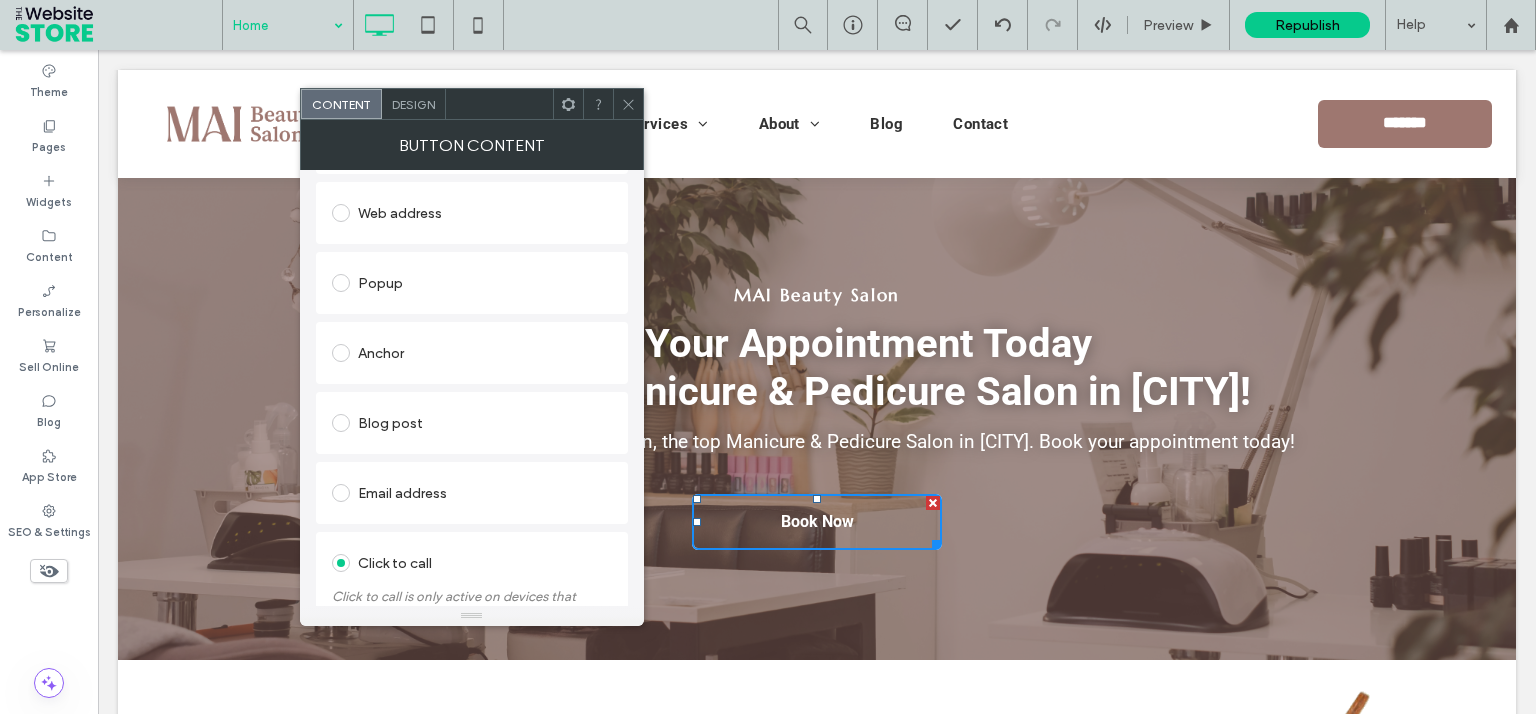 scroll, scrollTop: 398, scrollLeft: 0, axis: vertical 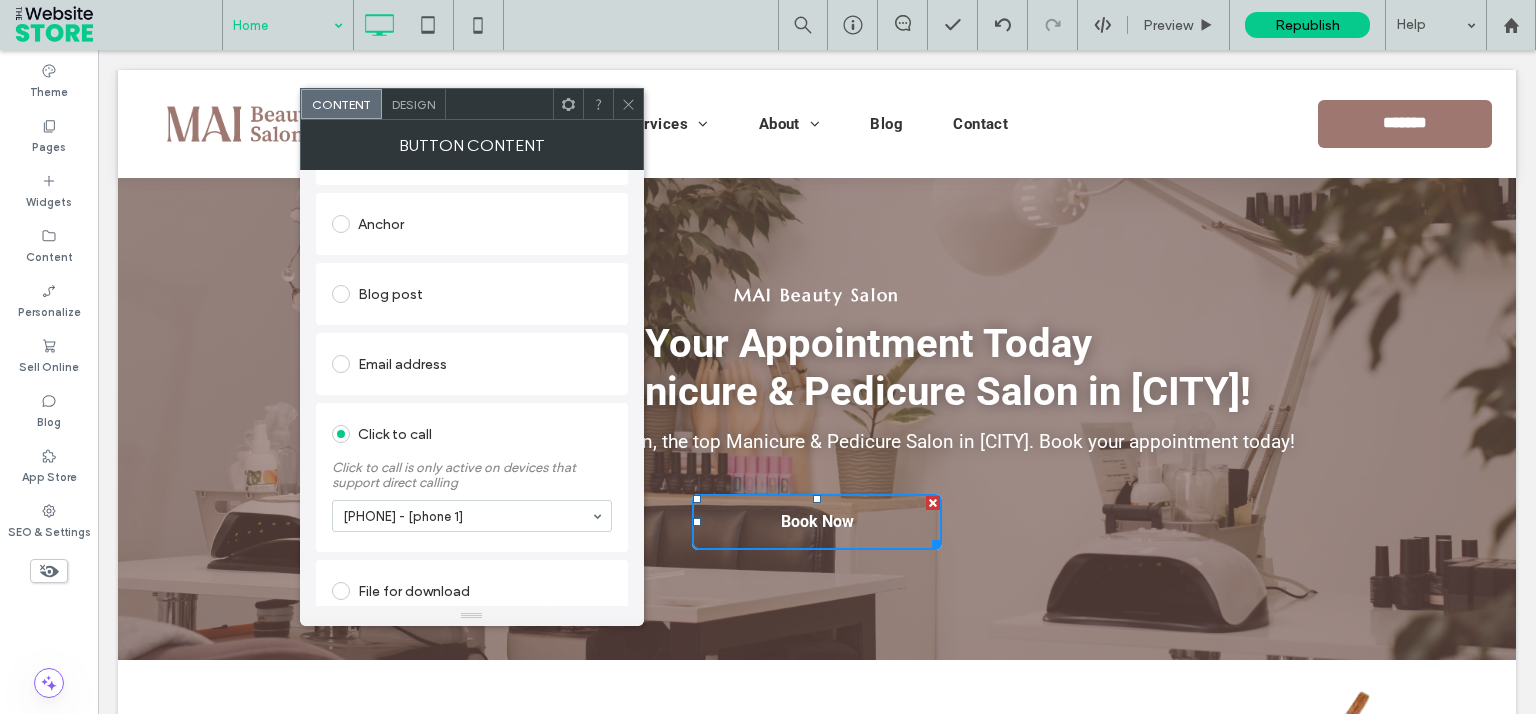 click at bounding box center (628, 104) 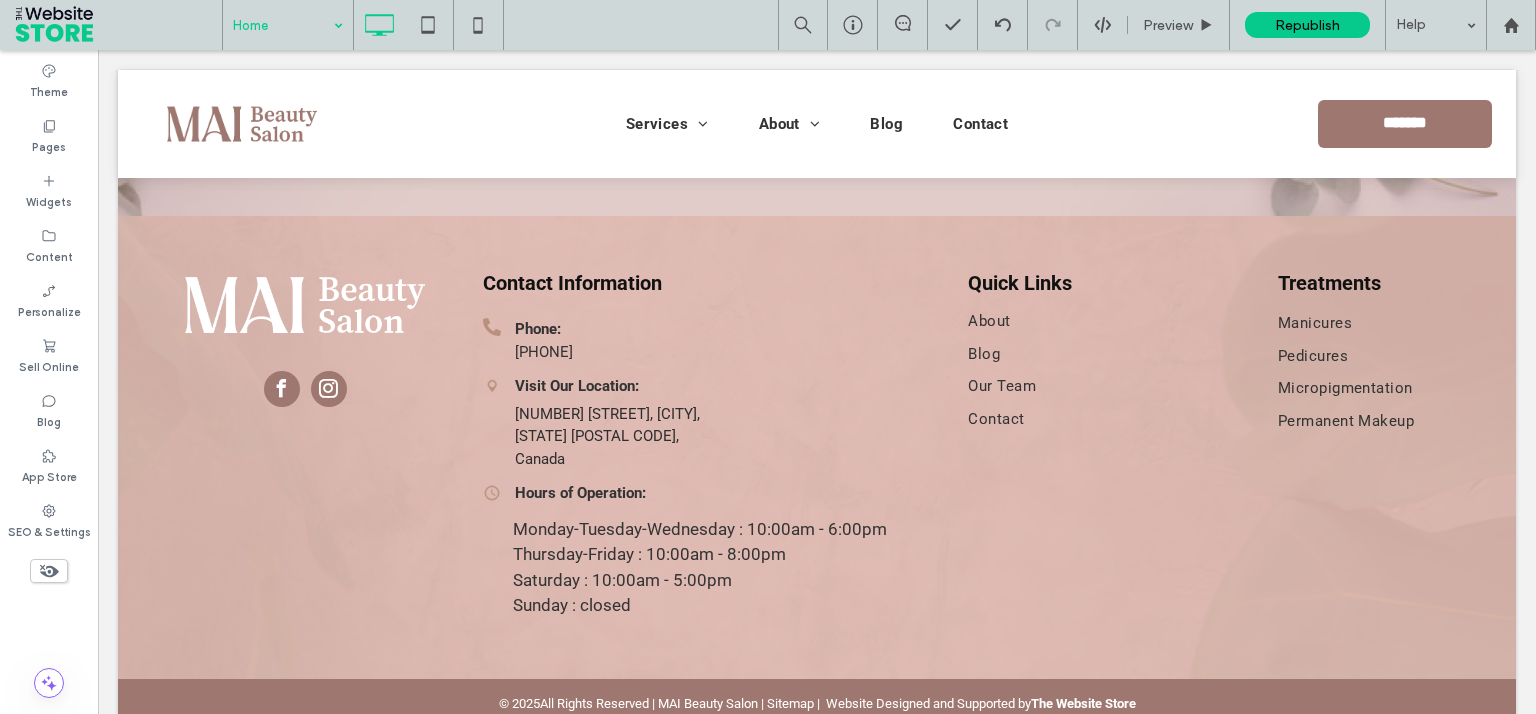scroll, scrollTop: 7641, scrollLeft: 0, axis: vertical 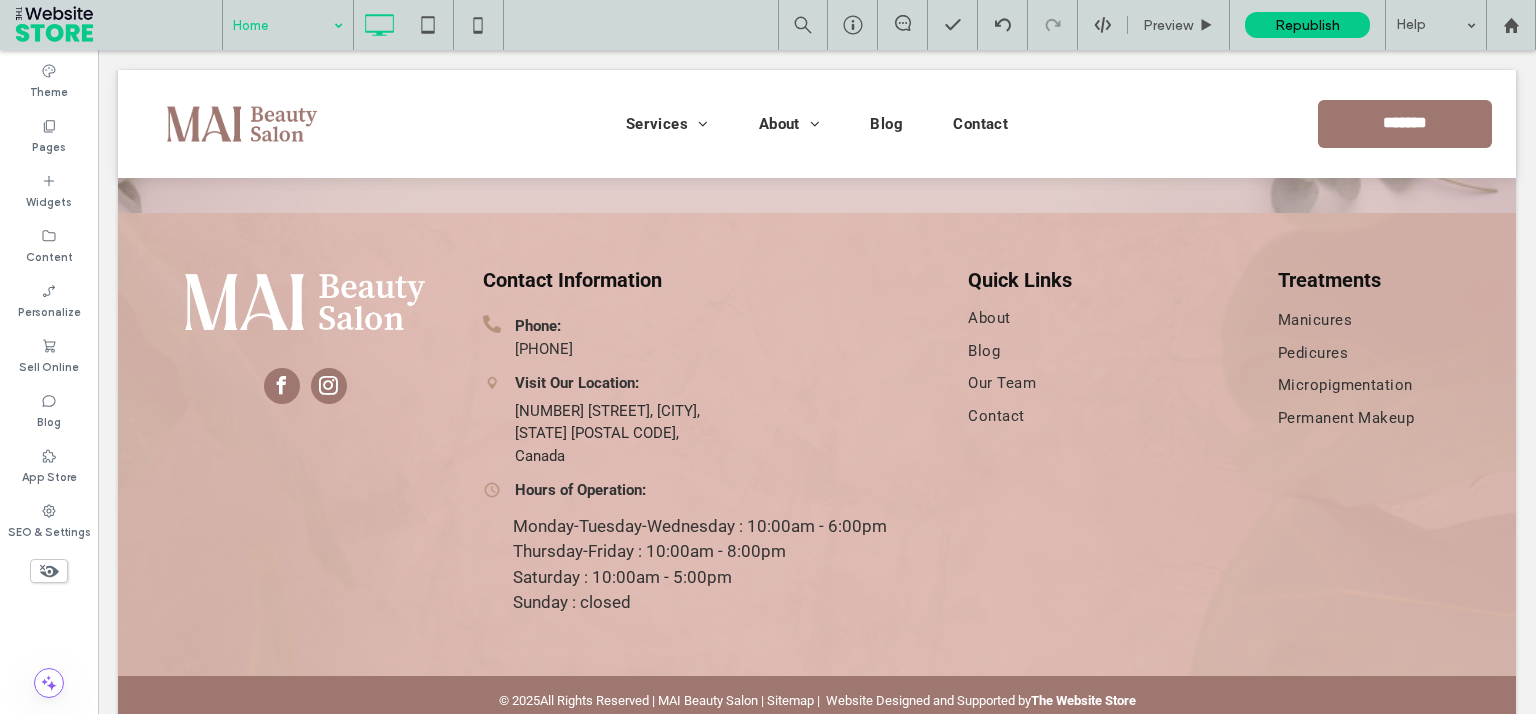 click at bounding box center (283, 25) 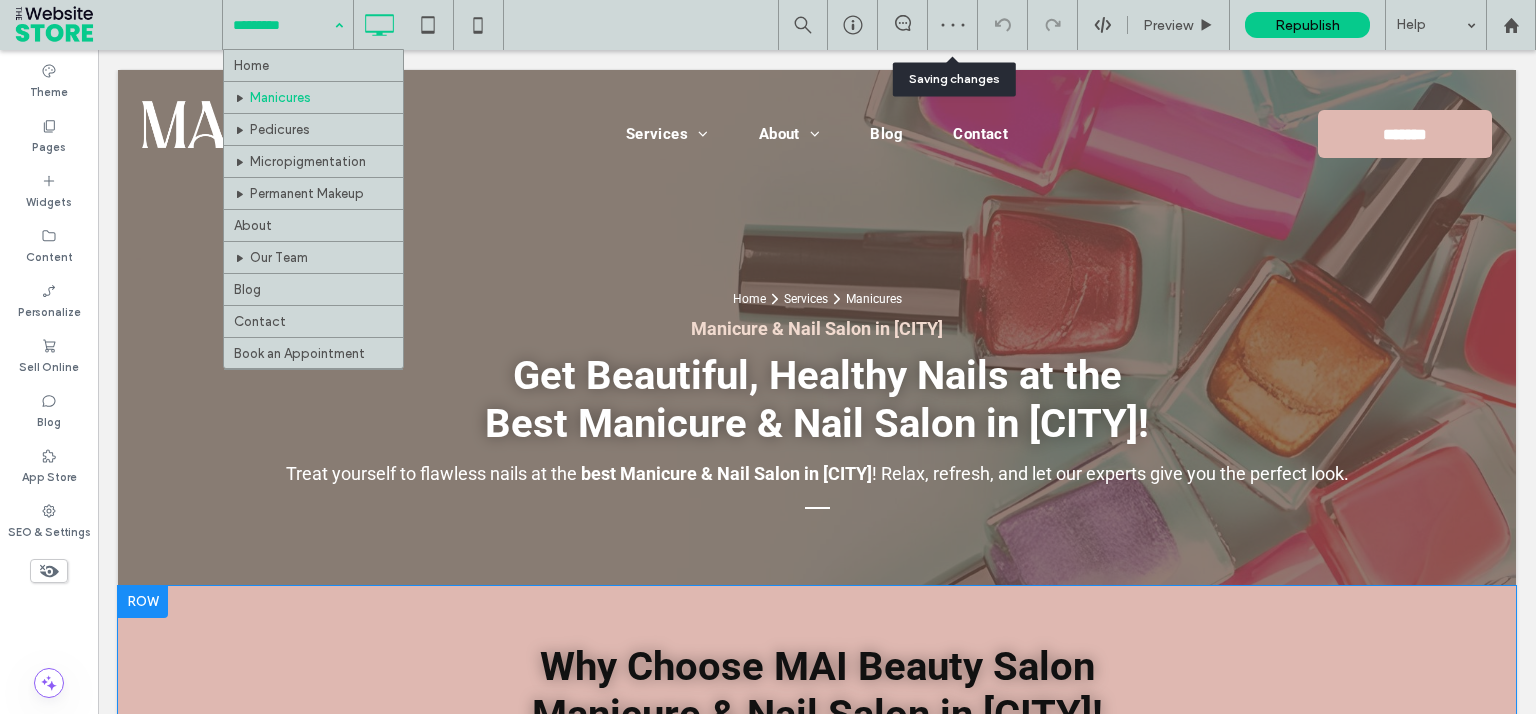scroll, scrollTop: 0, scrollLeft: 0, axis: both 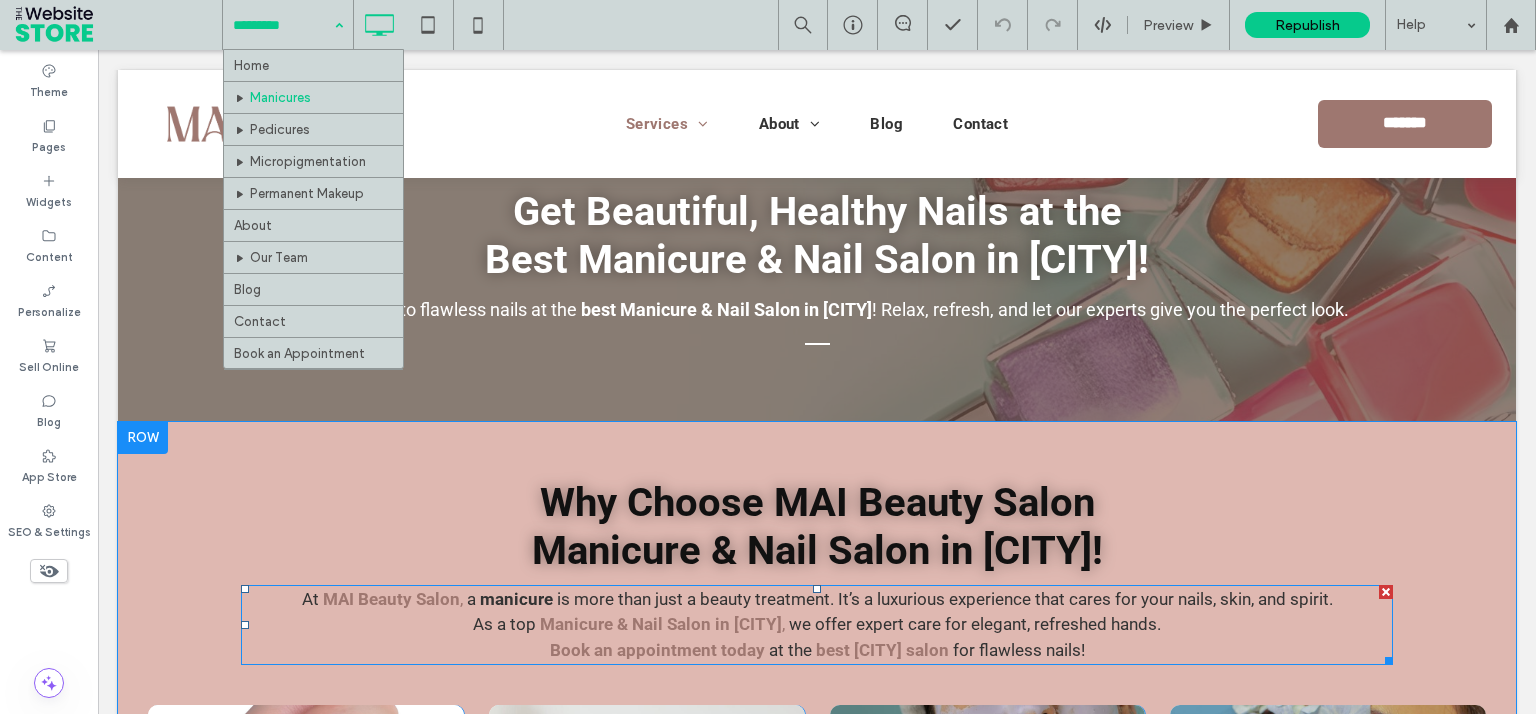 click on "Book an appointment today" at bounding box center (657, 650) 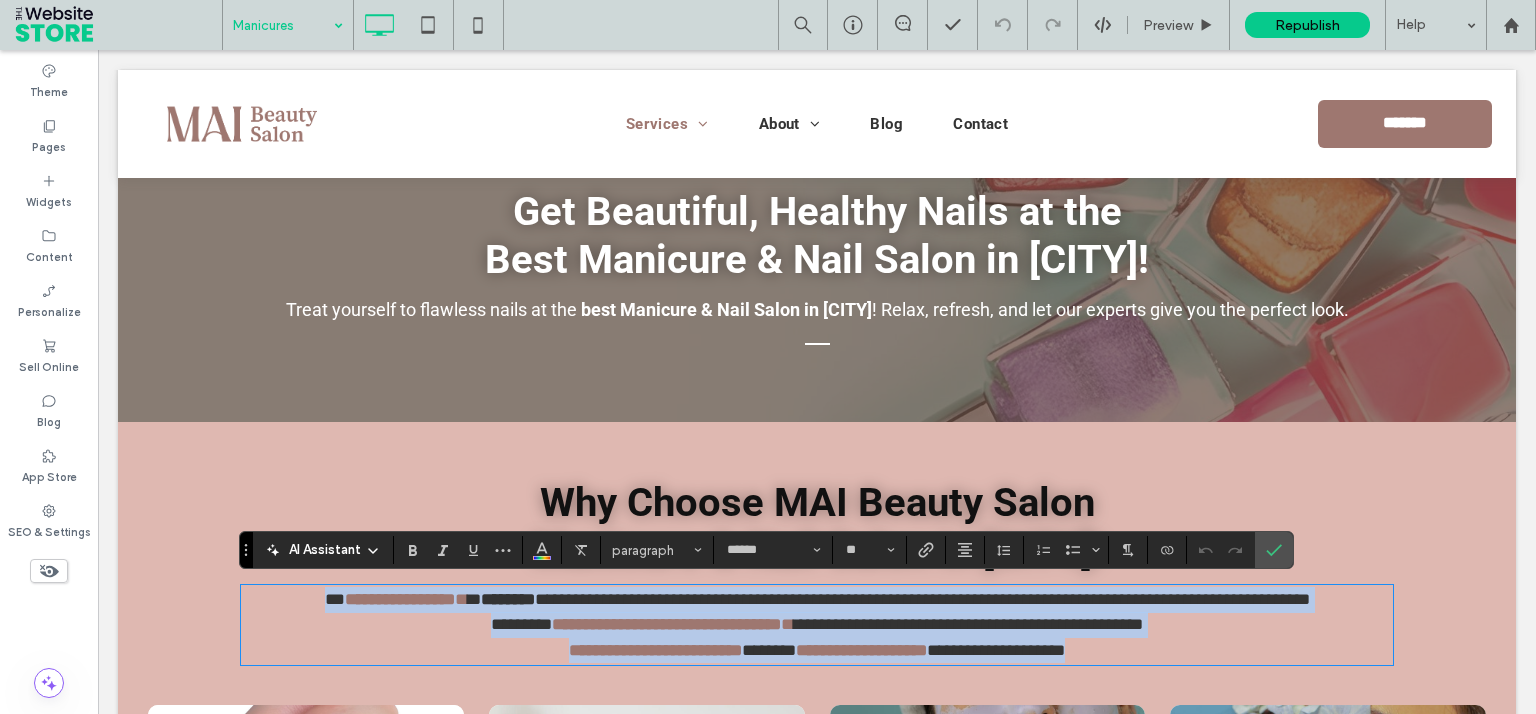 click on "**********" at bounding box center [655, 650] 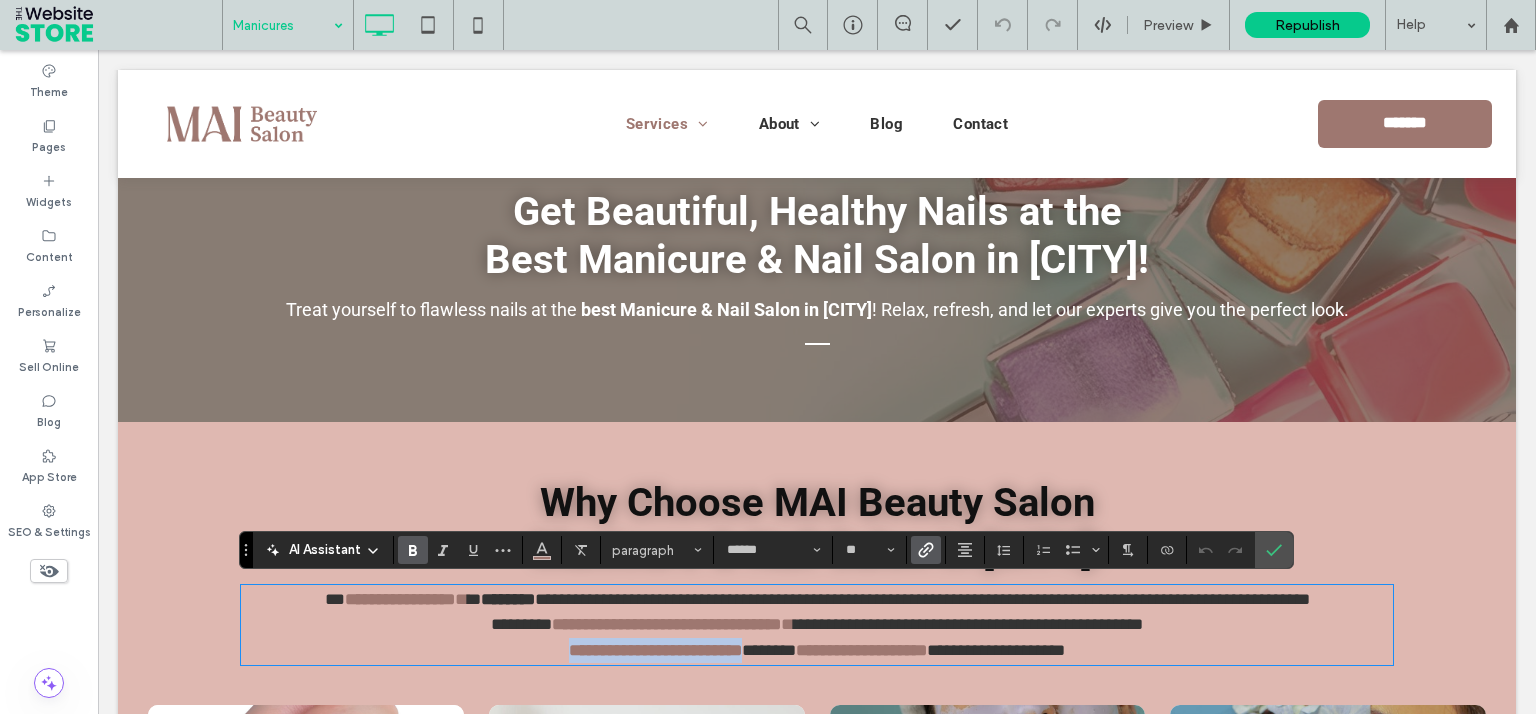 drag, startPoint x: 742, startPoint y: 653, endPoint x: 527, endPoint y: 670, distance: 215.67105 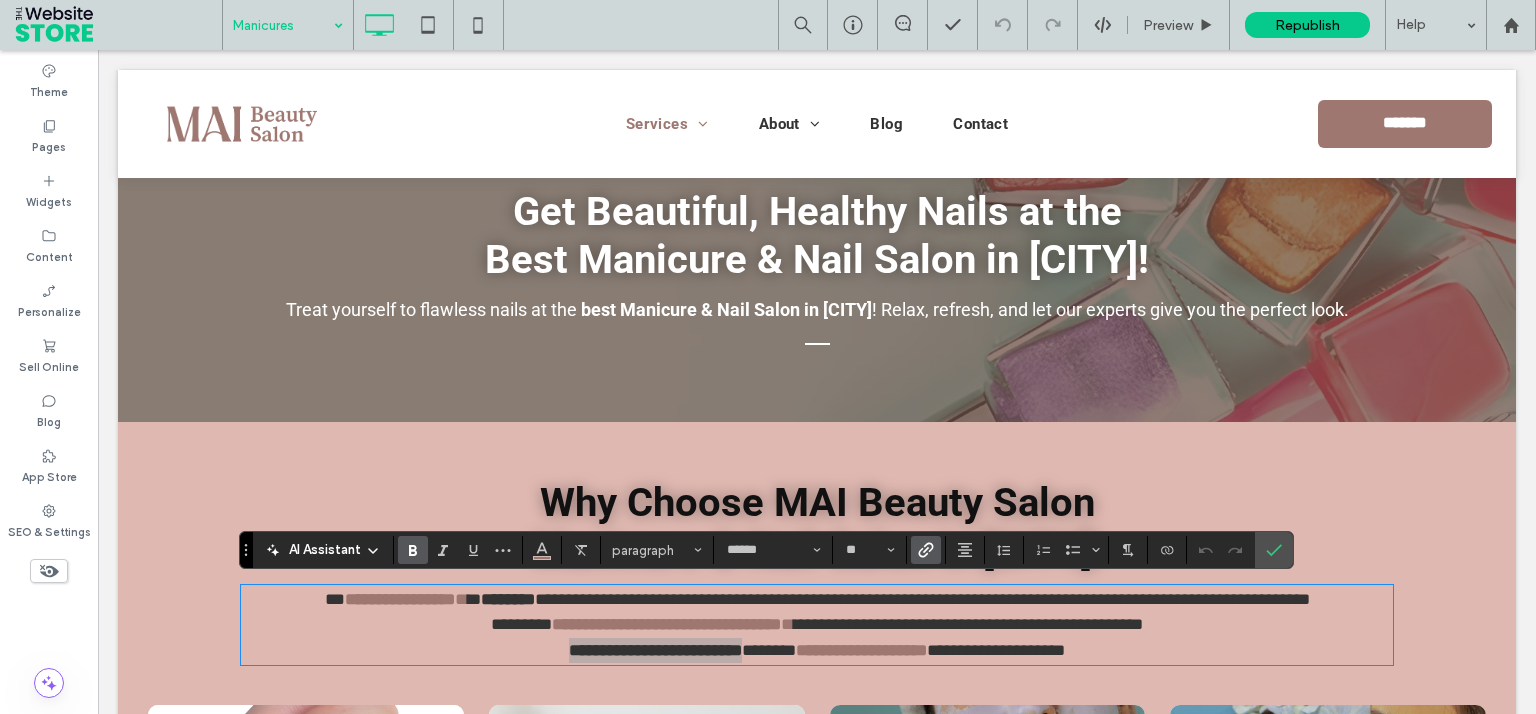 click 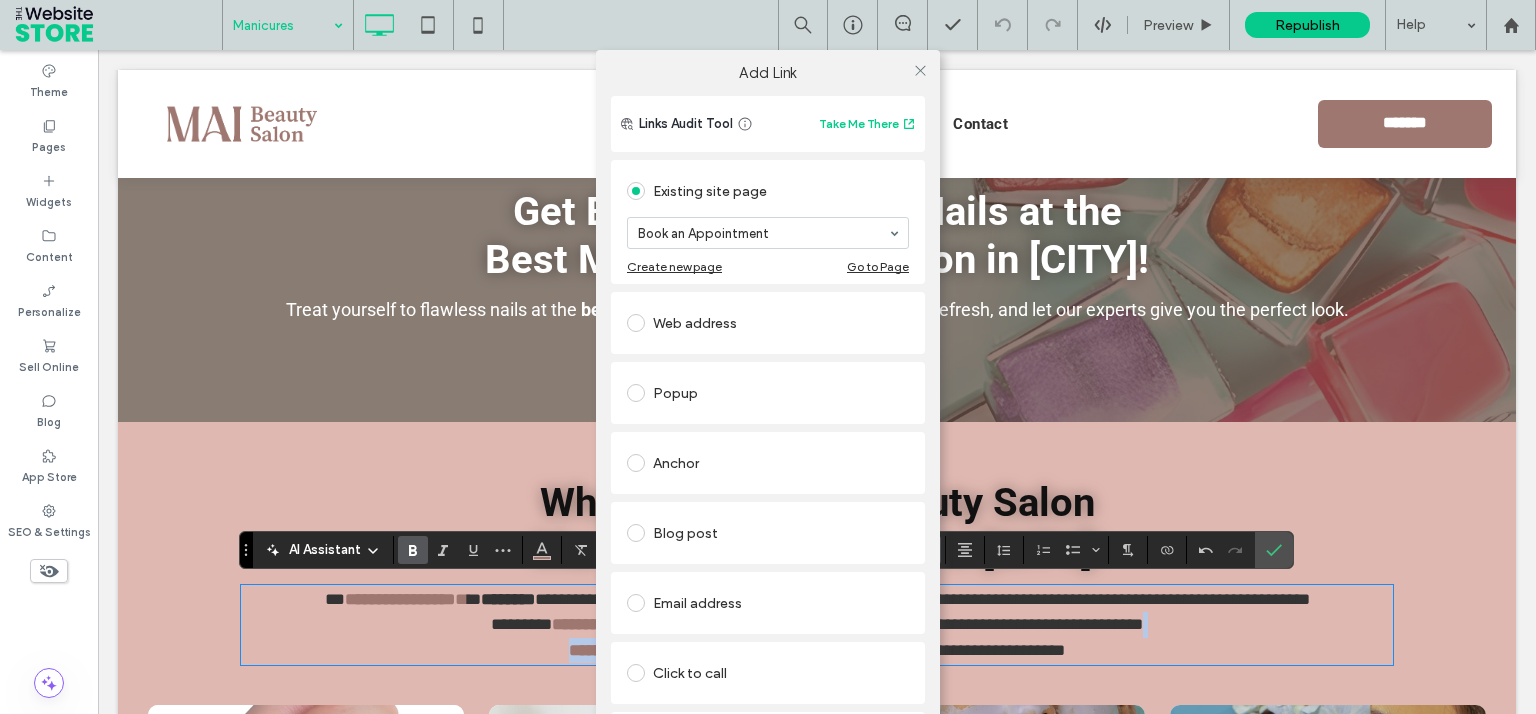scroll, scrollTop: 82, scrollLeft: 0, axis: vertical 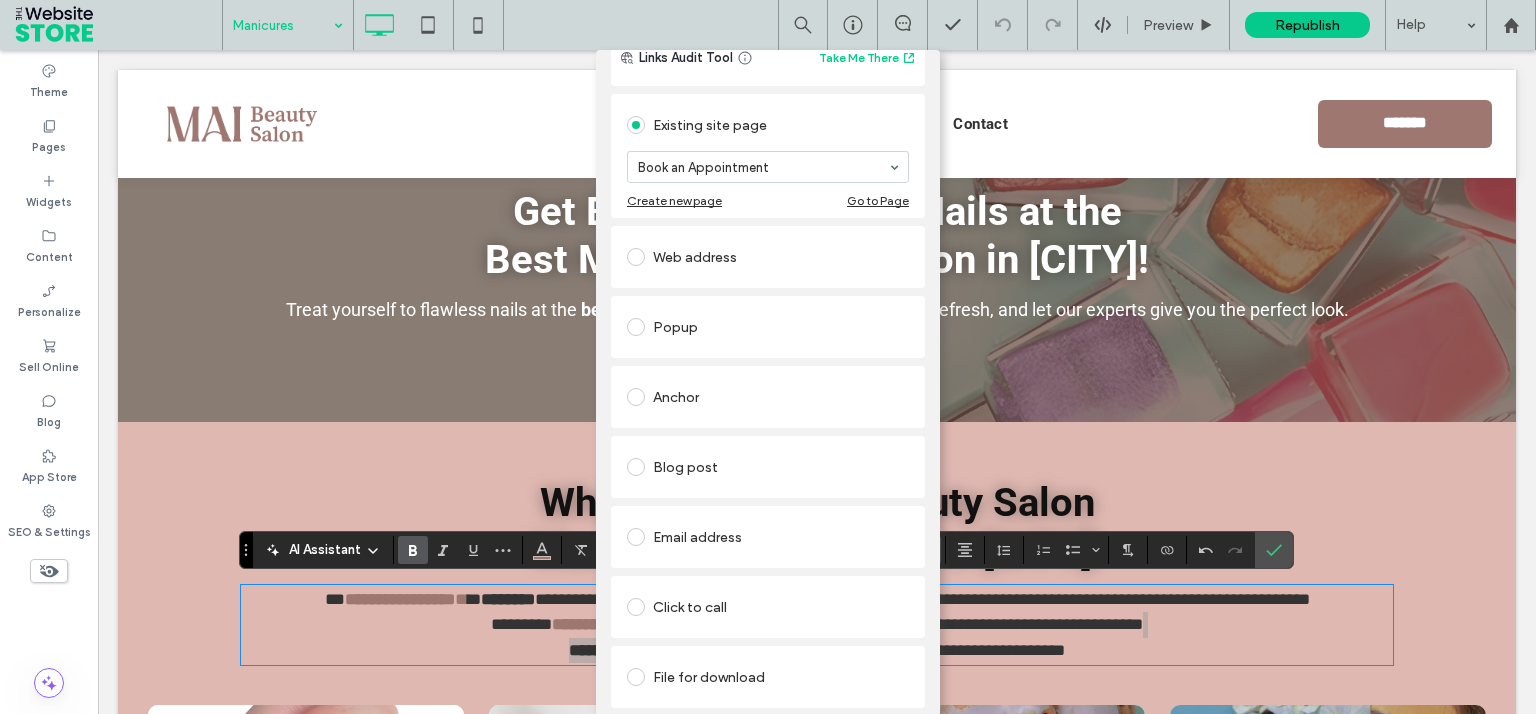 click on "Click to call" at bounding box center [768, 607] 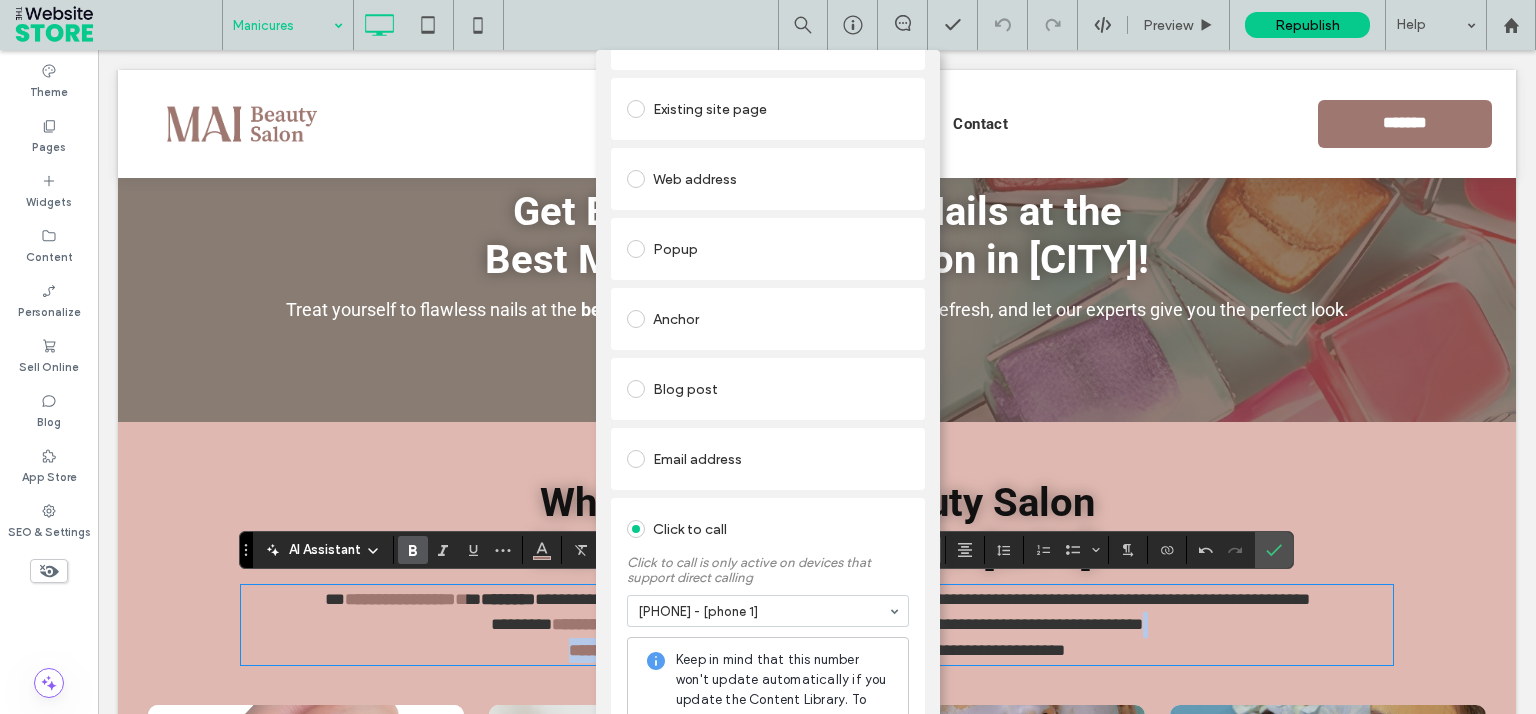 scroll, scrollTop: 0, scrollLeft: 0, axis: both 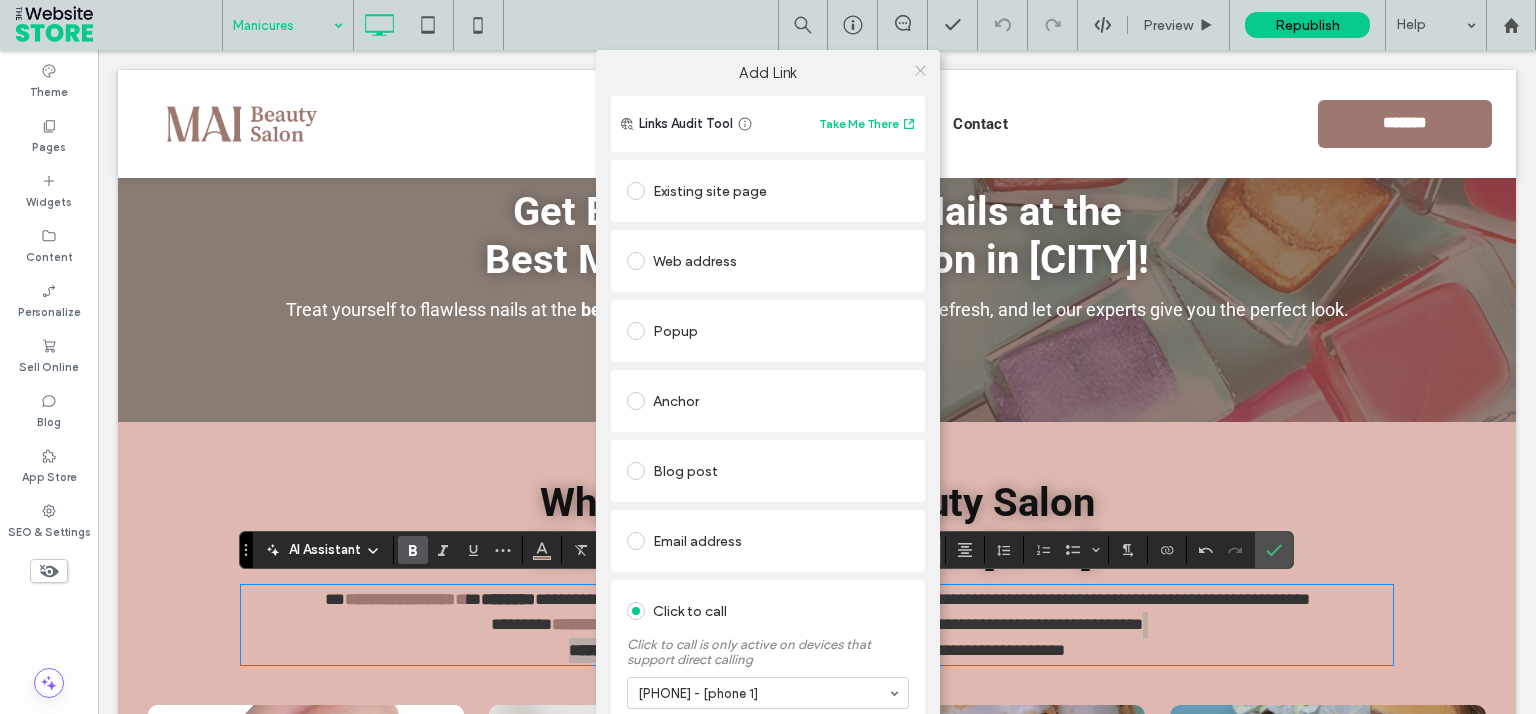 click 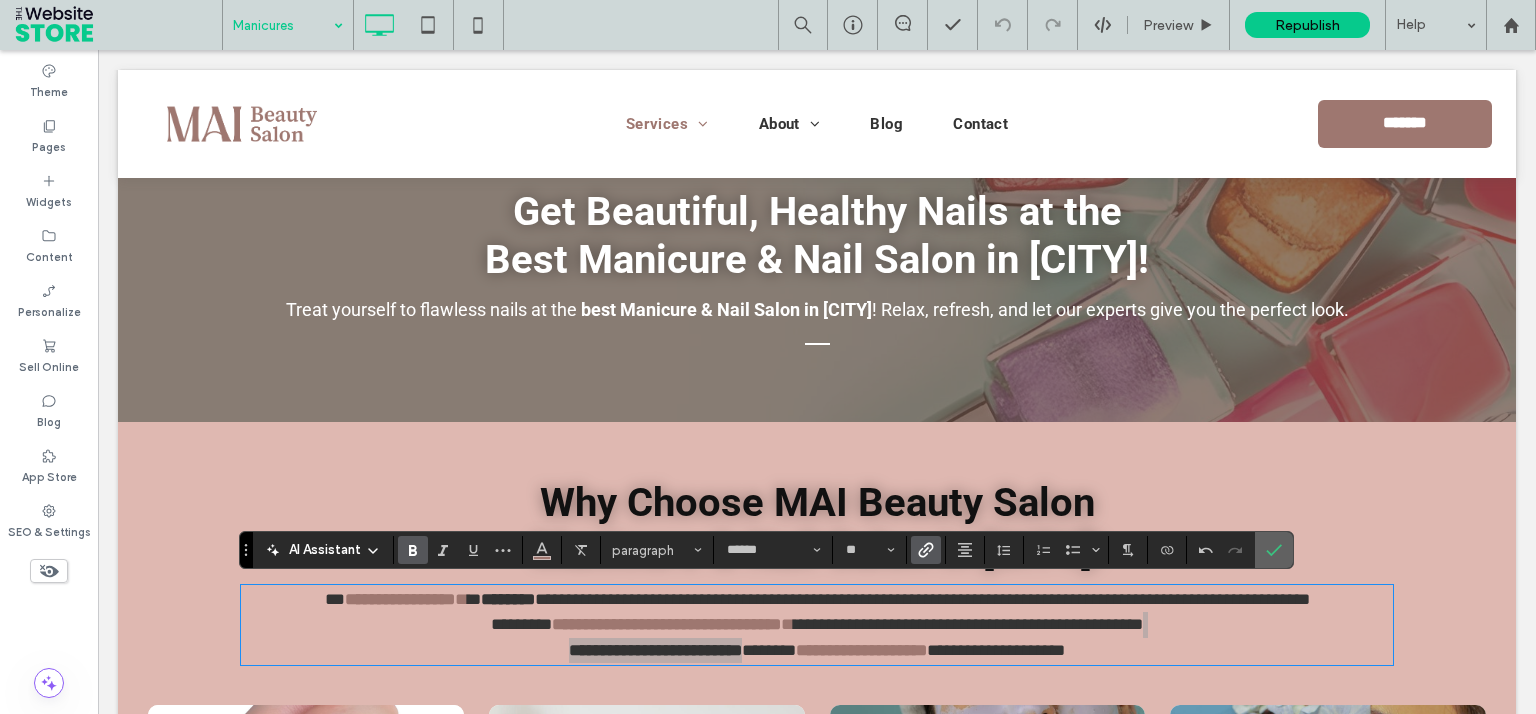 click at bounding box center [1274, 550] 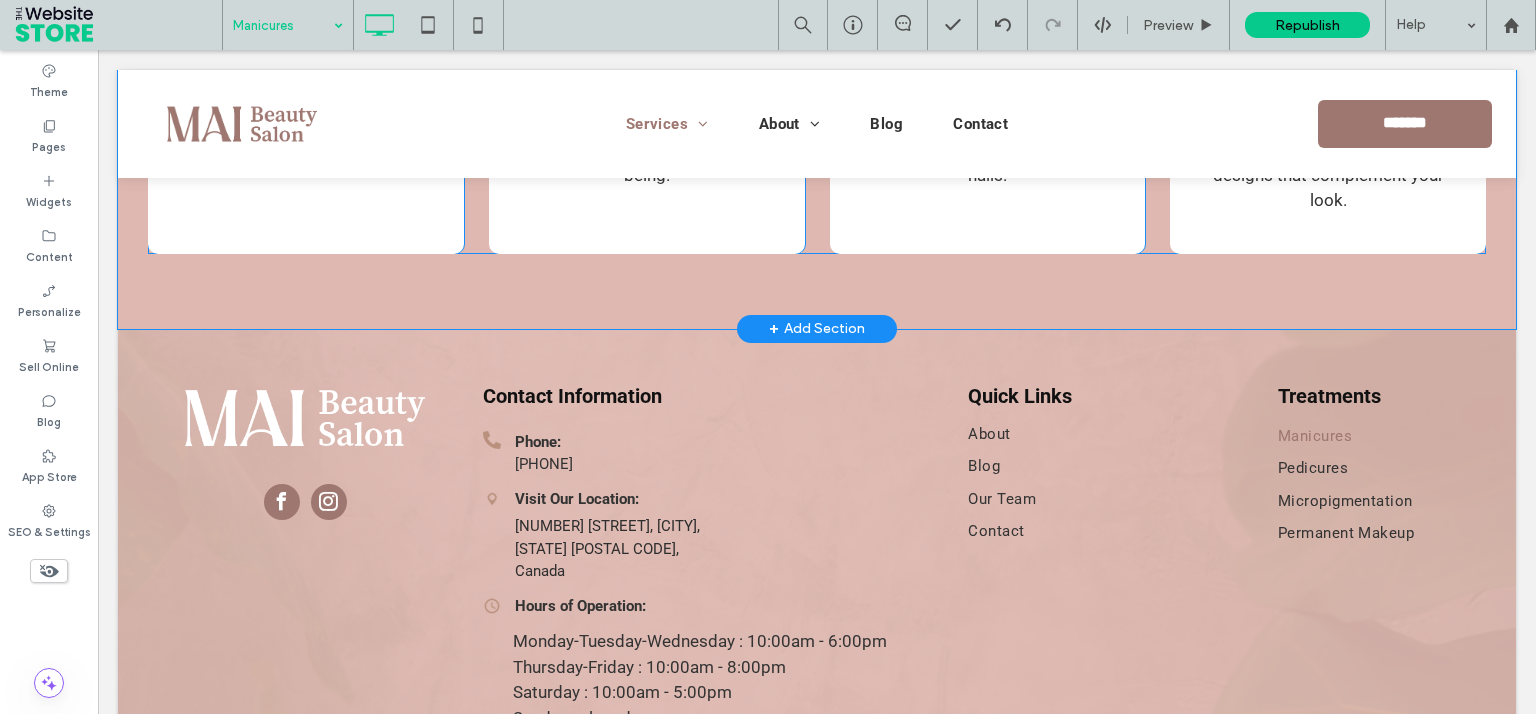 scroll, scrollTop: 1163, scrollLeft: 0, axis: vertical 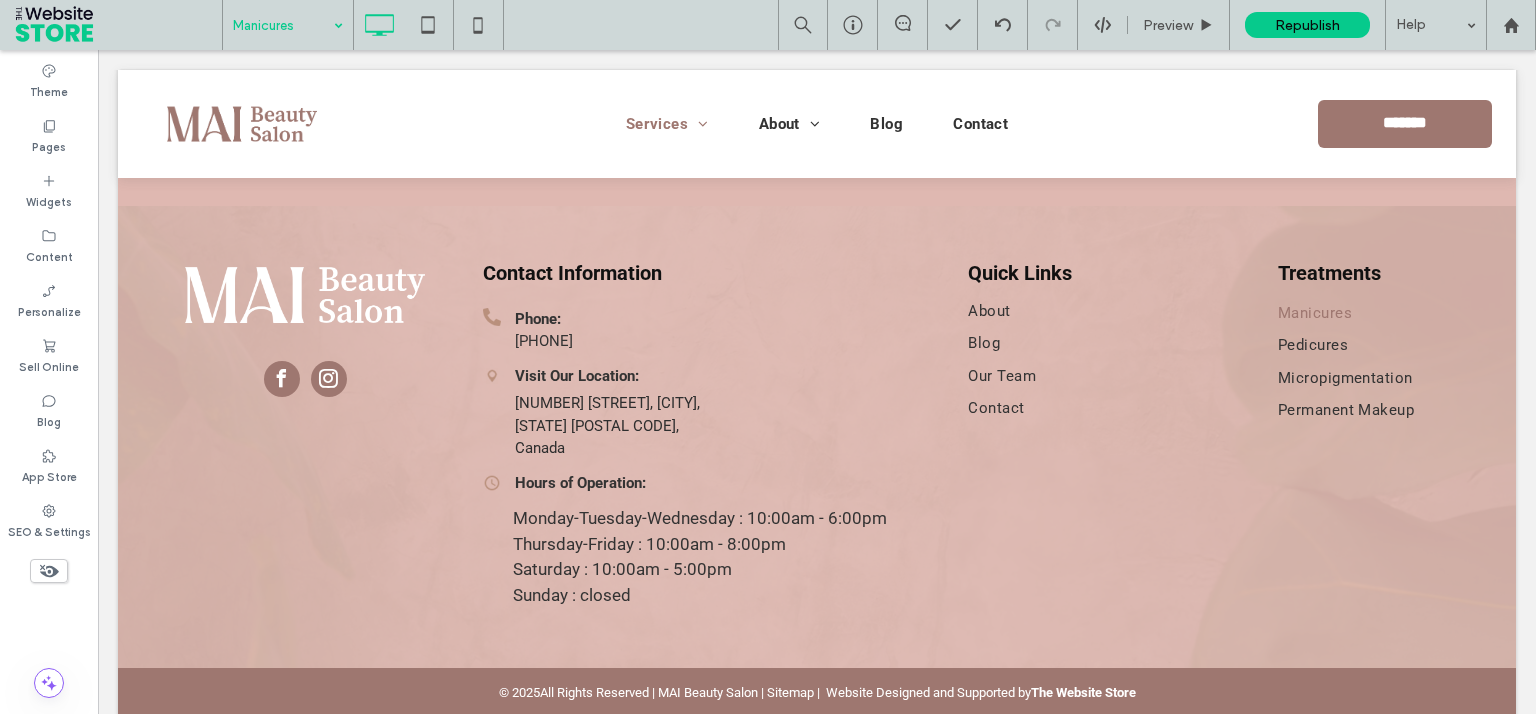 click at bounding box center [283, 25] 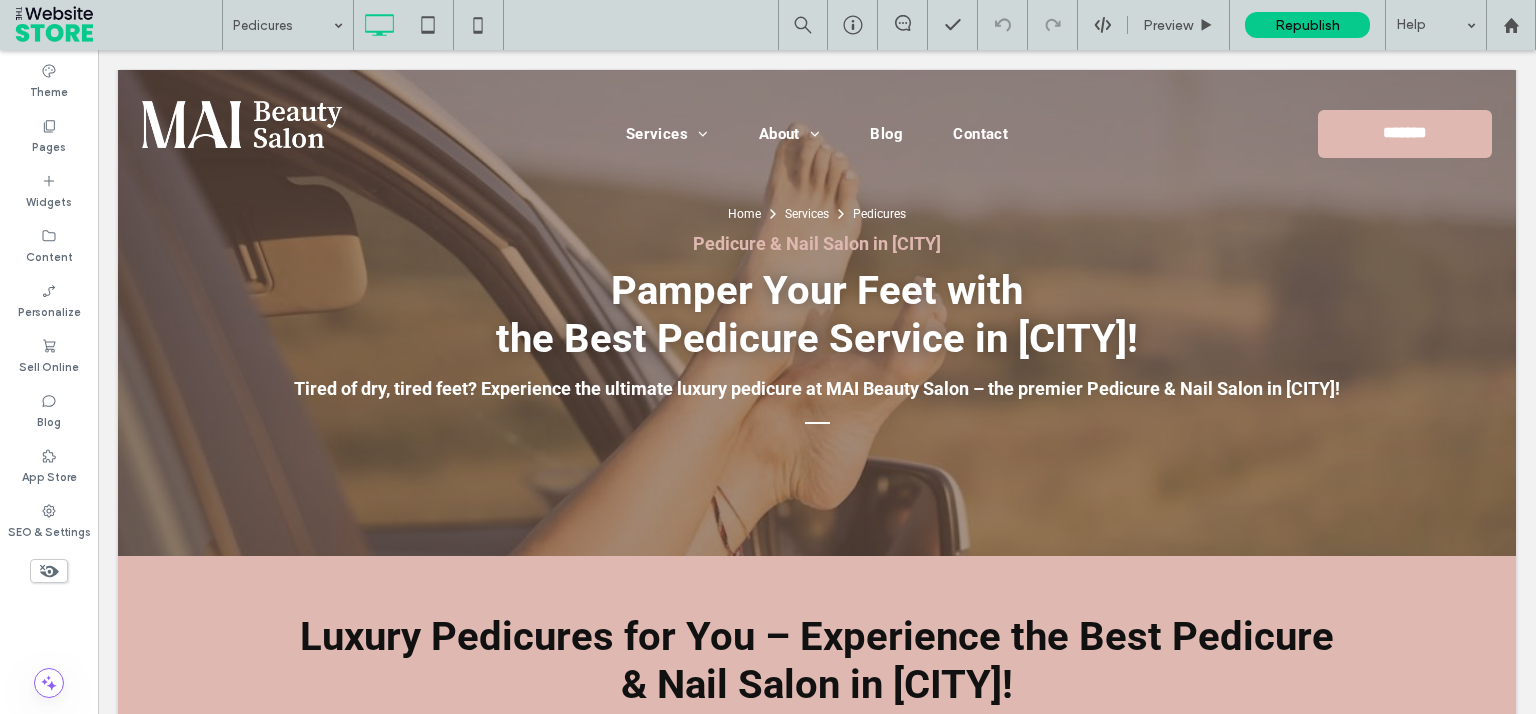 scroll, scrollTop: 0, scrollLeft: 0, axis: both 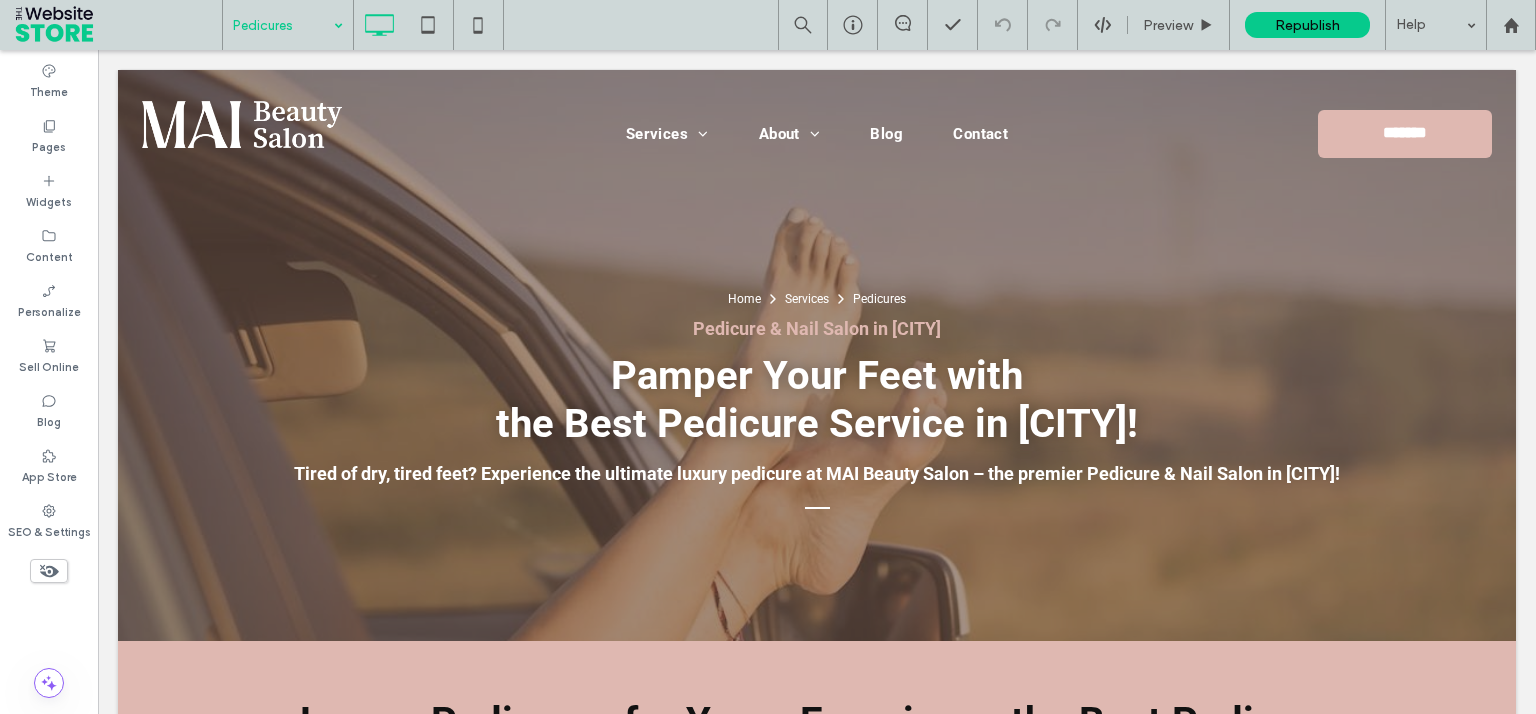 click at bounding box center [283, 25] 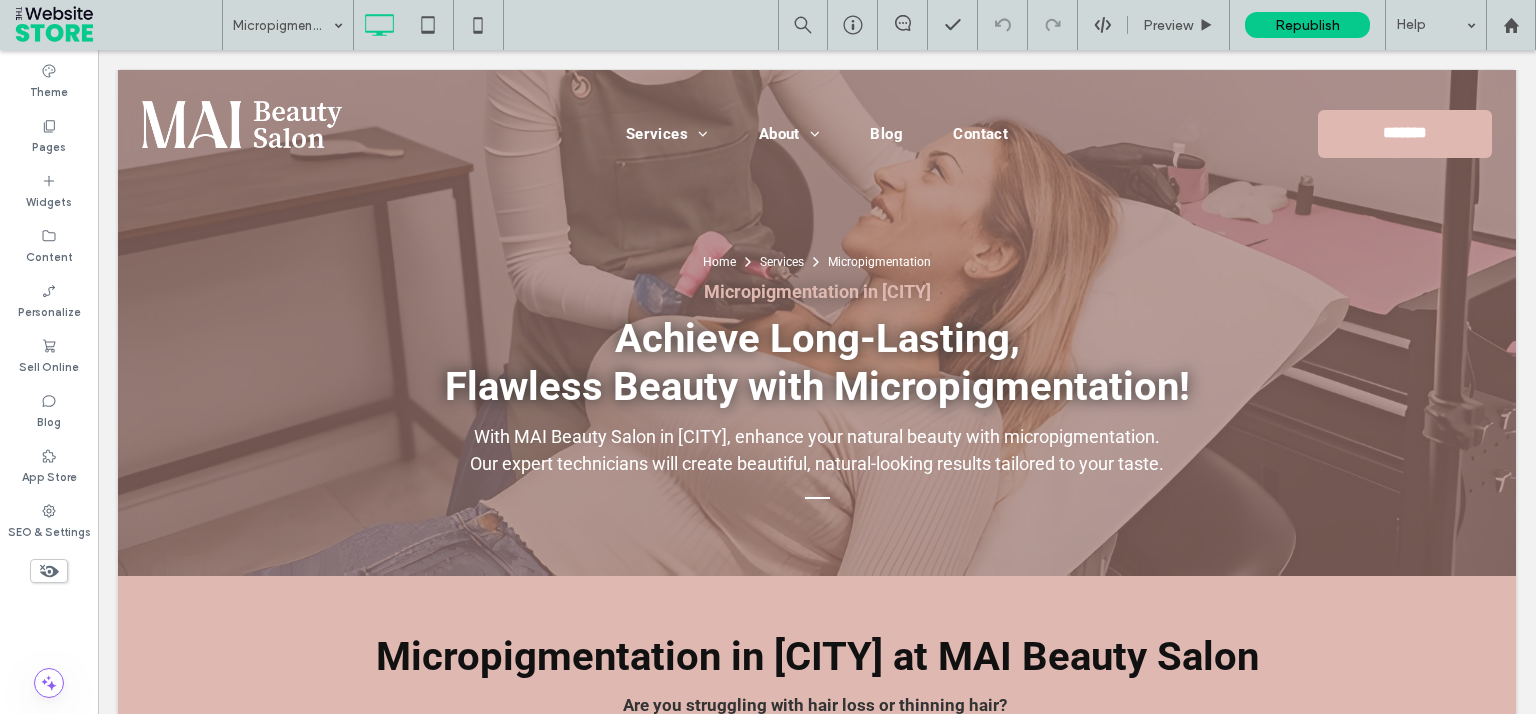 scroll, scrollTop: 0, scrollLeft: 0, axis: both 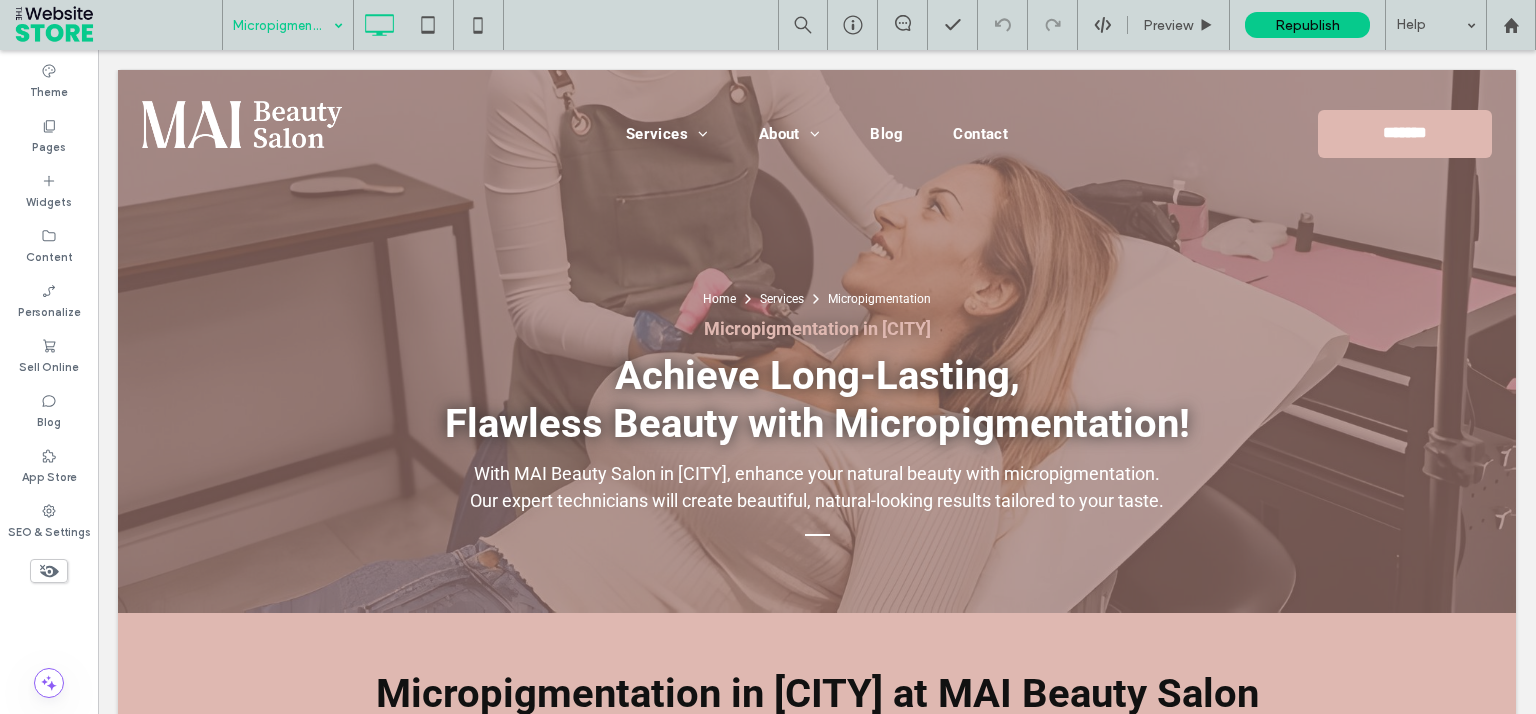 click at bounding box center (283, 25) 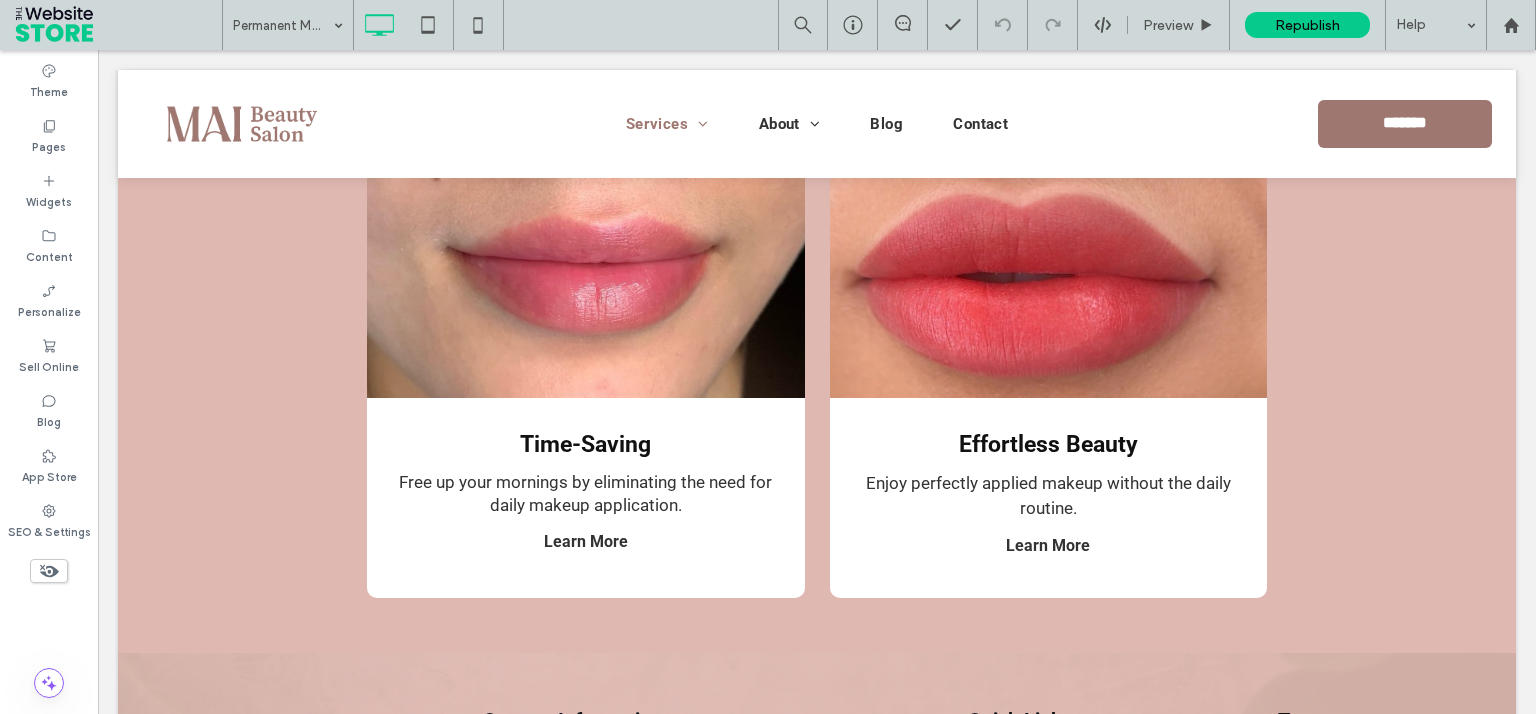 scroll, scrollTop: 1438, scrollLeft: 0, axis: vertical 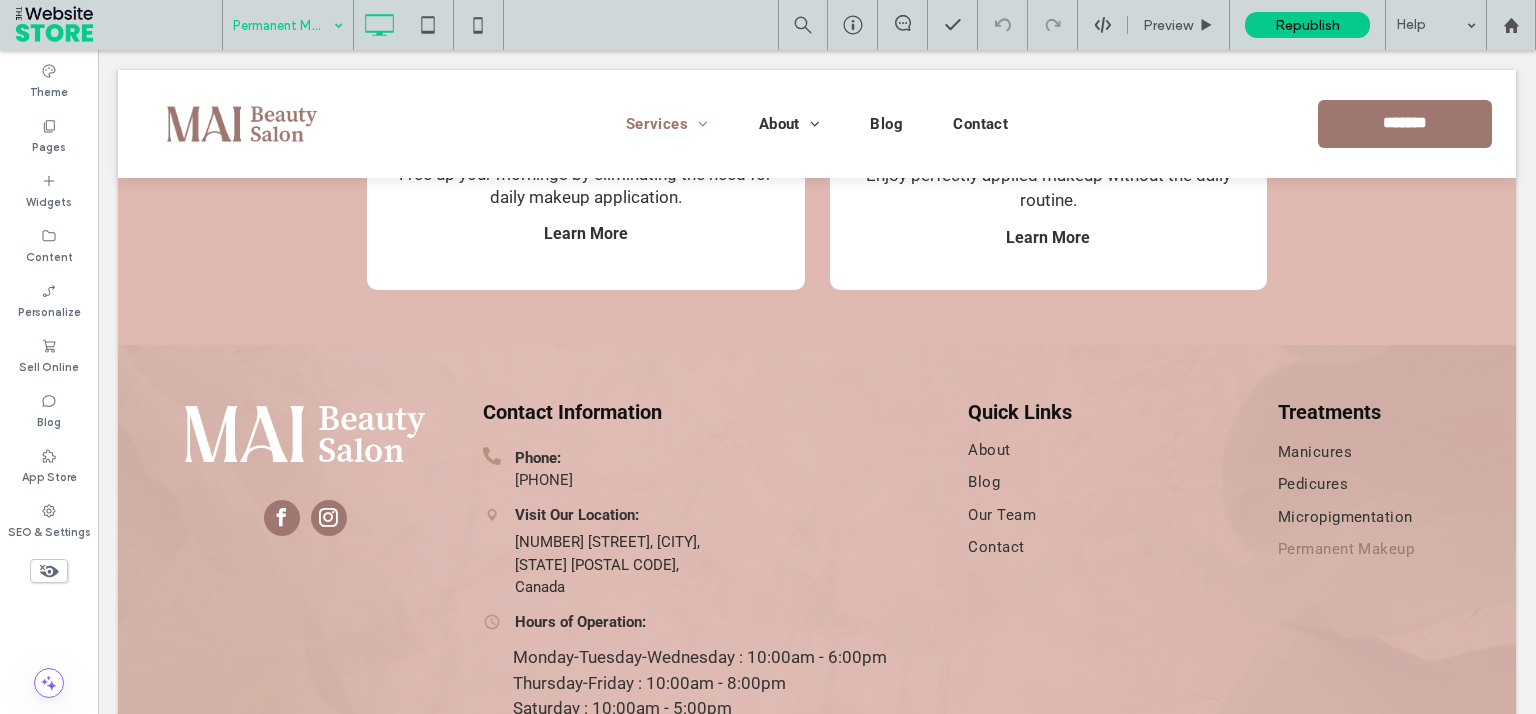 click at bounding box center (283, 25) 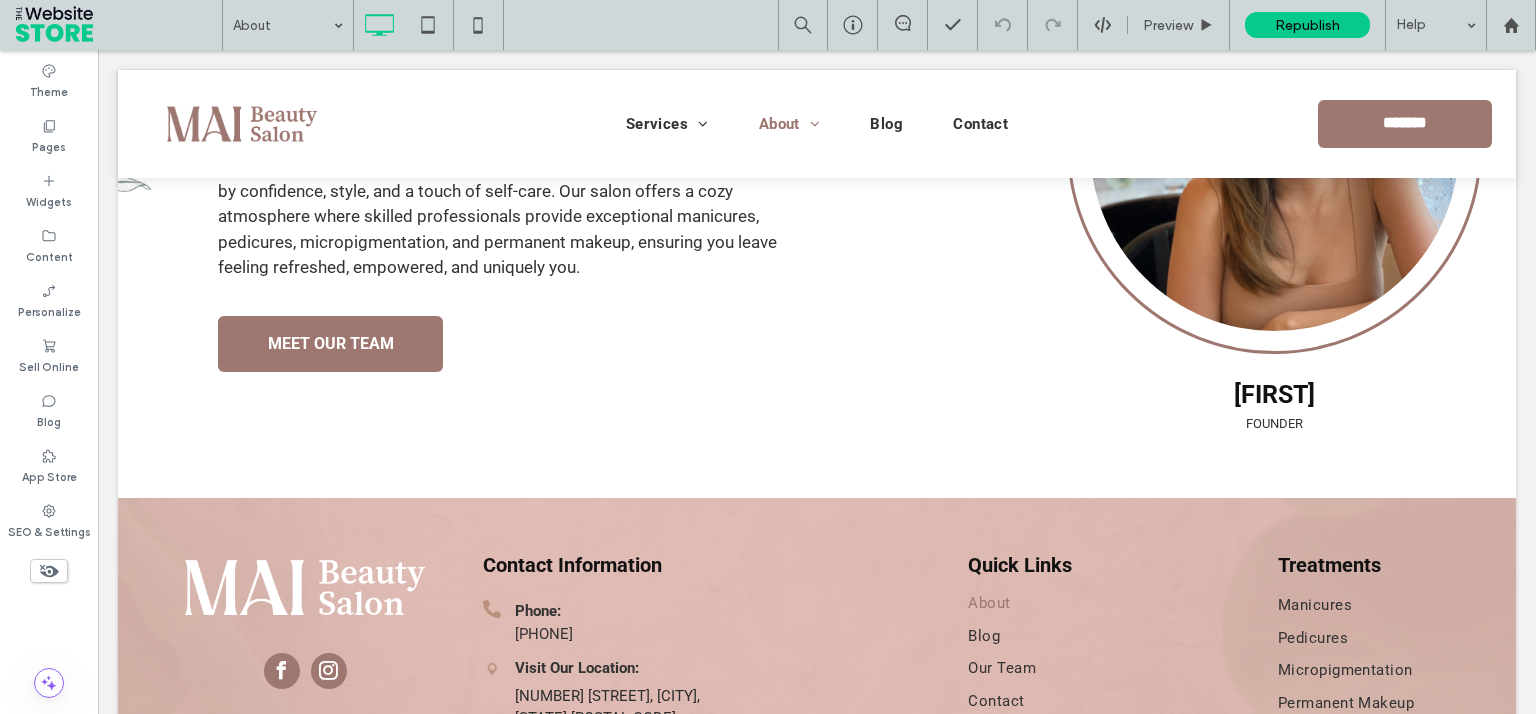 scroll, scrollTop: 2112, scrollLeft: 0, axis: vertical 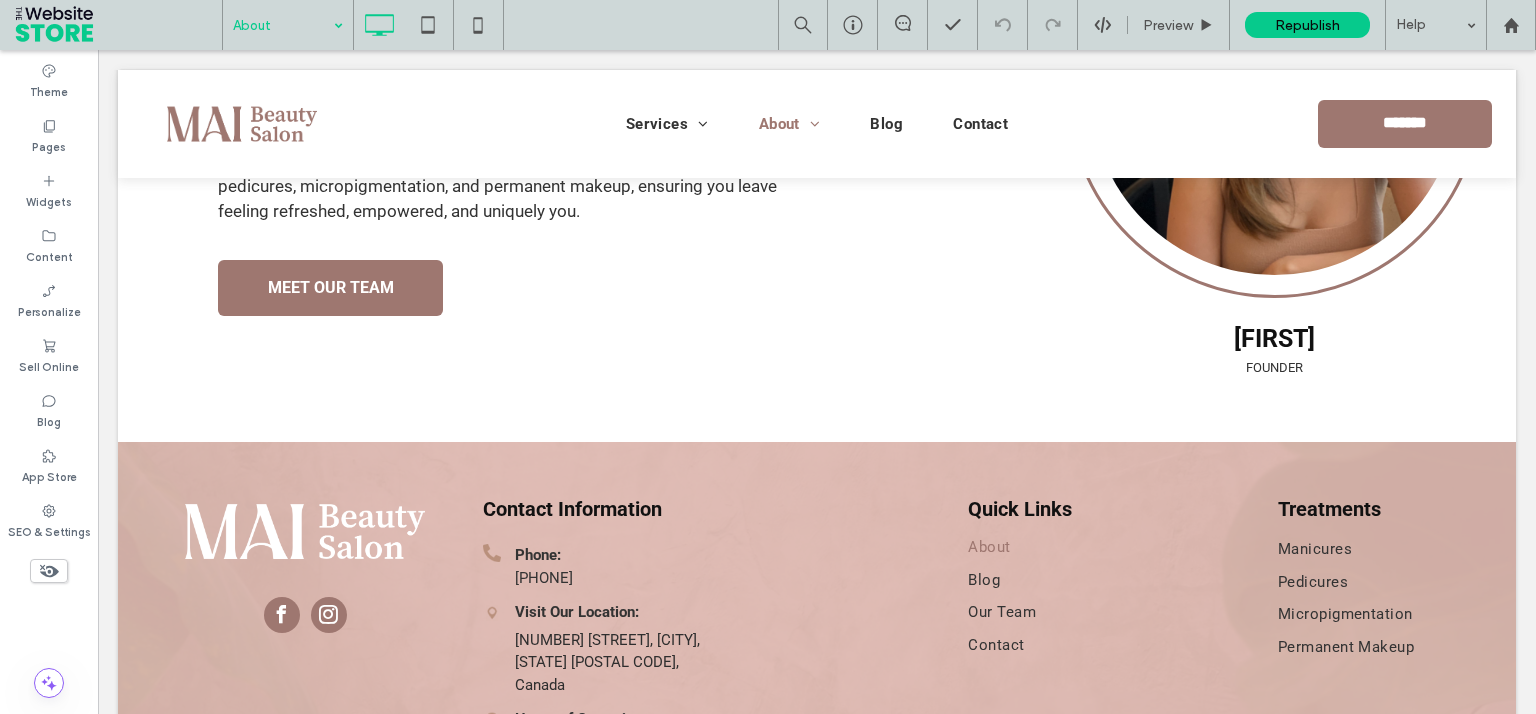 click at bounding box center (283, 25) 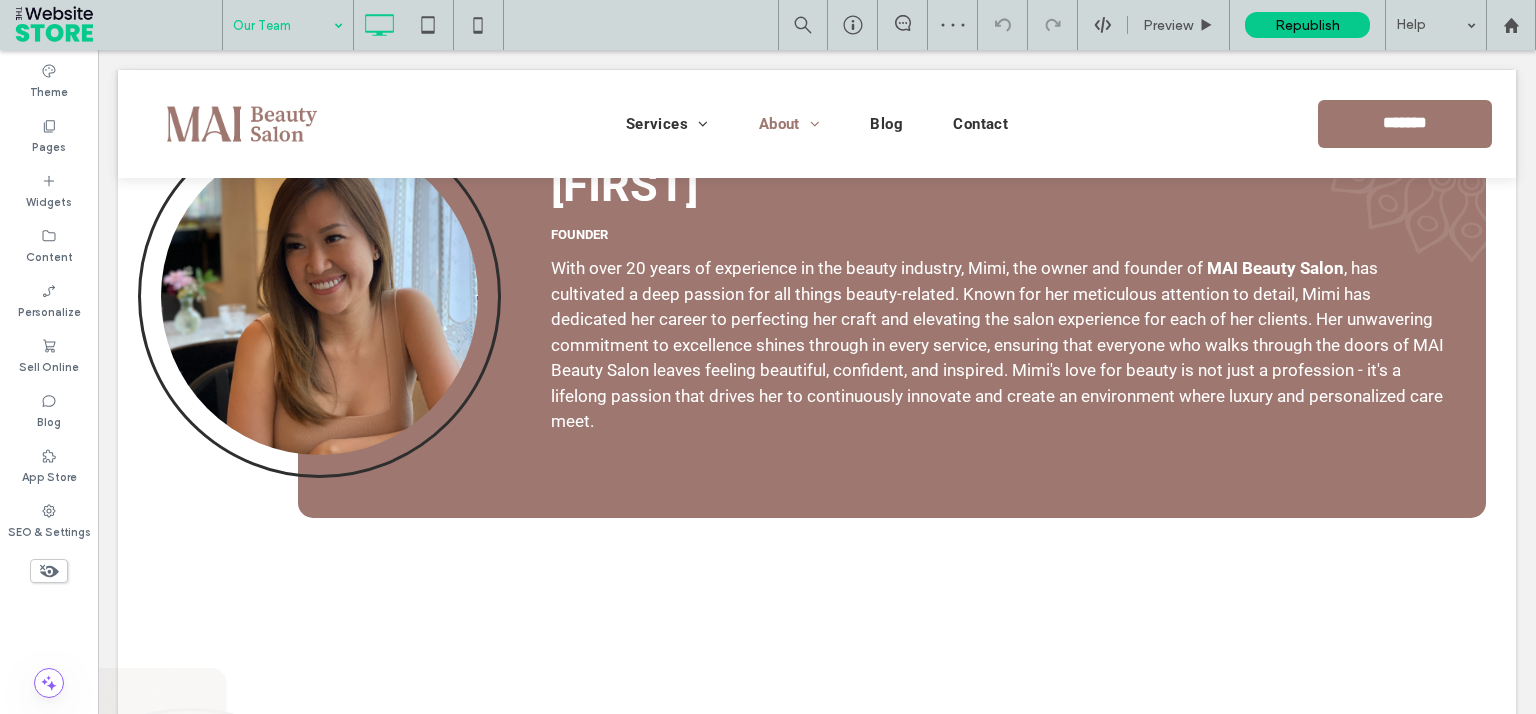 scroll, scrollTop: 780, scrollLeft: 0, axis: vertical 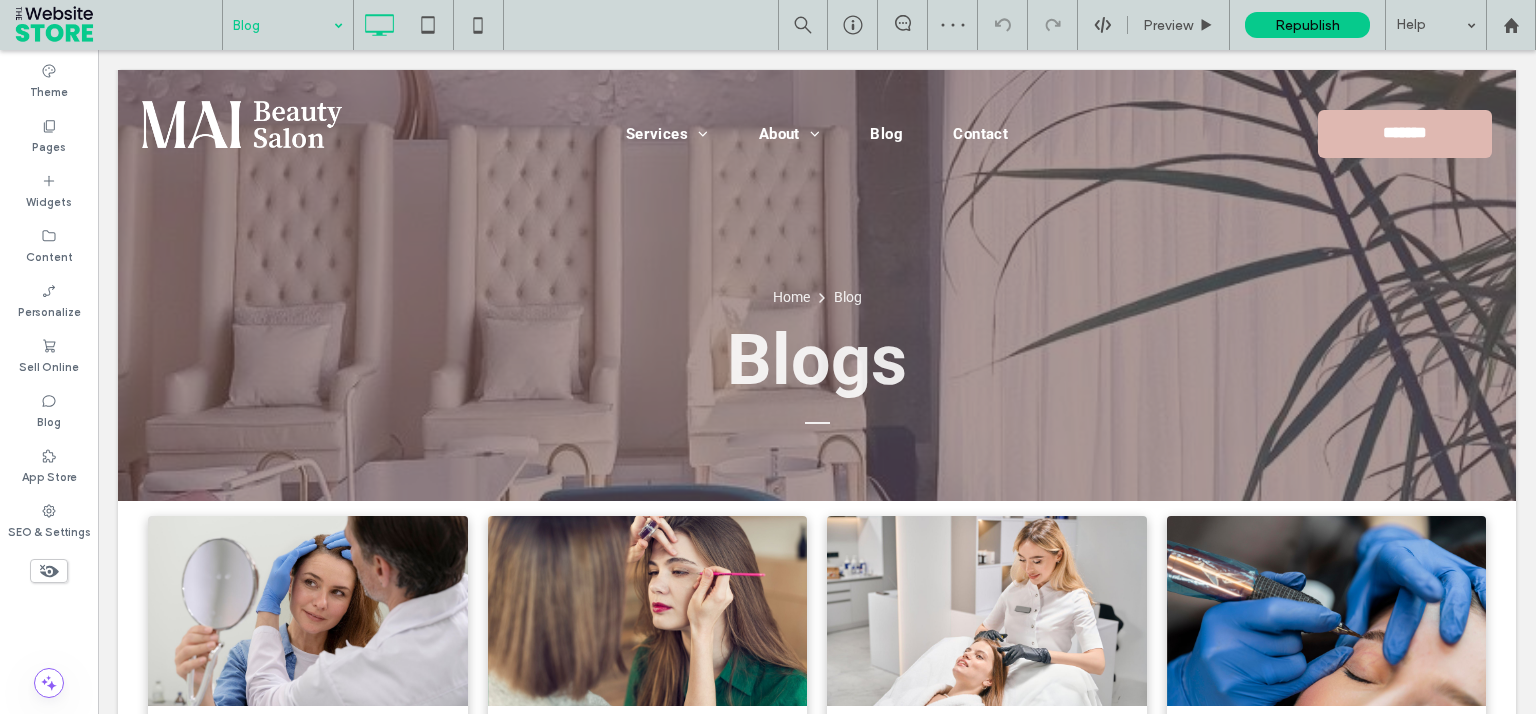 click at bounding box center (283, 25) 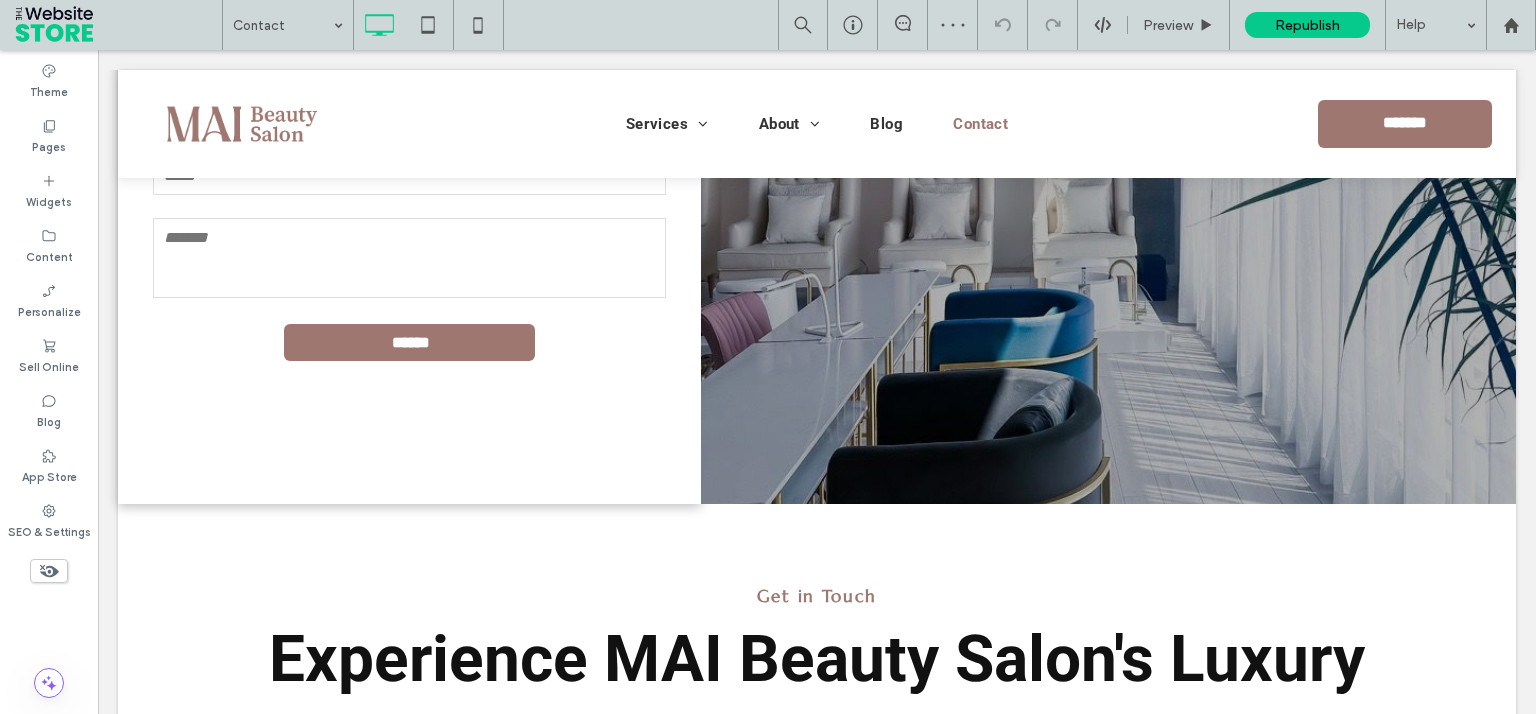 scroll, scrollTop: 1349, scrollLeft: 0, axis: vertical 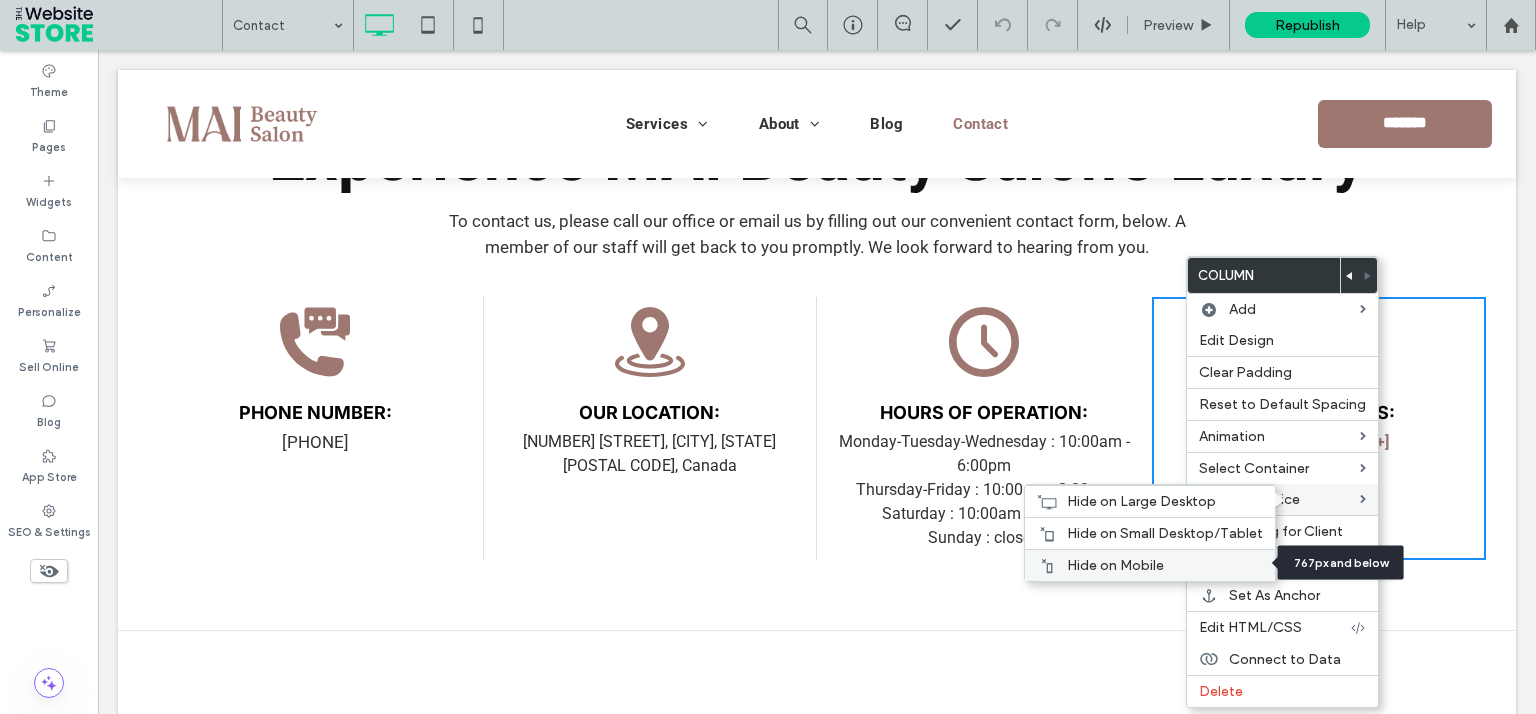 click on "Hide on Mobile" at bounding box center [1150, 565] 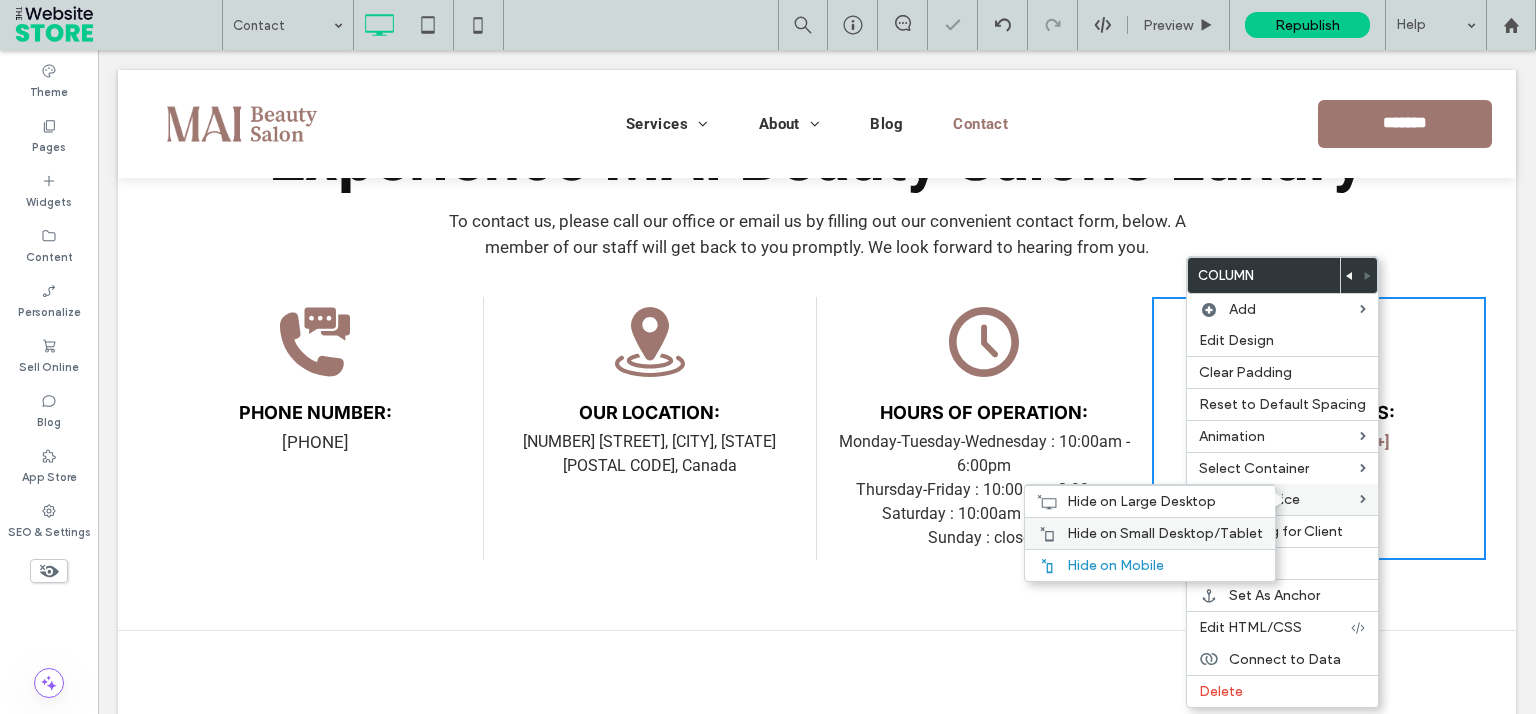 click on "Hide on Small Desktop/Tablet" at bounding box center (1165, 533) 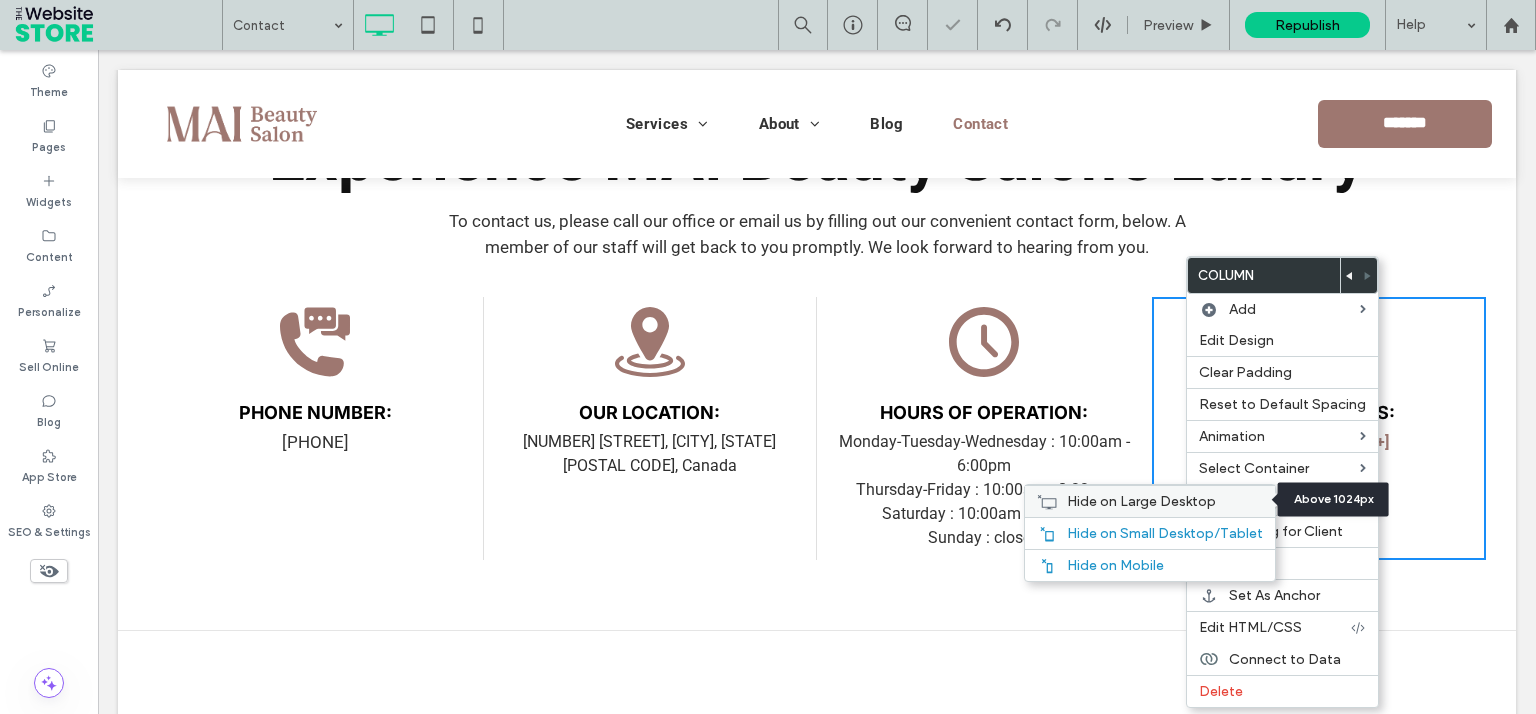 click on "Hide on Large Desktop" at bounding box center [1150, 501] 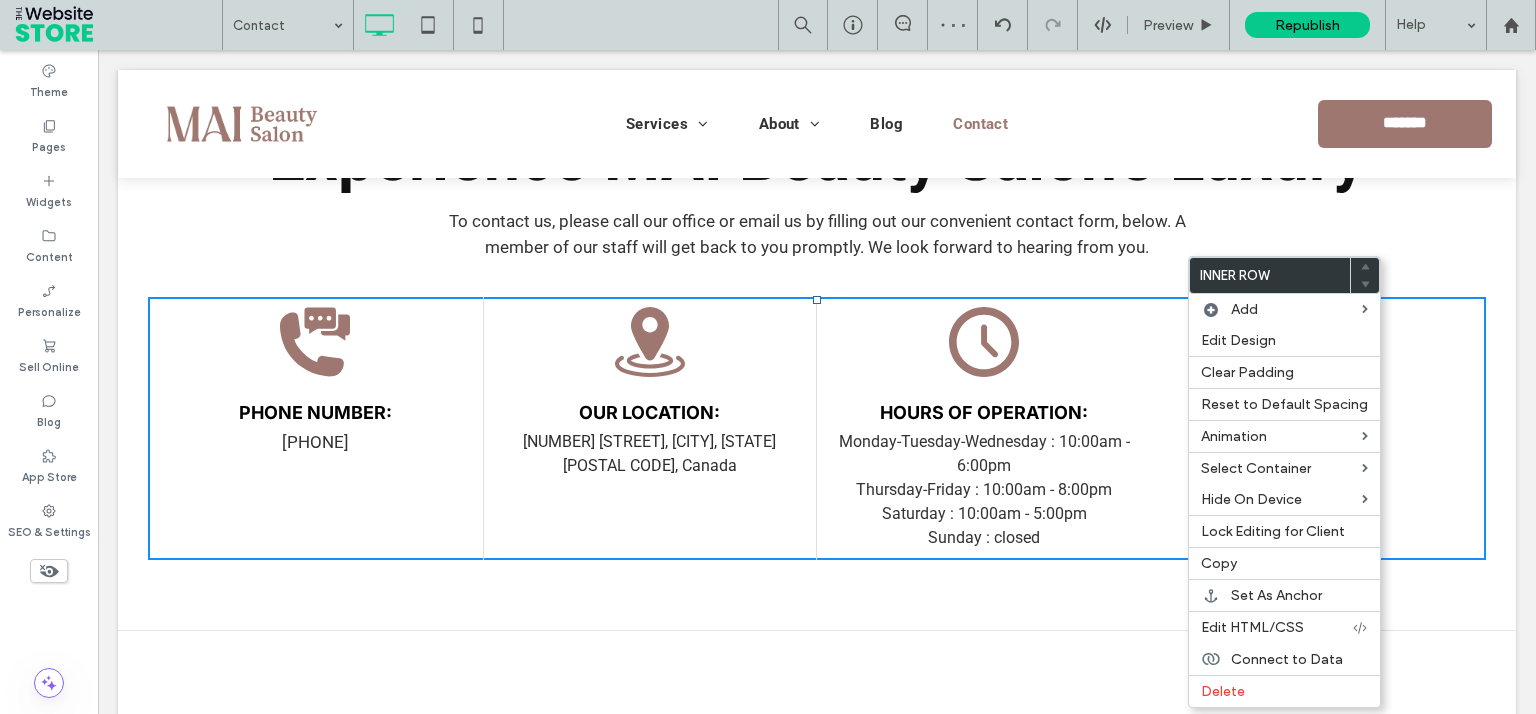 click on "mimiluxe contact
PHONE NUMBER:
438 380 2888
Click To Paste
mimiluxe location
OUR LOCATION:
5219 Avenue De Courtrai, Montréal, qc H3W 0A9, Canada
Click To Paste
mimiluxe  opertation time
HOURS OF OPERATION:
Monday-Tuesday-Wednesday : 10:00am - 6:00pm  Thursday-Friday : 10:00am - 8:00pm  Saturday : 10:00am - 5:00pm  Sunday : closed
Click To Paste
mimiluxe contact
EMAIL ADDRESS:
Email us directly [+]
Click To Paste" at bounding box center [817, 428] 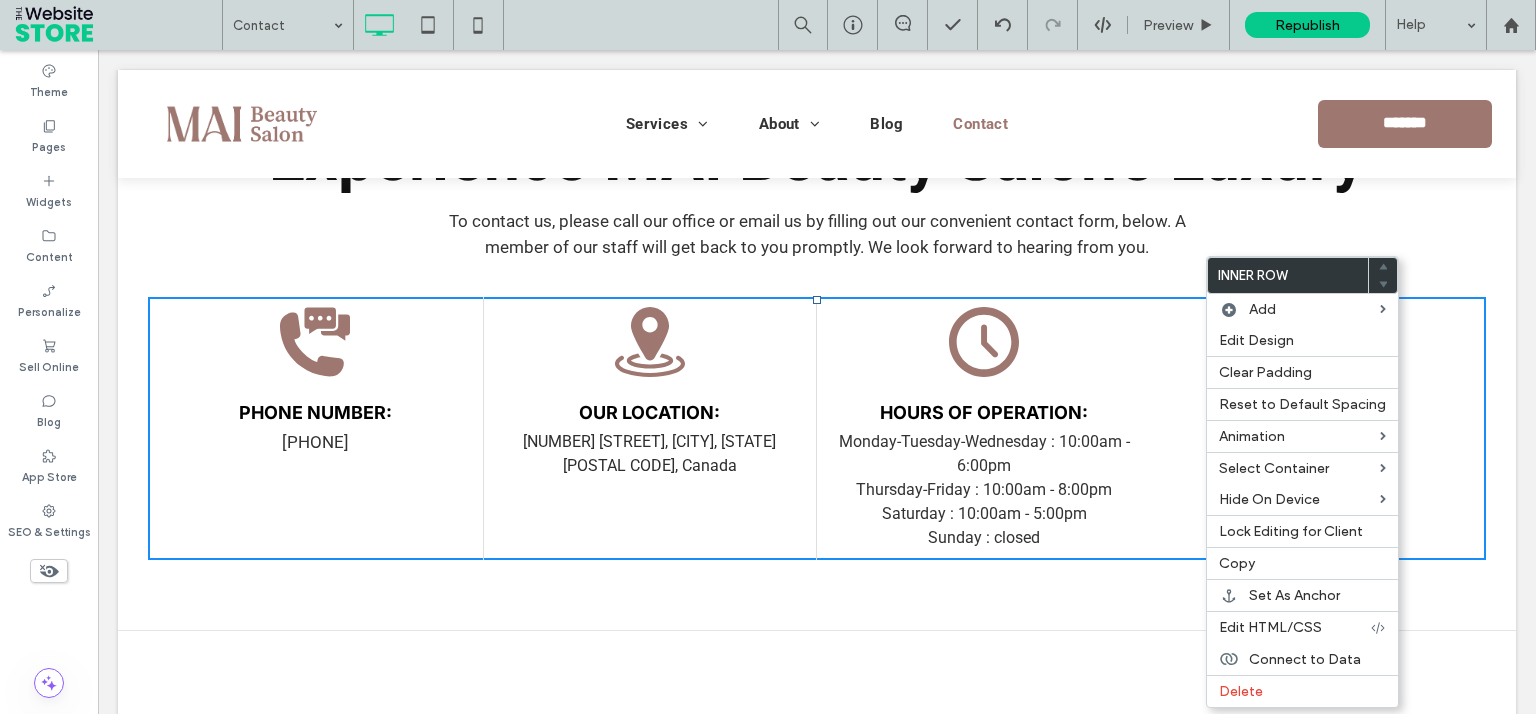 click on "mimiluxe contact
PHONE NUMBER:
438 380 2888
Click To Paste
mimiluxe location
OUR LOCATION:
5219 Avenue De Courtrai, Montréal, qc H3W 0A9, Canada
Click To Paste
mimiluxe  opertation time
HOURS OF OPERATION:
Monday-Tuesday-Wednesday : 10:00am - 6:00pm  Thursday-Friday : 10:00am - 8:00pm  Saturday : 10:00am - 5:00pm  Sunday : closed
Click To Paste
mimiluxe contact
EMAIL ADDRESS:
Email us directly [+]
Click To Paste" at bounding box center [817, 428] 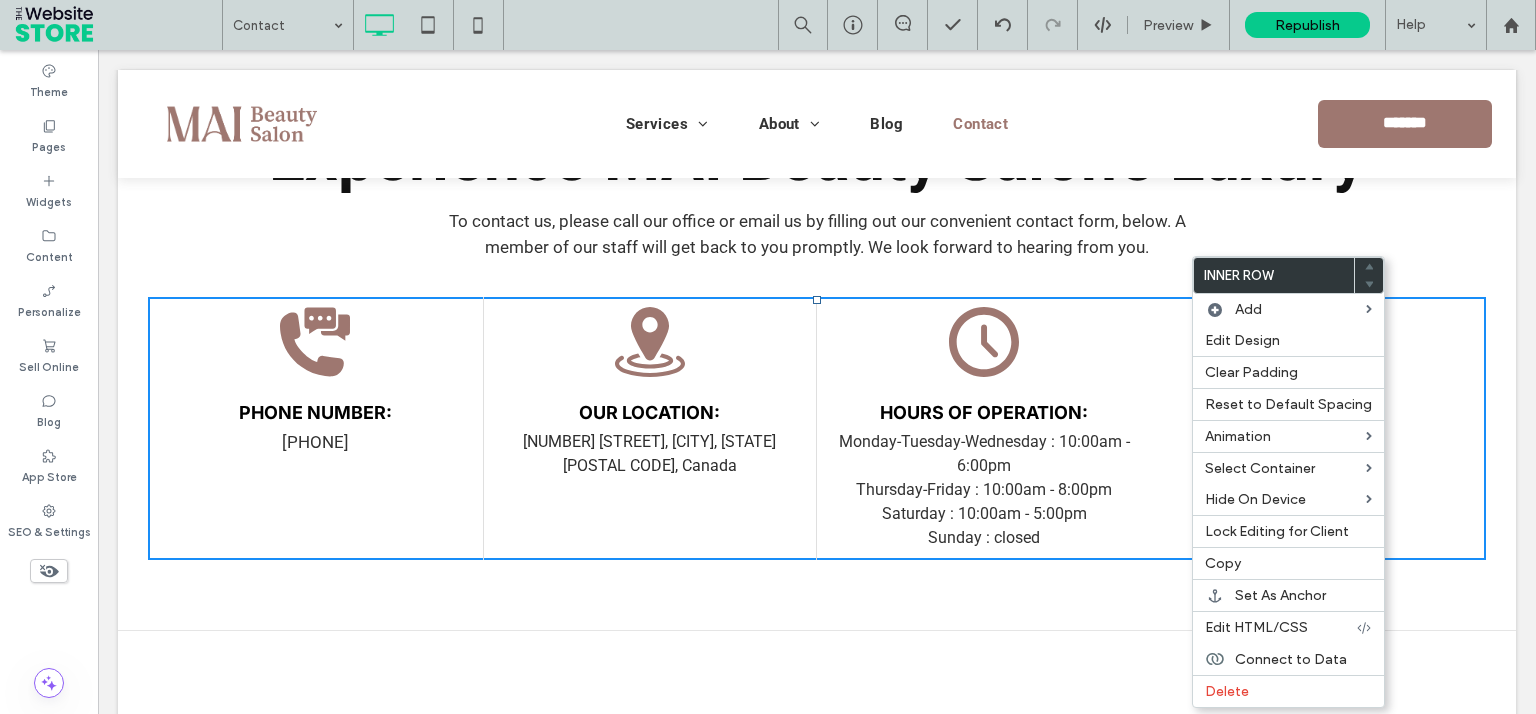 click on "mimiluxe contact
PHONE NUMBER:
438 380 2888
Click To Paste
mimiluxe location
OUR LOCATION:
5219 Avenue De Courtrai, Montréal, qc H3W 0A9, Canada
Click To Paste
mimiluxe  opertation time
HOURS OF OPERATION:
Monday-Tuesday-Wednesday : 10:00am - 6:00pm  Thursday-Friday : 10:00am - 8:00pm  Saturday : 10:00am - 5:00pm  Sunday : closed
Click To Paste
mimiluxe contact
EMAIL ADDRESS:
Email us directly [+]
Click To Paste" at bounding box center (817, 428) 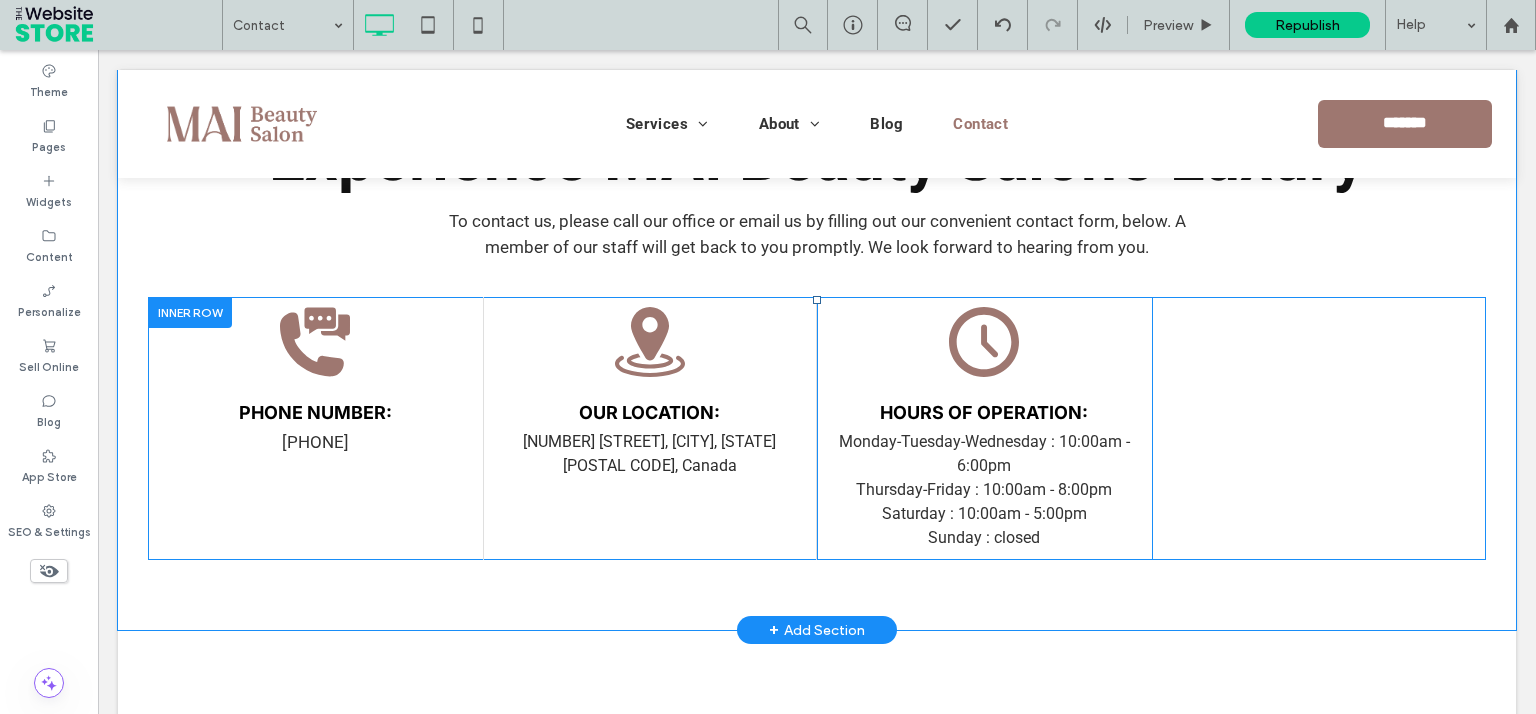 click on "mimiluxe contact
PHONE NUMBER:
438 380 2888
Click To Paste
mimiluxe location
OUR LOCATION:
5219 Avenue De Courtrai, Montréal, qc H3W 0A9, Canada
Click To Paste
mimiluxe  opertation time
HOURS OF OPERATION:
Monday-Tuesday-Wednesday : 10:00am - 6:00pm  Thursday-Friday : 10:00am - 8:00pm  Saturday : 10:00am - 5:00pm  Sunday : closed
Click To Paste
mimiluxe contact
EMAIL ADDRESS:
Email us directly [+]
Click To Paste" at bounding box center (817, 428) 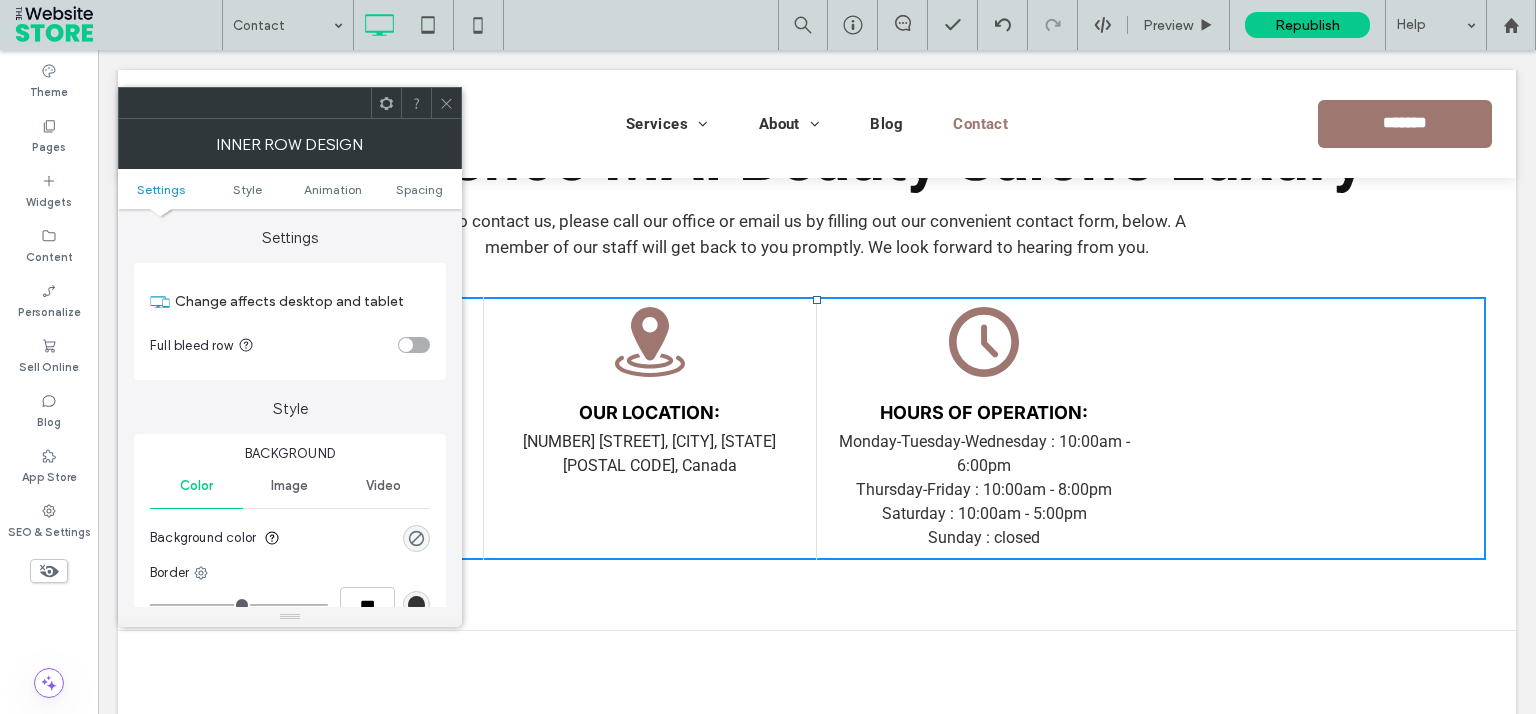 click at bounding box center (446, 103) 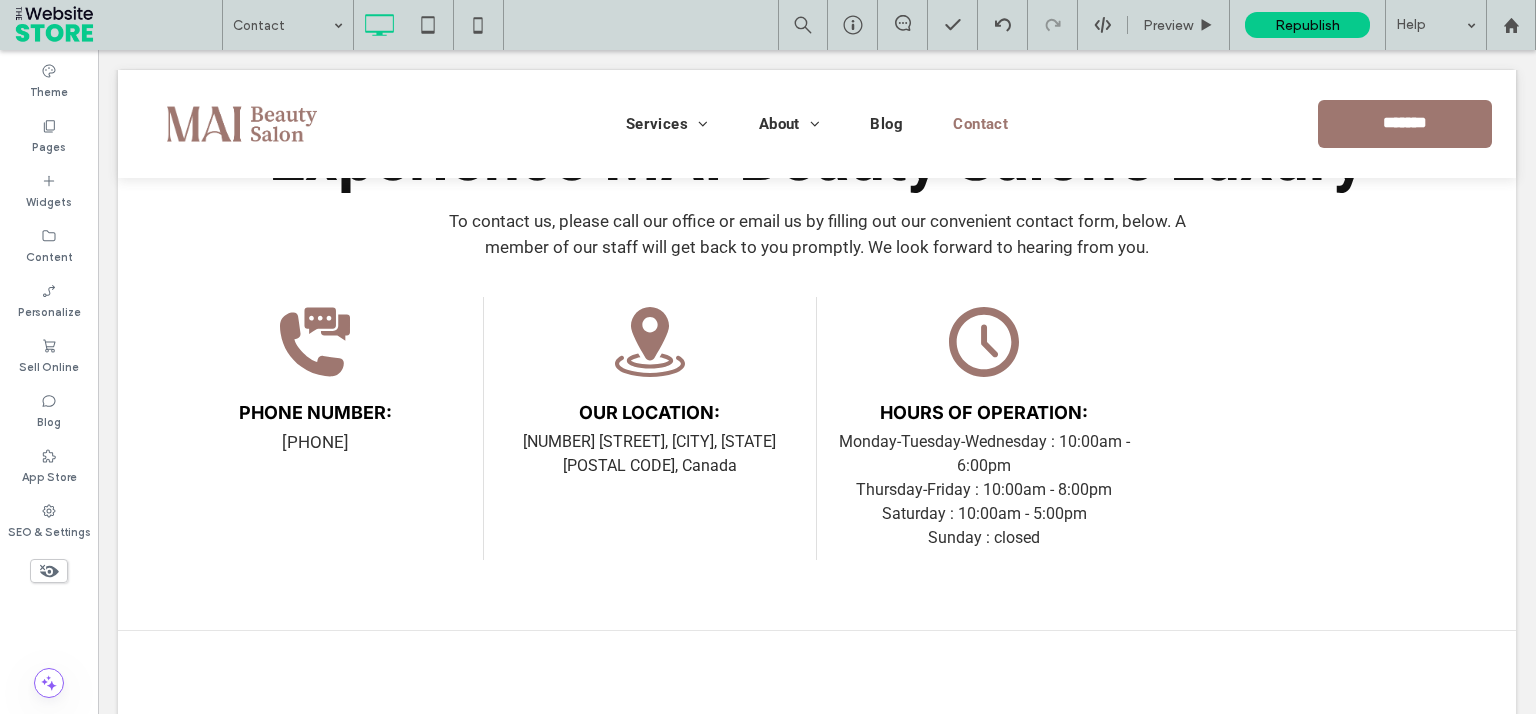 click 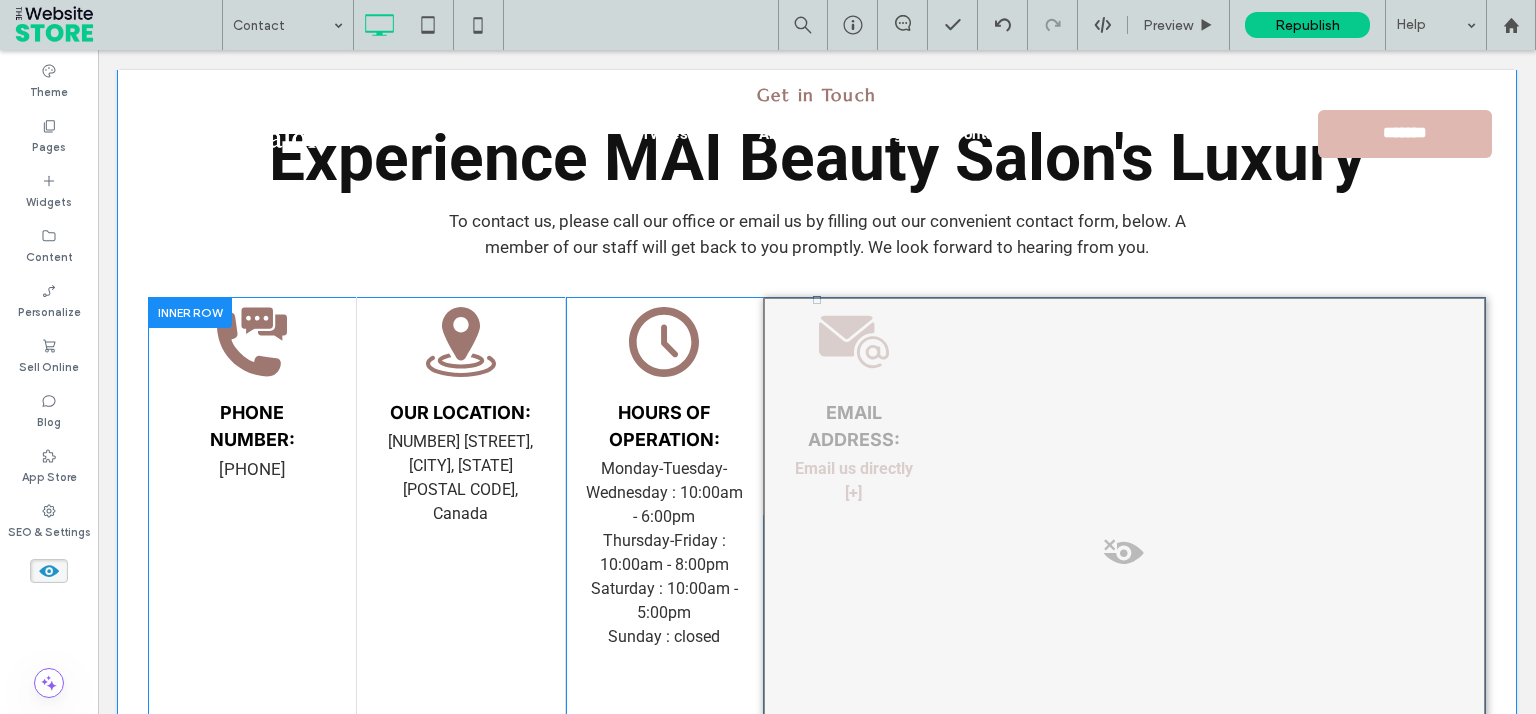 click at bounding box center [1124, 558] 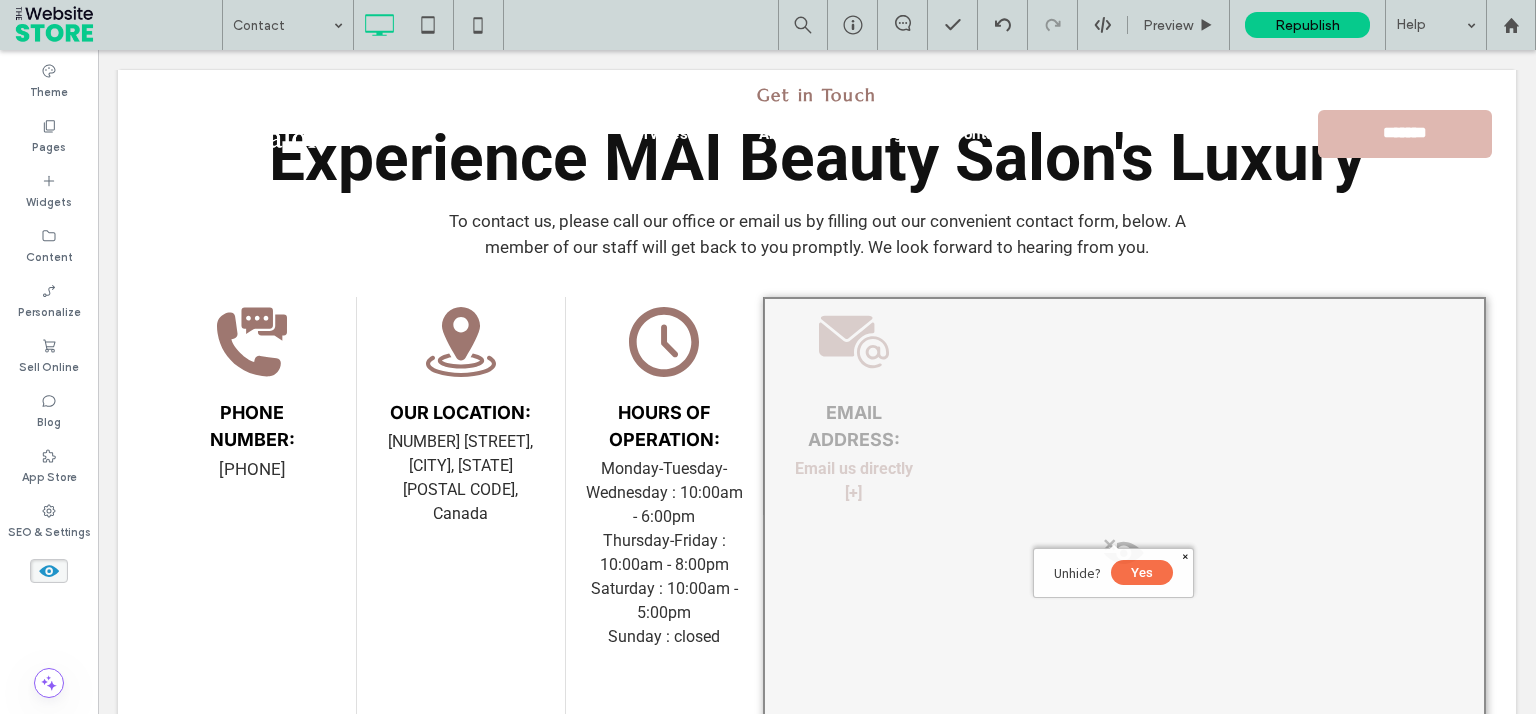 click on "Yes" at bounding box center (1142, 572) 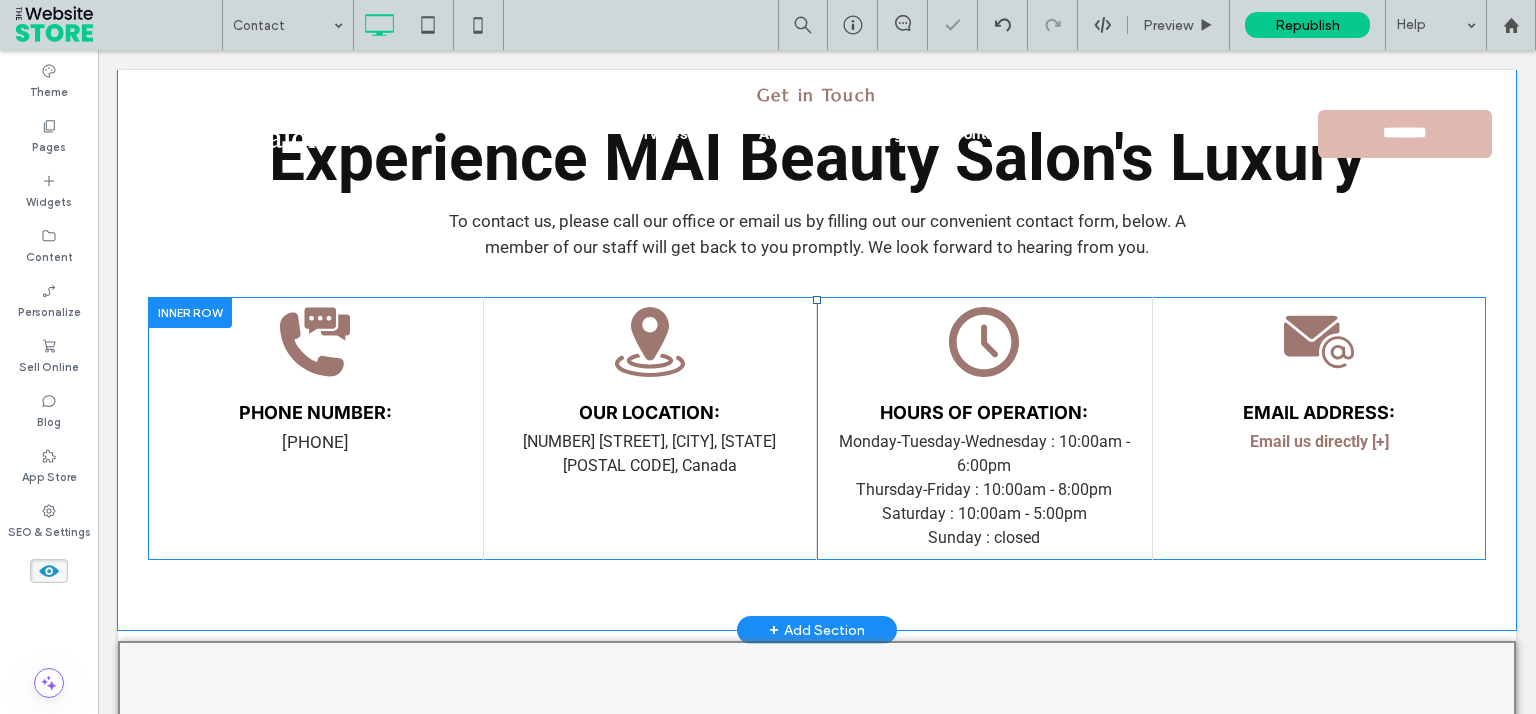 click on "mimiluxe contact
EMAIL ADDRESS:
Email us directly [+]
Click To Paste     Click To Paste     Click To Paste" at bounding box center (1319, 428) 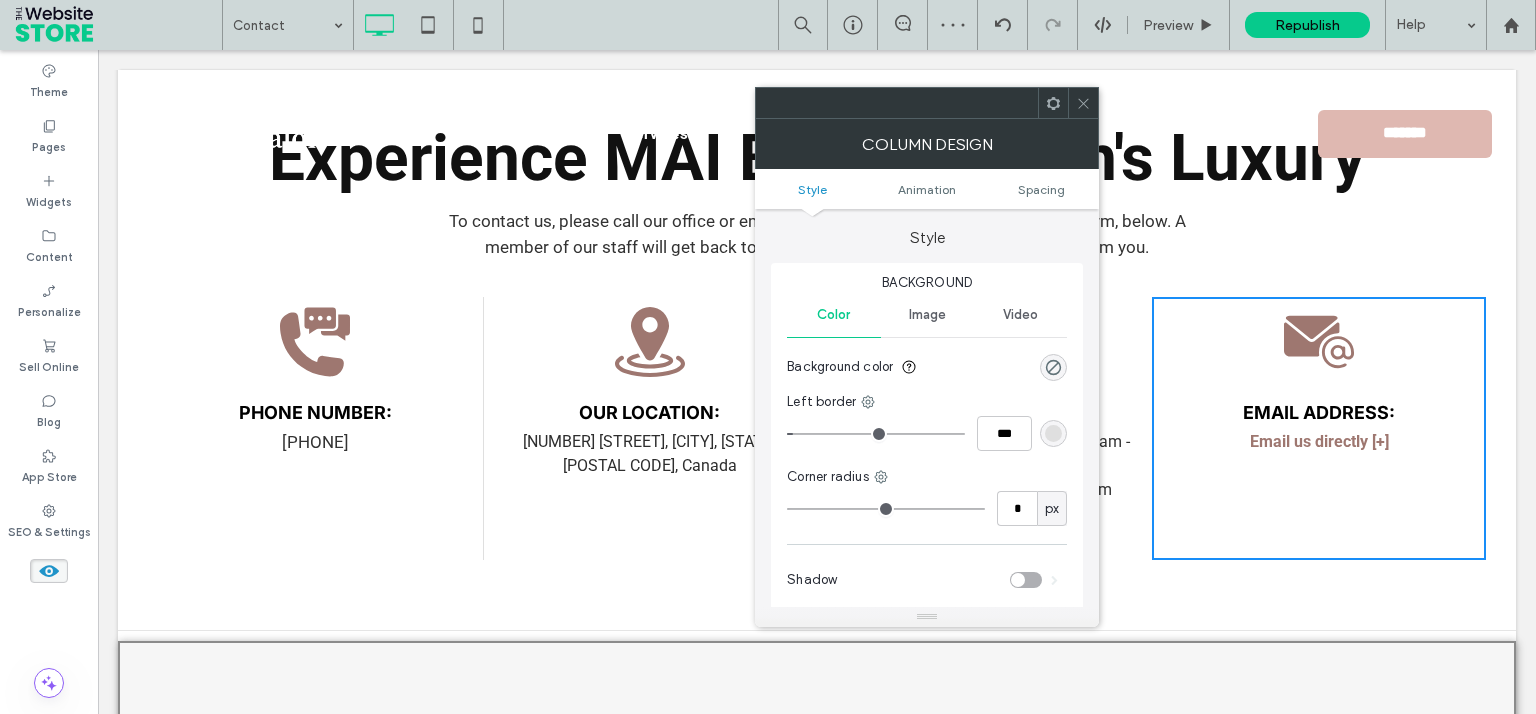 click 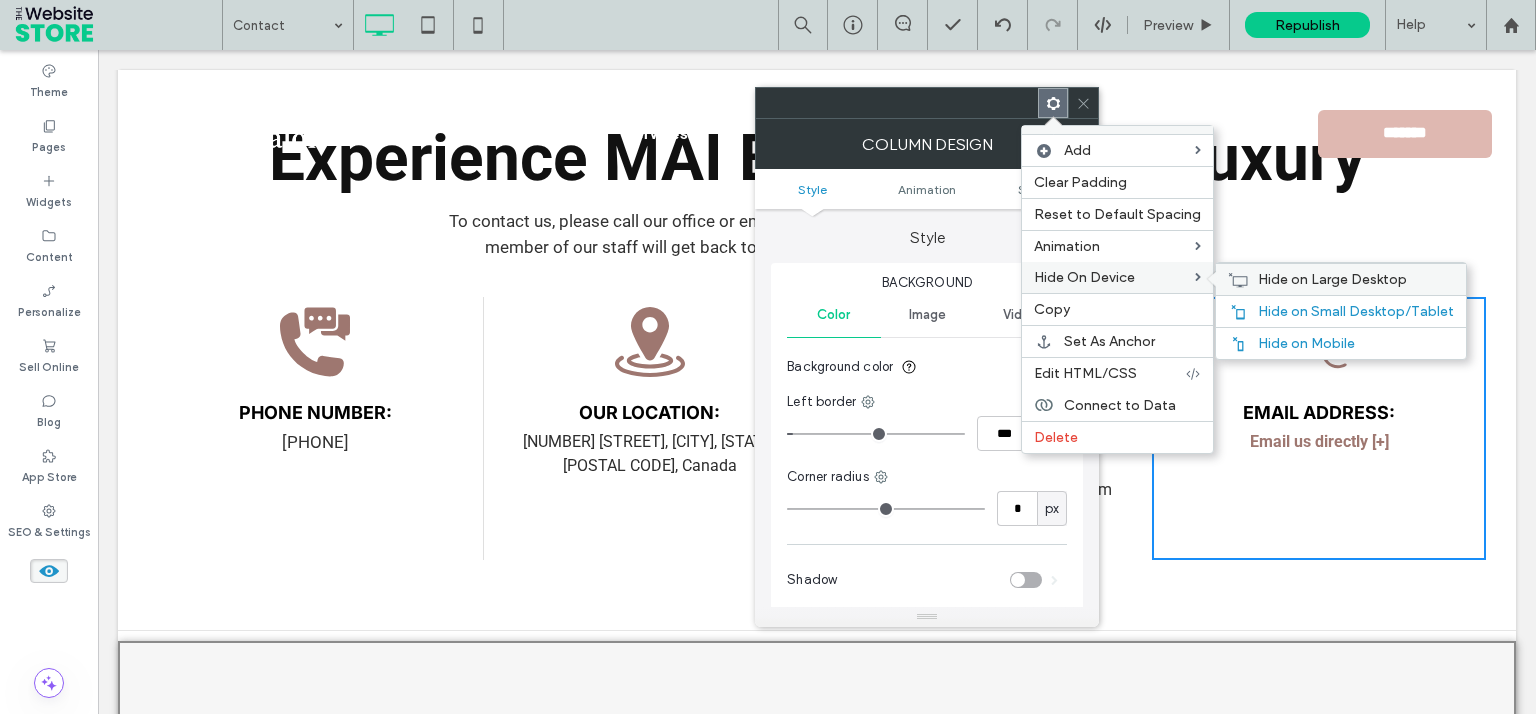 click on "Hide on Large Desktop" at bounding box center (1332, 279) 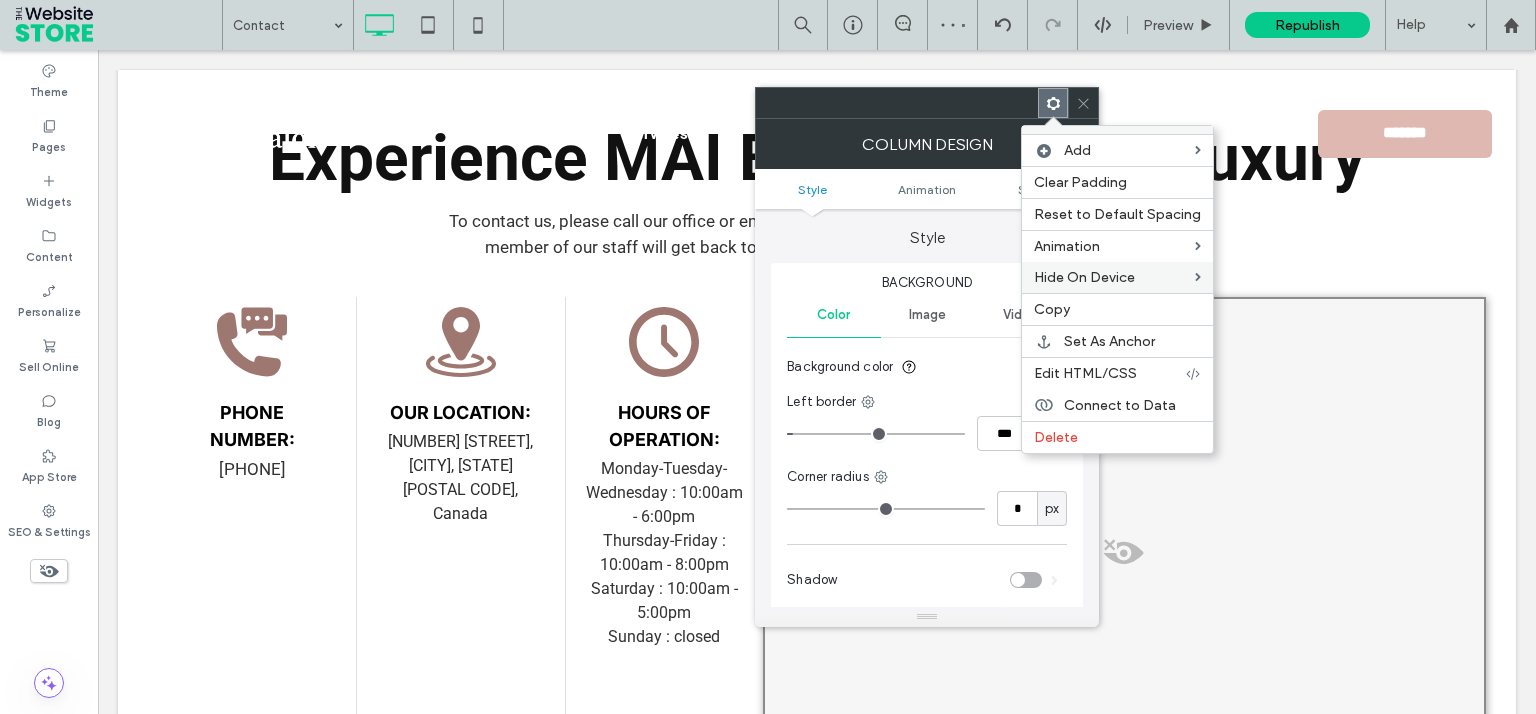 click at bounding box center [1083, 103] 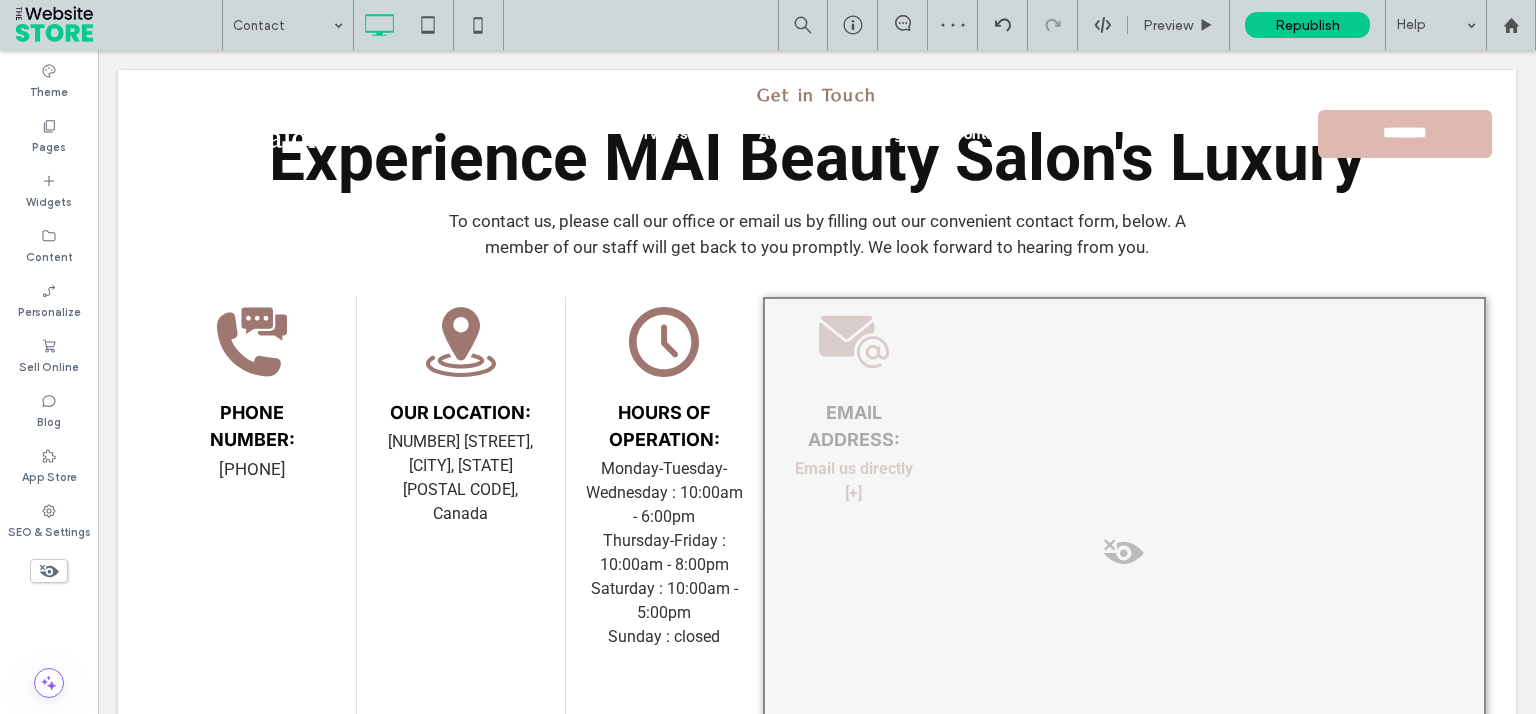 click at bounding box center [49, 571] 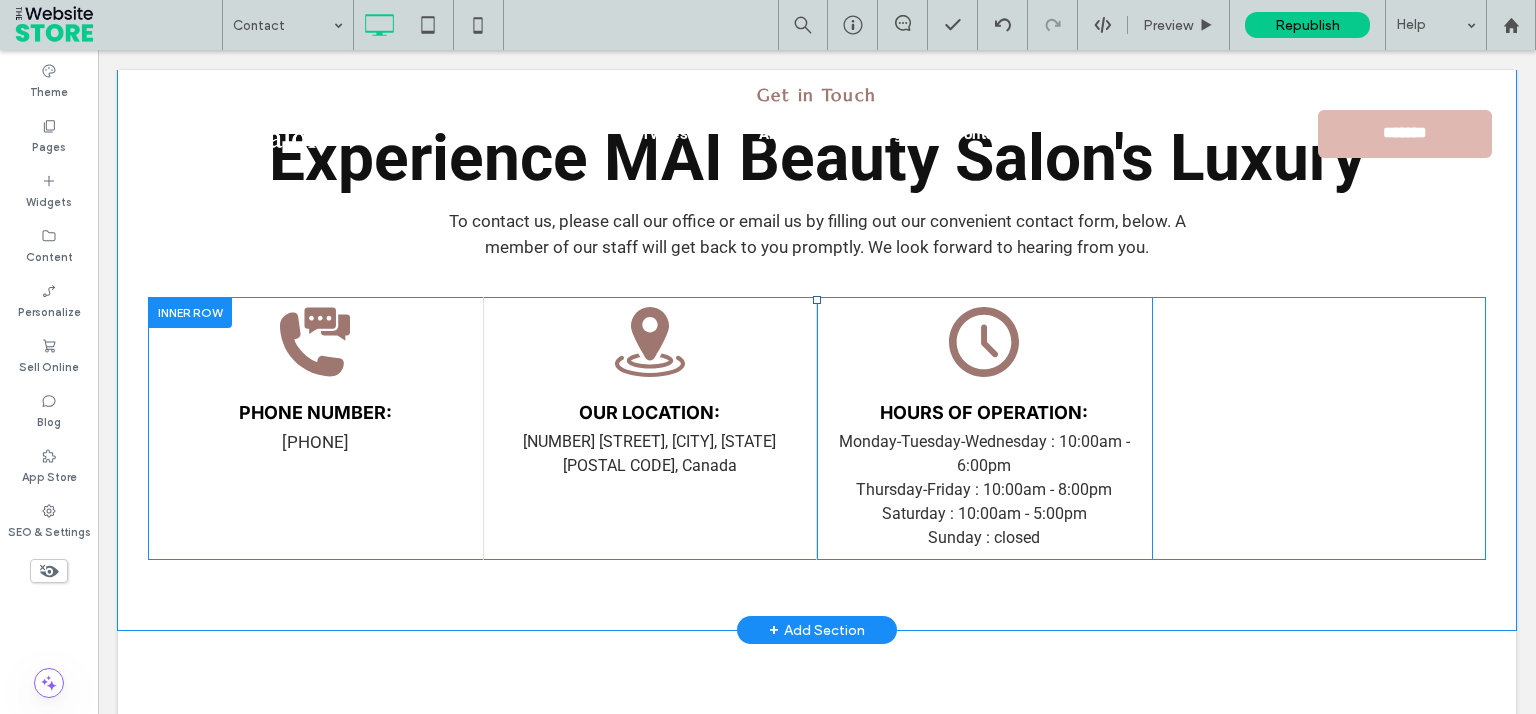 click on "mimiluxe contact
PHONE NUMBER:
438 380 2888
Click To Paste
mimiluxe location
OUR LOCATION:
5219 Avenue De Courtrai, Montréal, qc H3W 0A9, Canada
Click To Paste
mimiluxe  opertation time
HOURS OF OPERATION:
Monday-Tuesday-Wednesday : 10:00am - 6:00pm  Thursday-Friday : 10:00am - 8:00pm  Saturday : 10:00am - 5:00pm  Sunday : closed
Click To Paste
mimiluxe contact
EMAIL ADDRESS:
Email us directly [+]
Click To Paste     Click To Paste     Click To Paste     Click To Paste     Click To Paste" at bounding box center (817, 428) 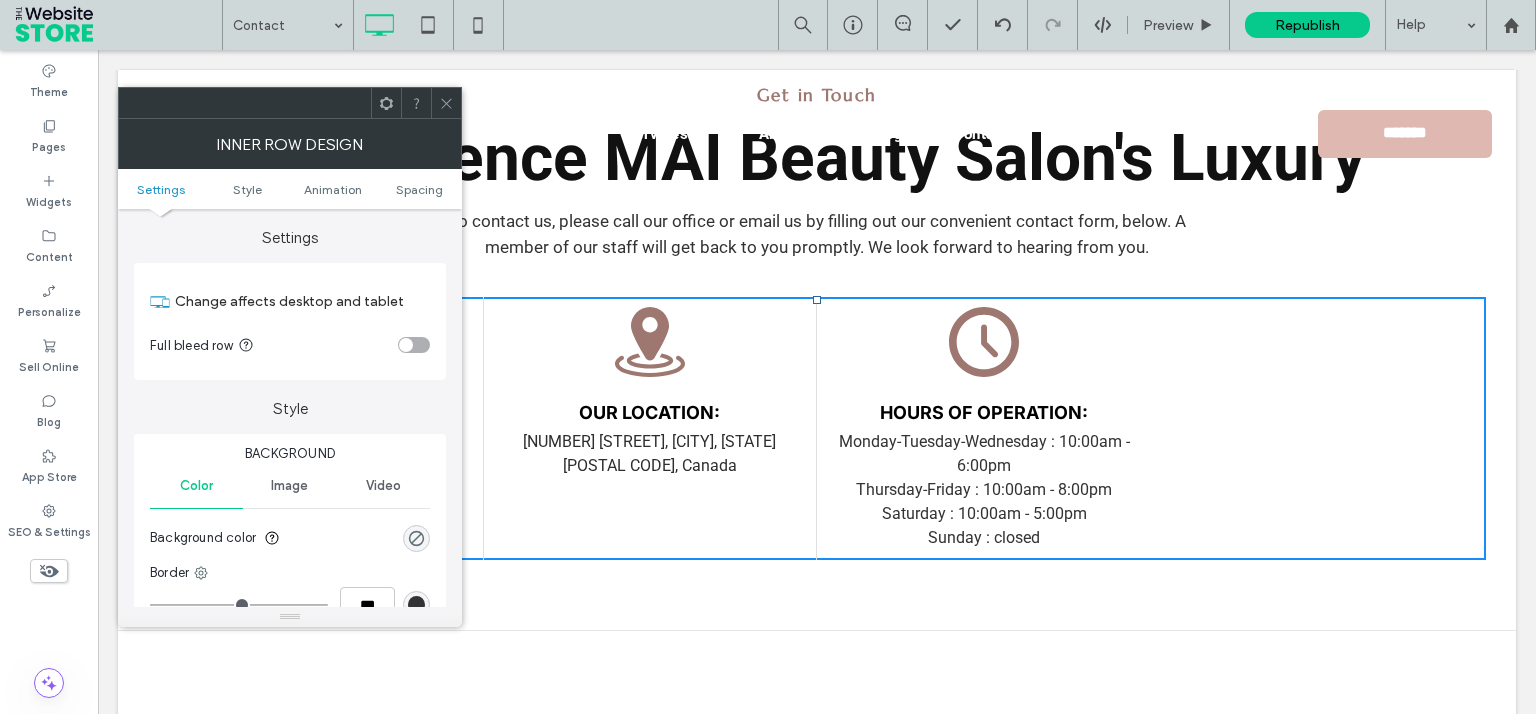 click 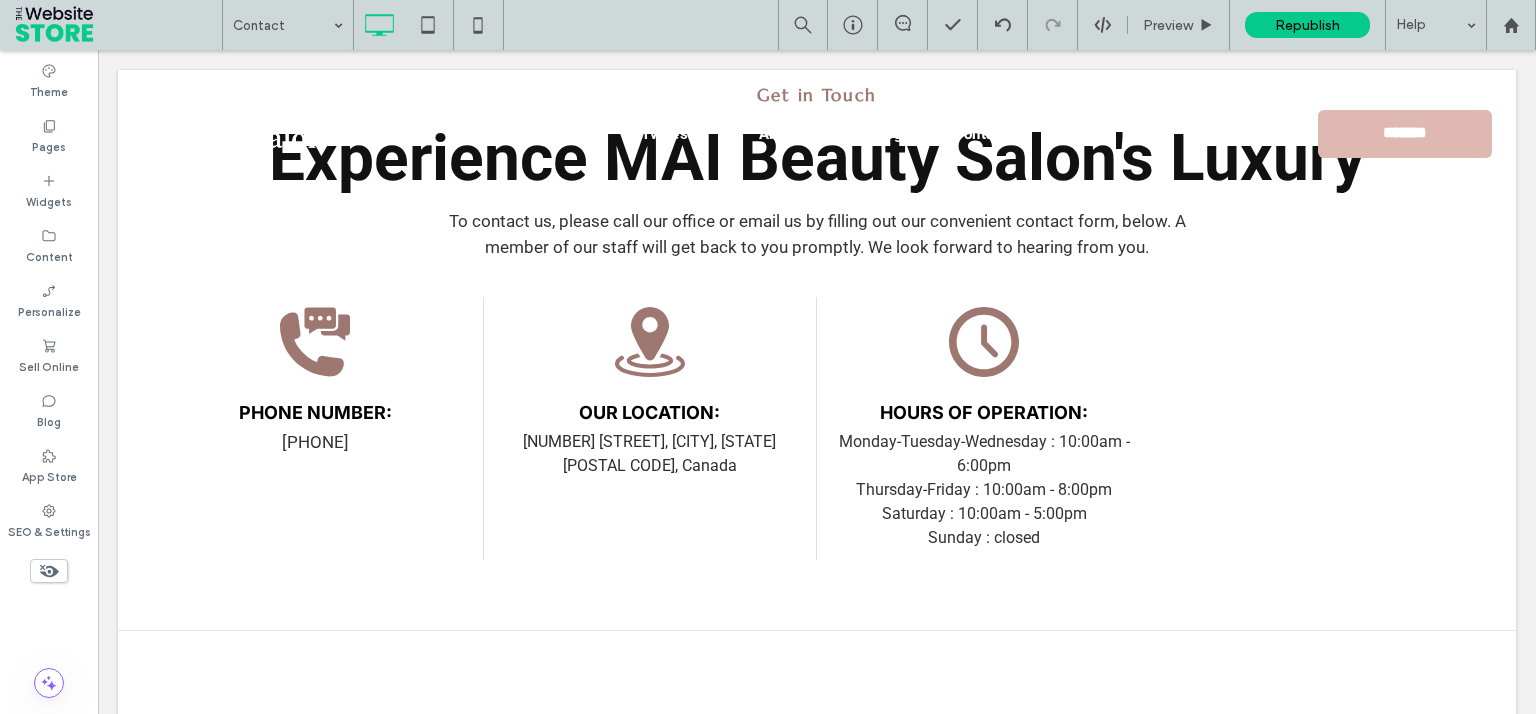 click 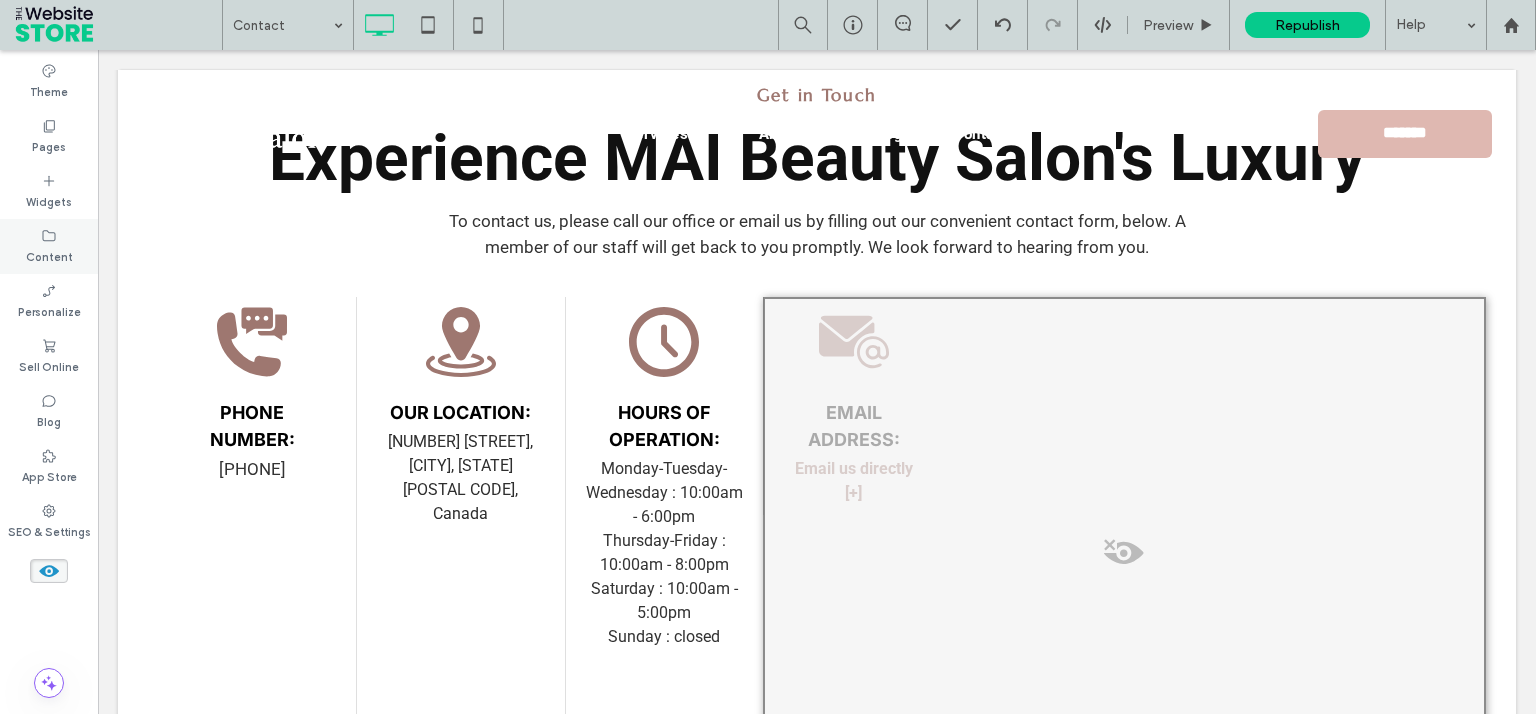click on "Content" at bounding box center (49, 255) 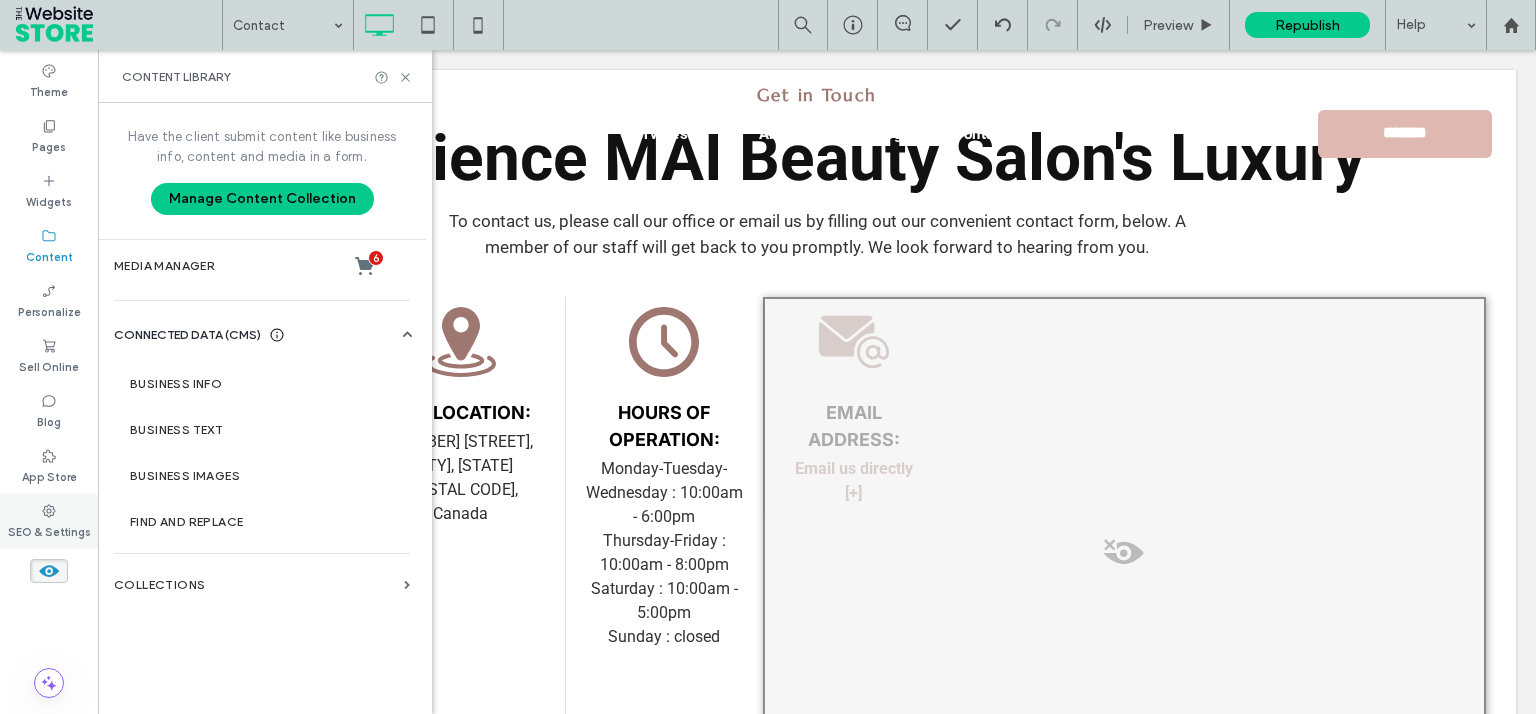 click on "SEO & Settings" at bounding box center [49, 521] 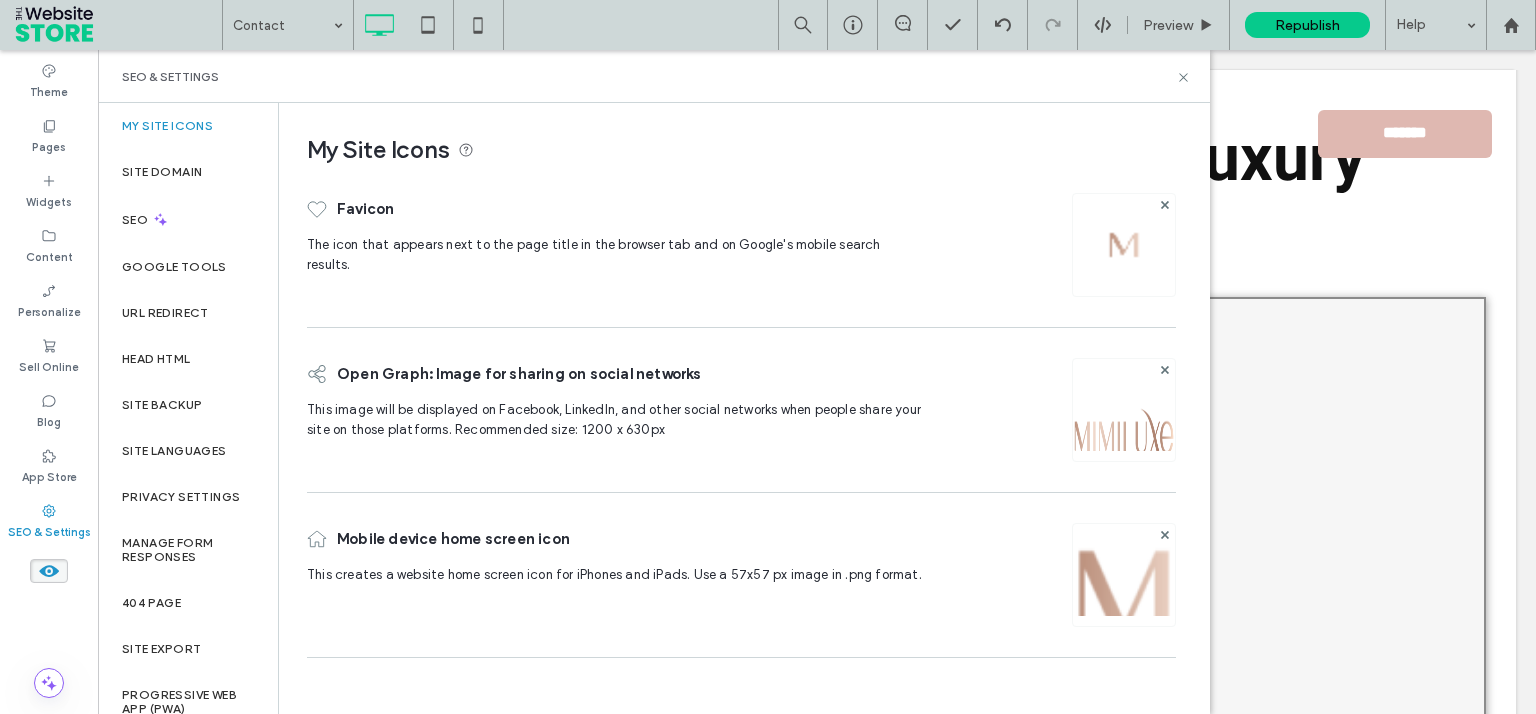 click on "Site Backup" at bounding box center (162, 405) 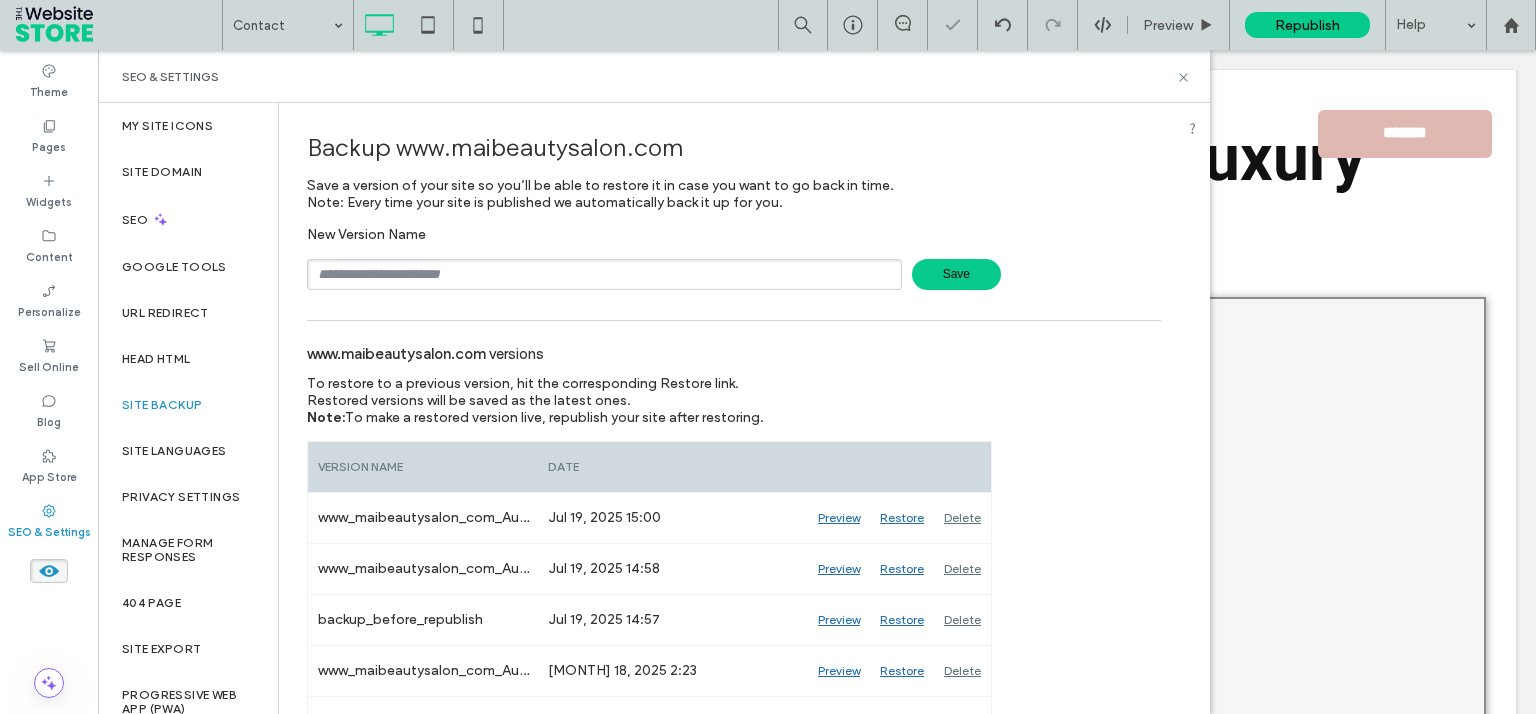 click at bounding box center (604, 274) 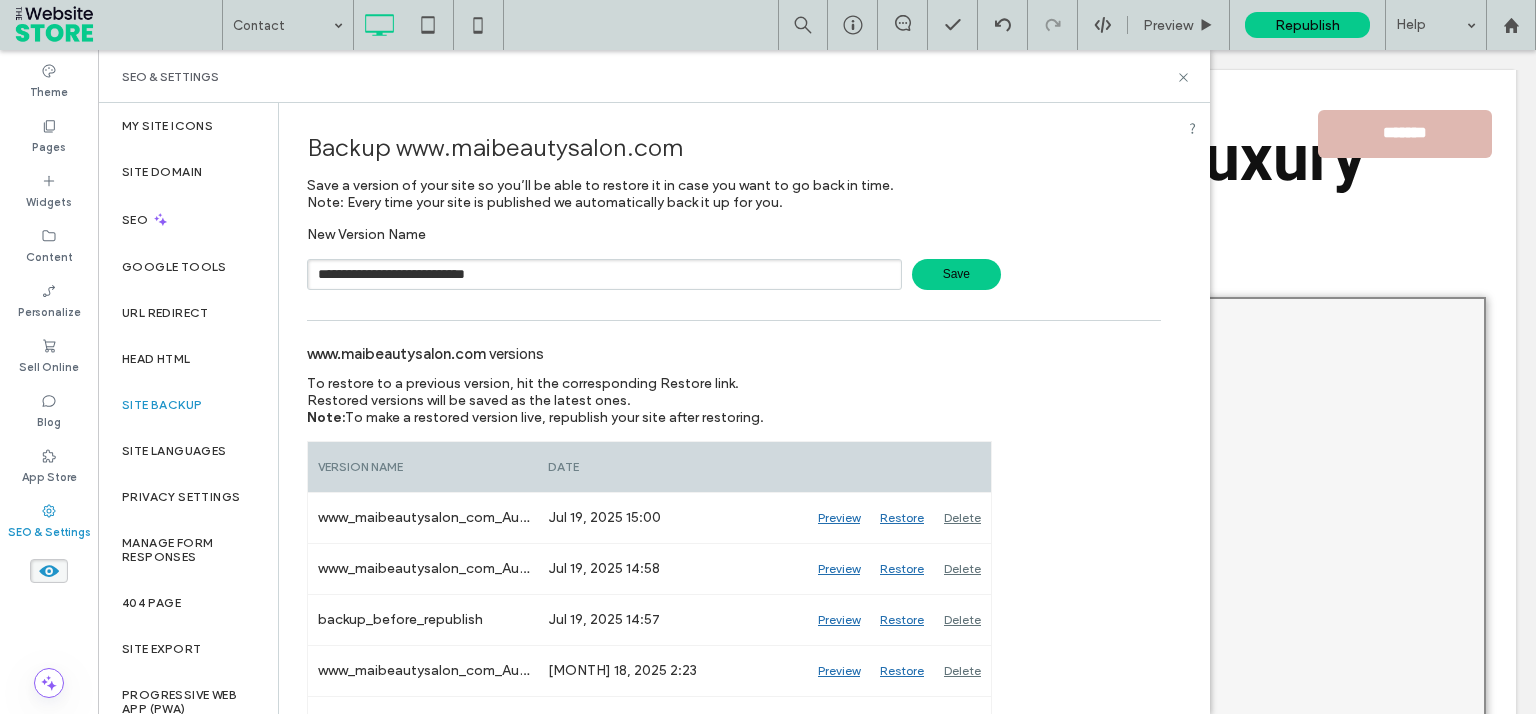 type on "**********" 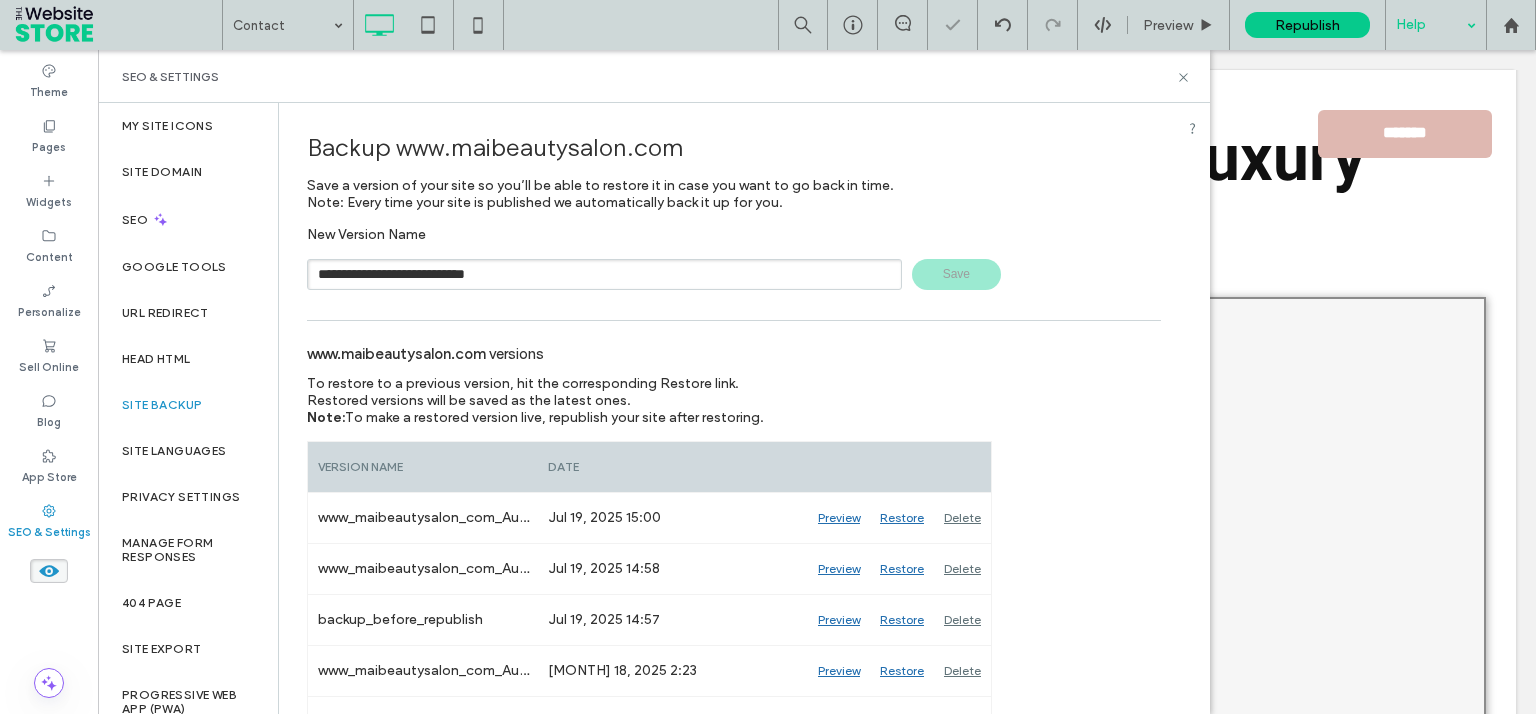 type 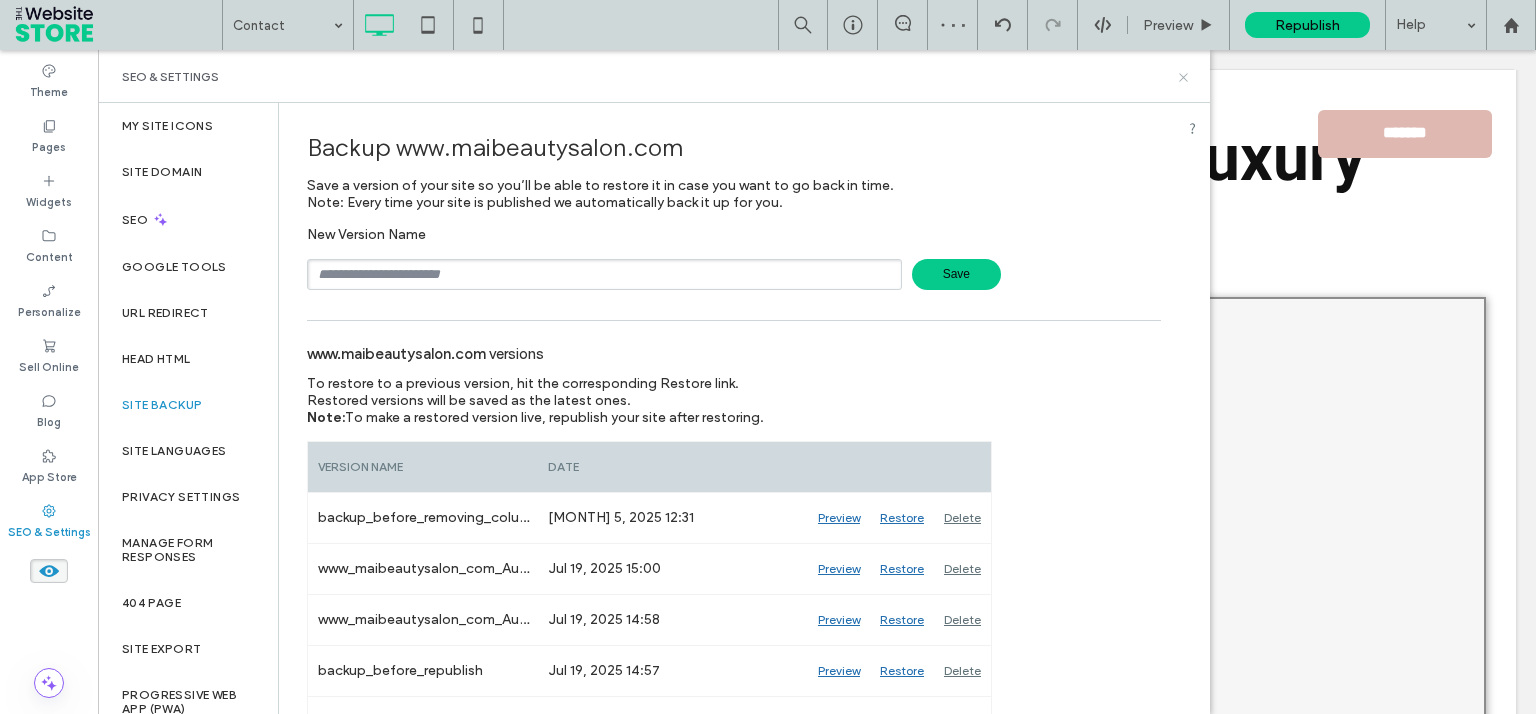 click 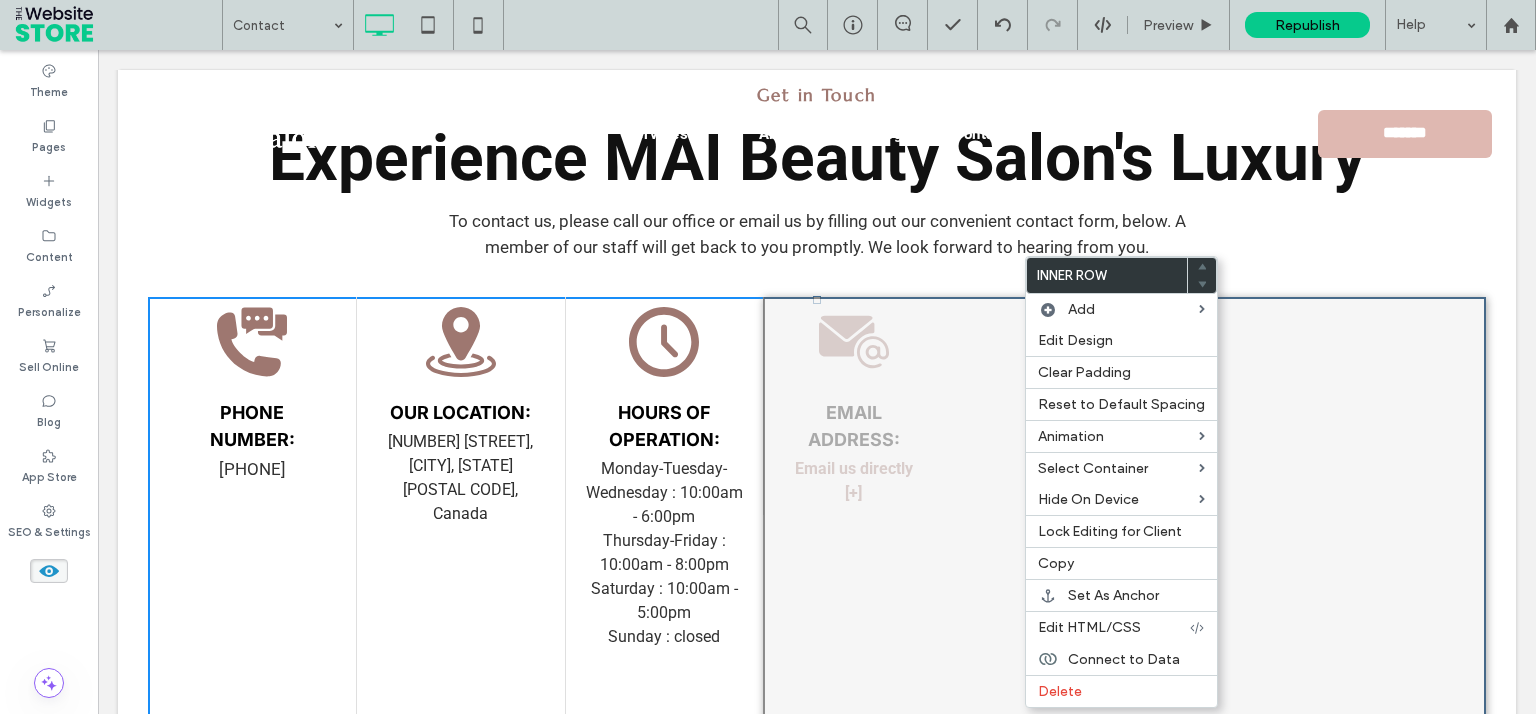 click at bounding box center (49, 571) 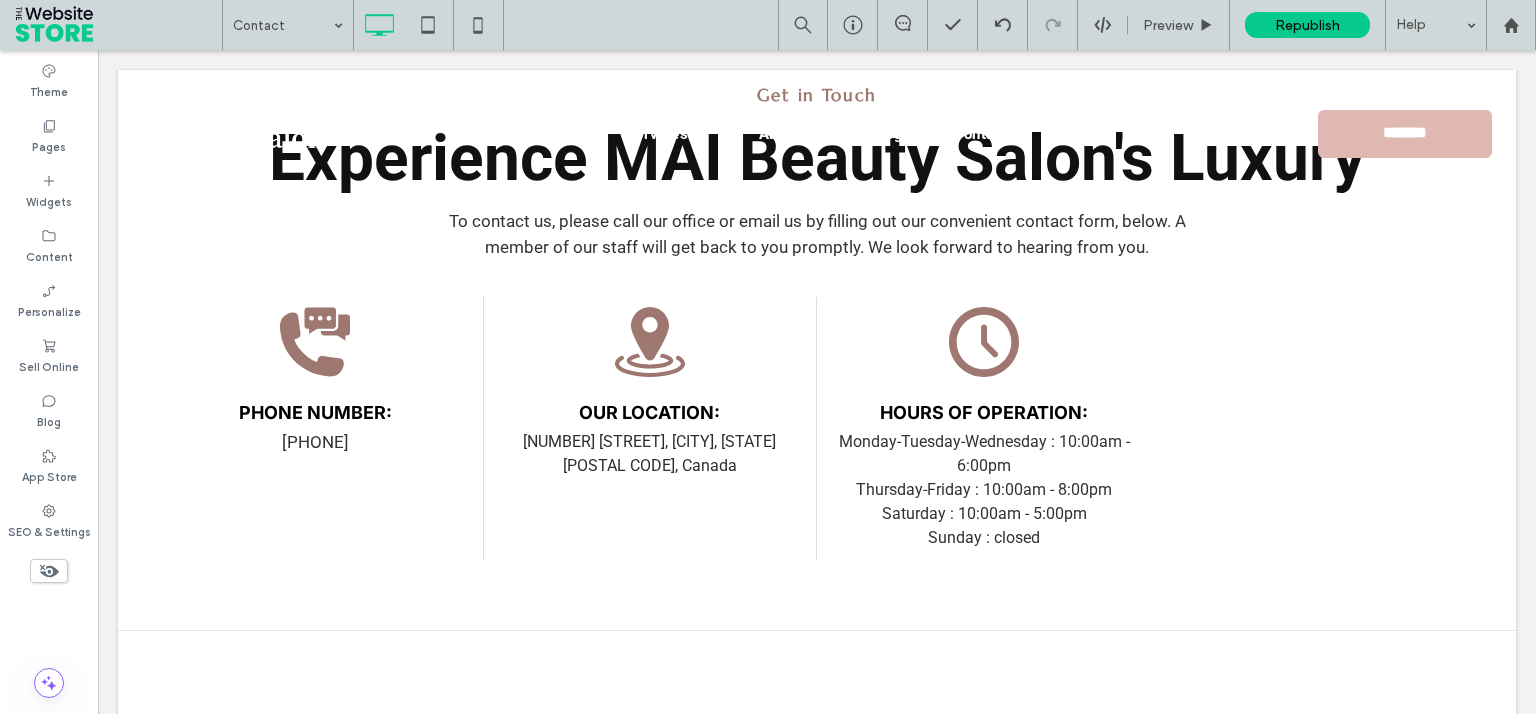 click 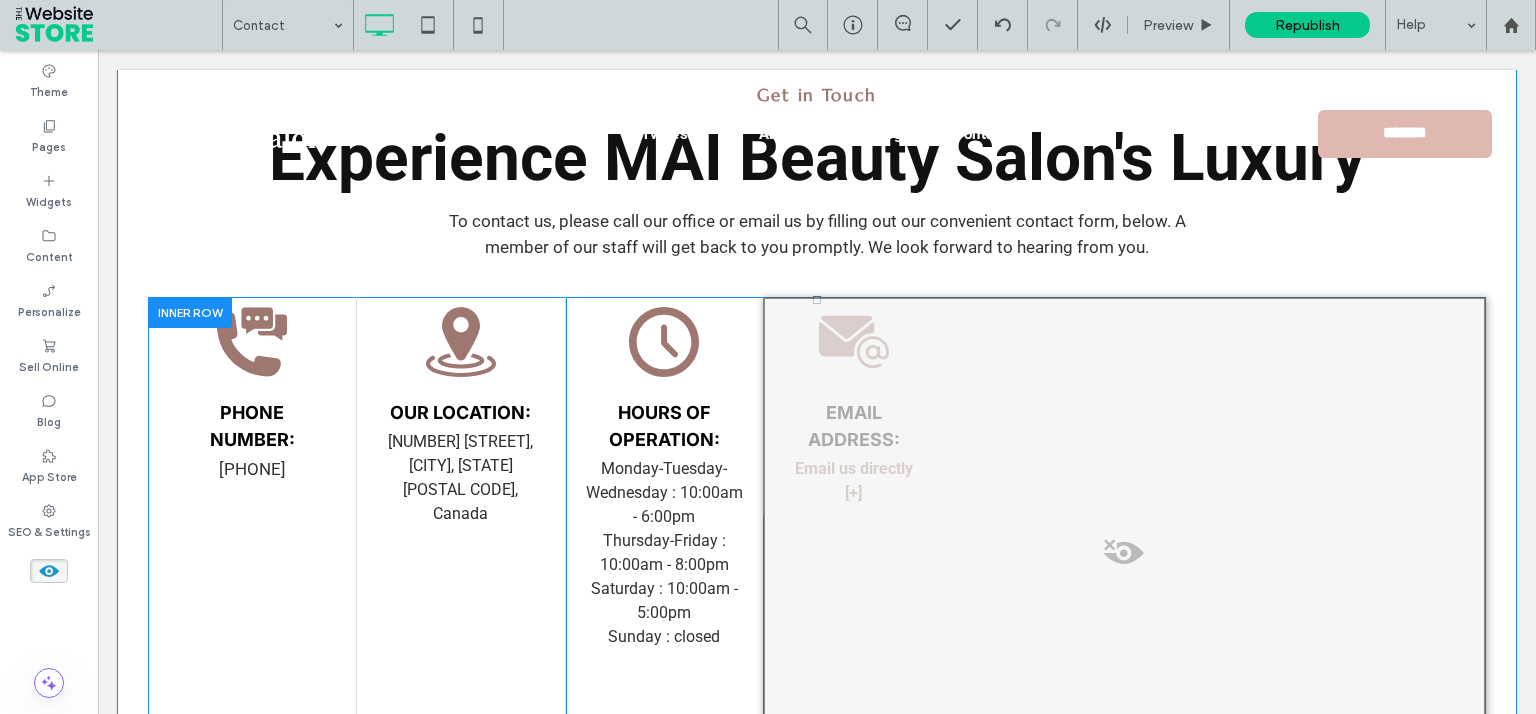 click at bounding box center (1124, 558) 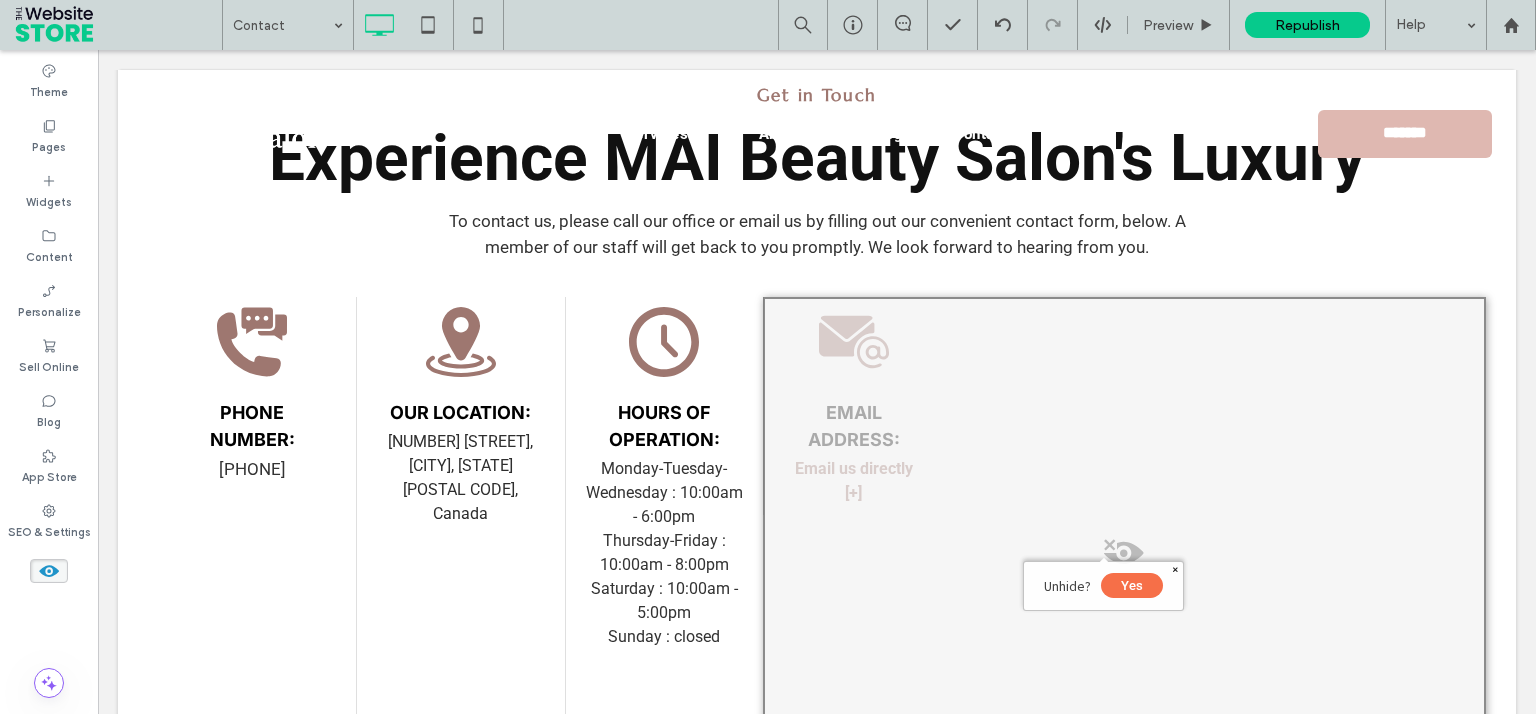 click on "Yes" at bounding box center (1132, 585) 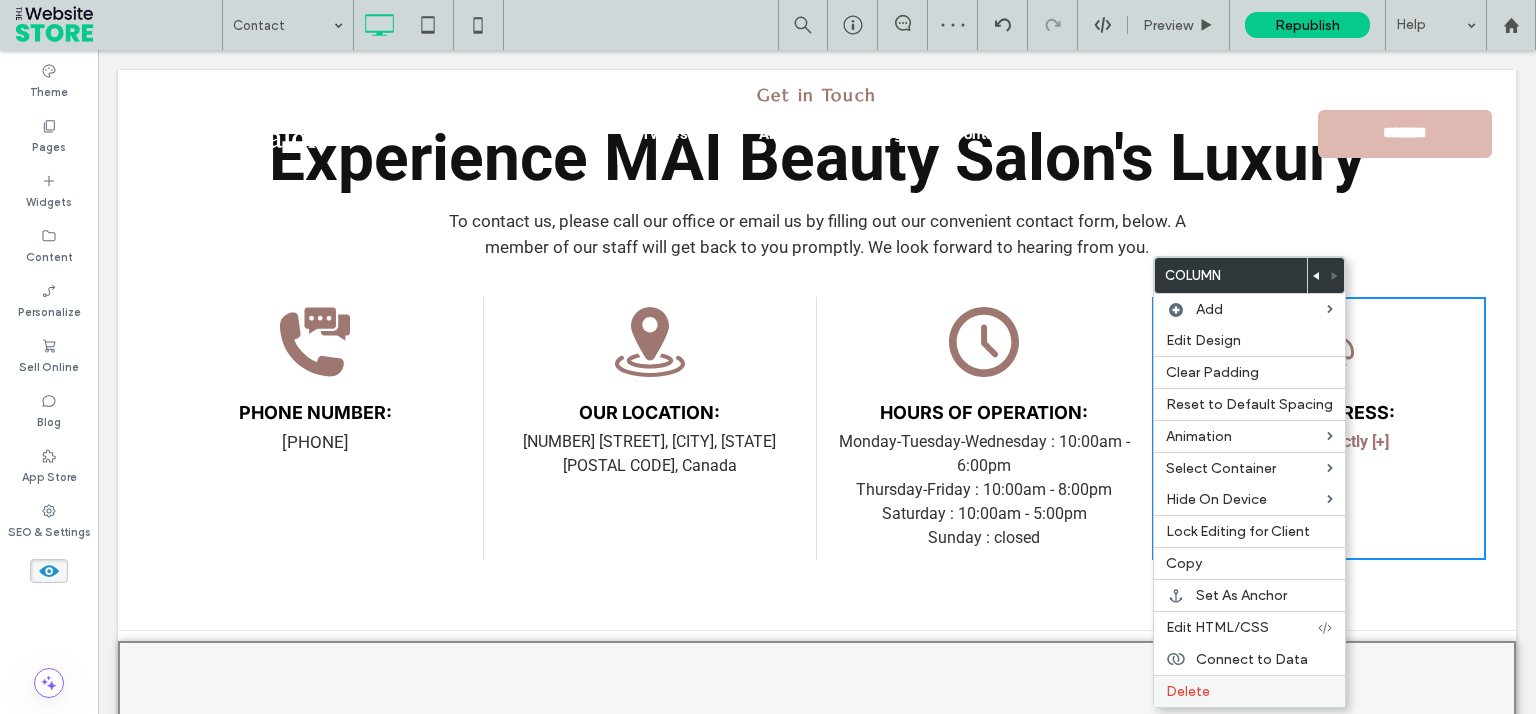 click on "Delete" at bounding box center [1188, 691] 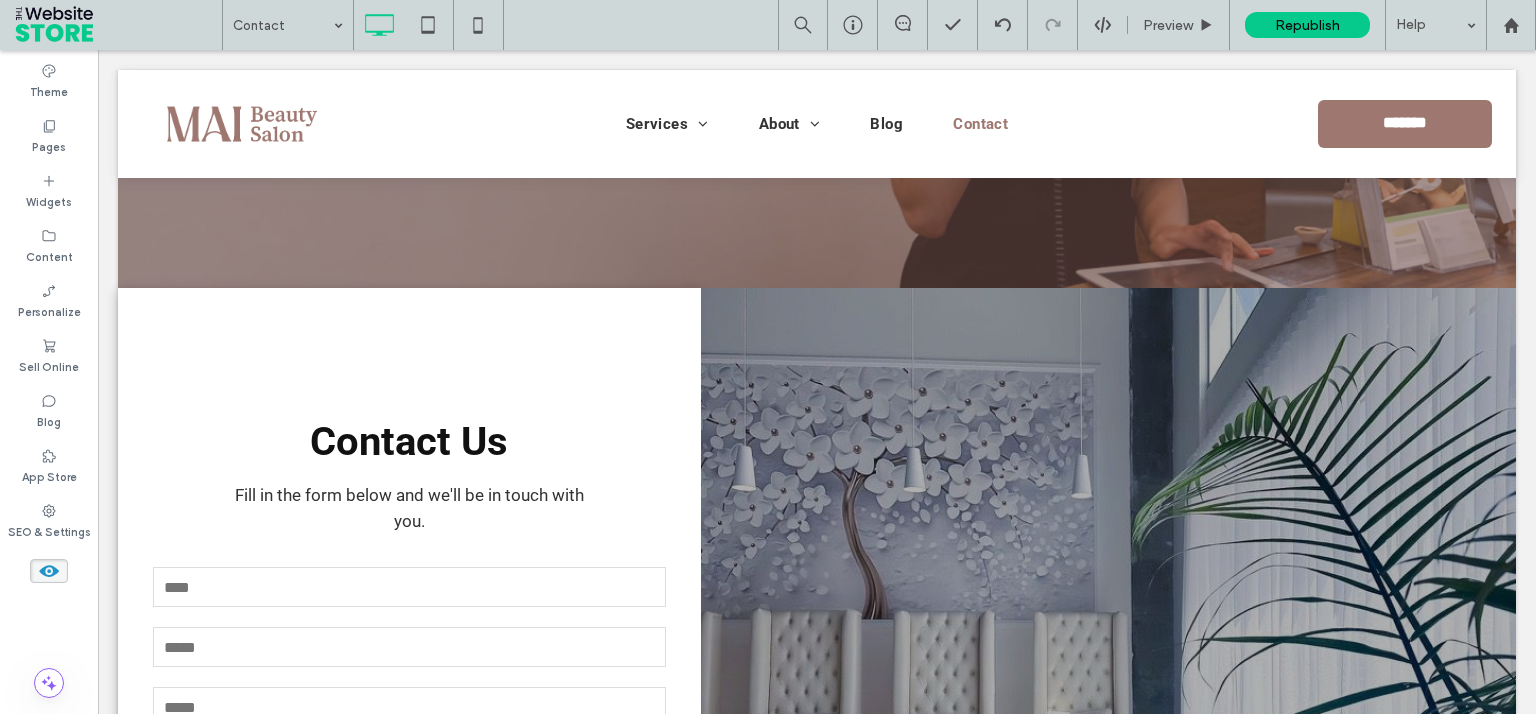 scroll, scrollTop: 311, scrollLeft: 0, axis: vertical 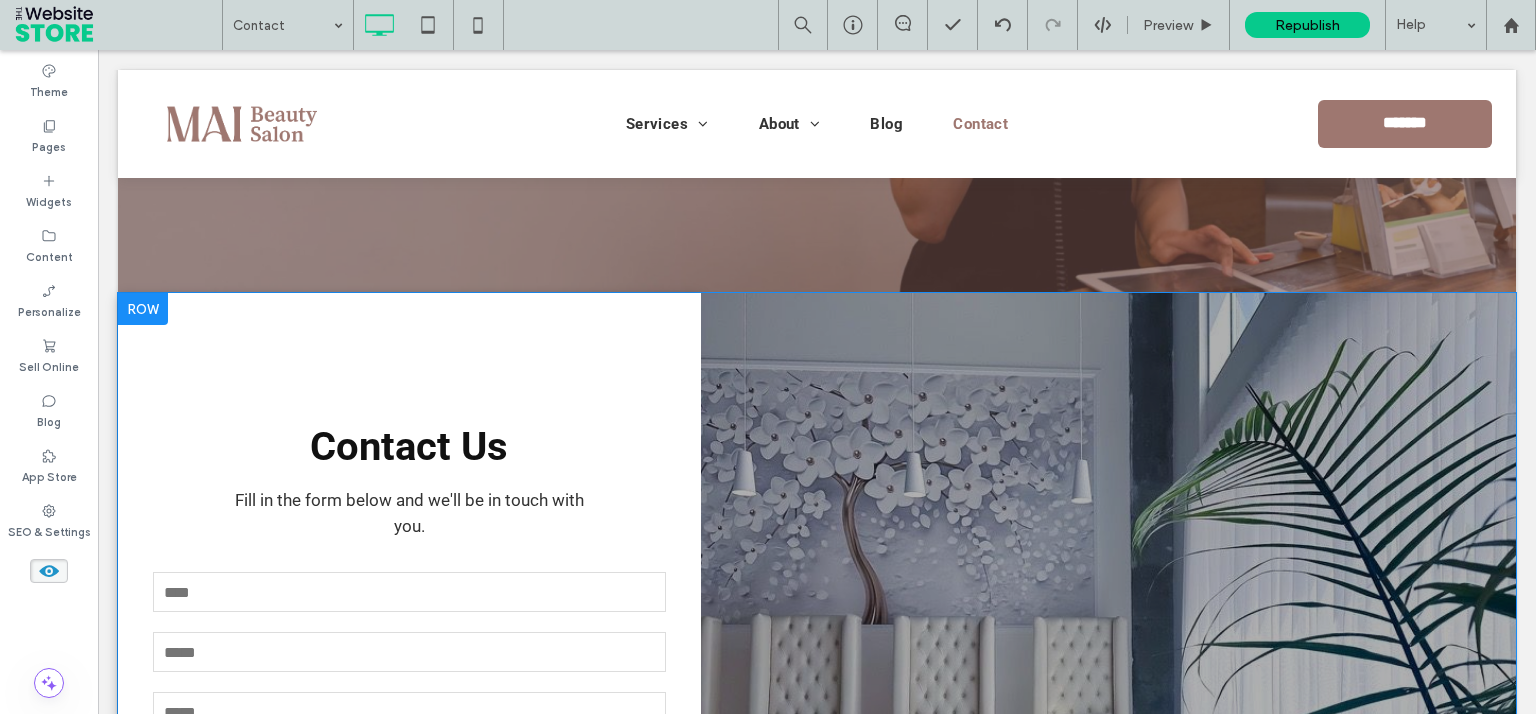click on "Contact Us
Fill in the form below and we'll be in touch with you.      Contact Us
Name
Email
Phone Number
Message
******
Thank you for contacting us. We will get back to you as soon as possible
Oops, there was an error sending your message. Please try again later
Click To Paste" at bounding box center [409, 667] 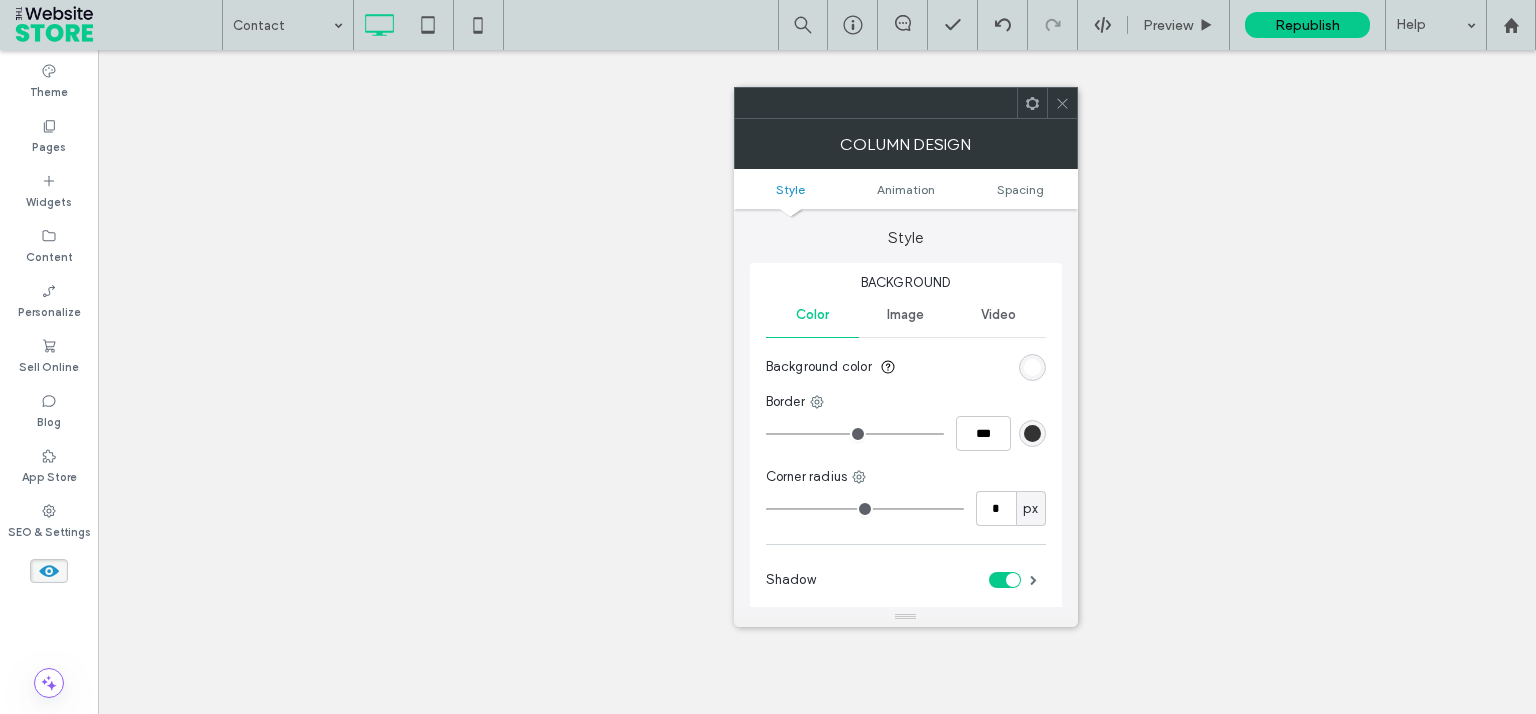 click 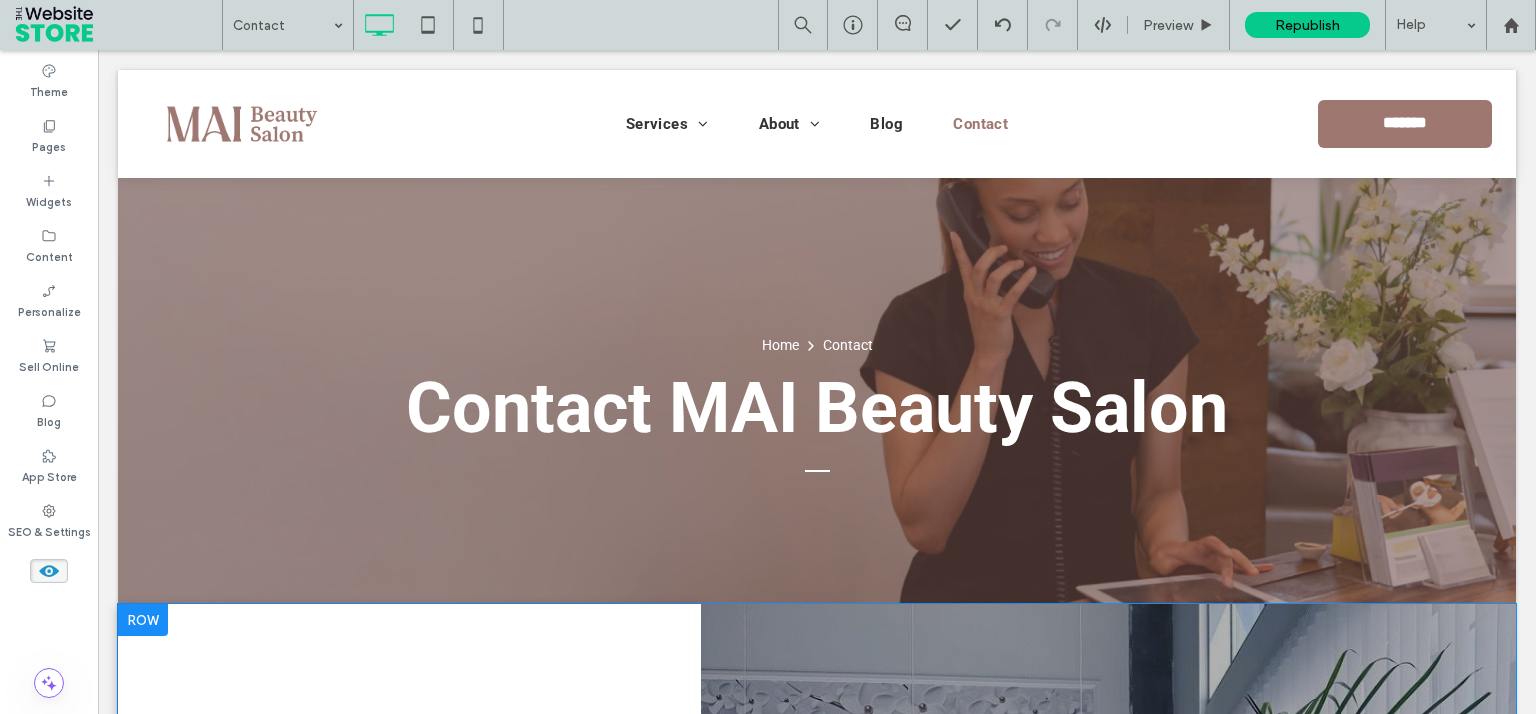 scroll, scrollTop: 311, scrollLeft: 0, axis: vertical 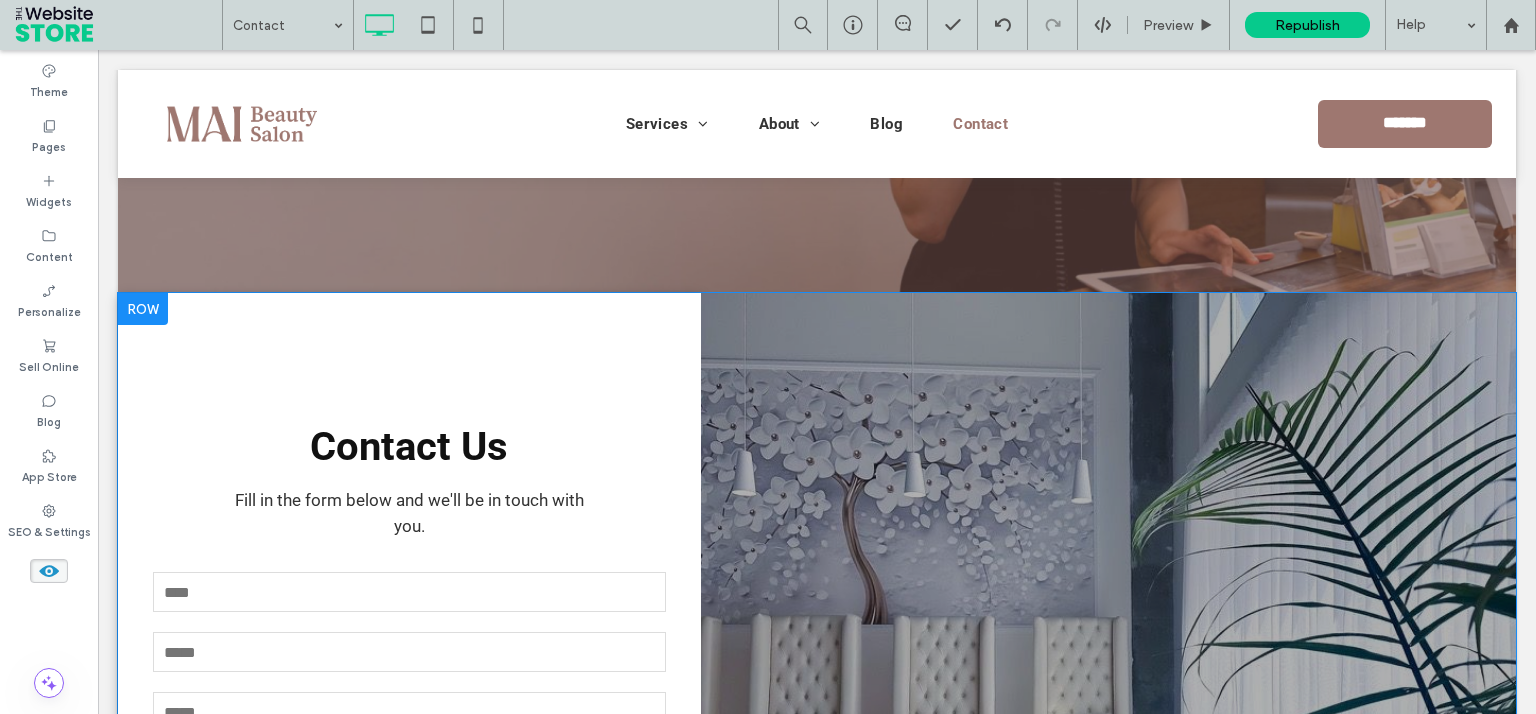 click on "Contact Us
Fill in the form below and we'll be in touch with you.      Contact Us
Name
Email
Phone Number
Message
******
Thank you for contacting us. We will get back to you as soon as possible
Oops, there was an error sending your message. Please try again later
Click To Paste" at bounding box center [409, 667] 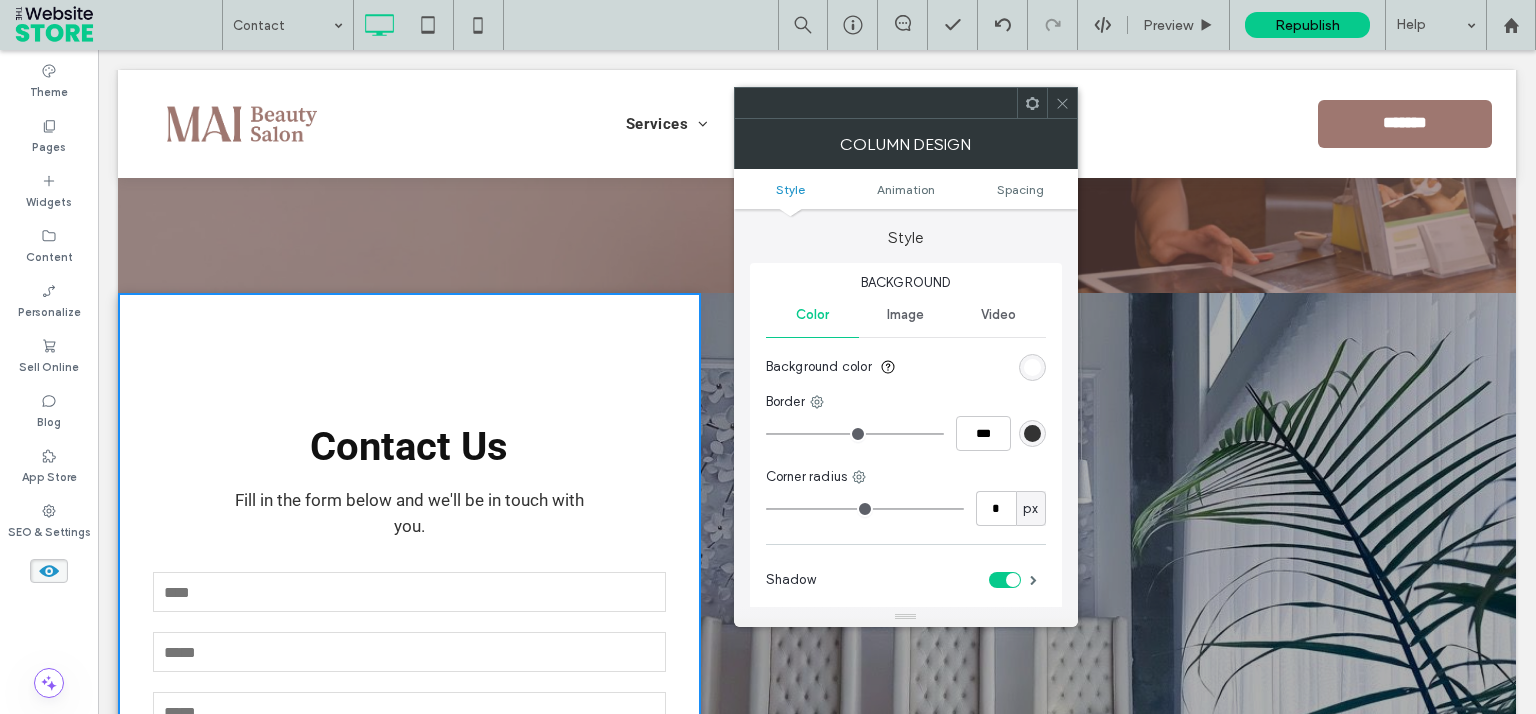 scroll, scrollTop: 0, scrollLeft: 0, axis: both 